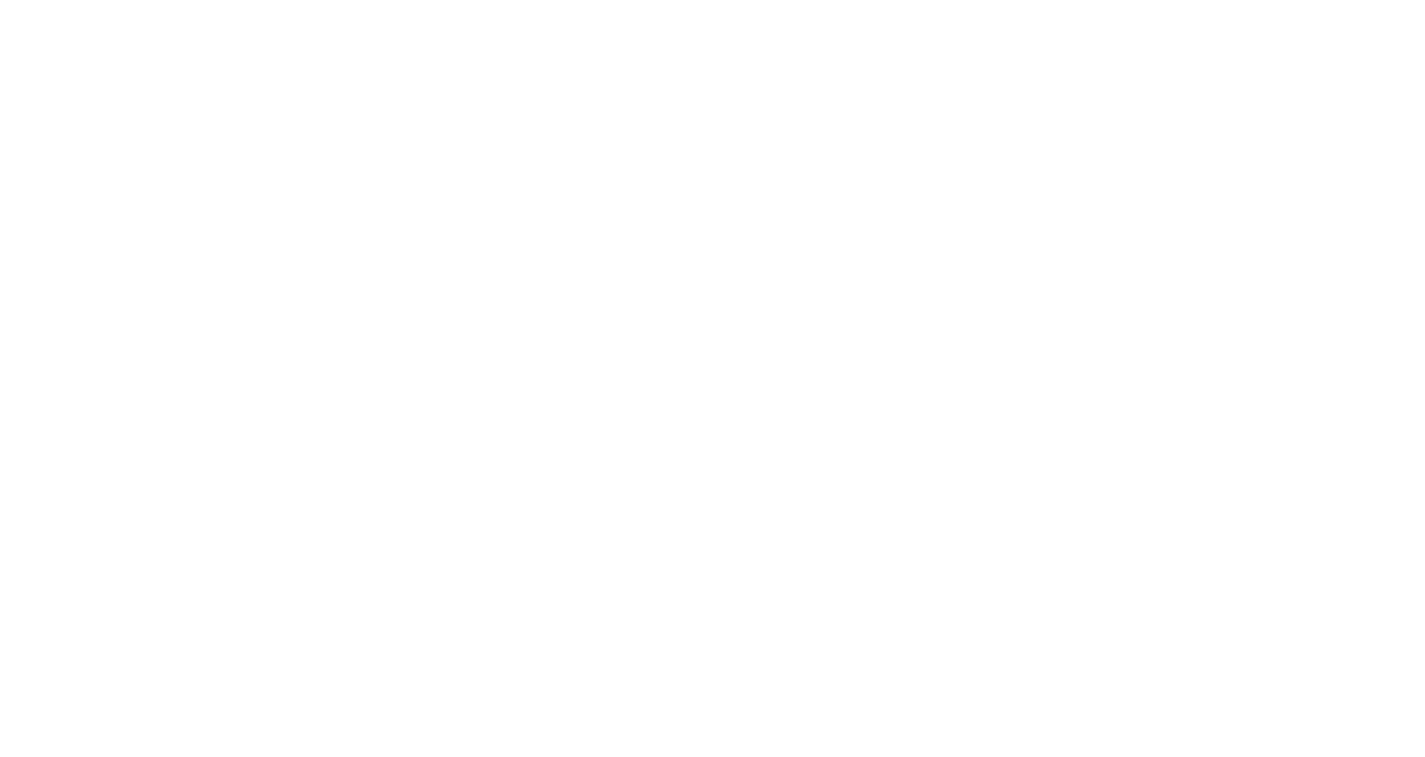scroll, scrollTop: 0, scrollLeft: 0, axis: both 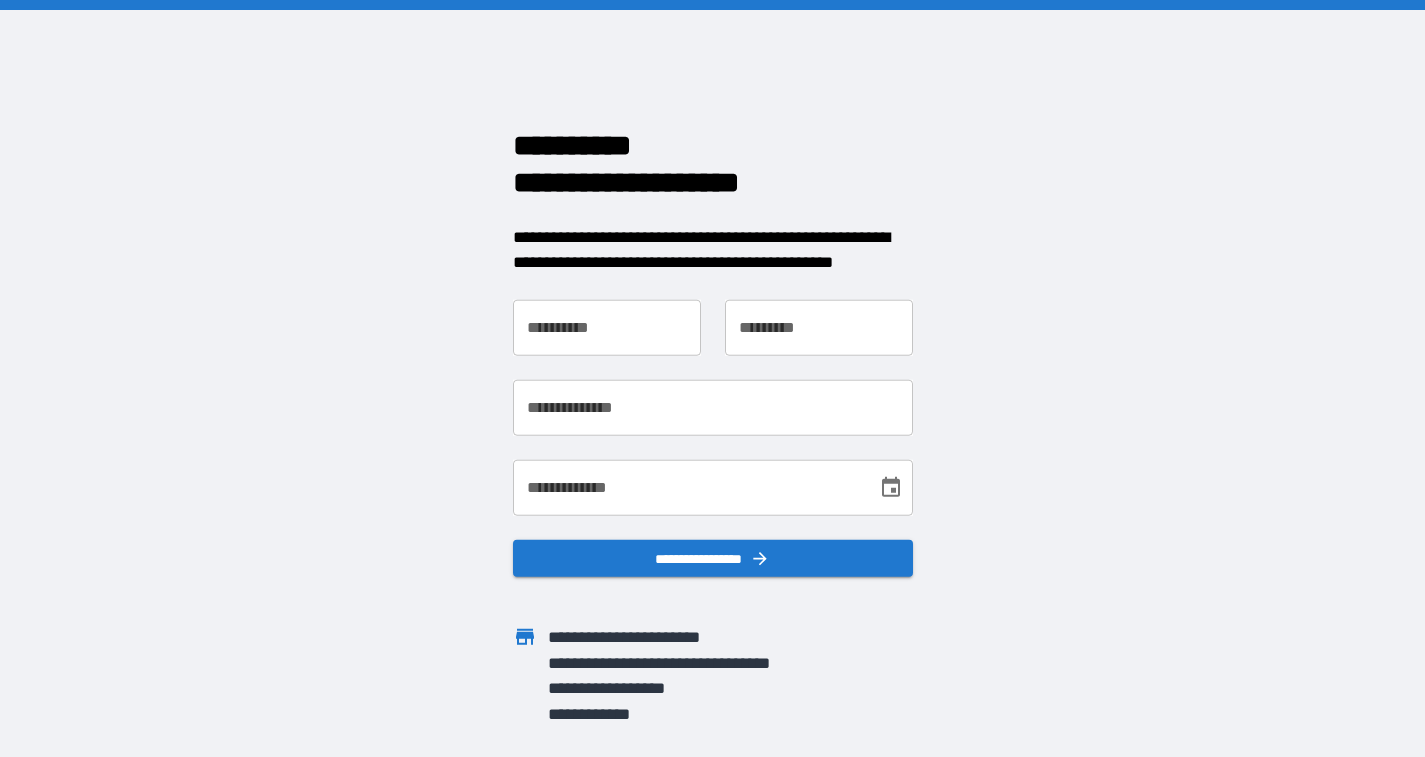 click on "**********" at bounding box center (607, 327) 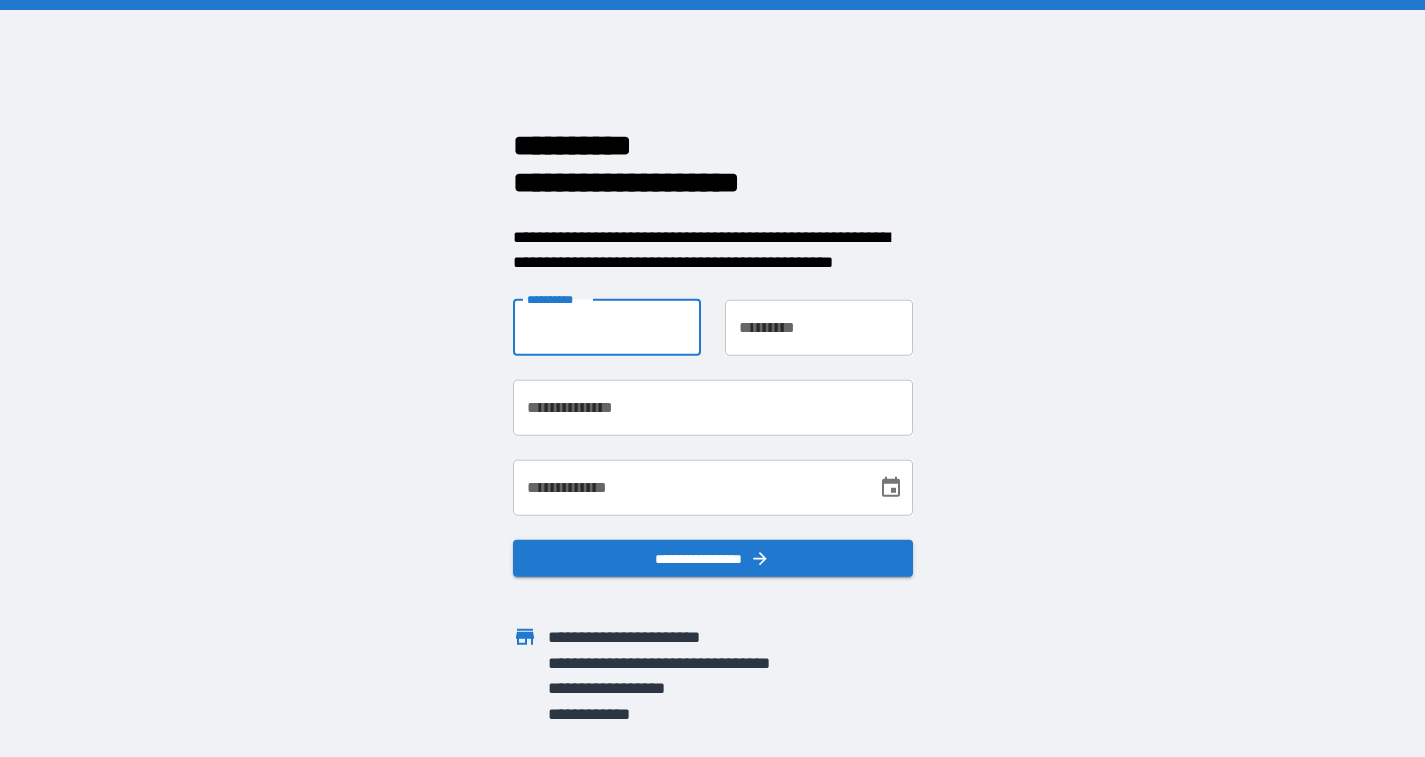 type on "******" 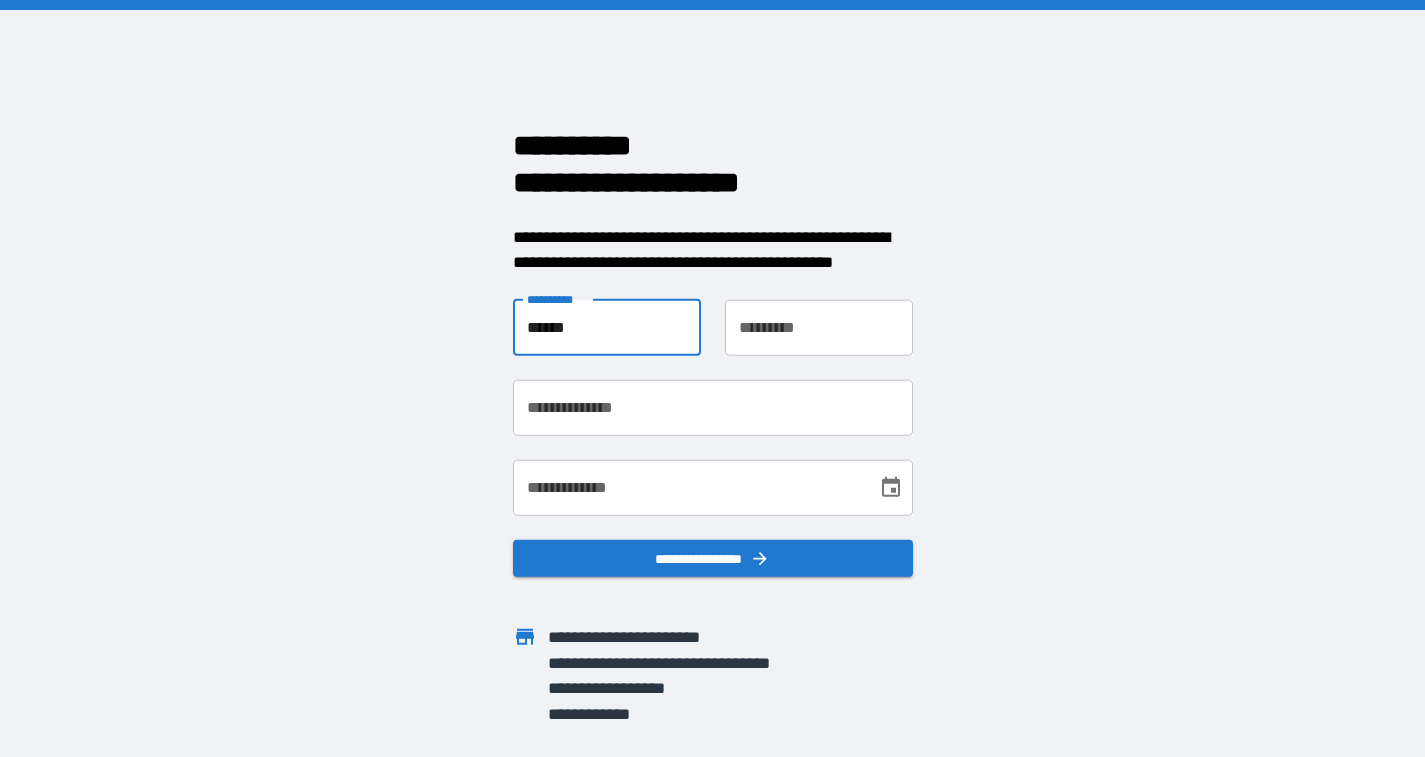 type on "**********" 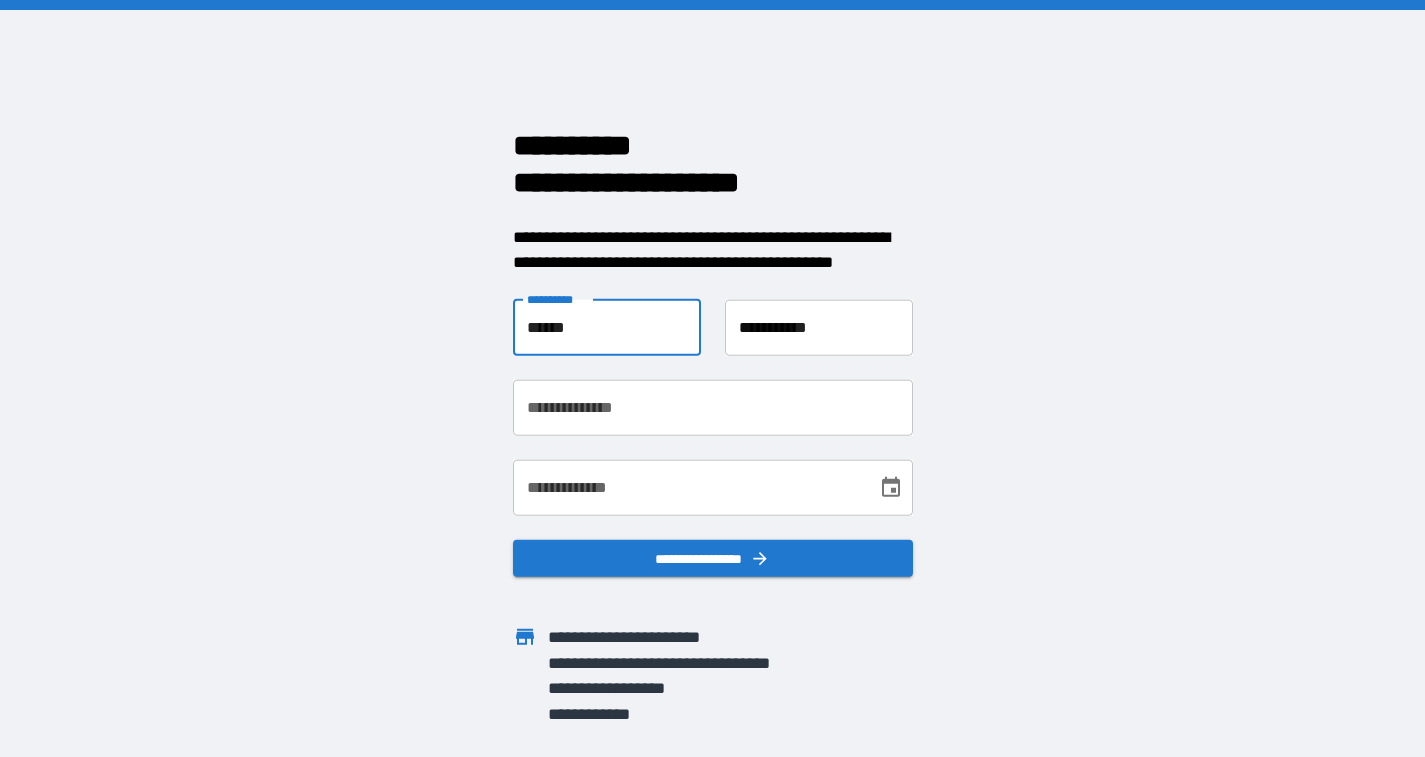 type on "**********" 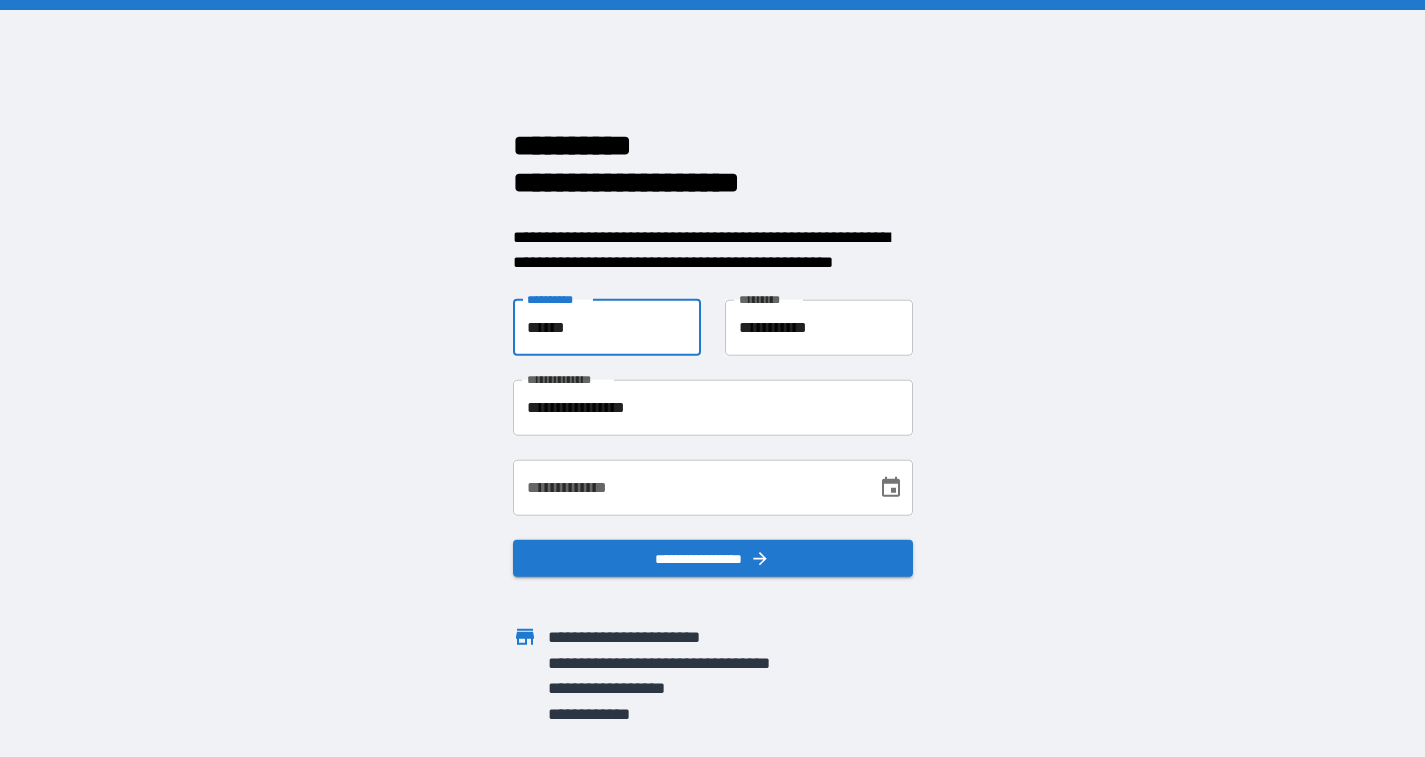 click on "**********" at bounding box center (688, 487) 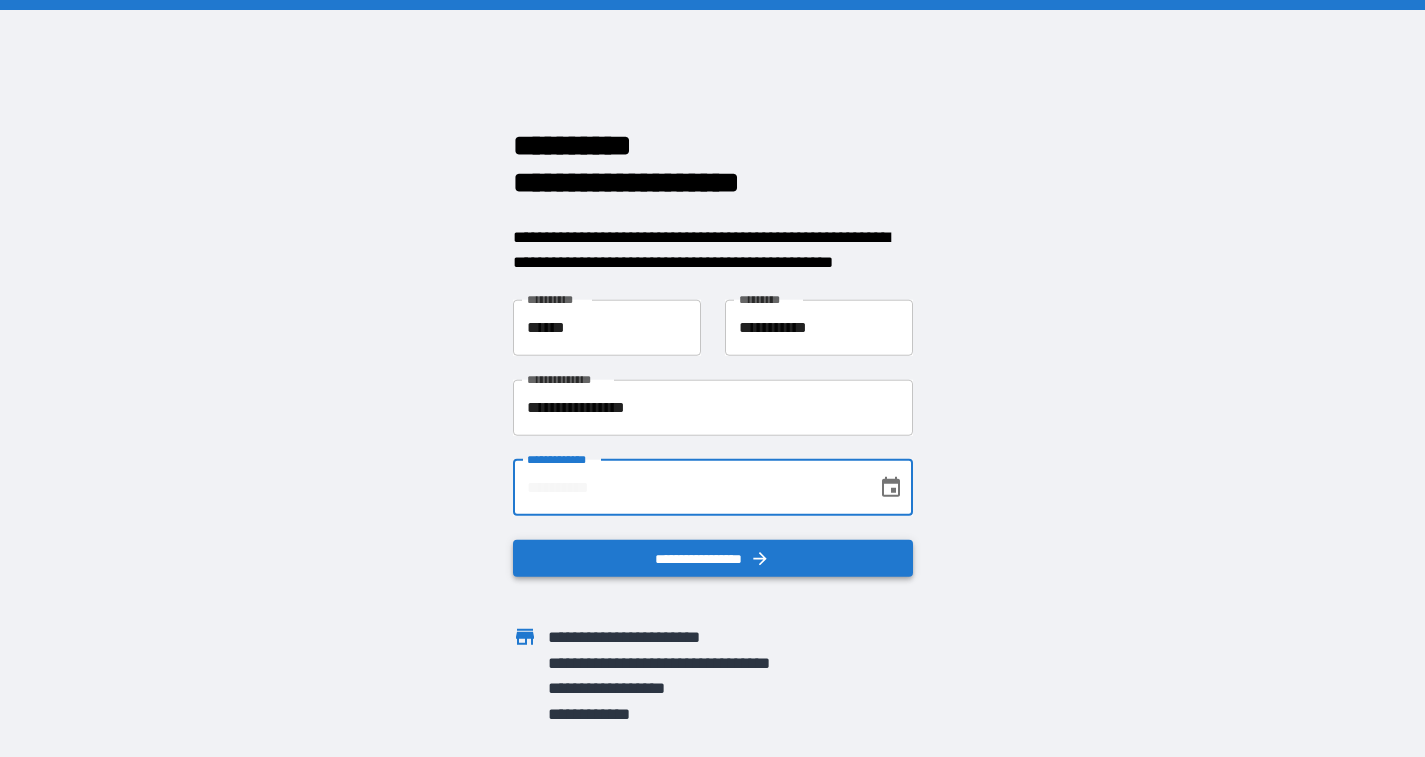 type on "**********" 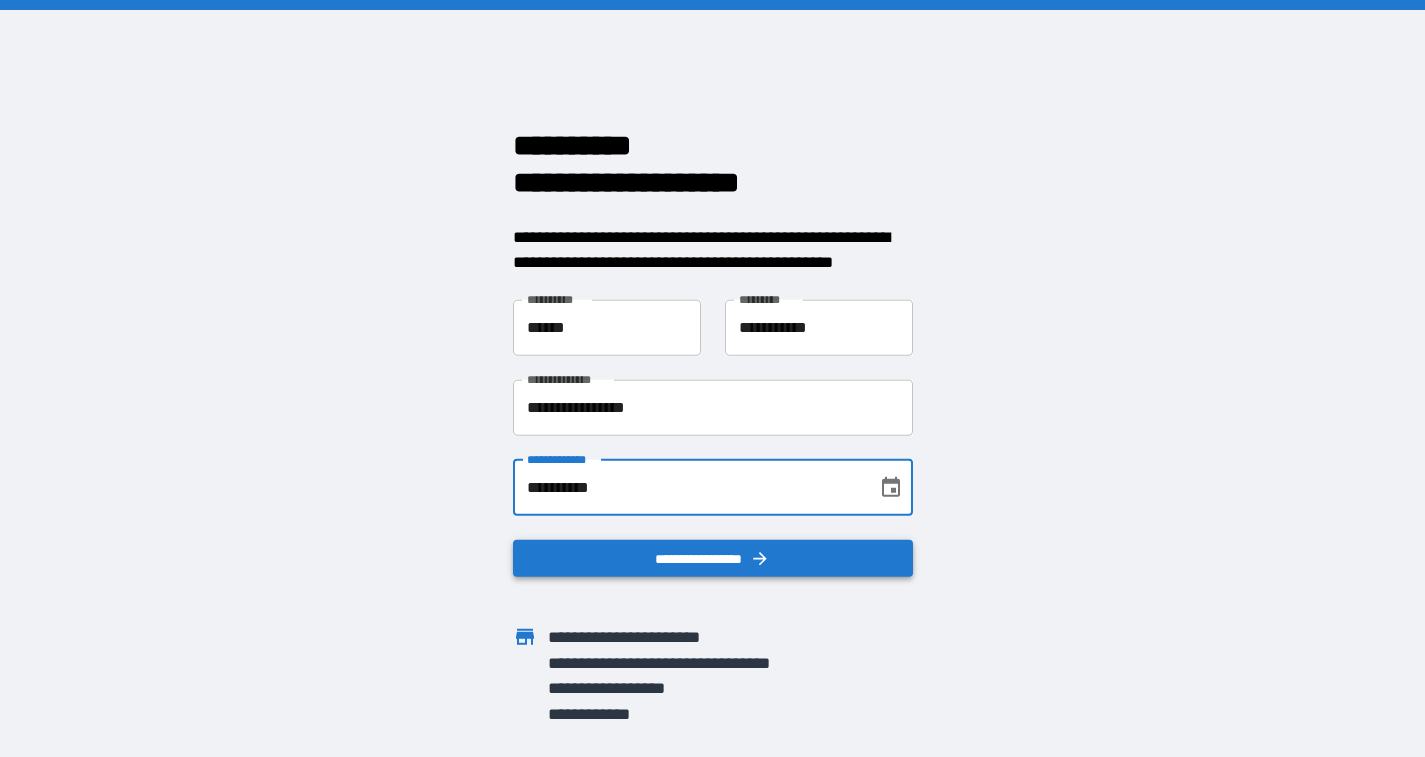 click on "**********" at bounding box center (713, 558) 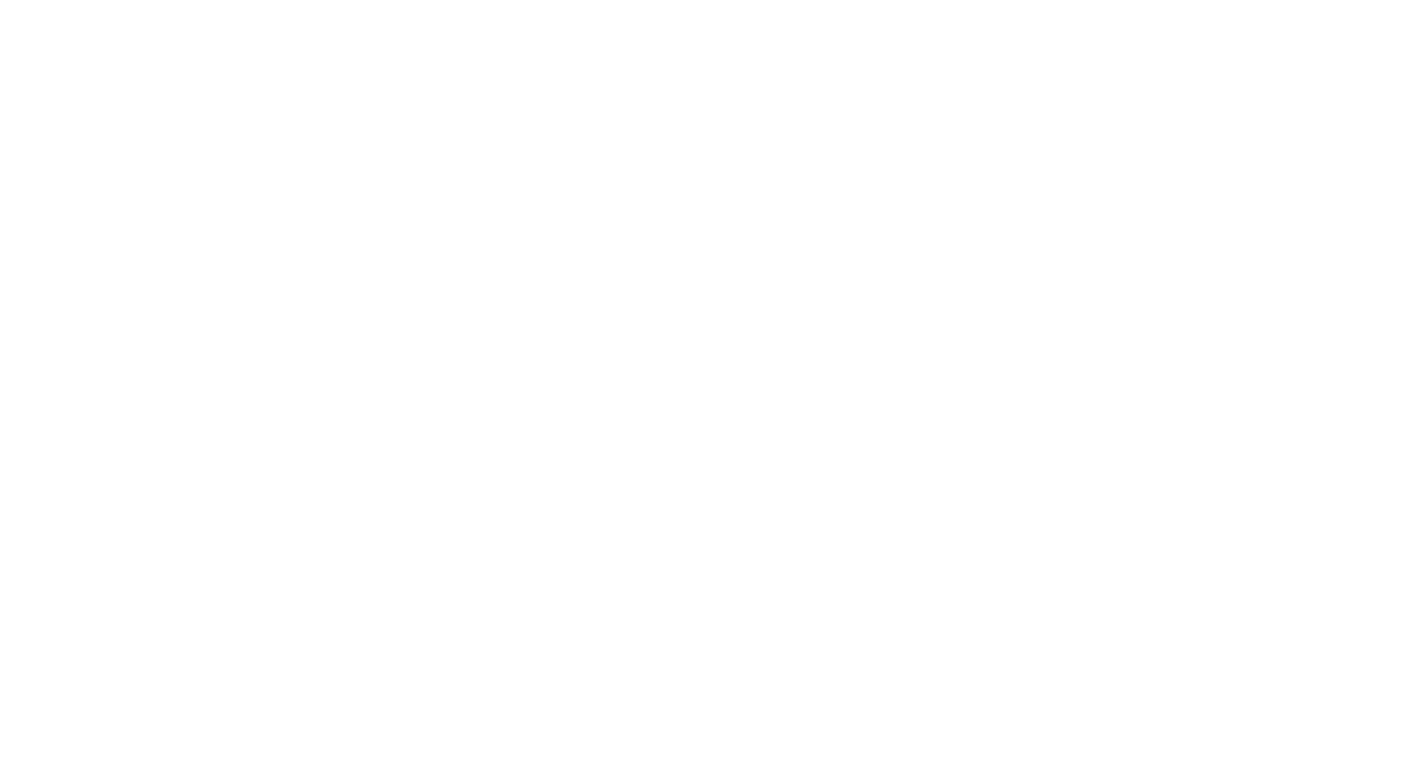 scroll, scrollTop: 0, scrollLeft: 0, axis: both 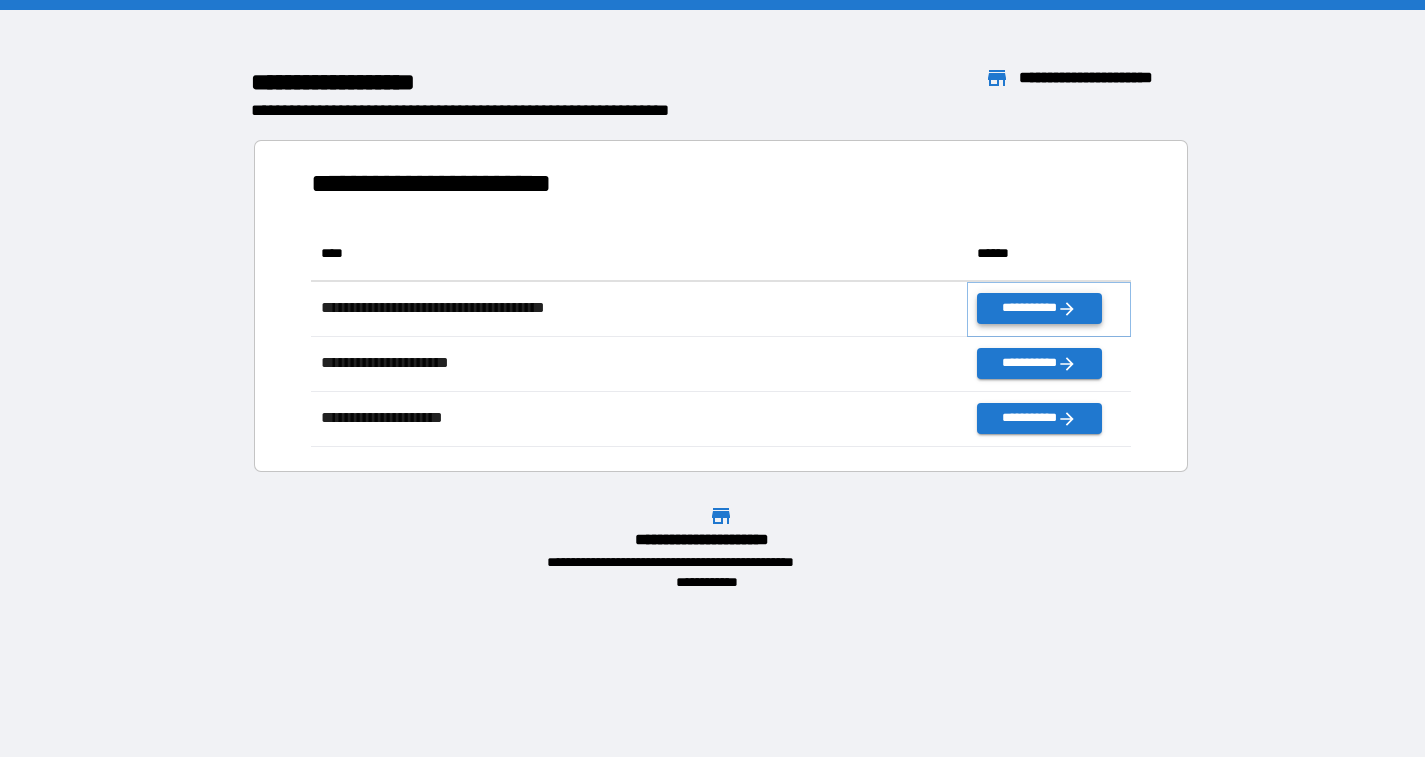 click on "**********" at bounding box center (1039, 308) 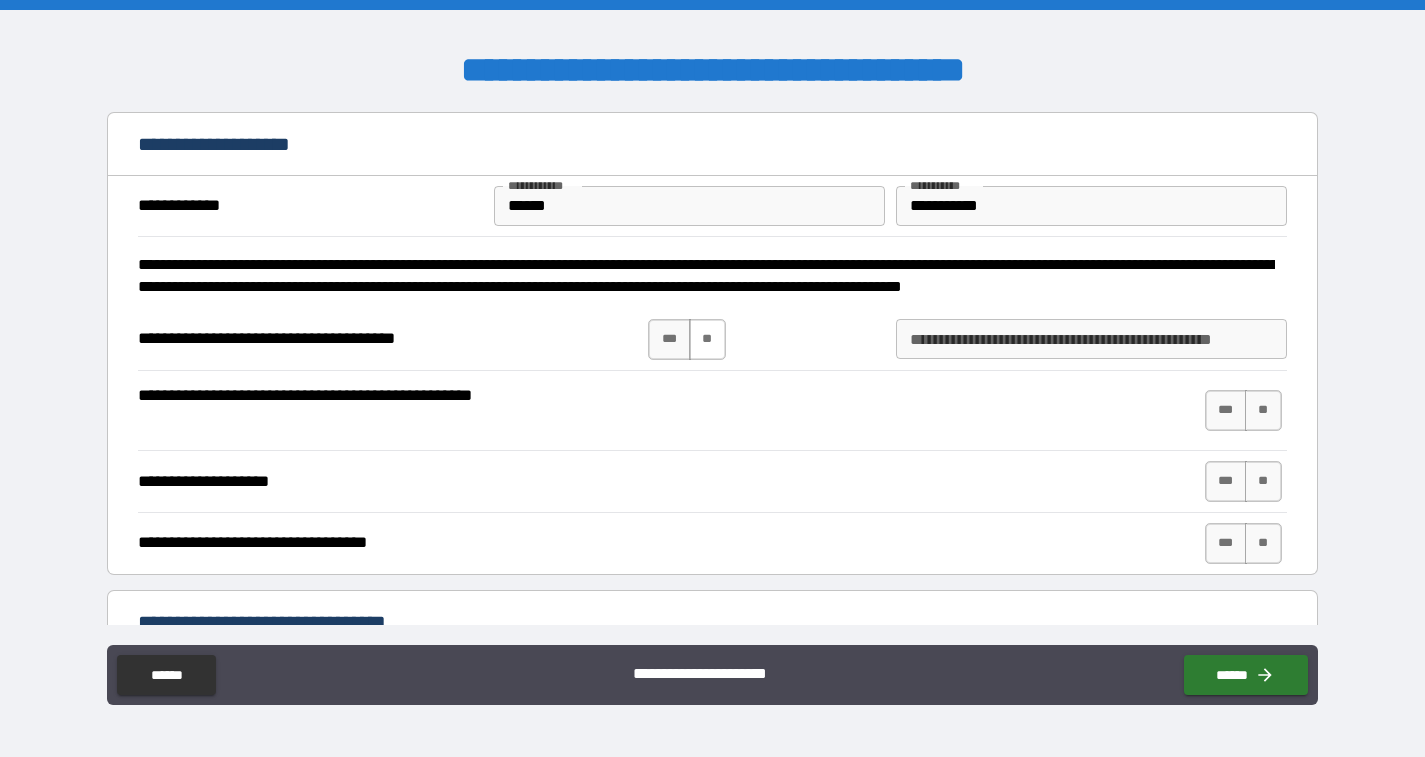 click on "**" at bounding box center [707, 339] 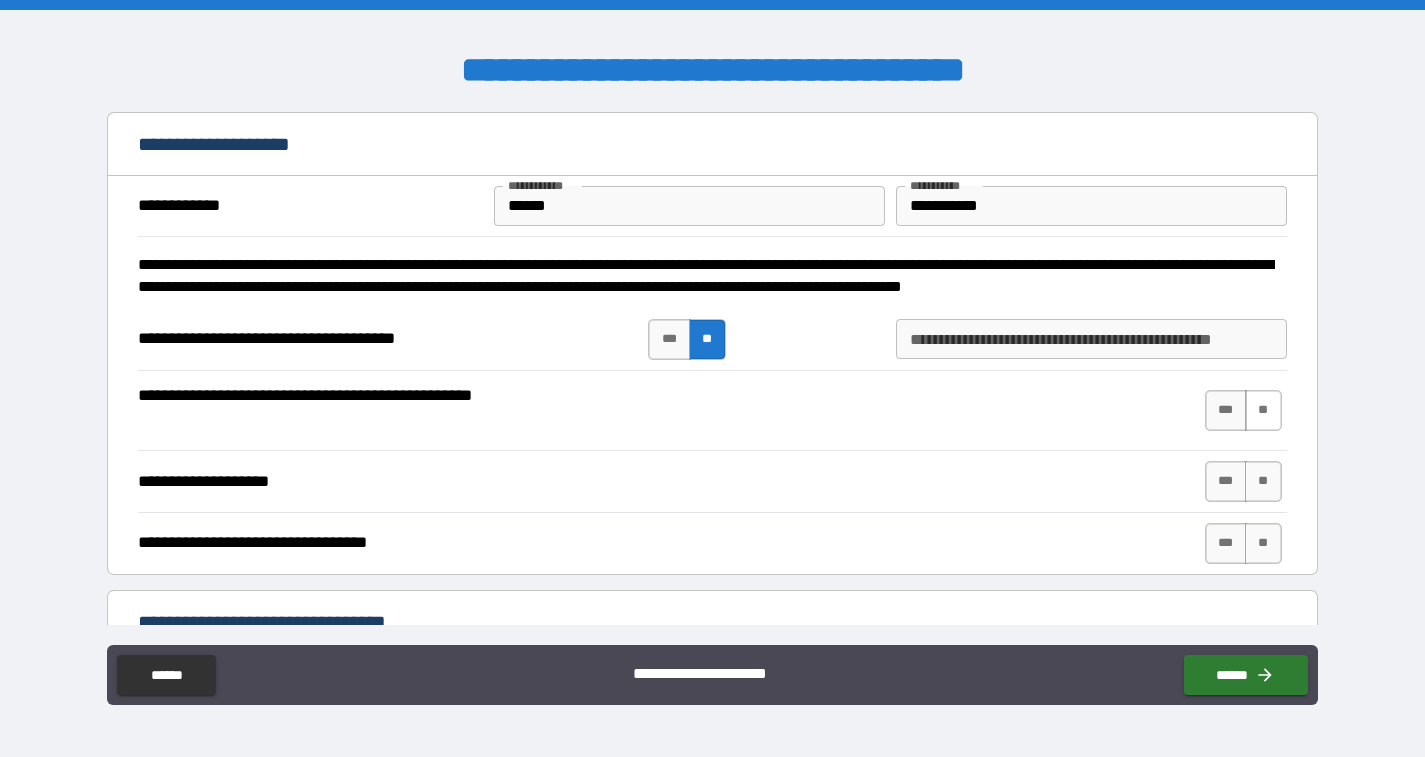 click on "**" at bounding box center [1263, 410] 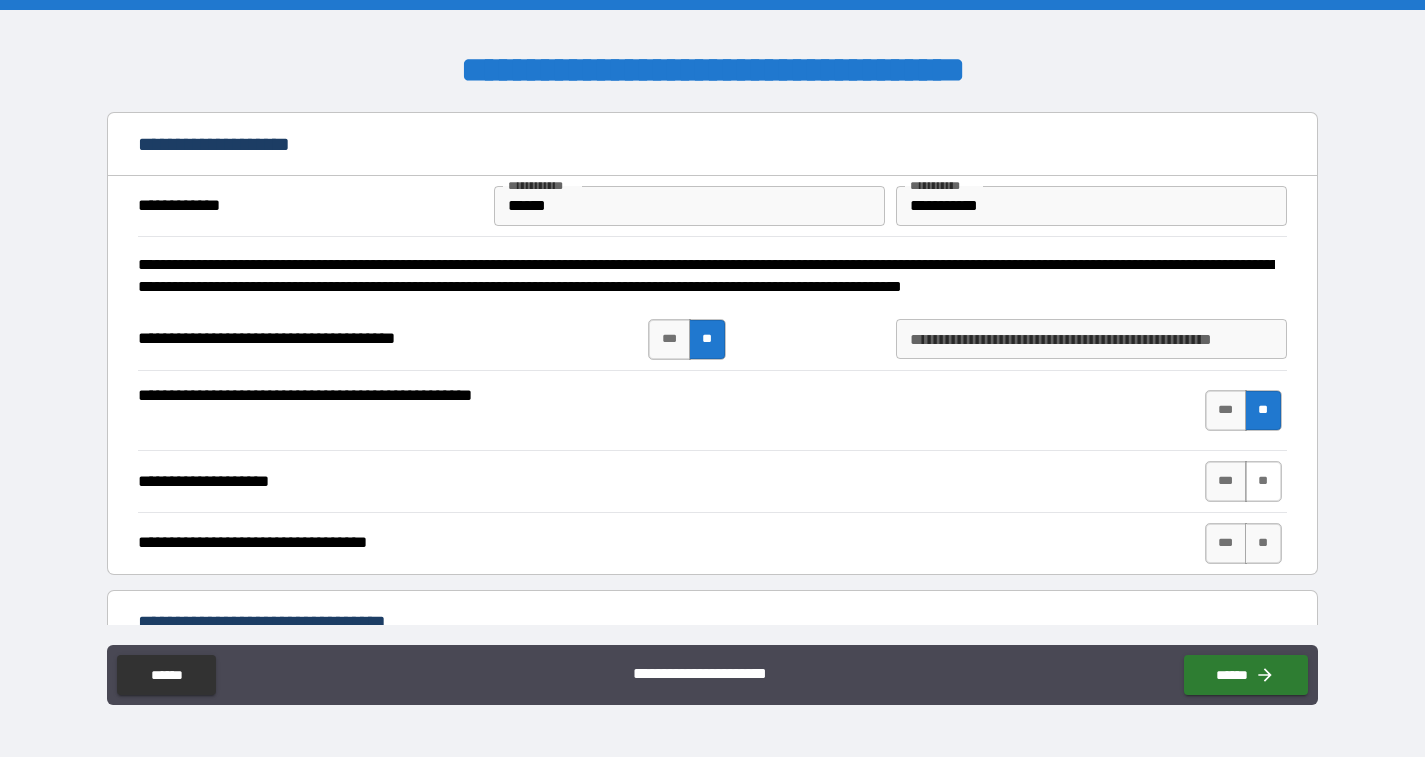 click on "**" at bounding box center [1263, 481] 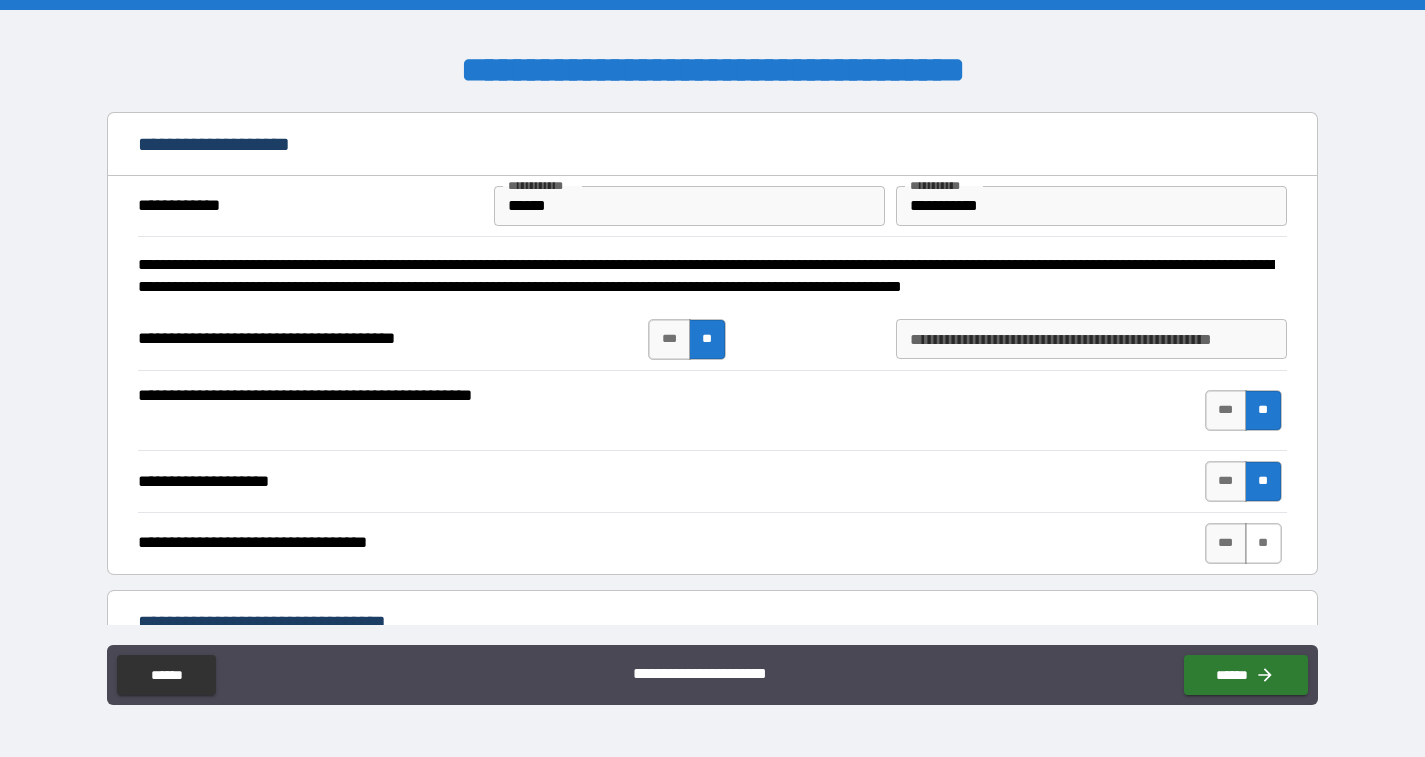 click on "**" at bounding box center (1263, 543) 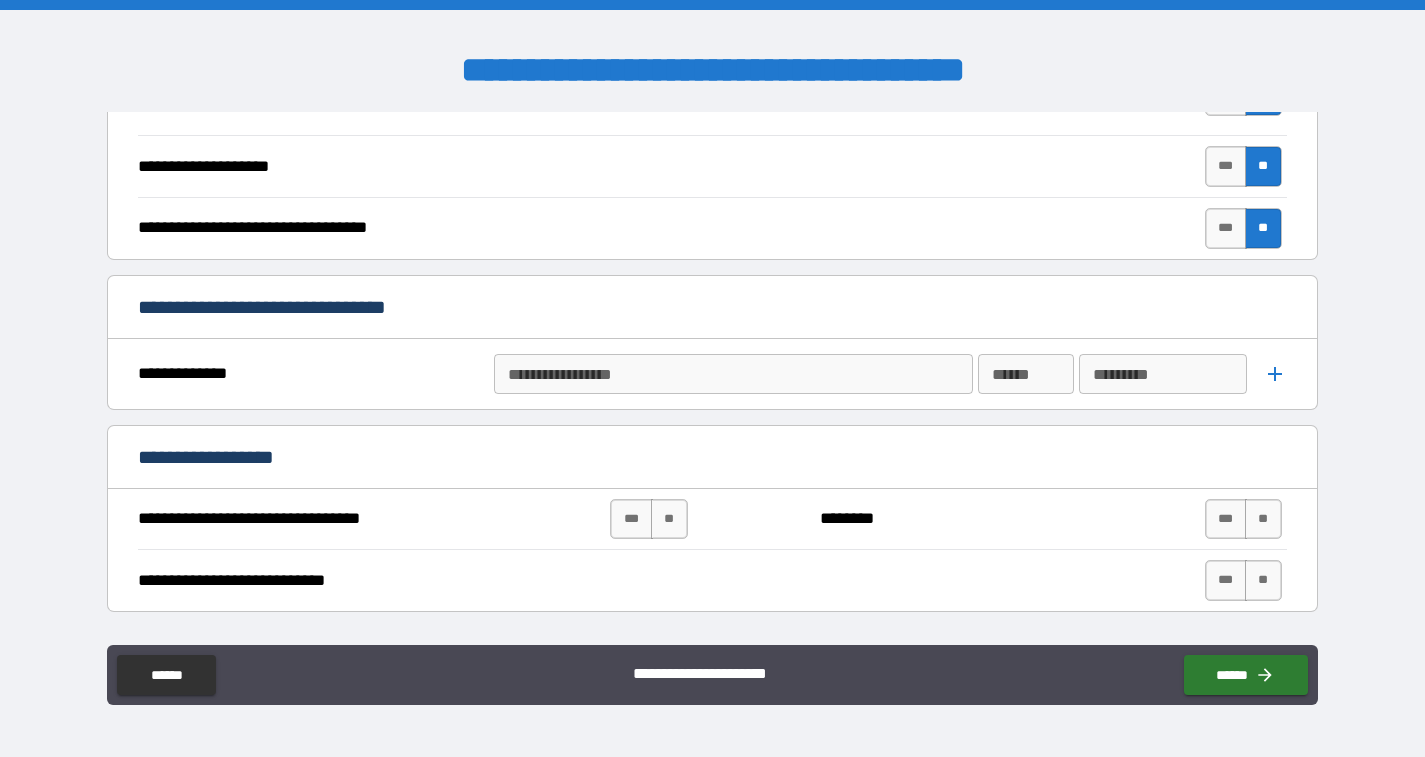 scroll, scrollTop: 317, scrollLeft: 0, axis: vertical 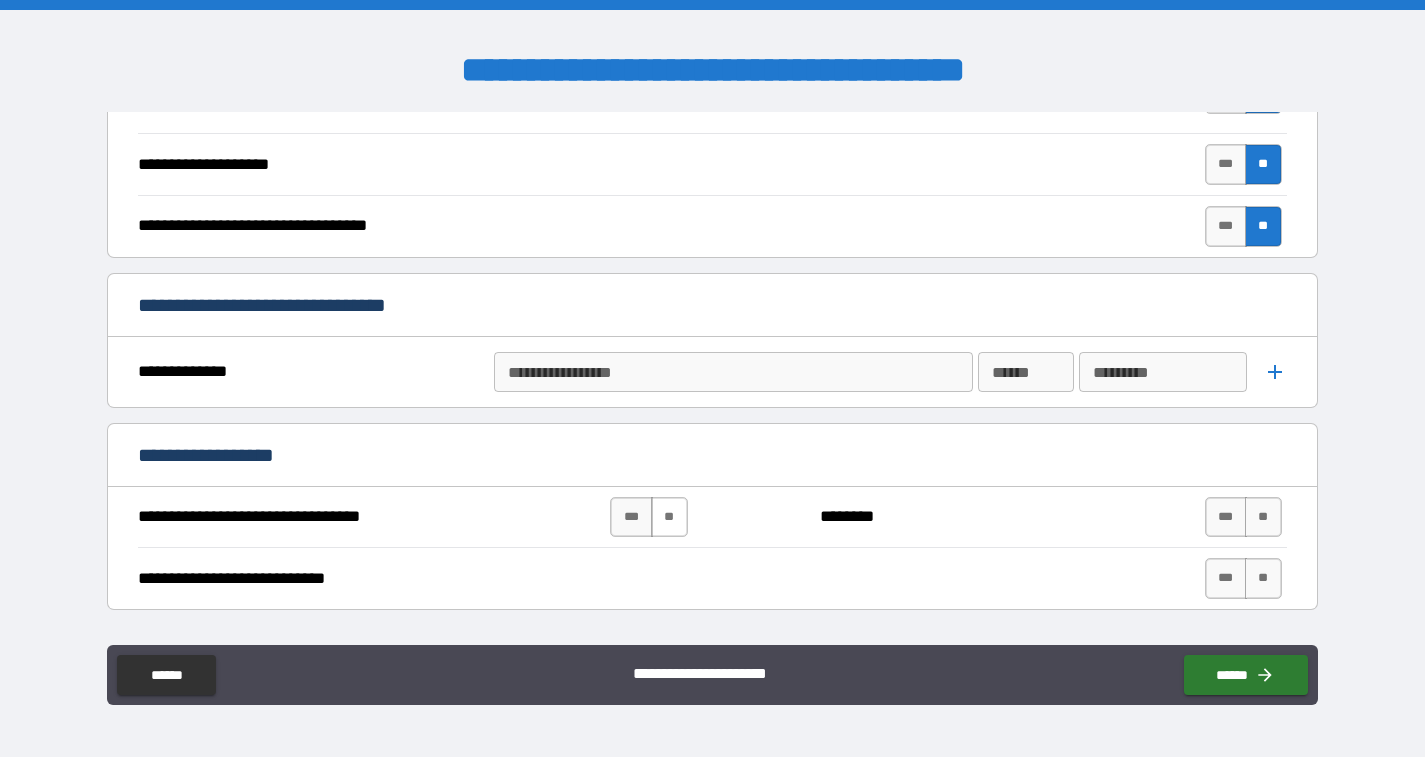 click on "**" at bounding box center [669, 517] 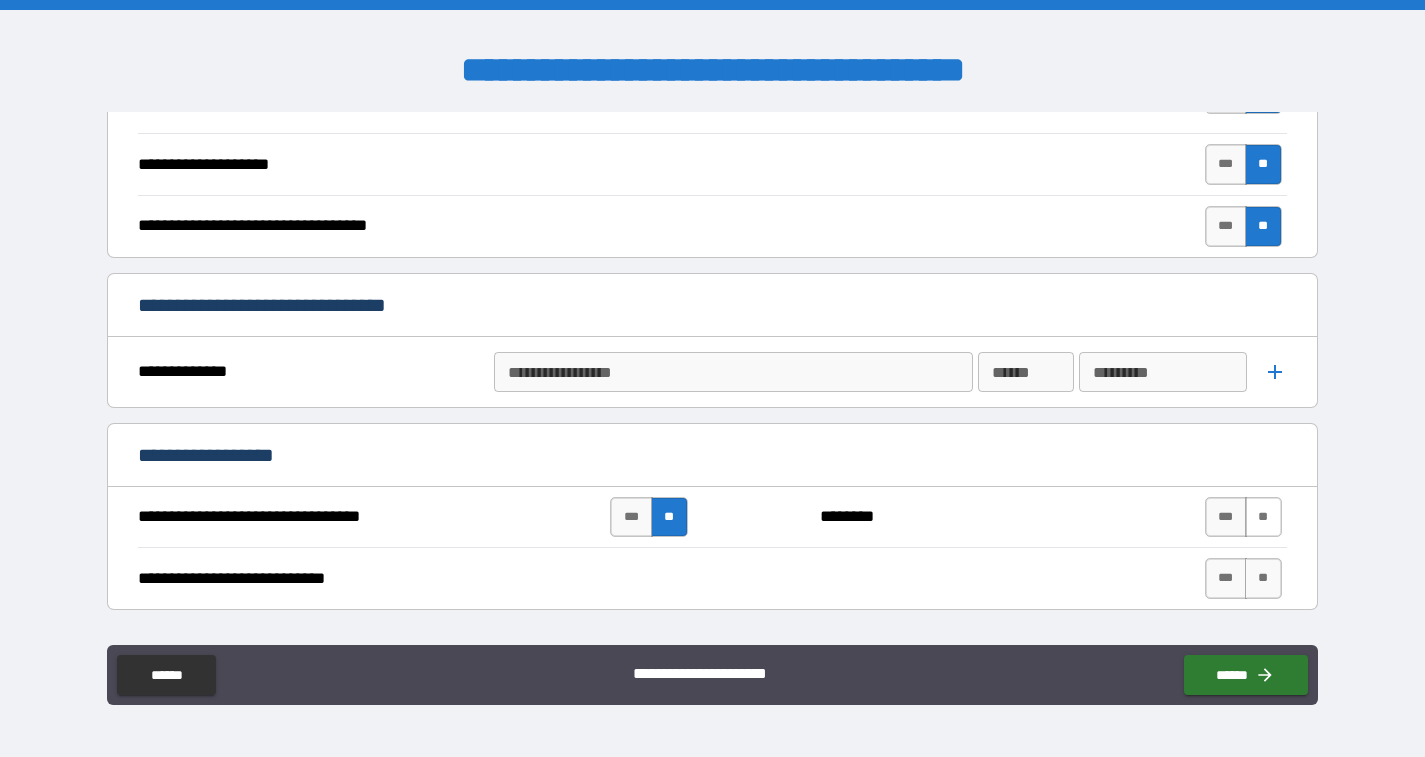 click on "**" at bounding box center [1263, 517] 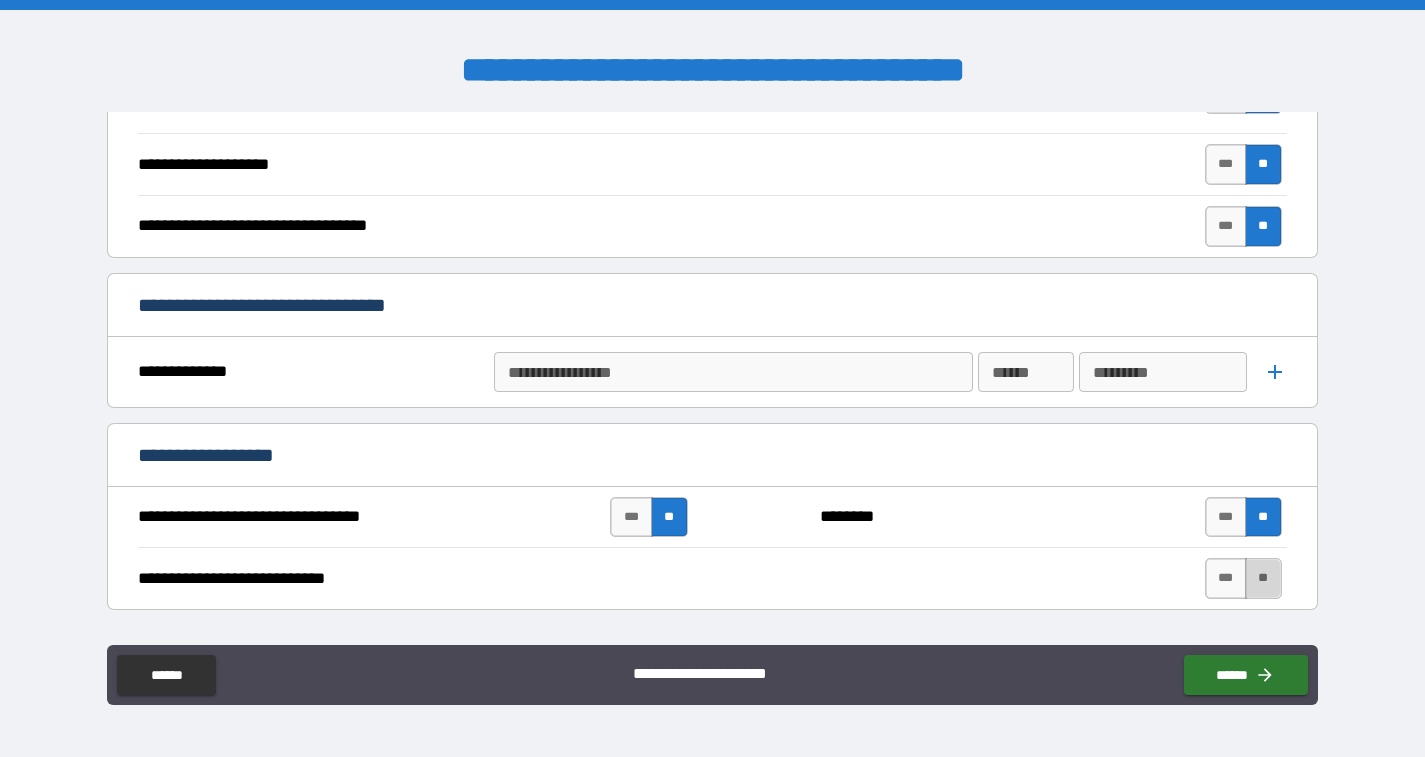 click on "**" at bounding box center (1263, 578) 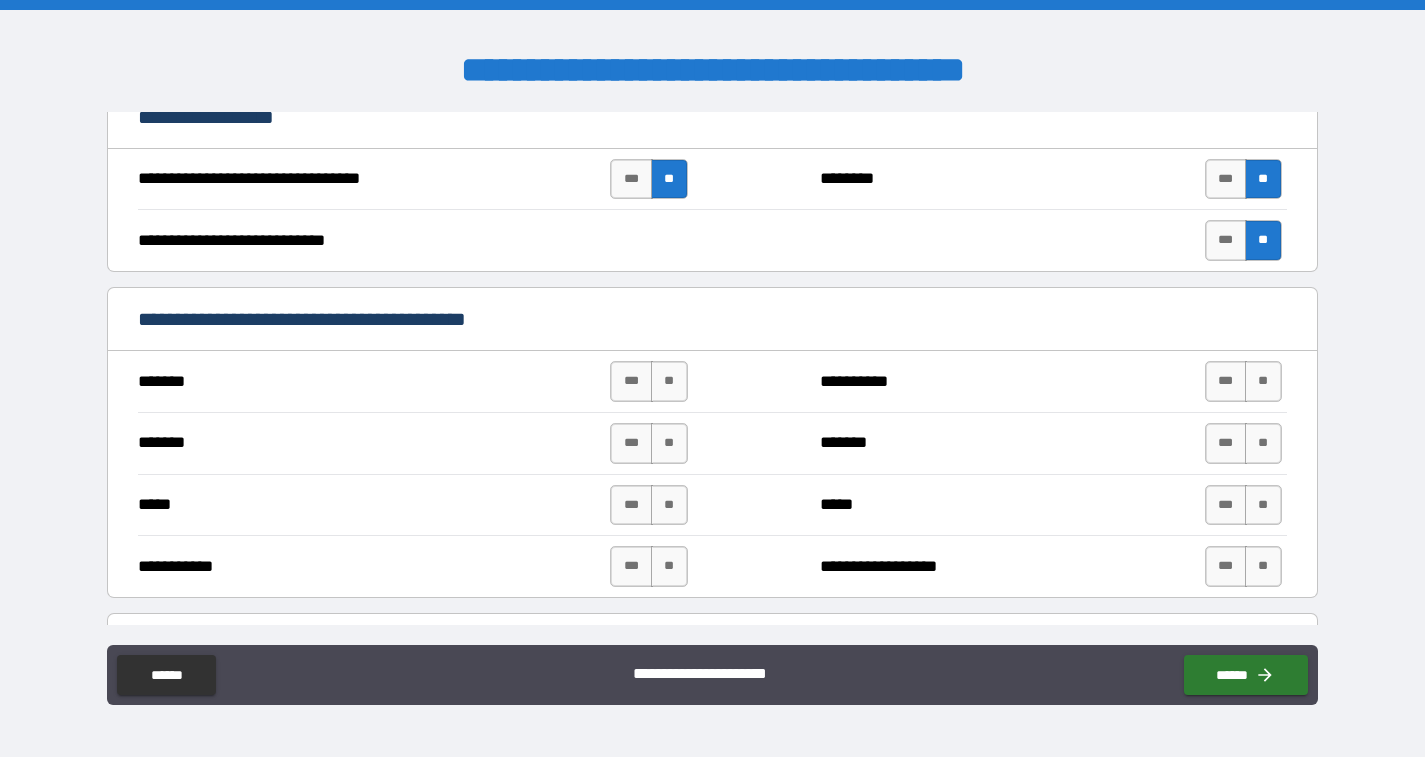 scroll, scrollTop: 659, scrollLeft: 0, axis: vertical 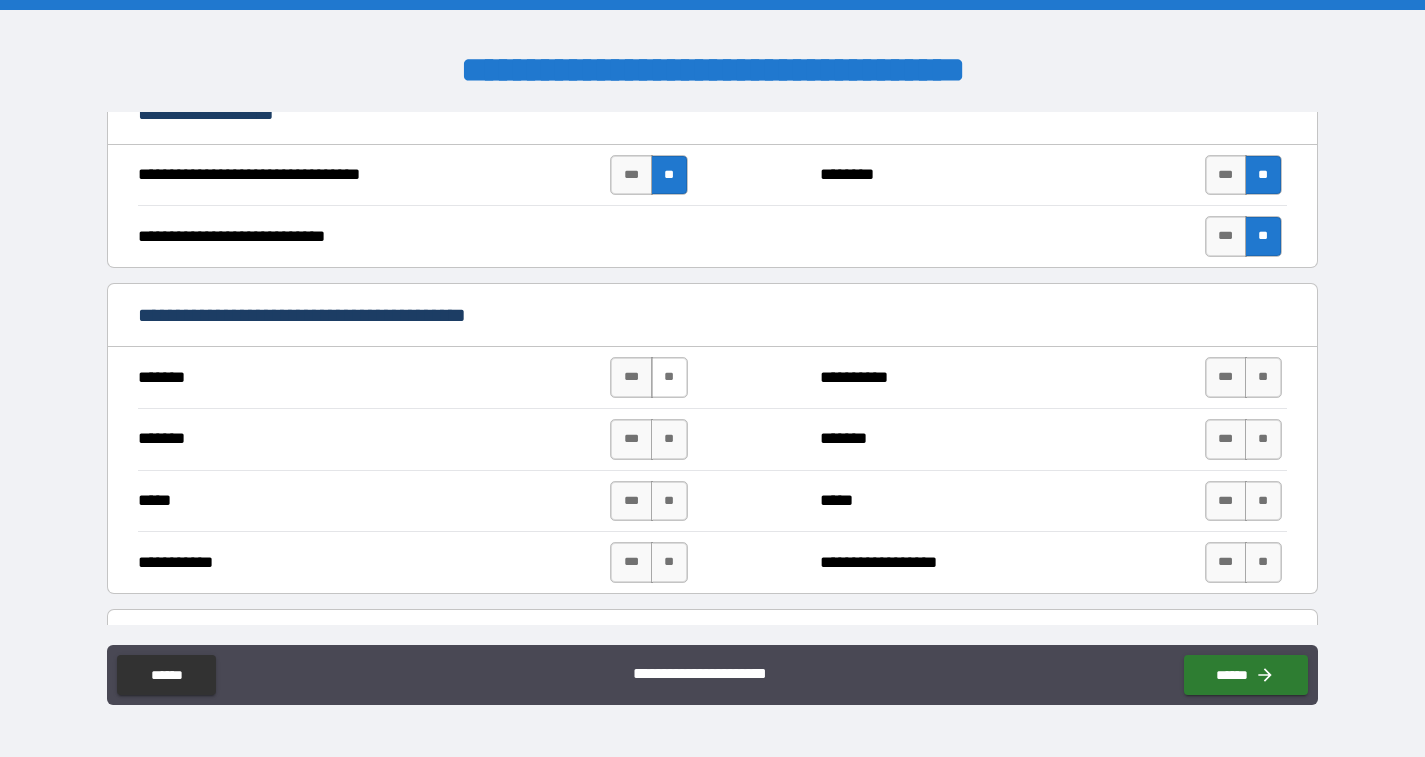 click on "**" at bounding box center (669, 377) 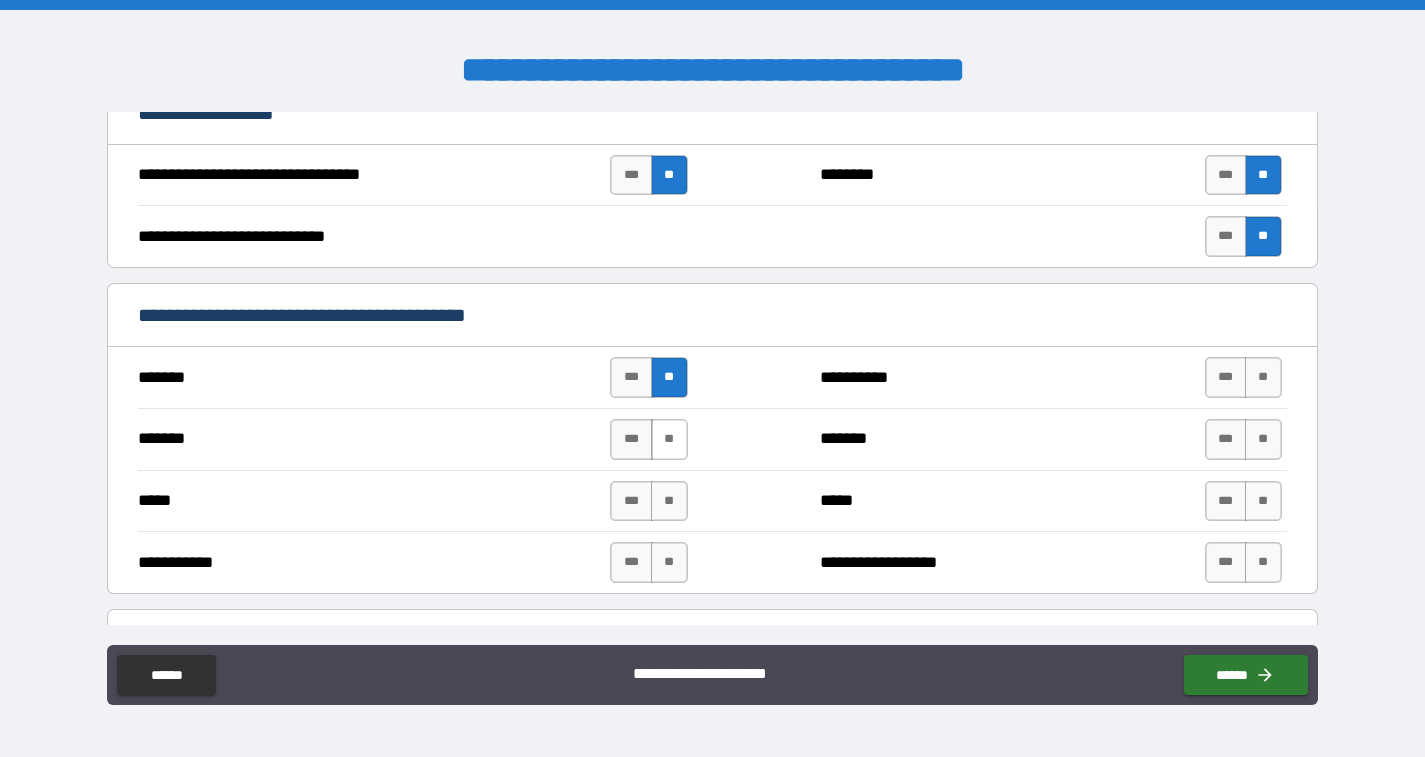click on "**" at bounding box center (669, 439) 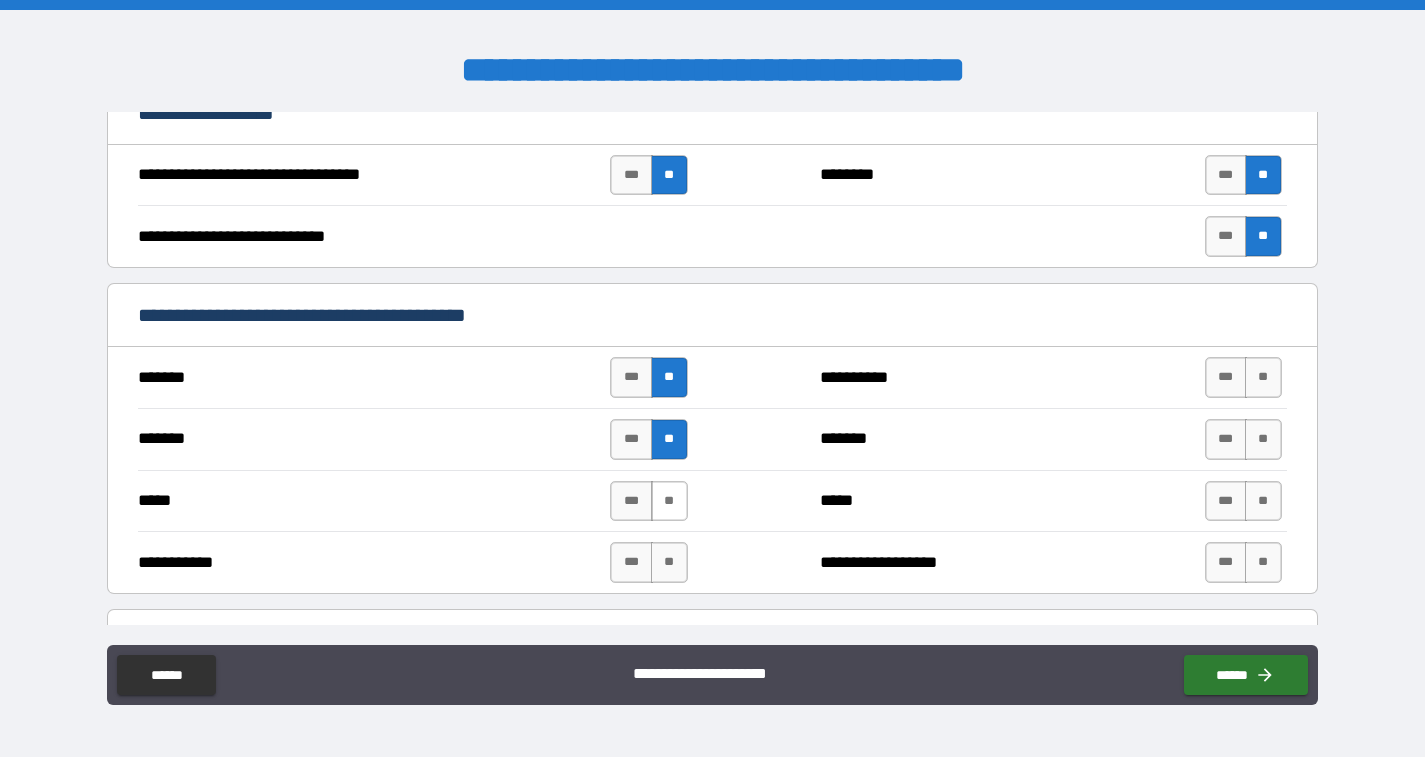 click on "**" at bounding box center [669, 501] 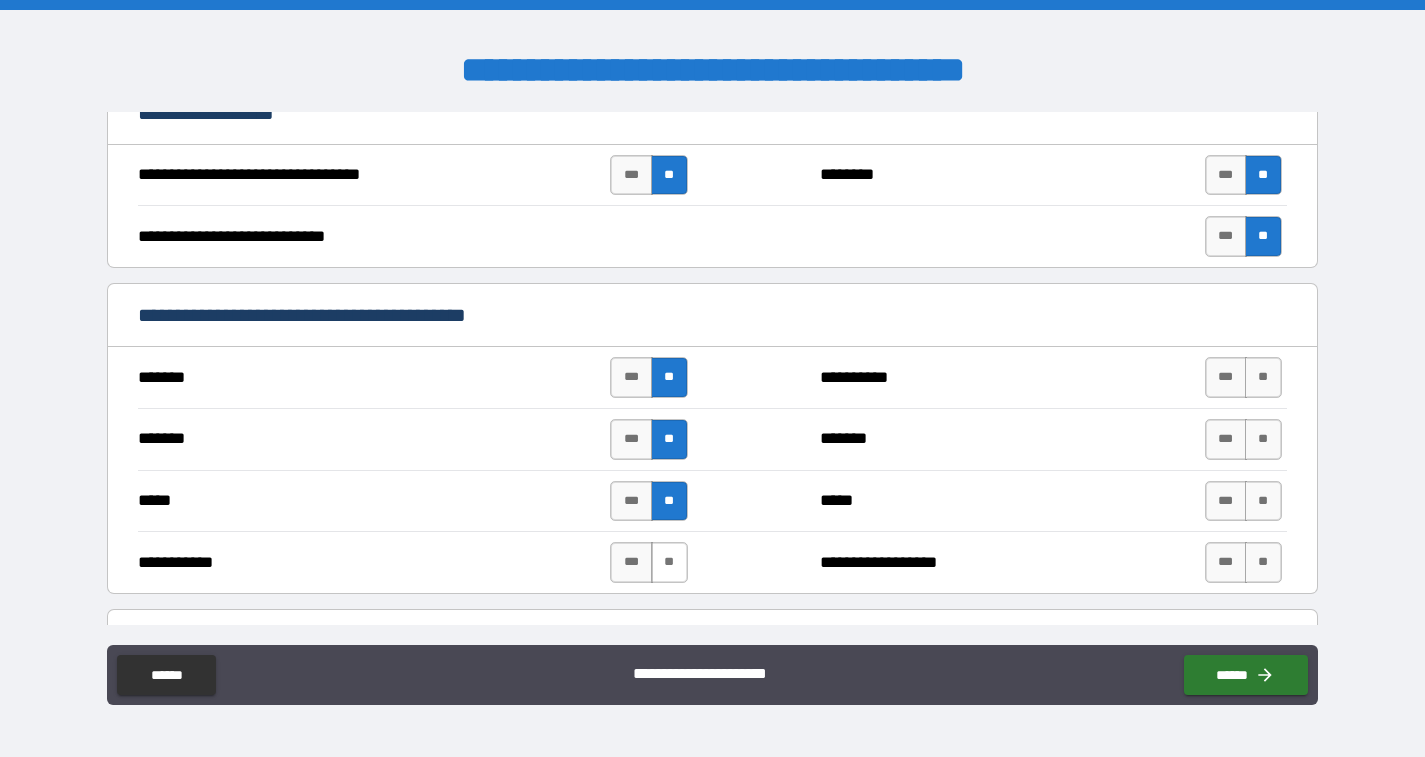 click on "**" at bounding box center (669, 562) 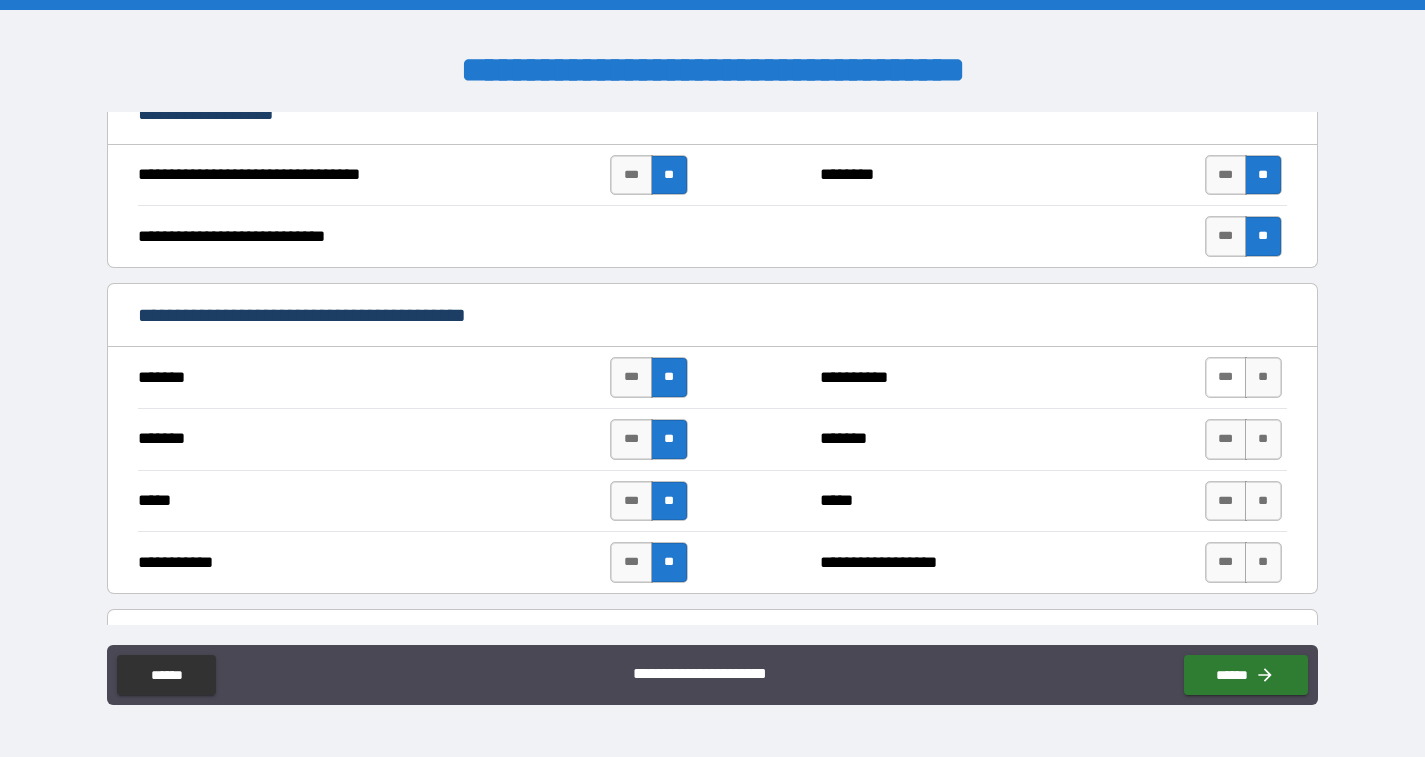 click on "***" at bounding box center (1226, 377) 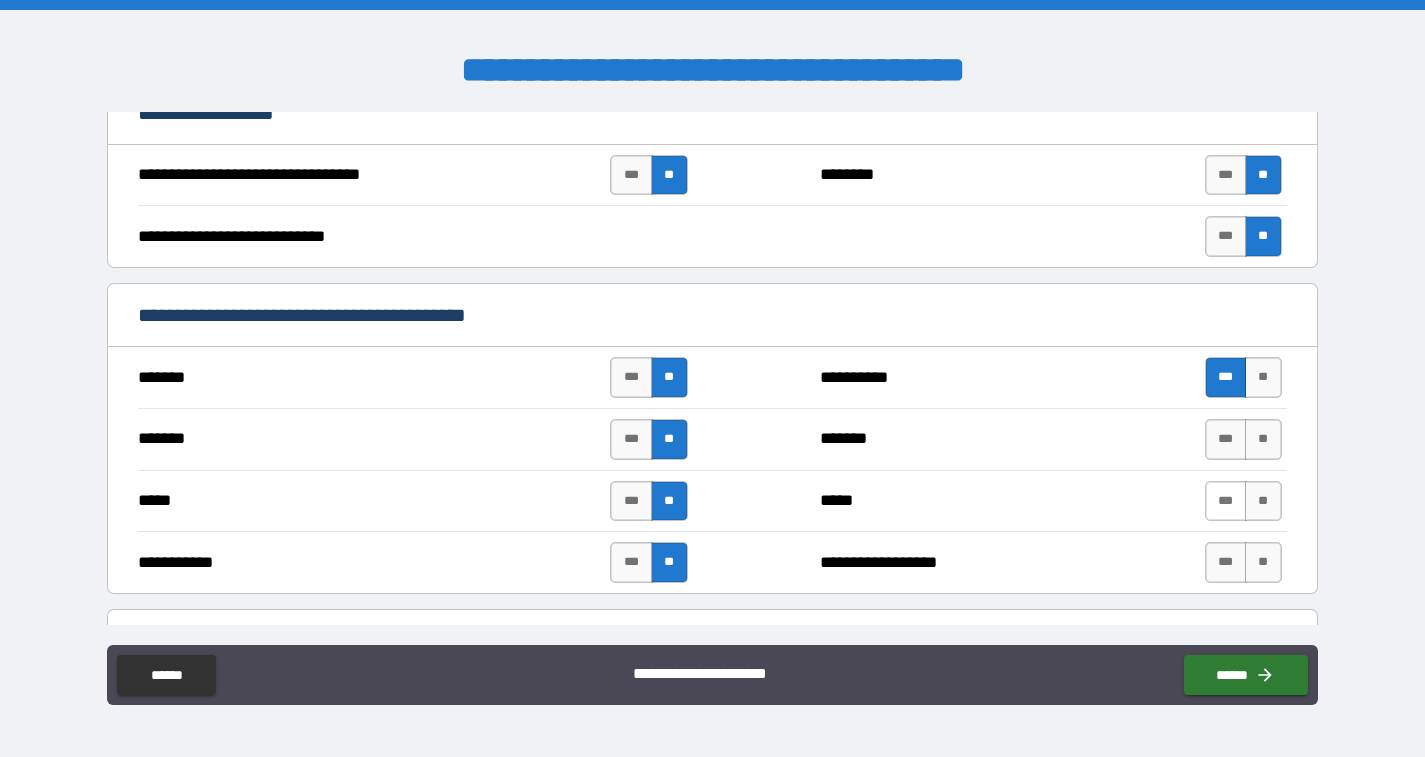 click on "***" at bounding box center [1226, 501] 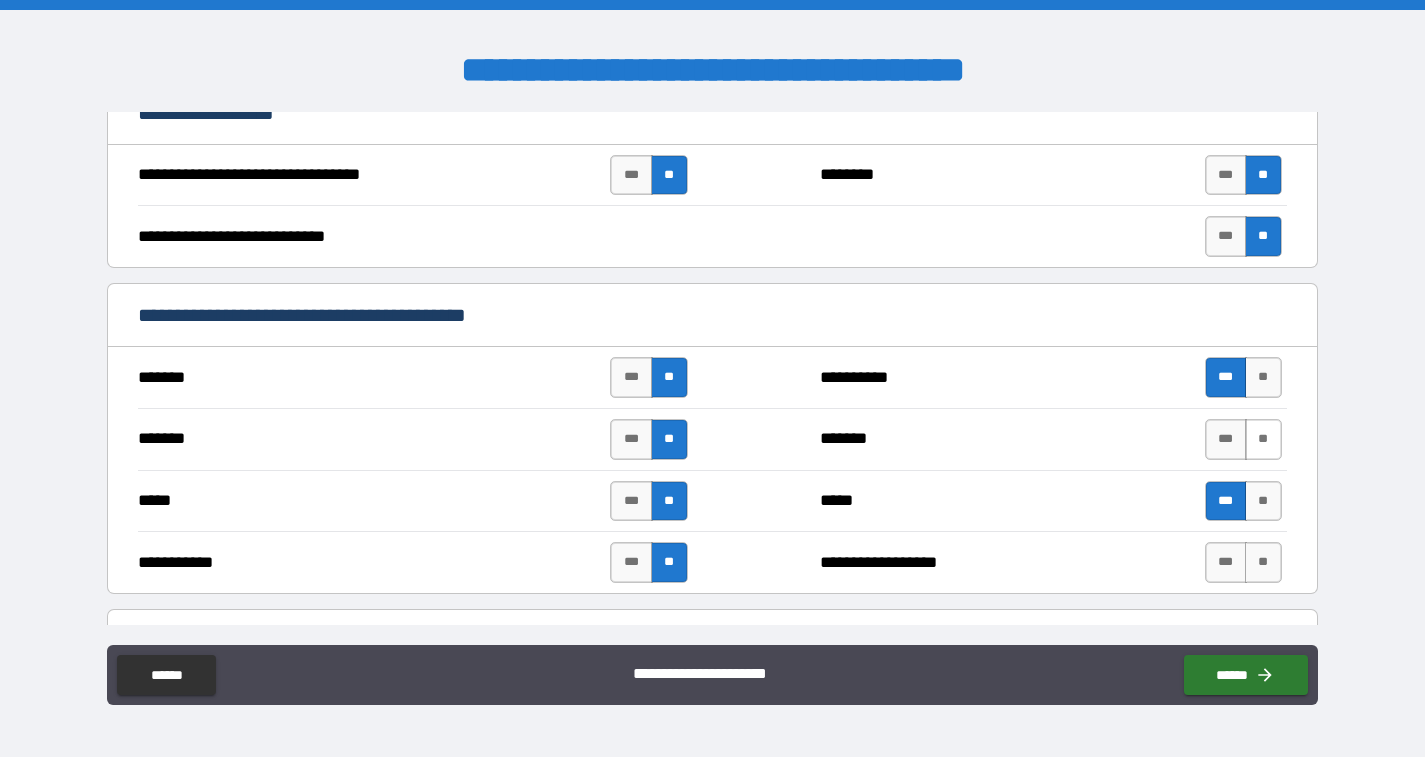 click on "**" at bounding box center [1263, 439] 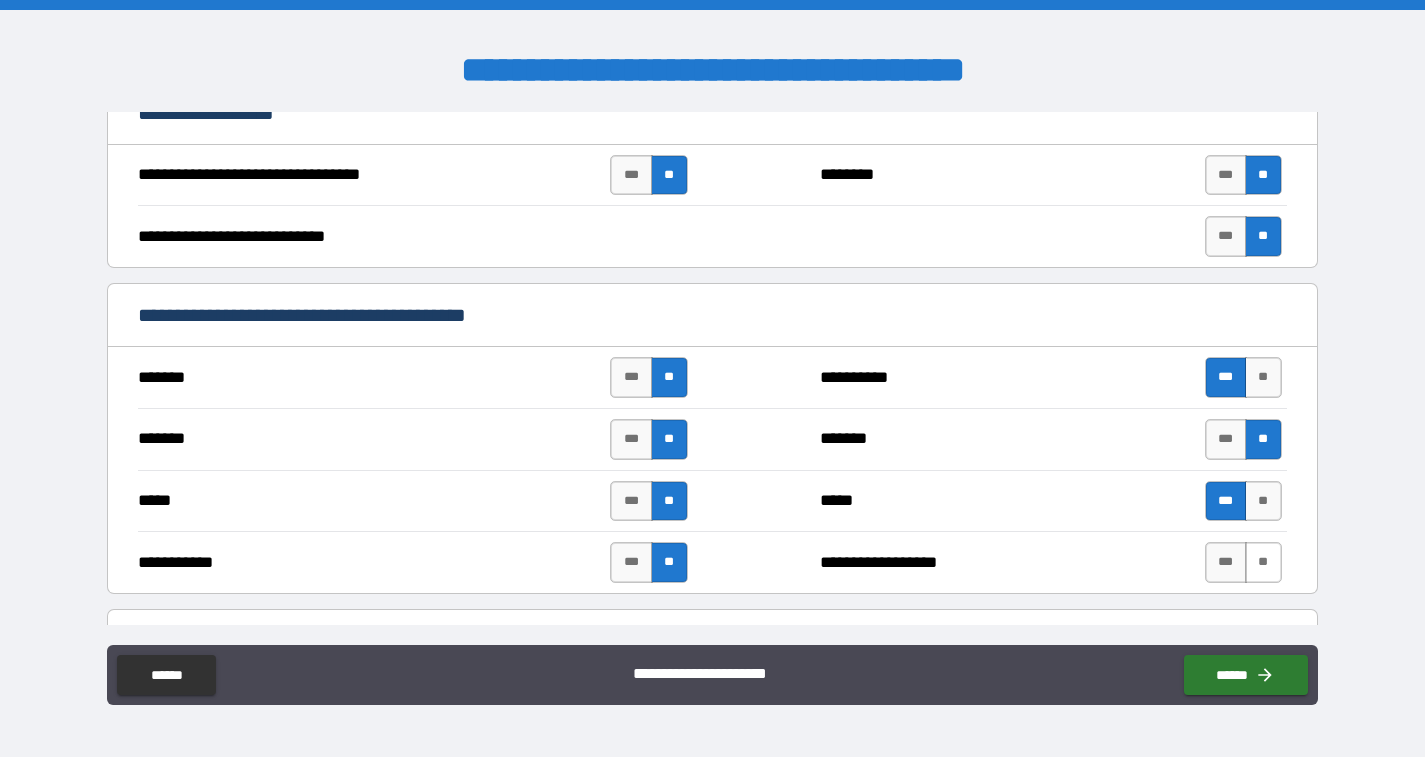 click on "**" at bounding box center [1263, 562] 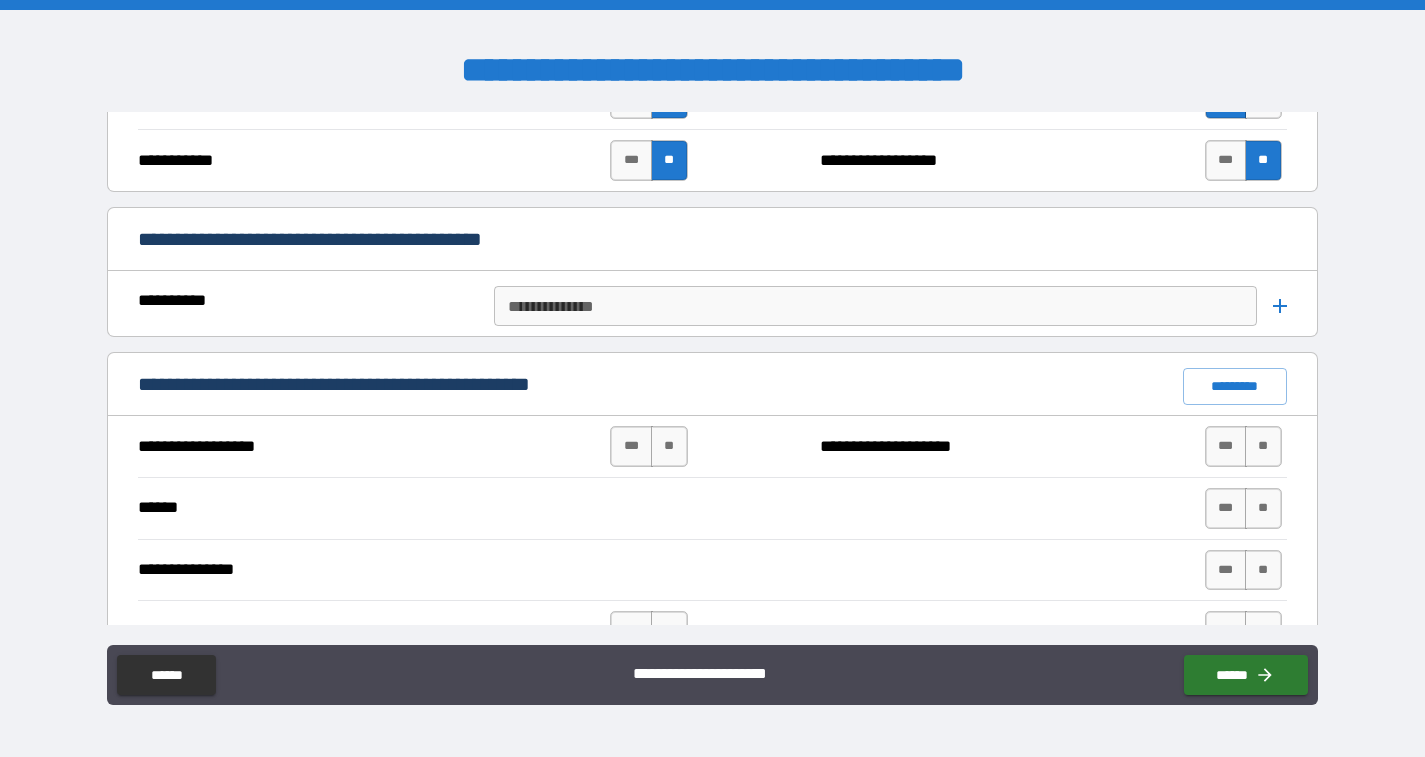 scroll, scrollTop: 1067, scrollLeft: 0, axis: vertical 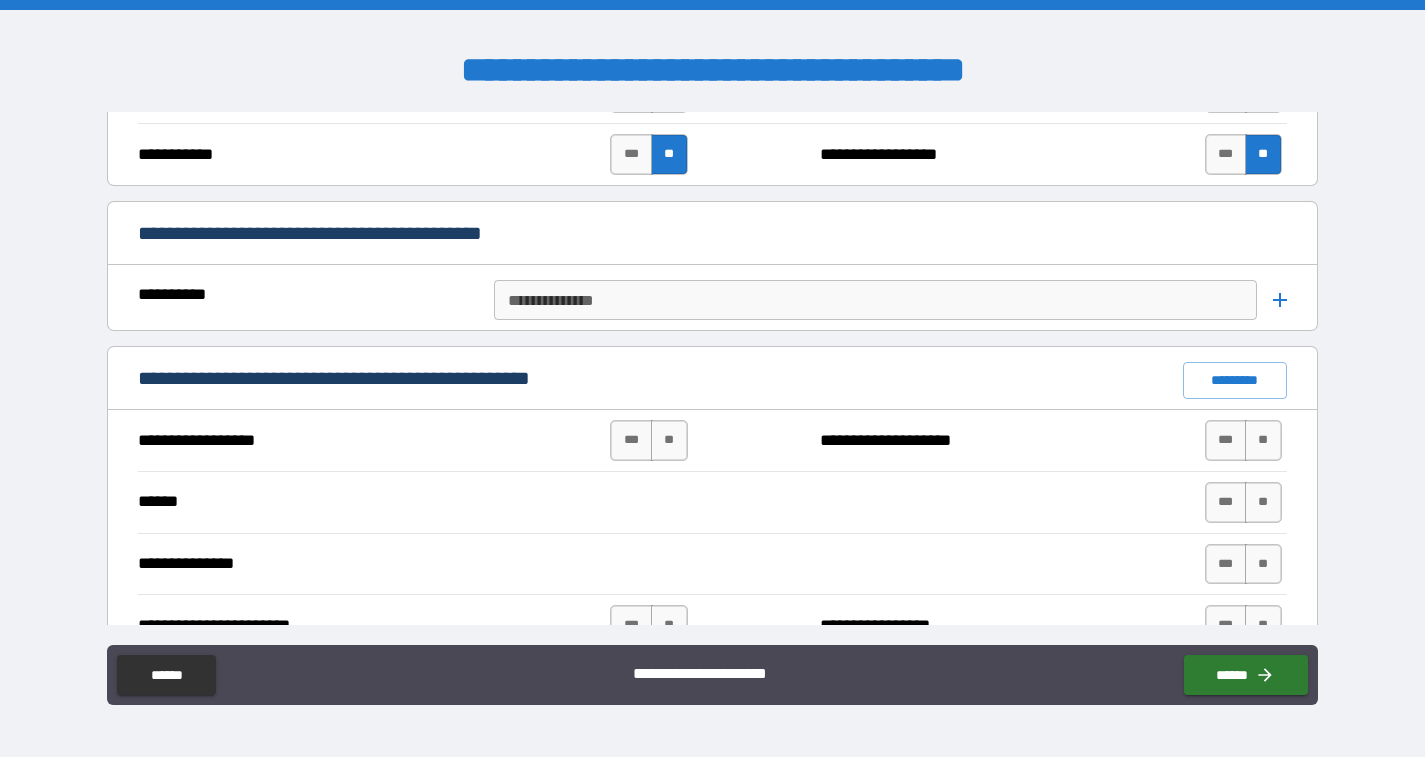 click on "**********" at bounding box center [874, 300] 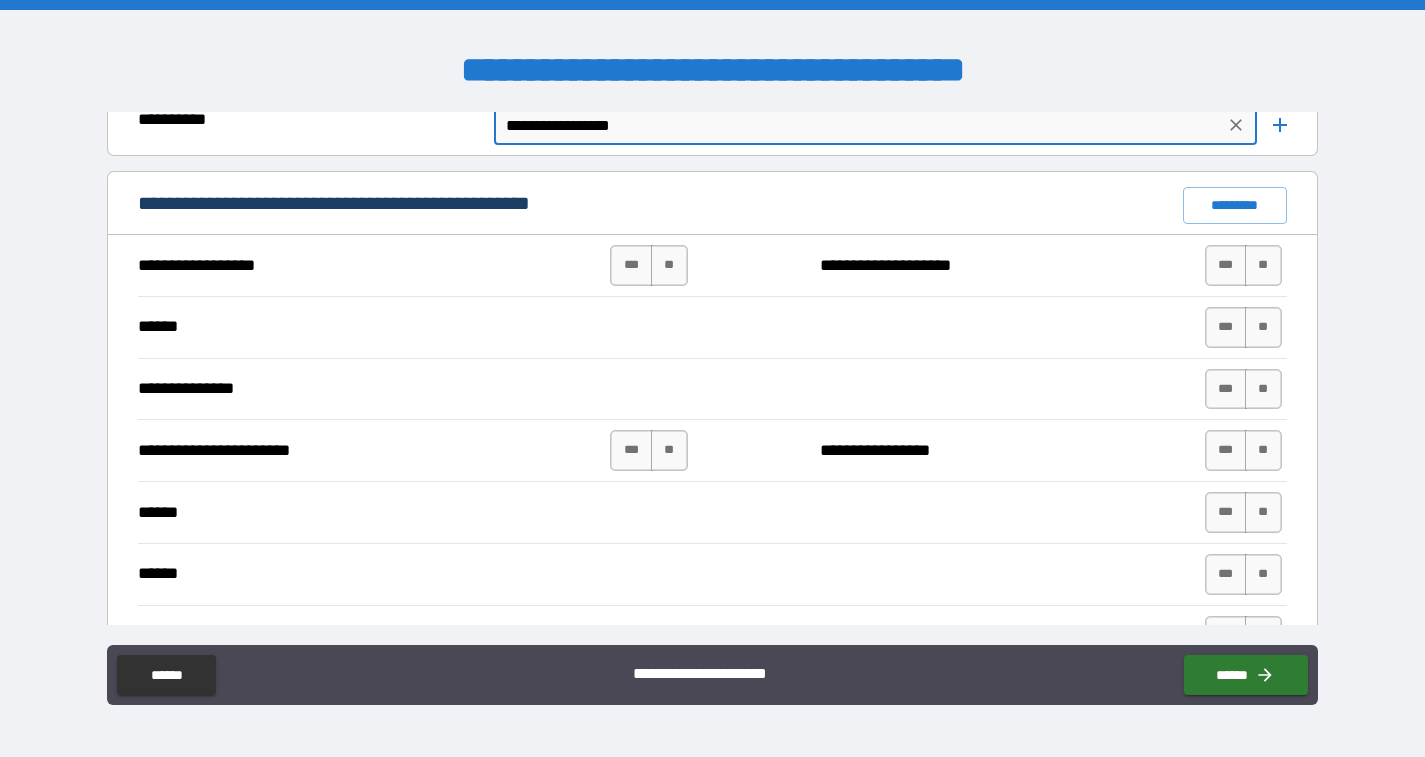 scroll, scrollTop: 1262, scrollLeft: 0, axis: vertical 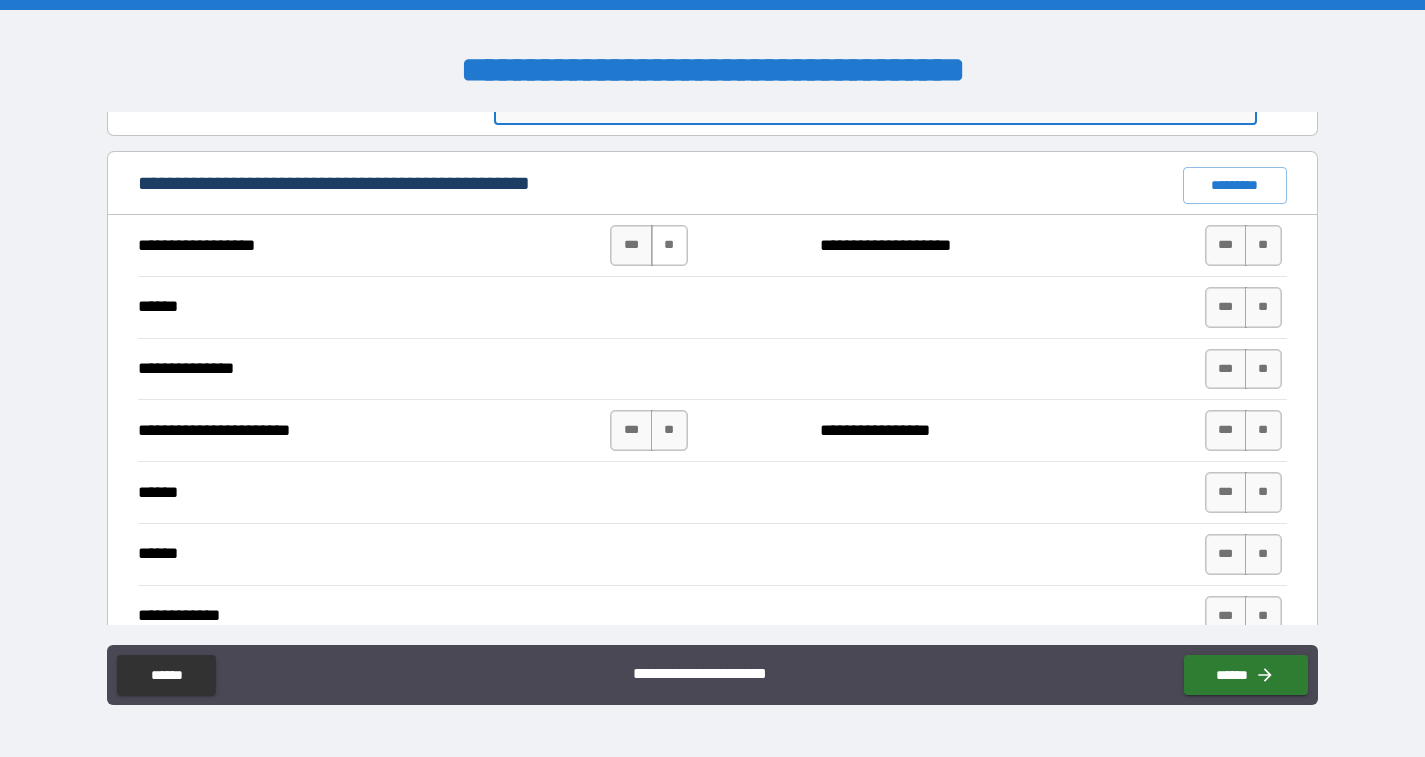 type on "**********" 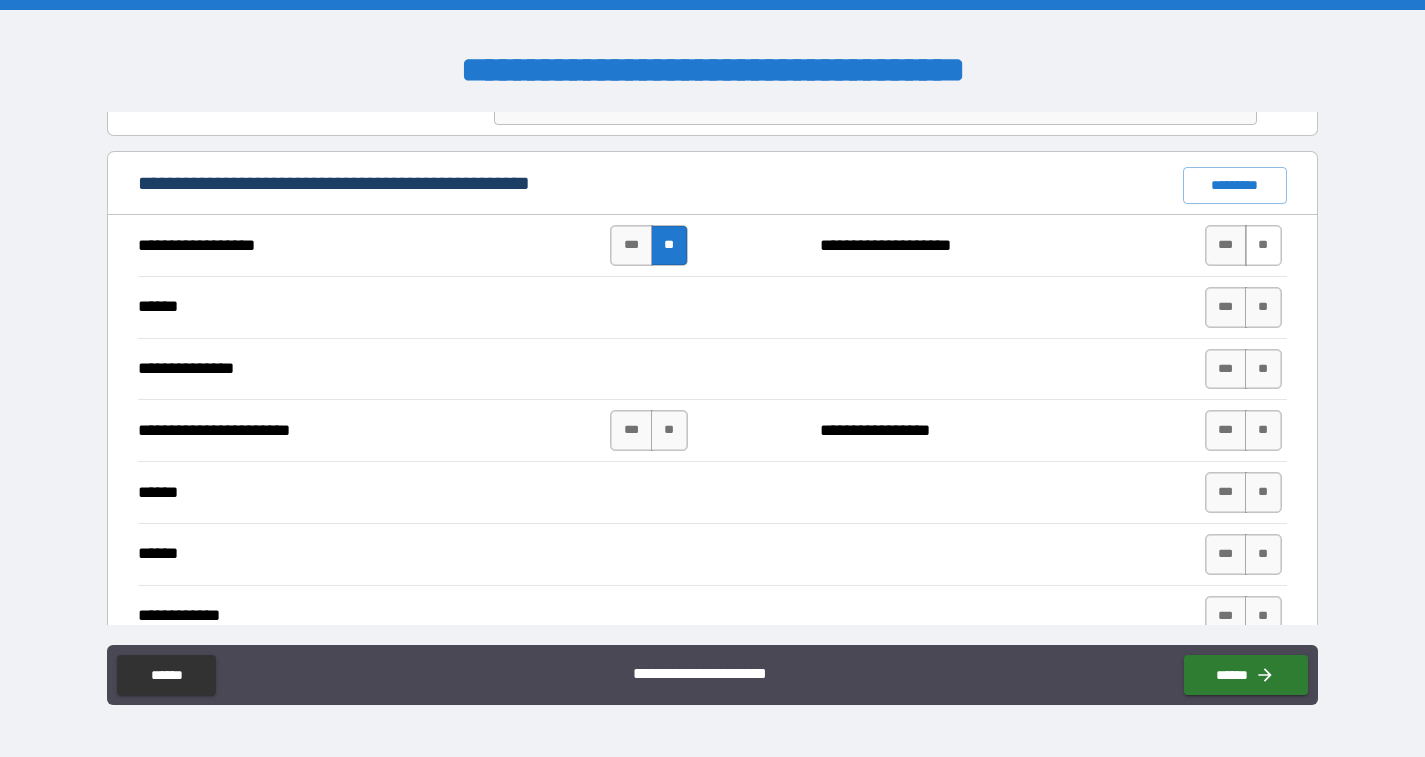 click on "**" at bounding box center (1263, 245) 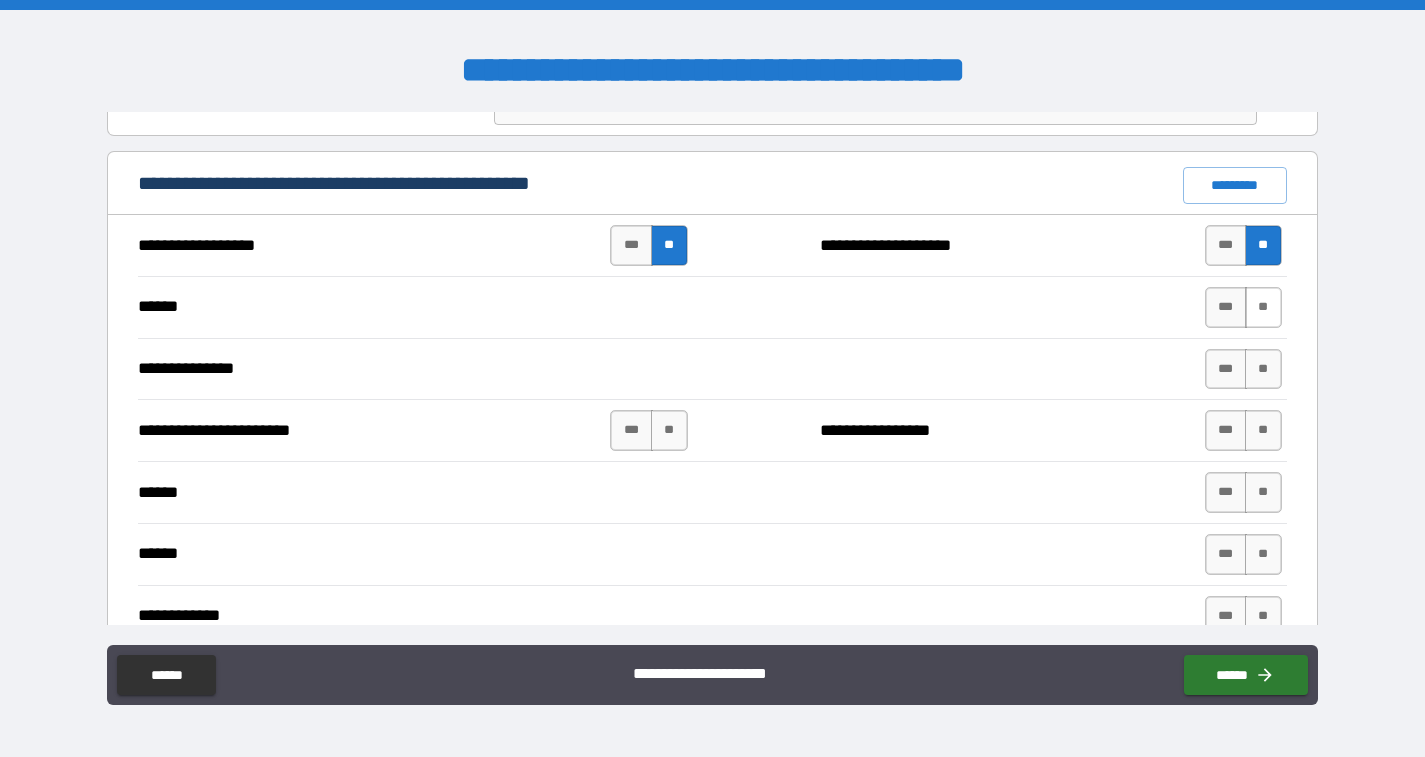 click on "**" at bounding box center (1263, 307) 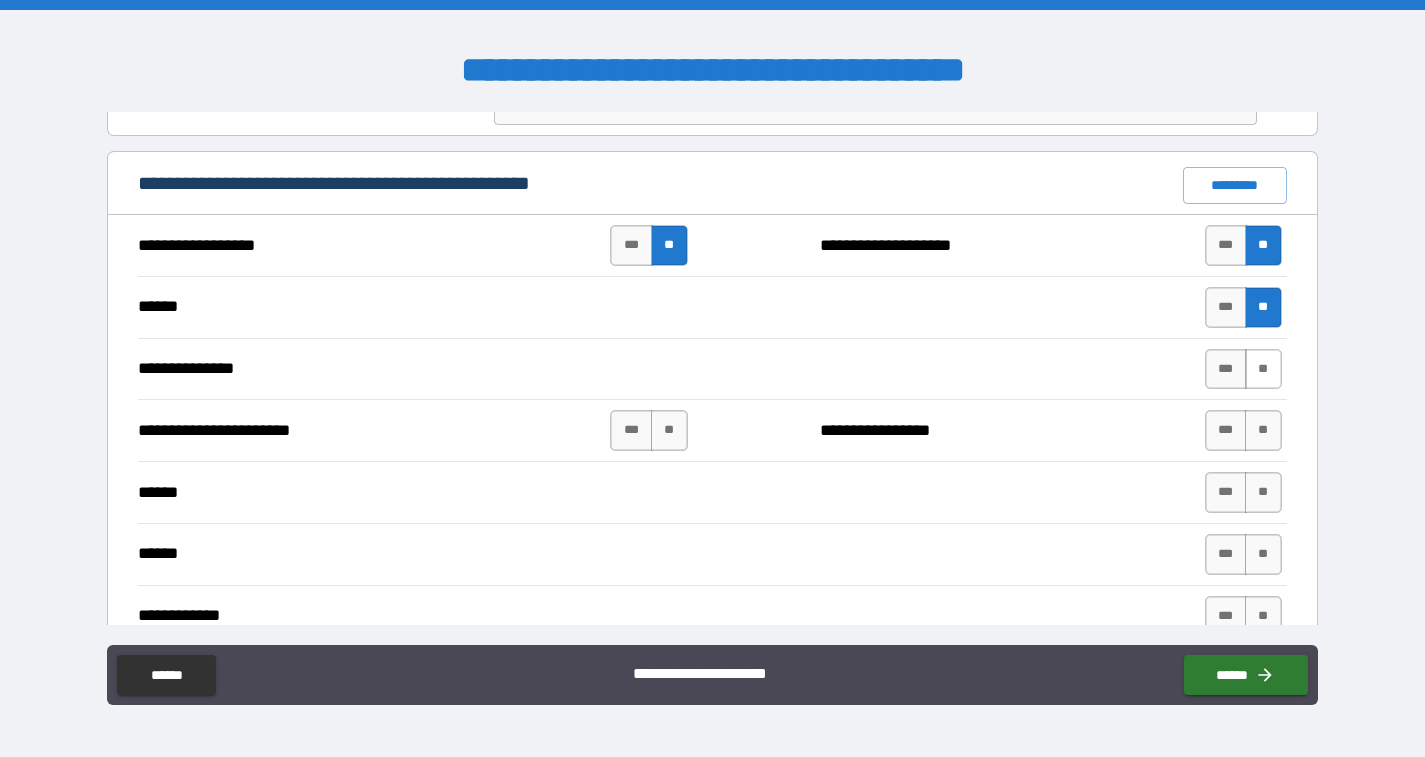 click on "**" at bounding box center [1263, 369] 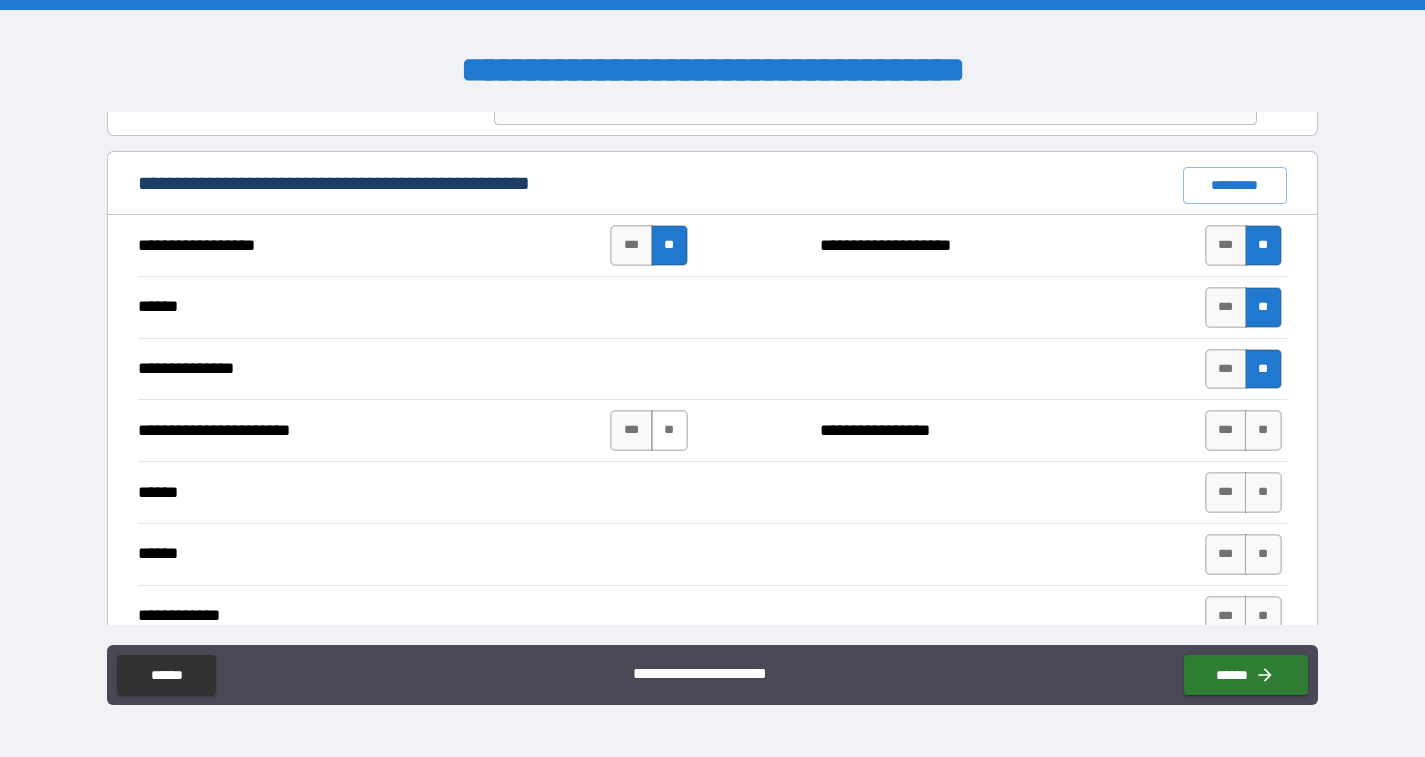 click on "**" at bounding box center [669, 430] 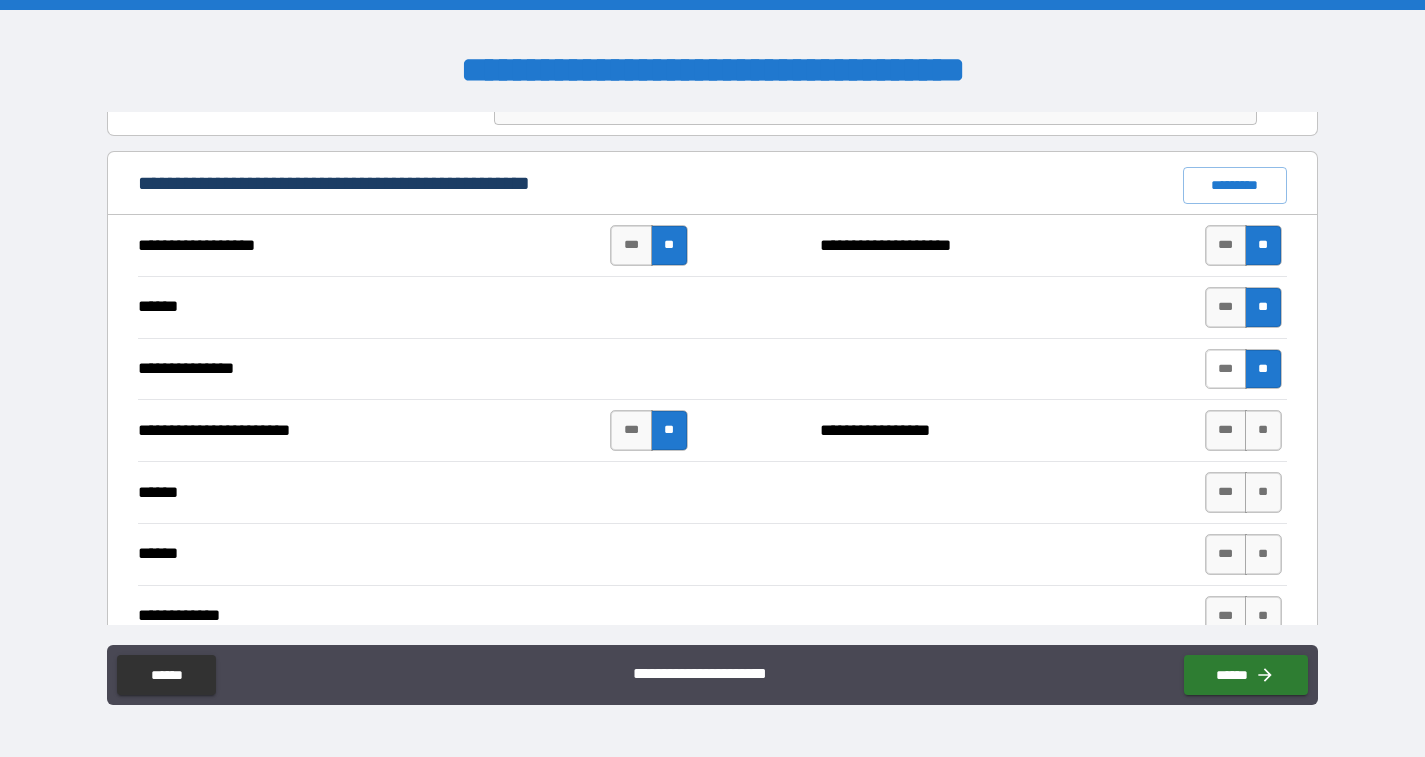 click on "***" at bounding box center [1226, 369] 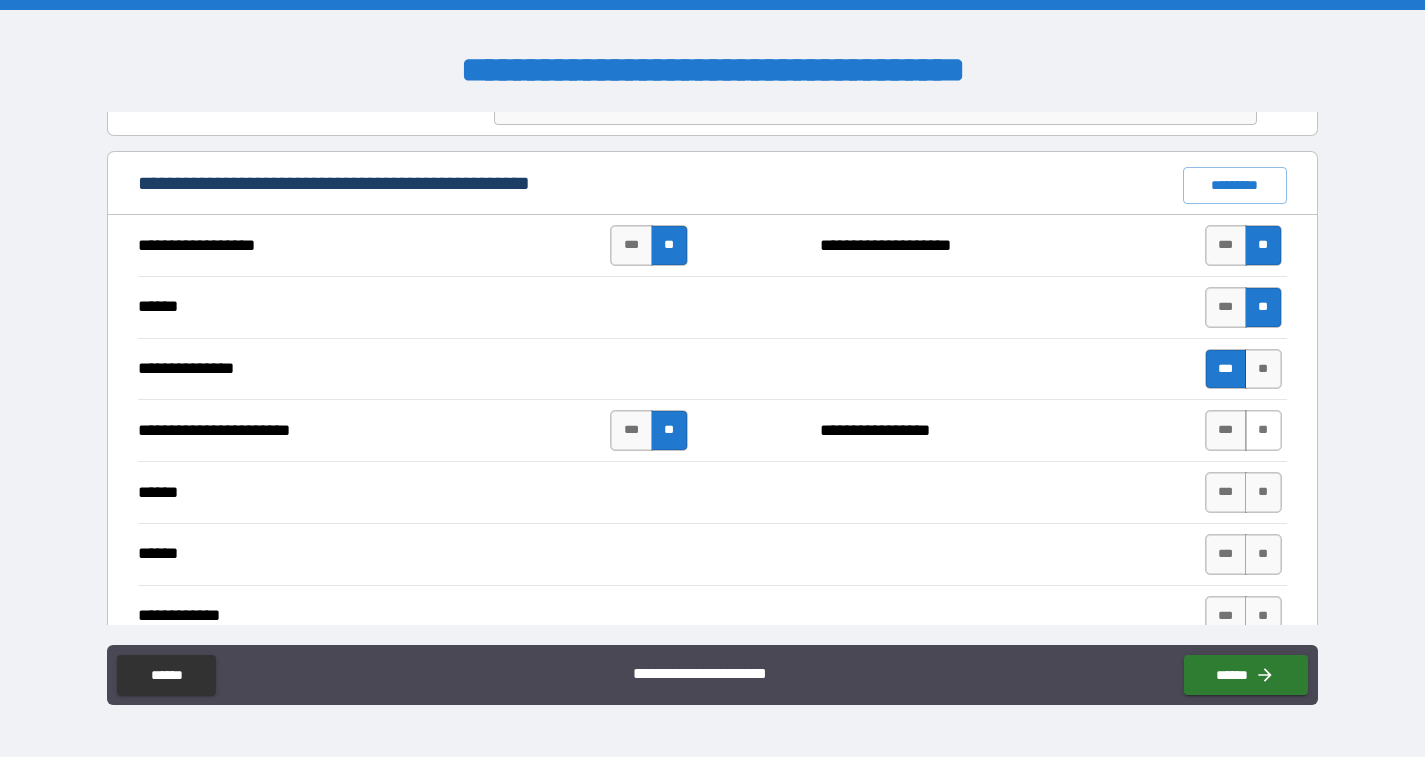 click on "**" at bounding box center [1263, 430] 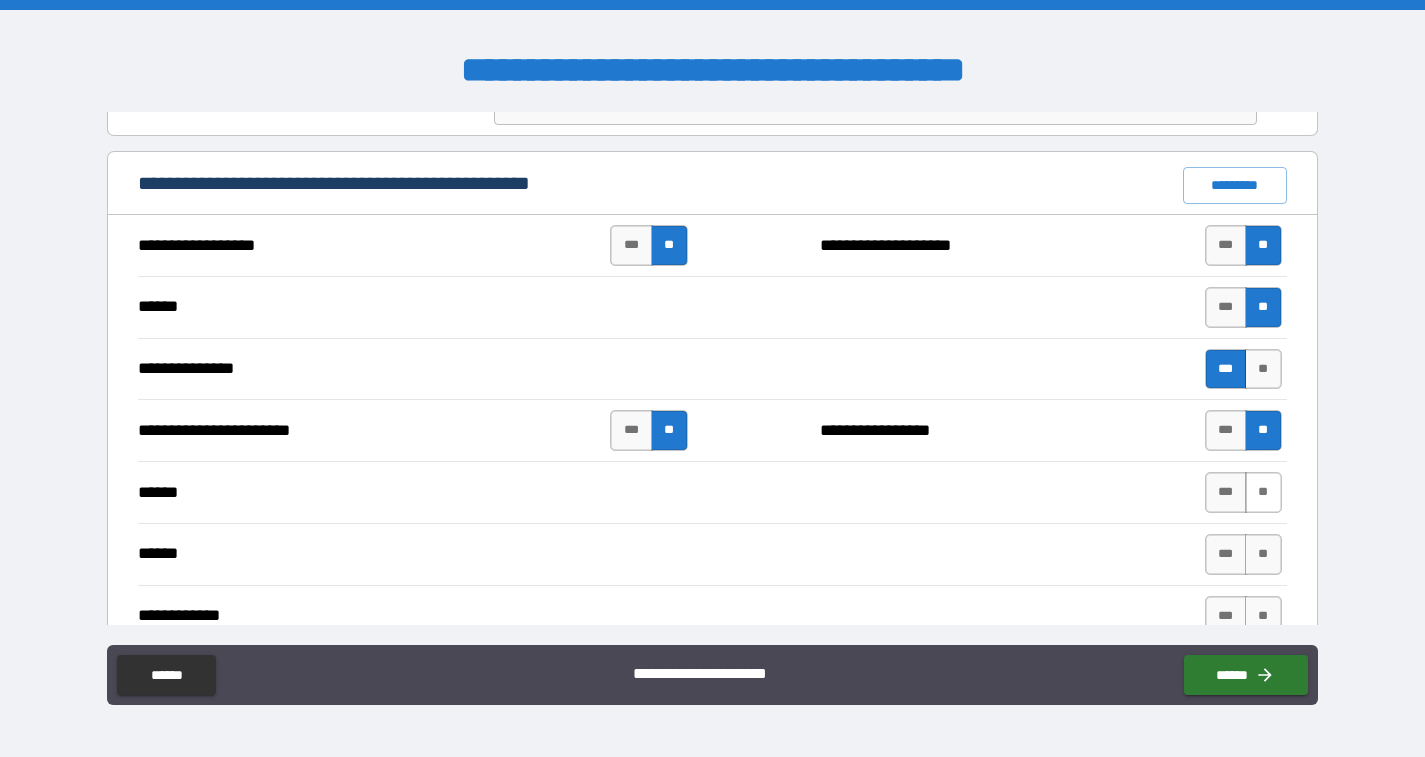 click on "**" at bounding box center [1263, 492] 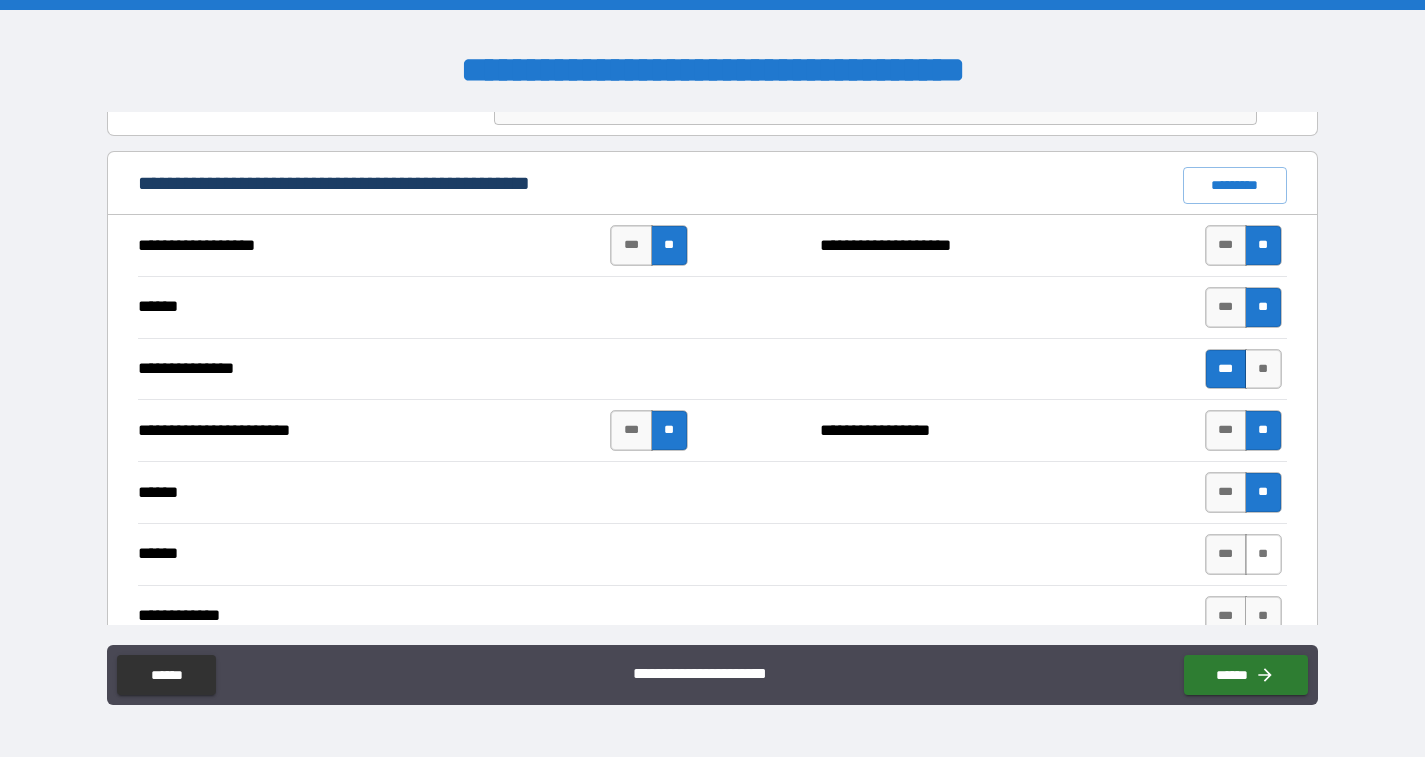click on "**" at bounding box center (1263, 554) 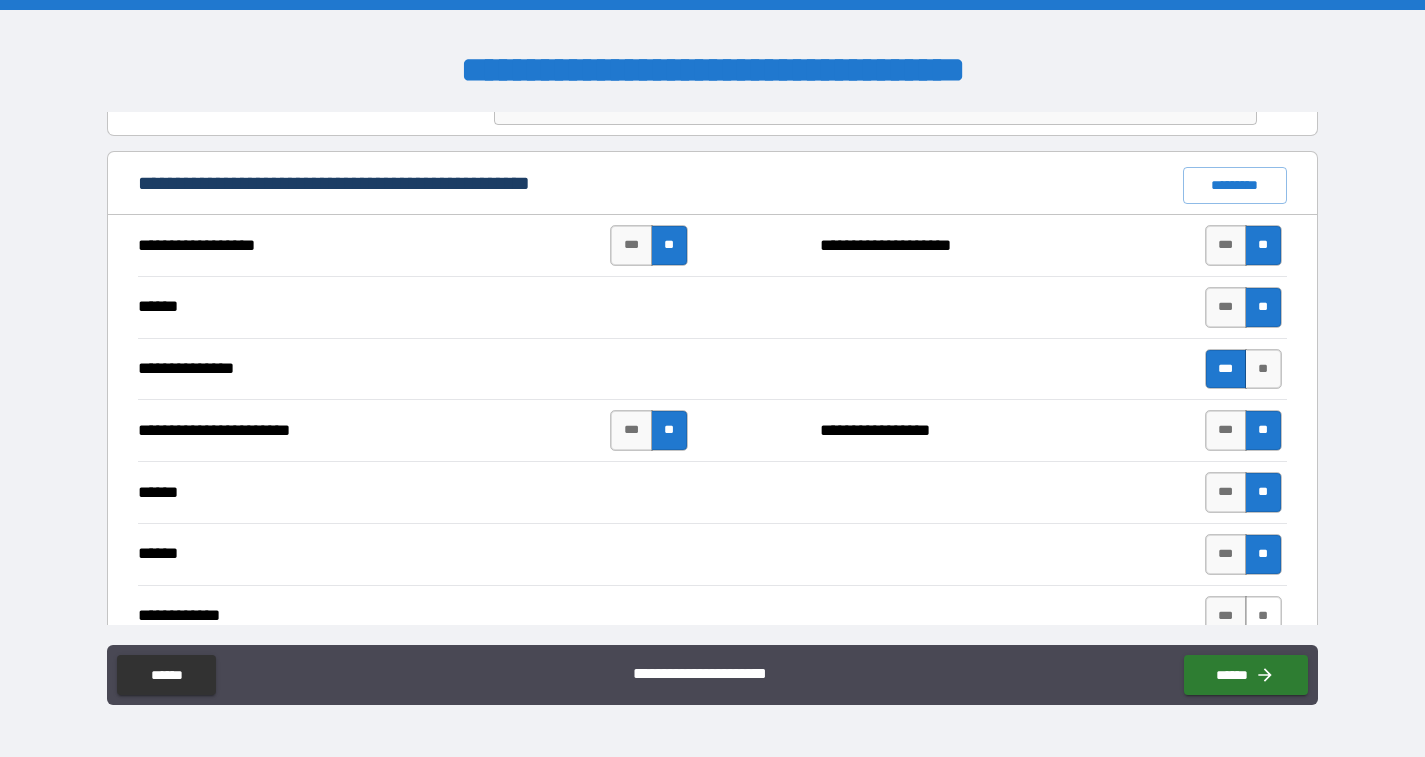 click on "**" at bounding box center (1263, 616) 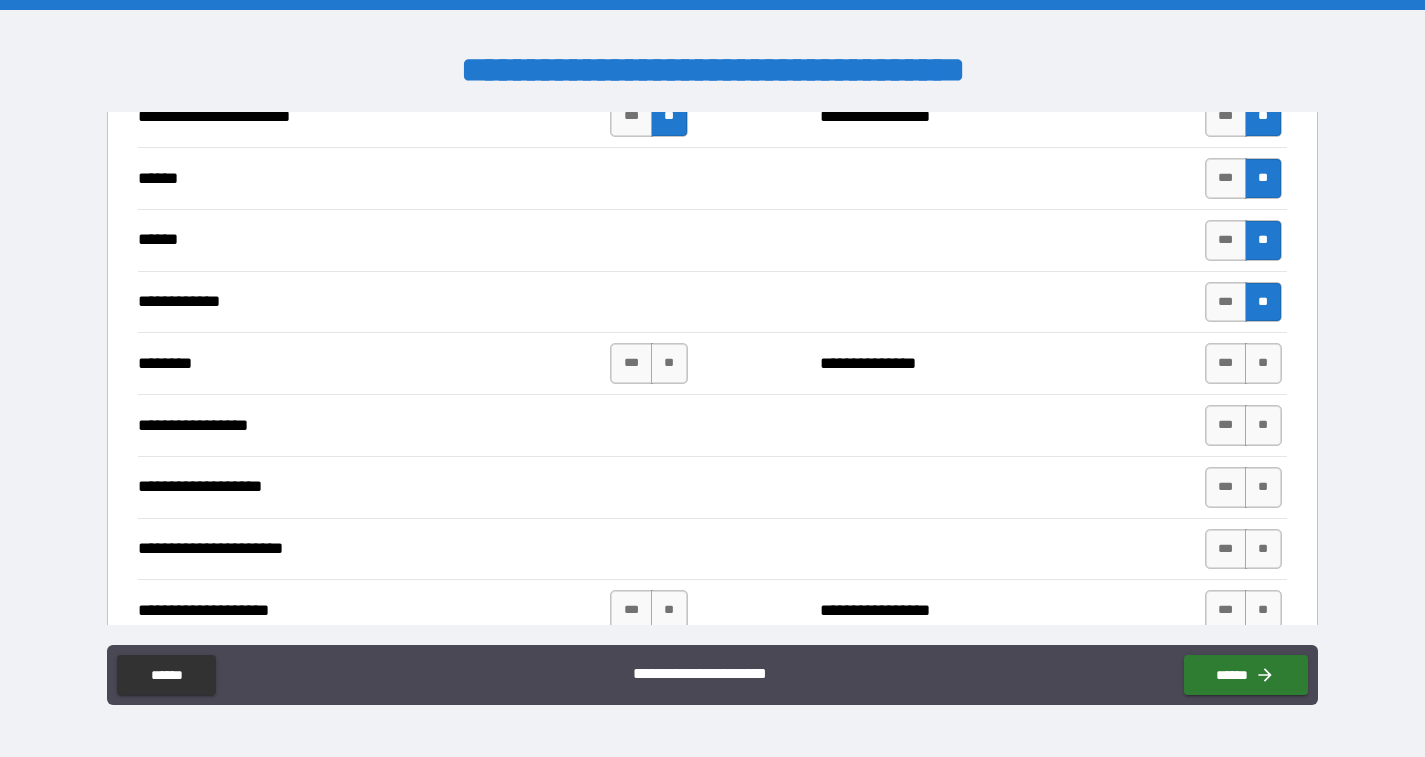 scroll, scrollTop: 1579, scrollLeft: 0, axis: vertical 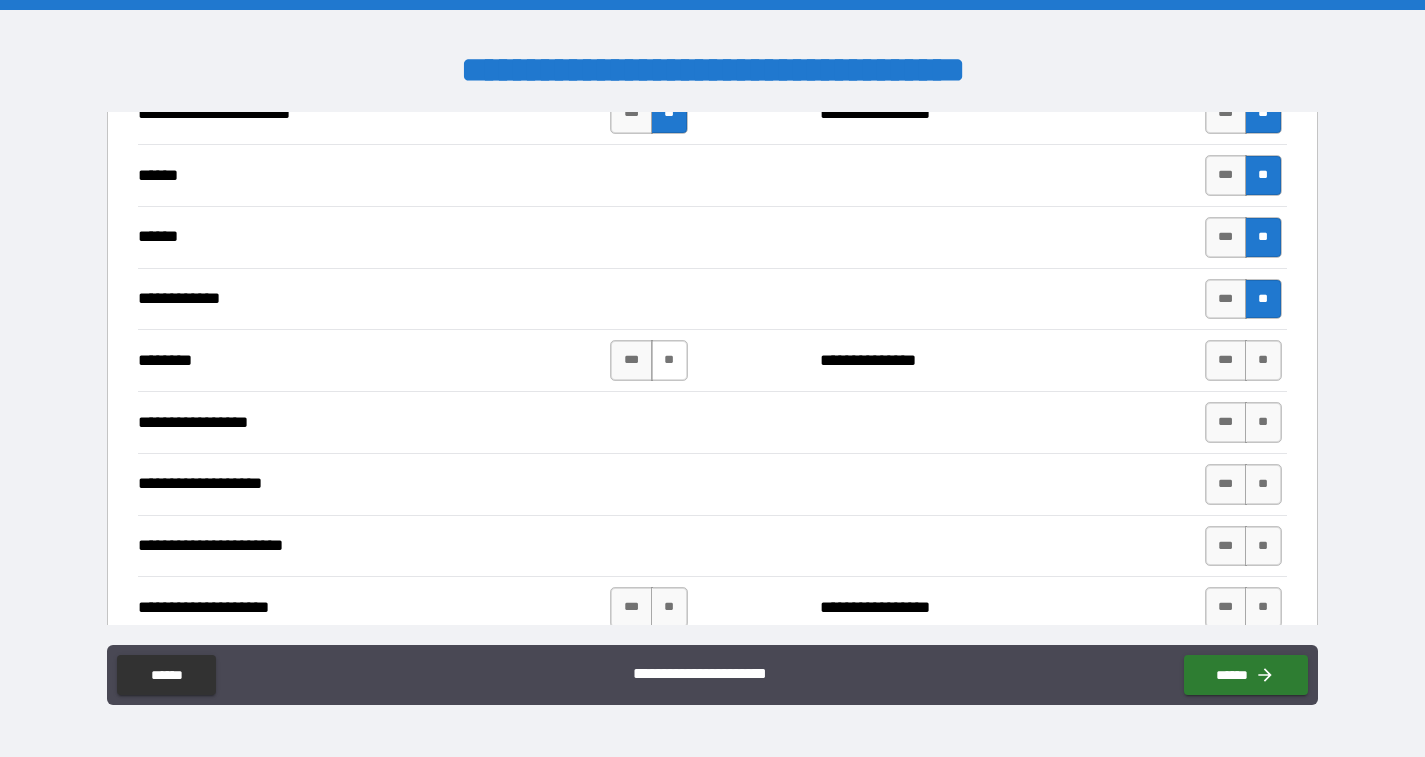click on "**" at bounding box center (669, 360) 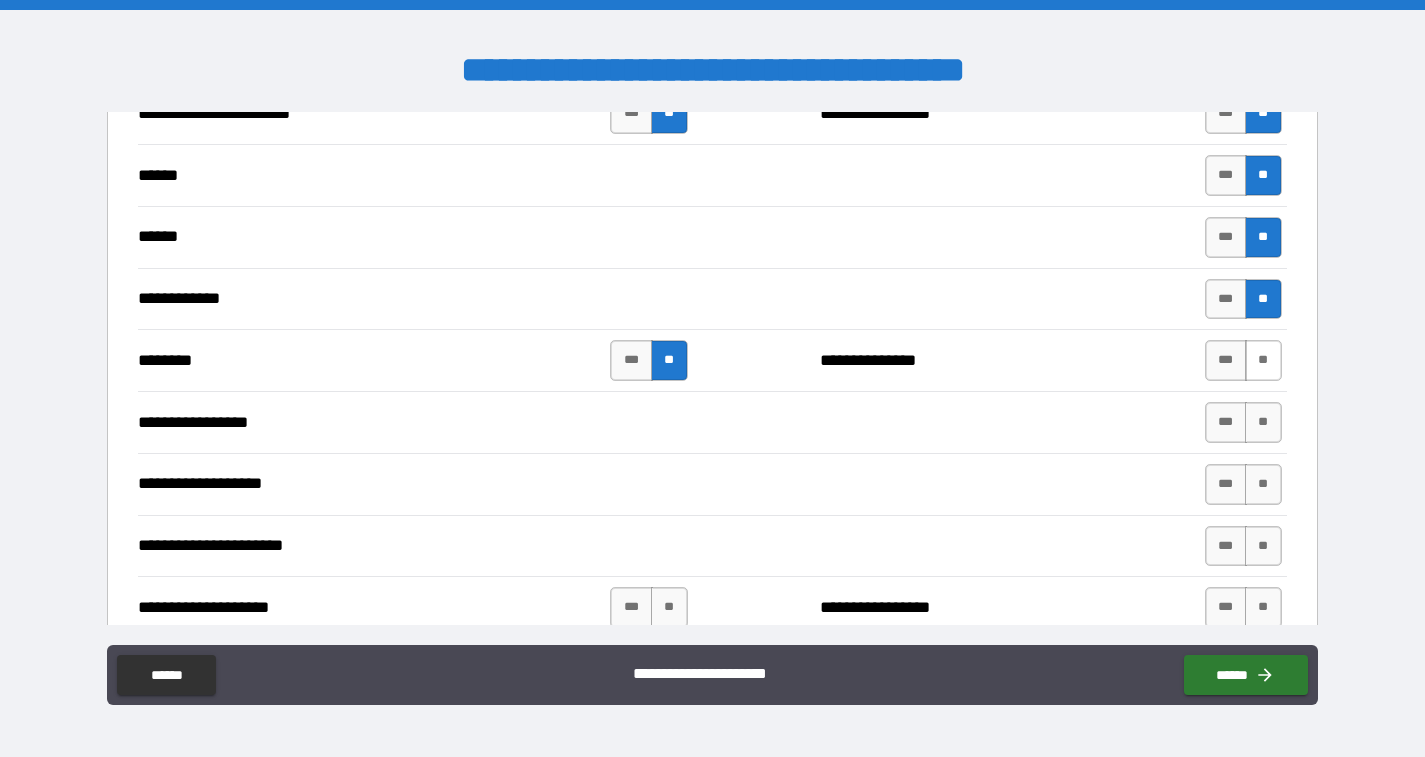 click on "**" at bounding box center (1263, 360) 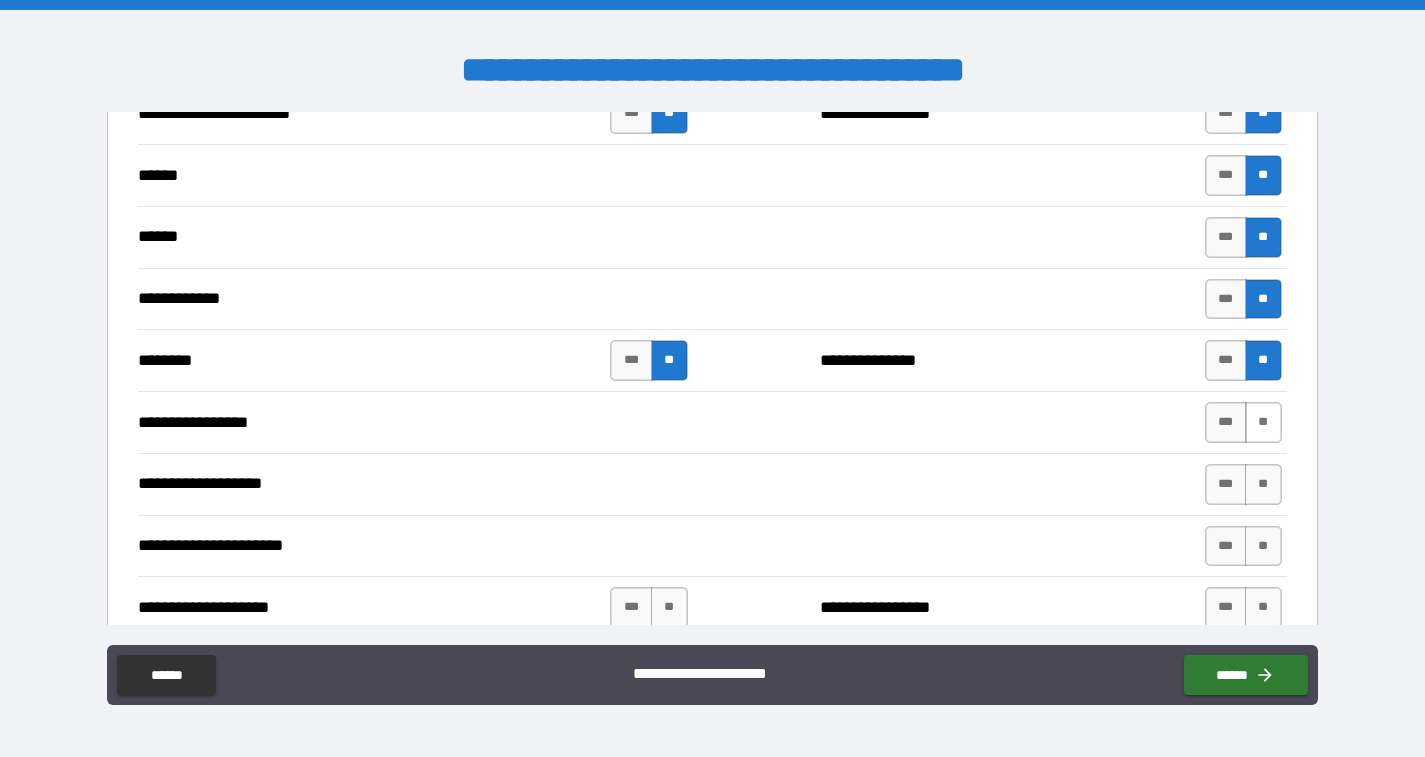 click on "**" at bounding box center (1263, 422) 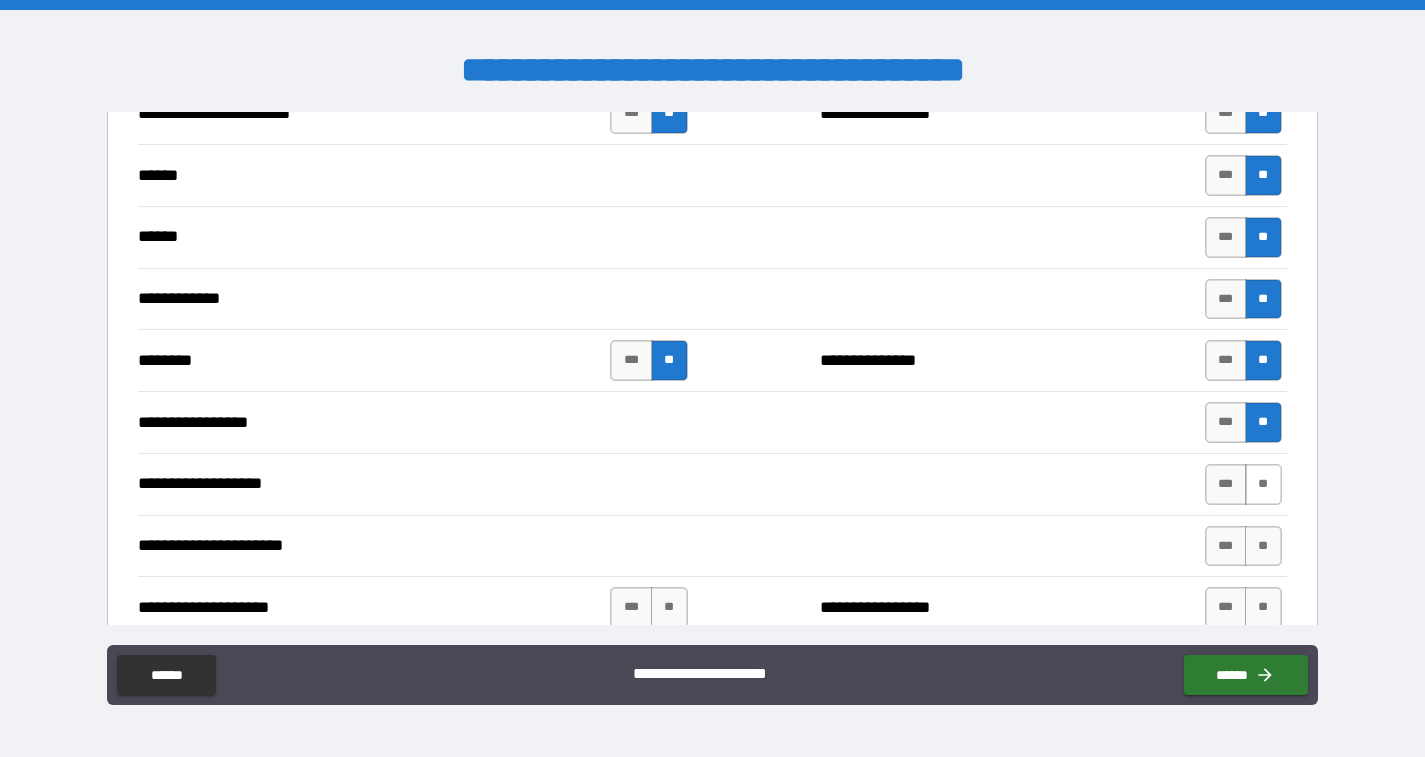 click on "**" at bounding box center (1263, 484) 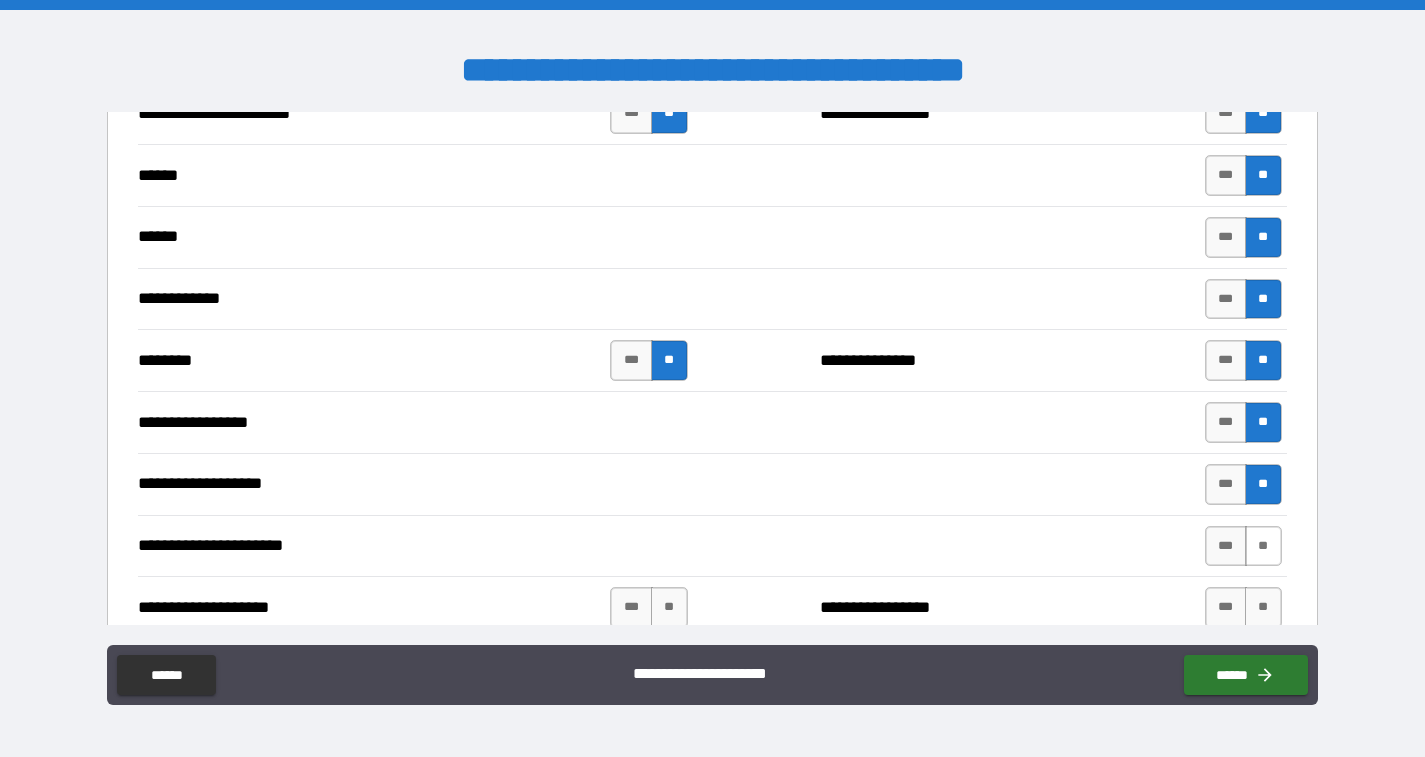 click on "**" at bounding box center [1263, 546] 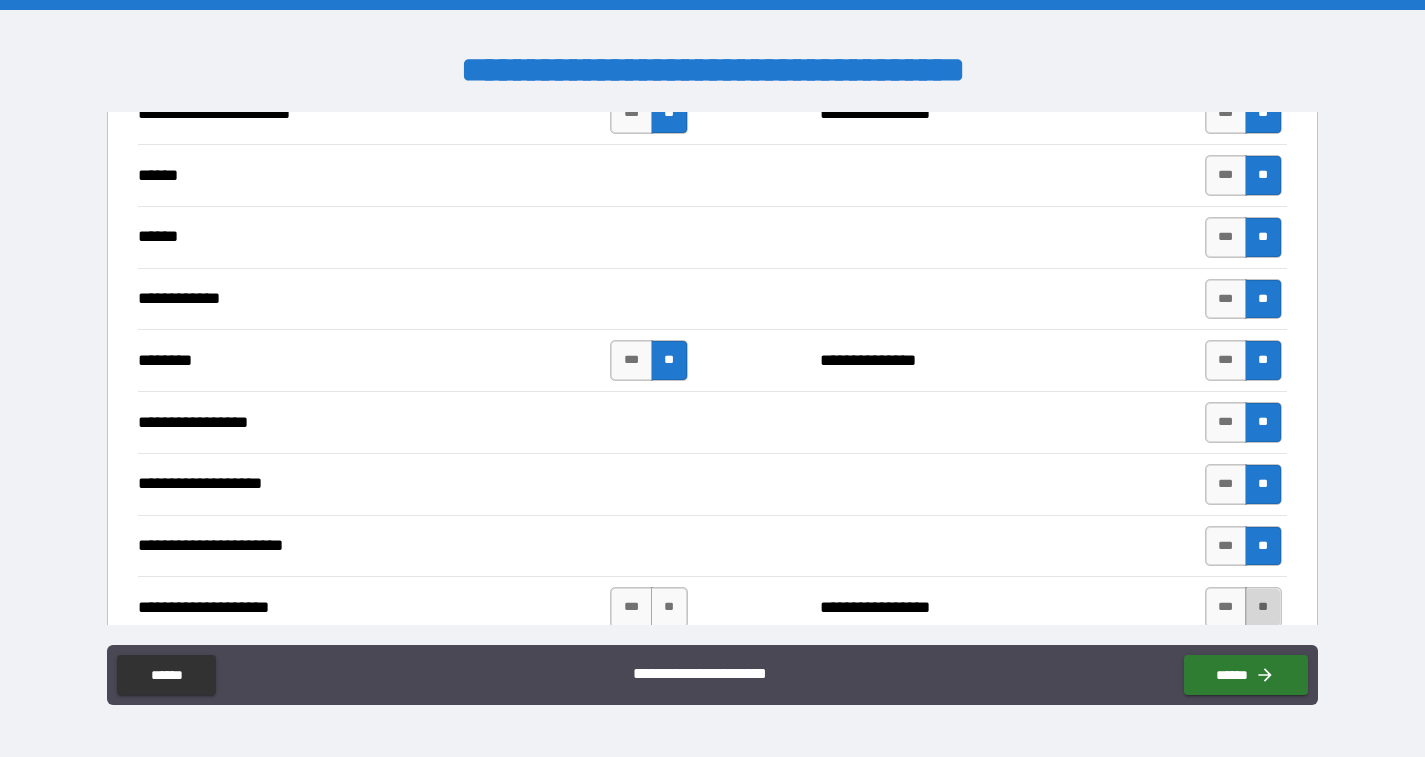 click on "**" at bounding box center (1263, 607) 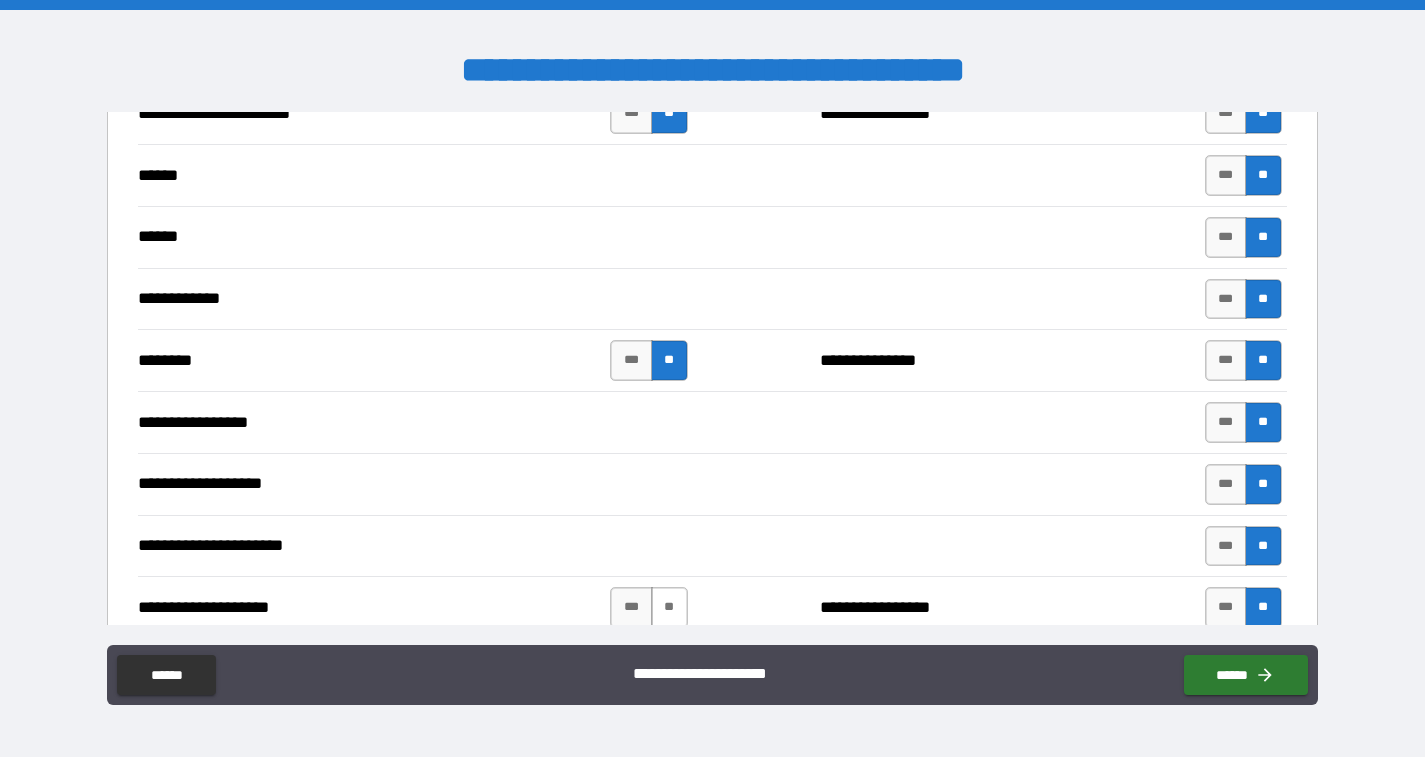 click on "**" at bounding box center [669, 607] 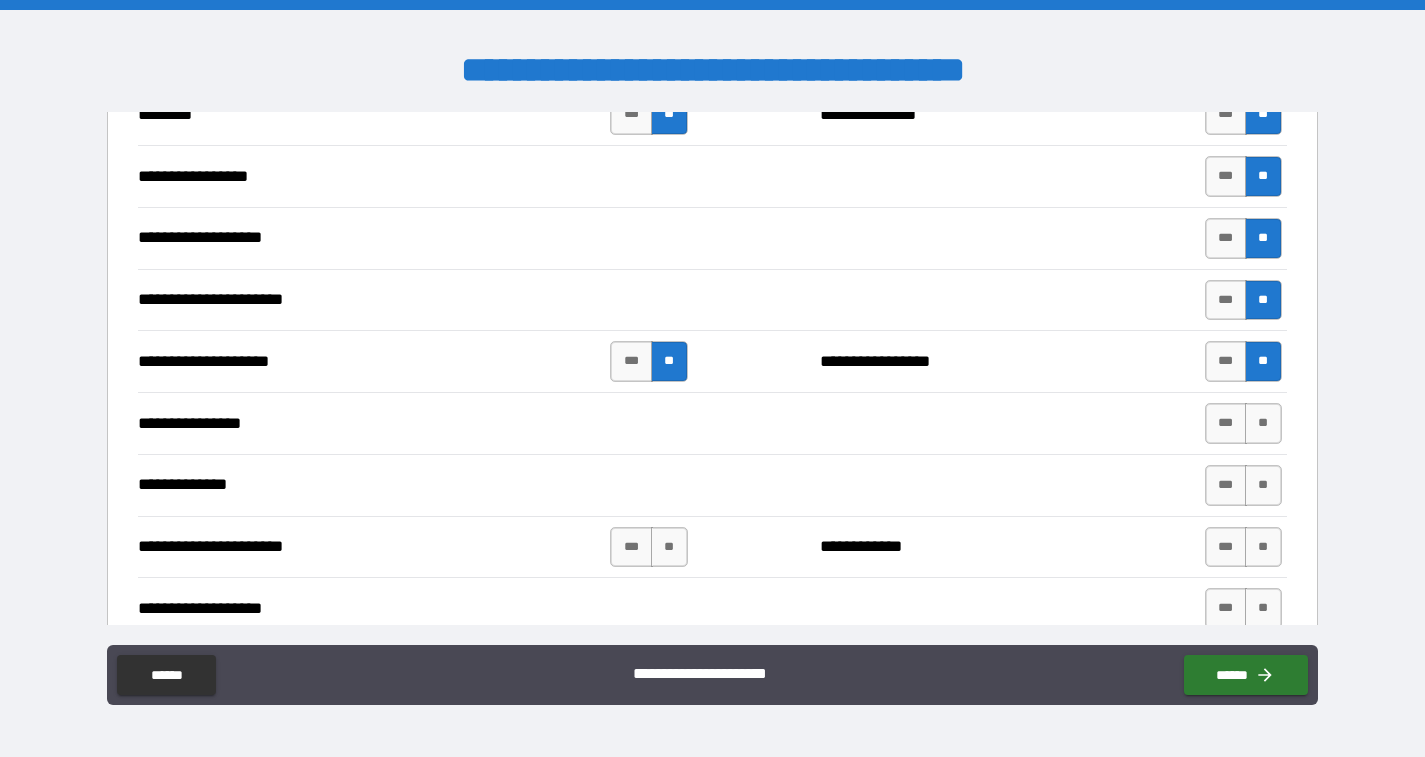 scroll, scrollTop: 1833, scrollLeft: 0, axis: vertical 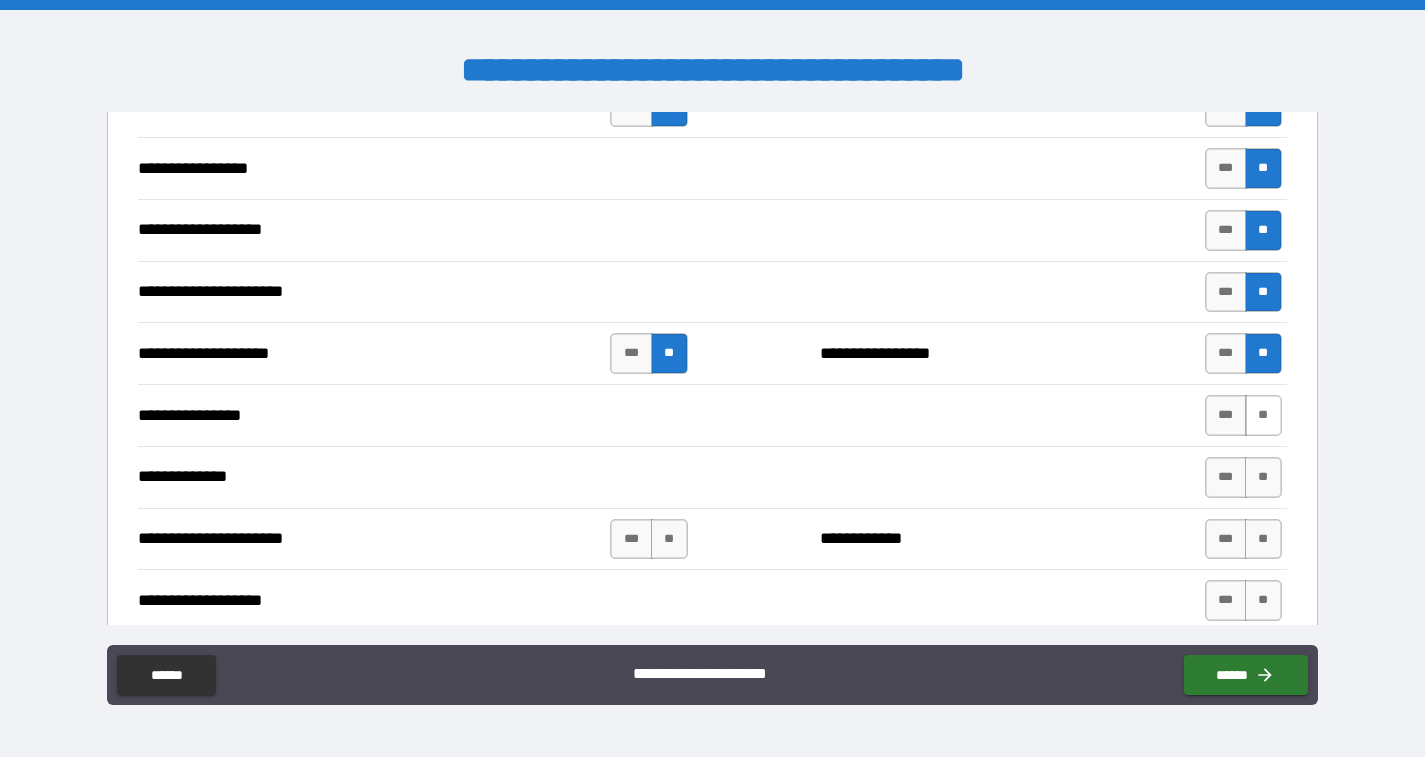 click on "**" at bounding box center (1263, 415) 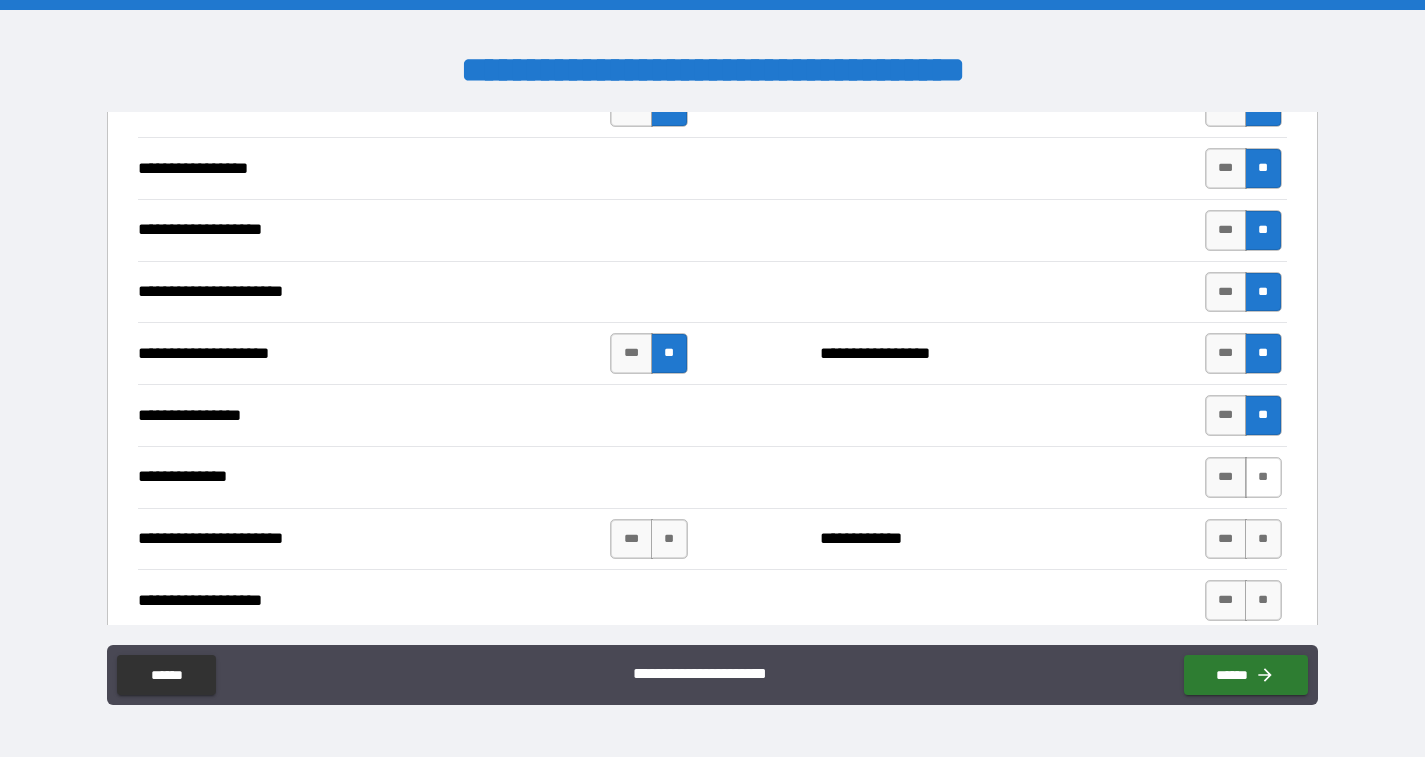 click on "**" at bounding box center [1263, 477] 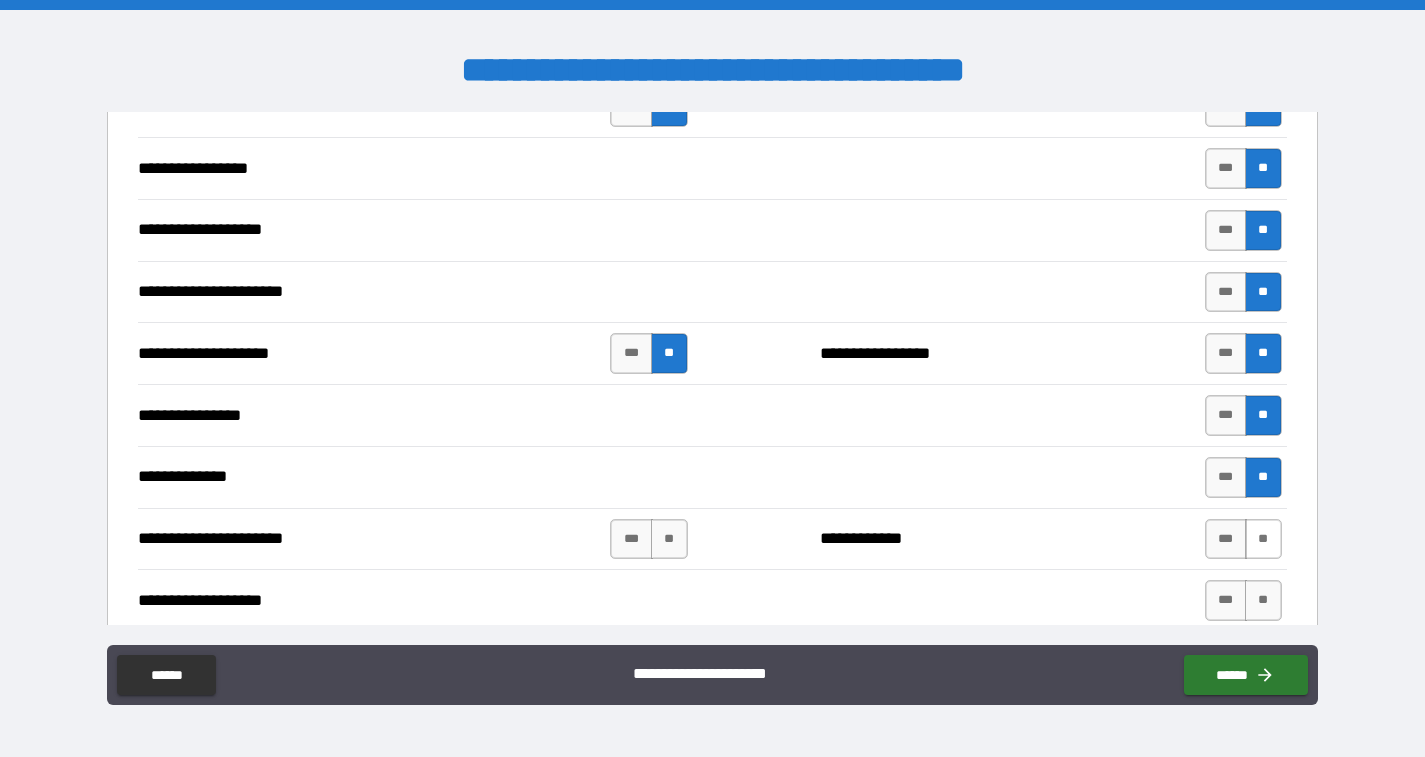 click on "**" at bounding box center (1263, 539) 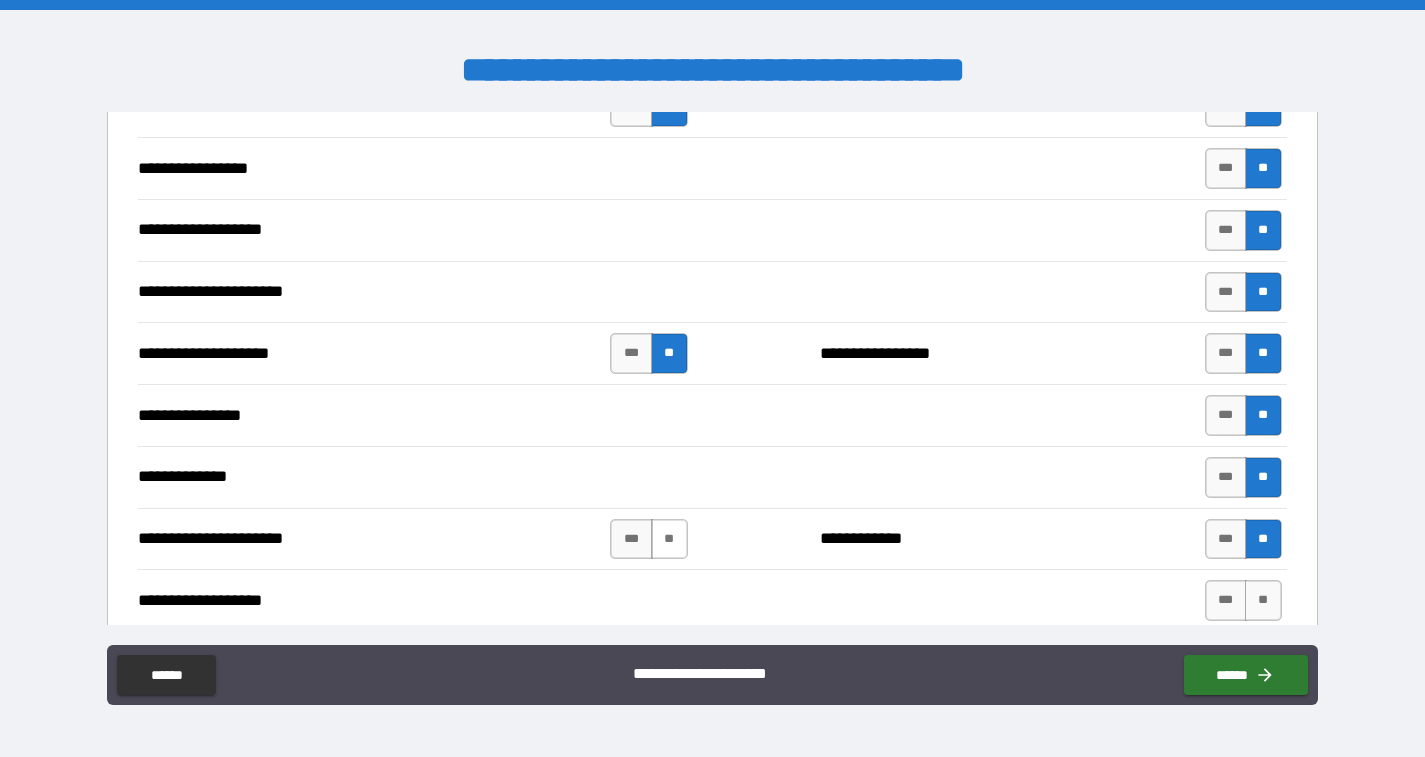 click on "**" at bounding box center (669, 539) 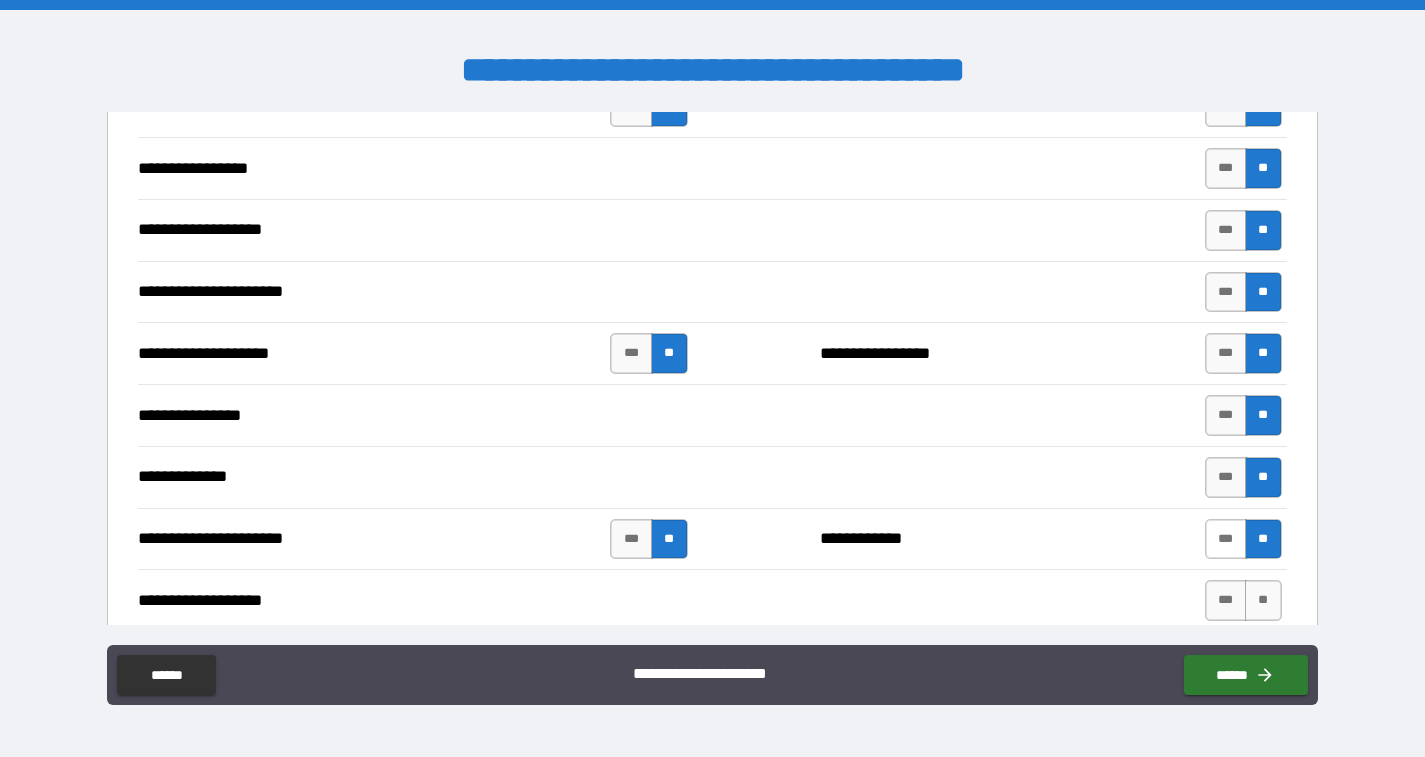 click on "***" at bounding box center [1226, 539] 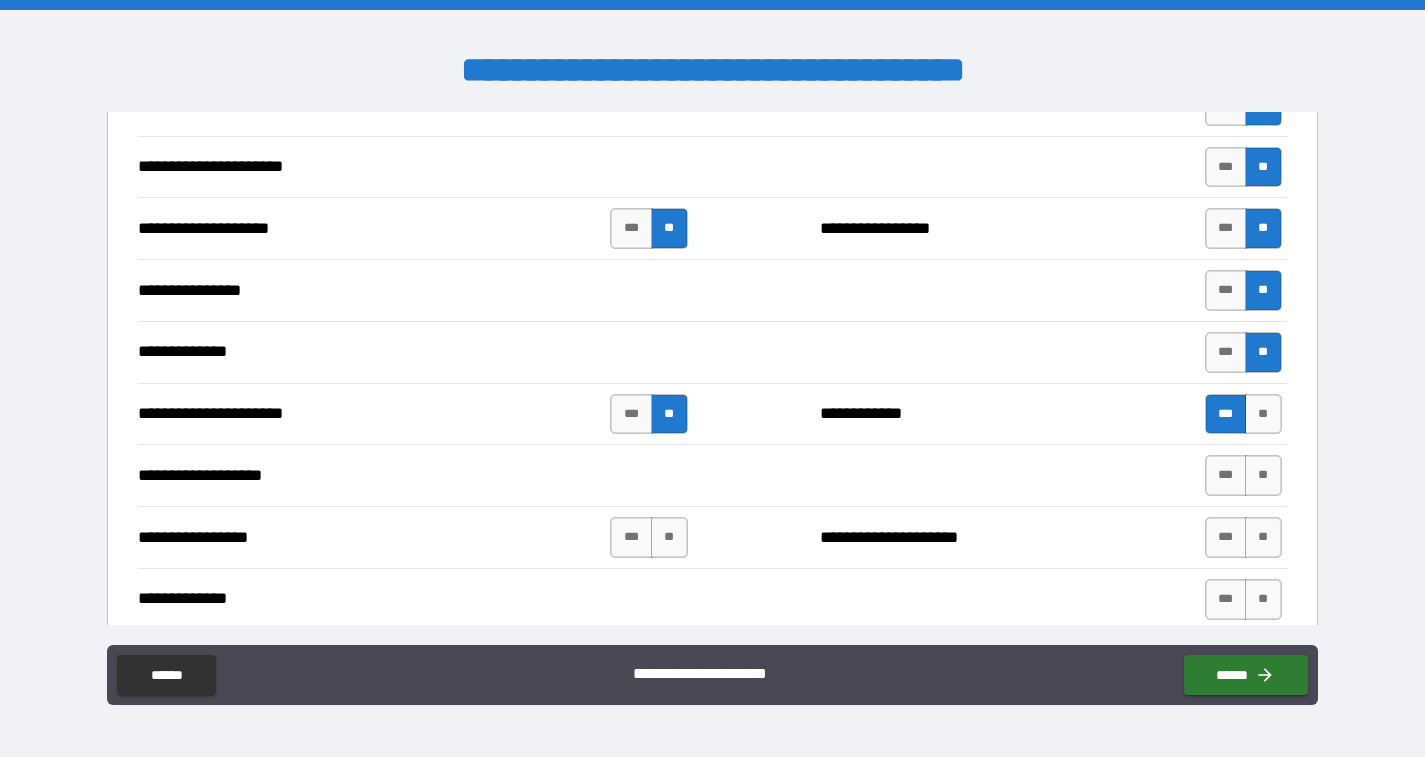 scroll, scrollTop: 1965, scrollLeft: 0, axis: vertical 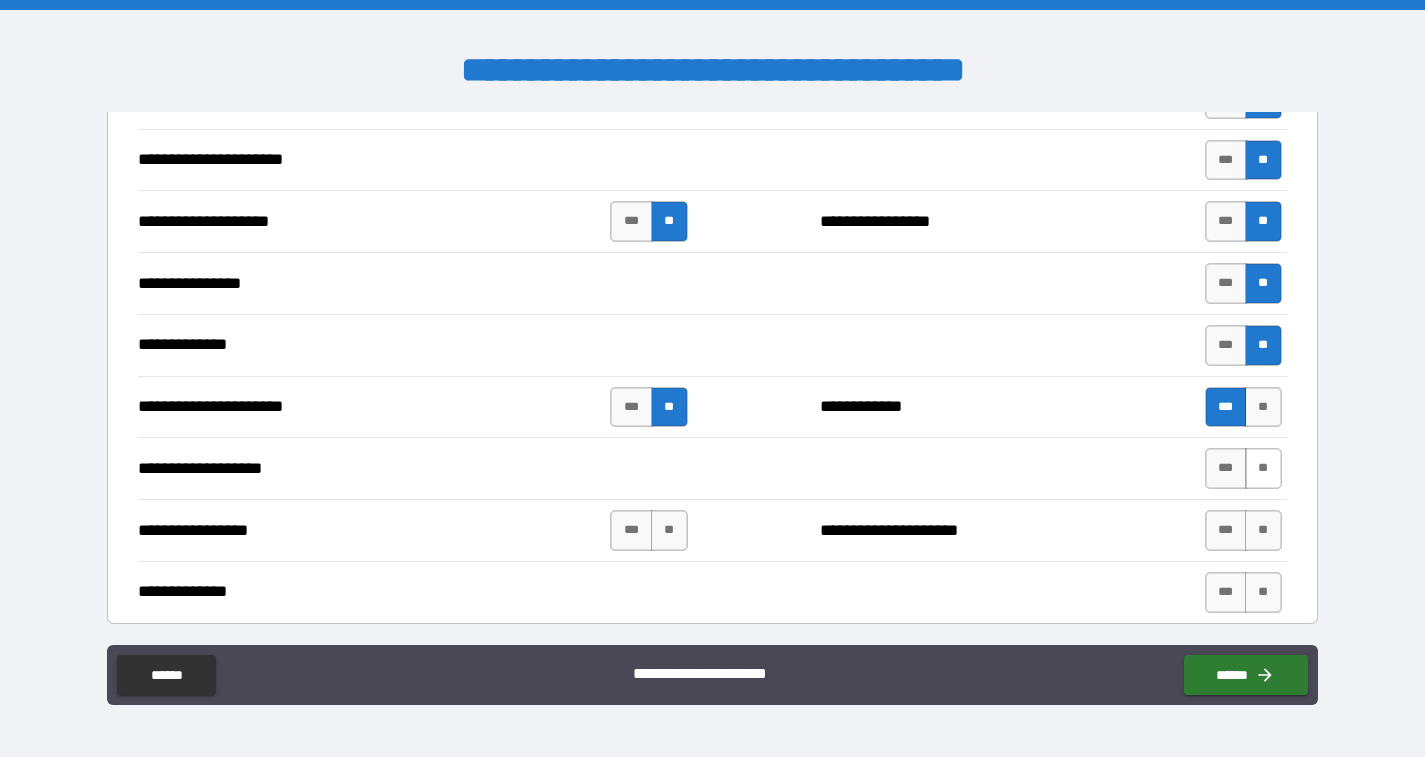click on "**" at bounding box center (1263, 468) 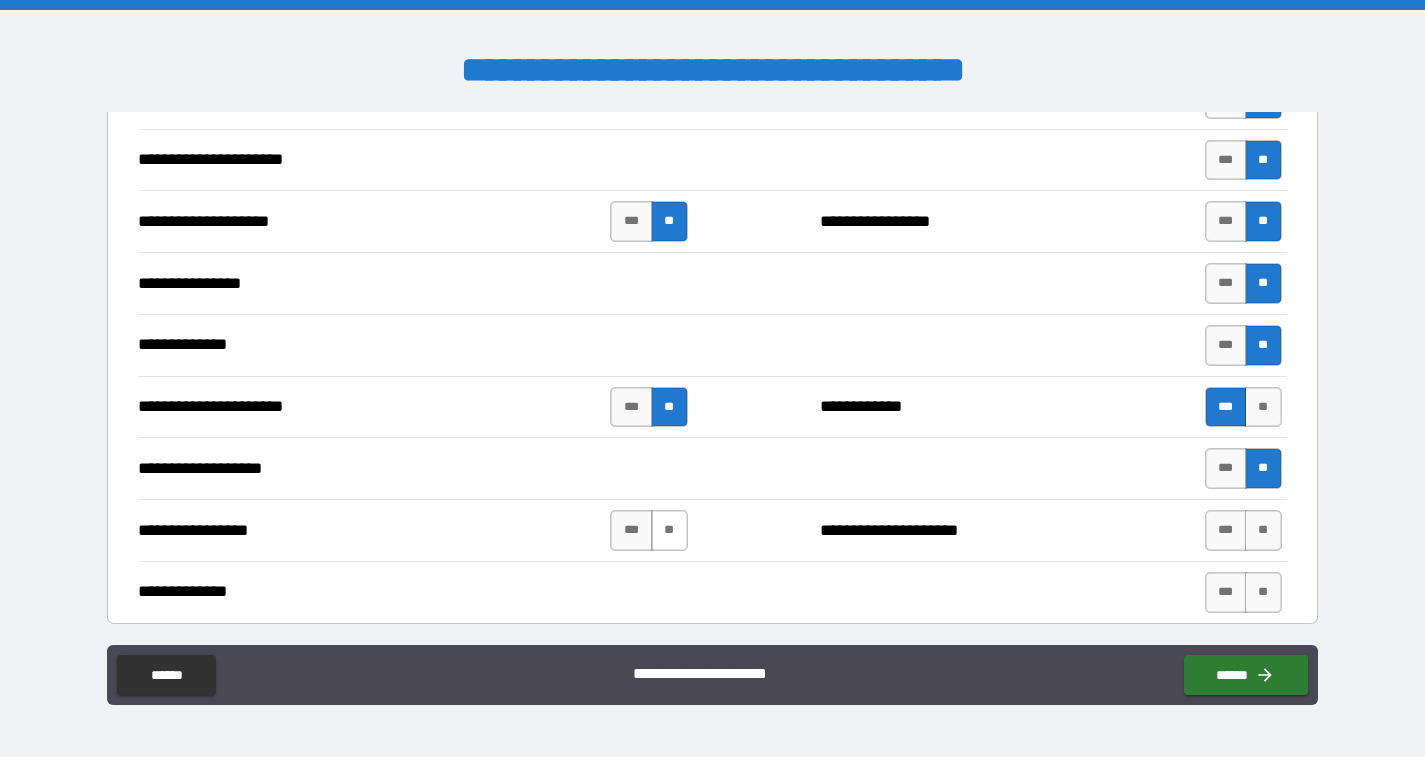 click on "**" at bounding box center (669, 530) 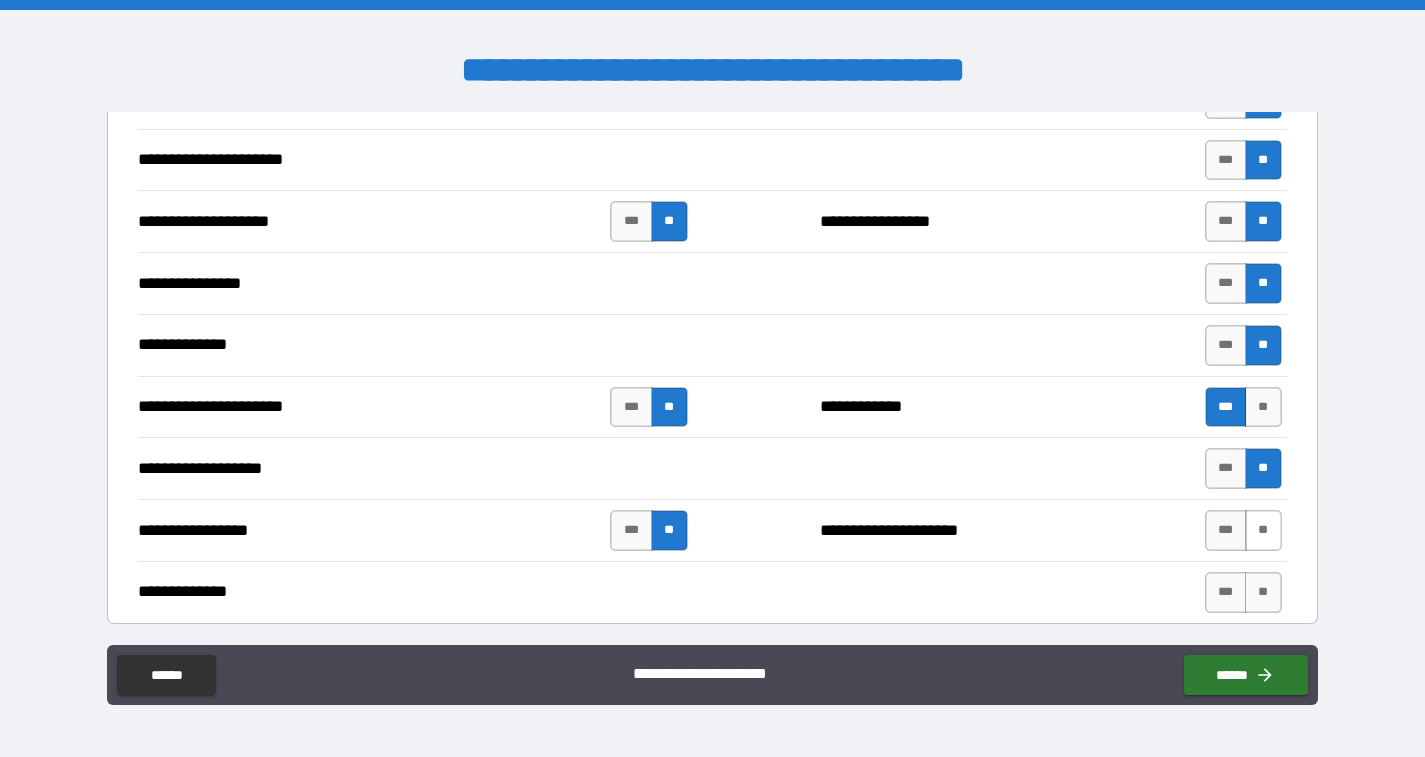 click on "**" at bounding box center [1263, 530] 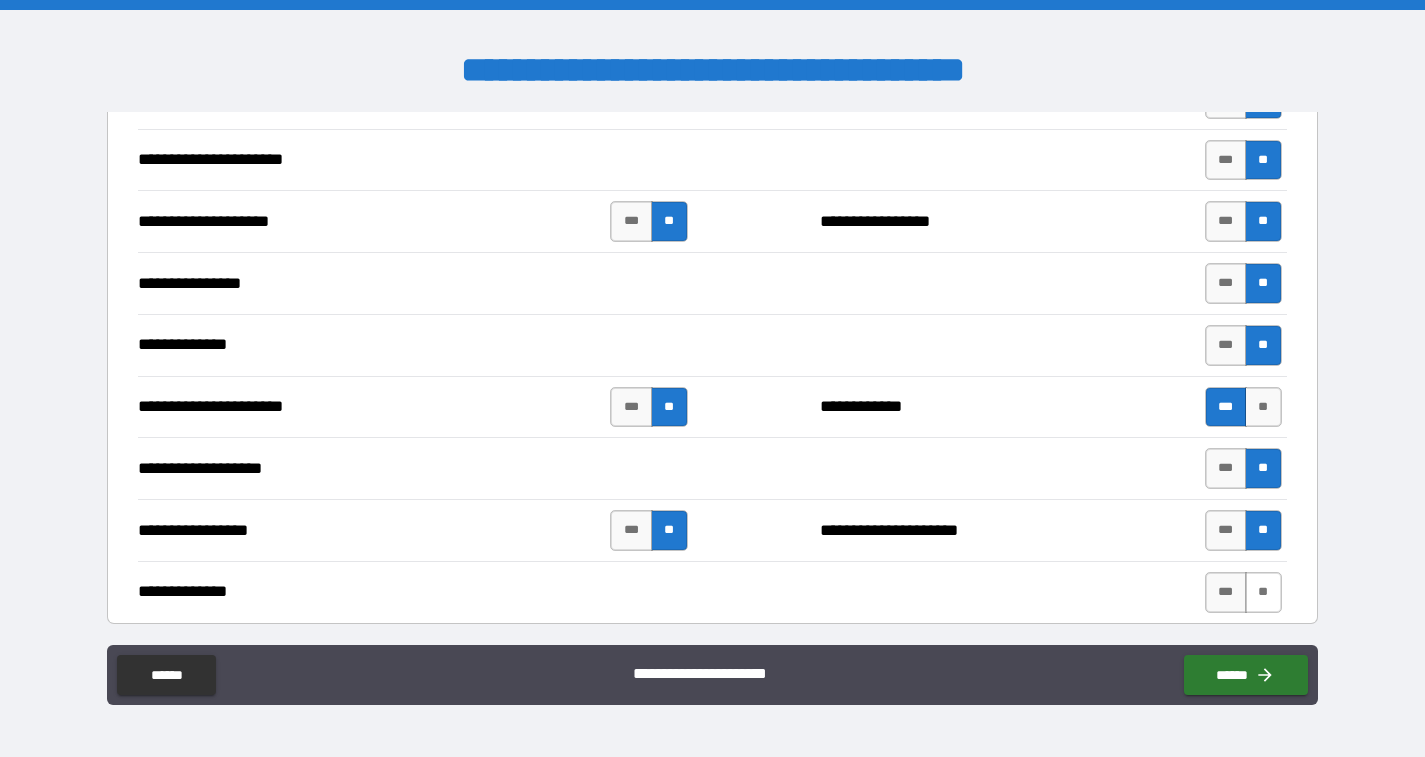 click on "**" at bounding box center [1263, 592] 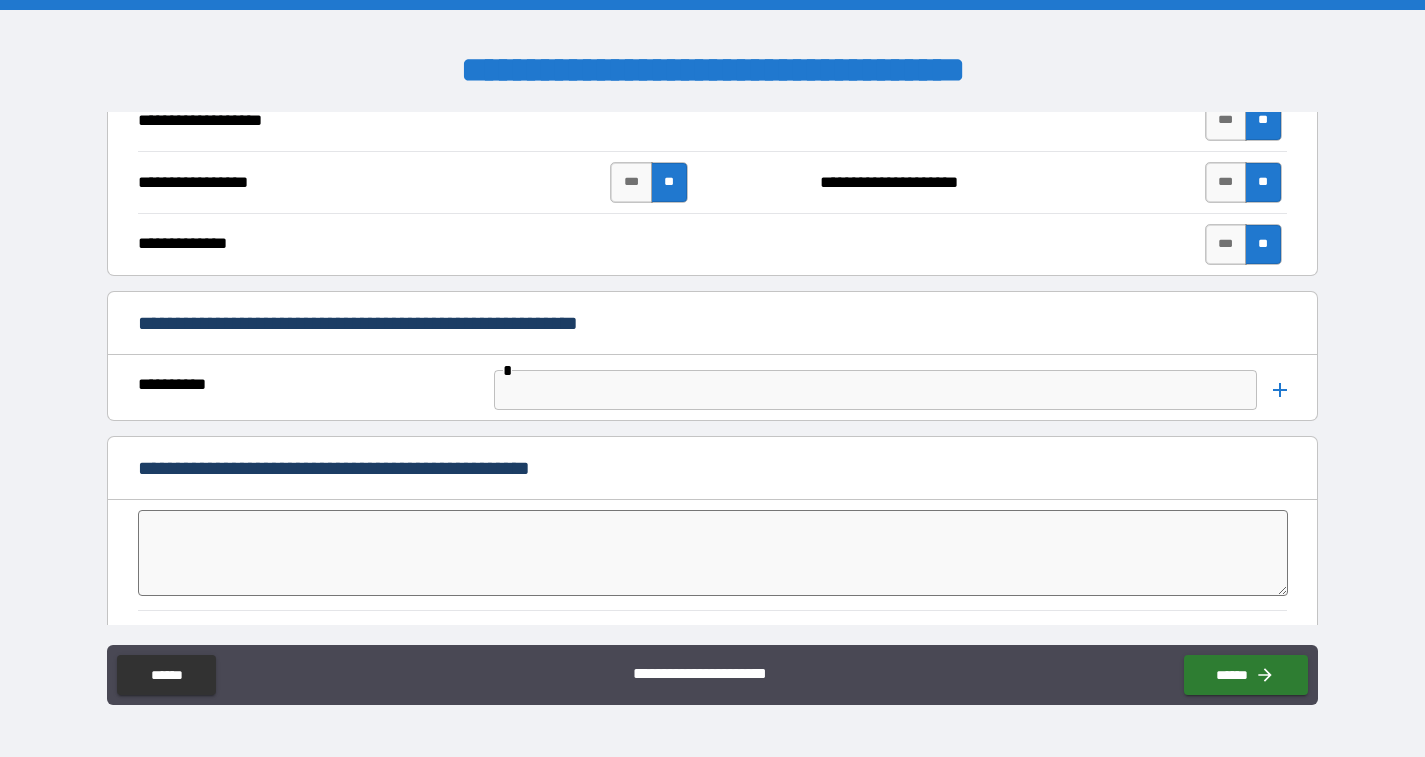 scroll, scrollTop: 2334, scrollLeft: 0, axis: vertical 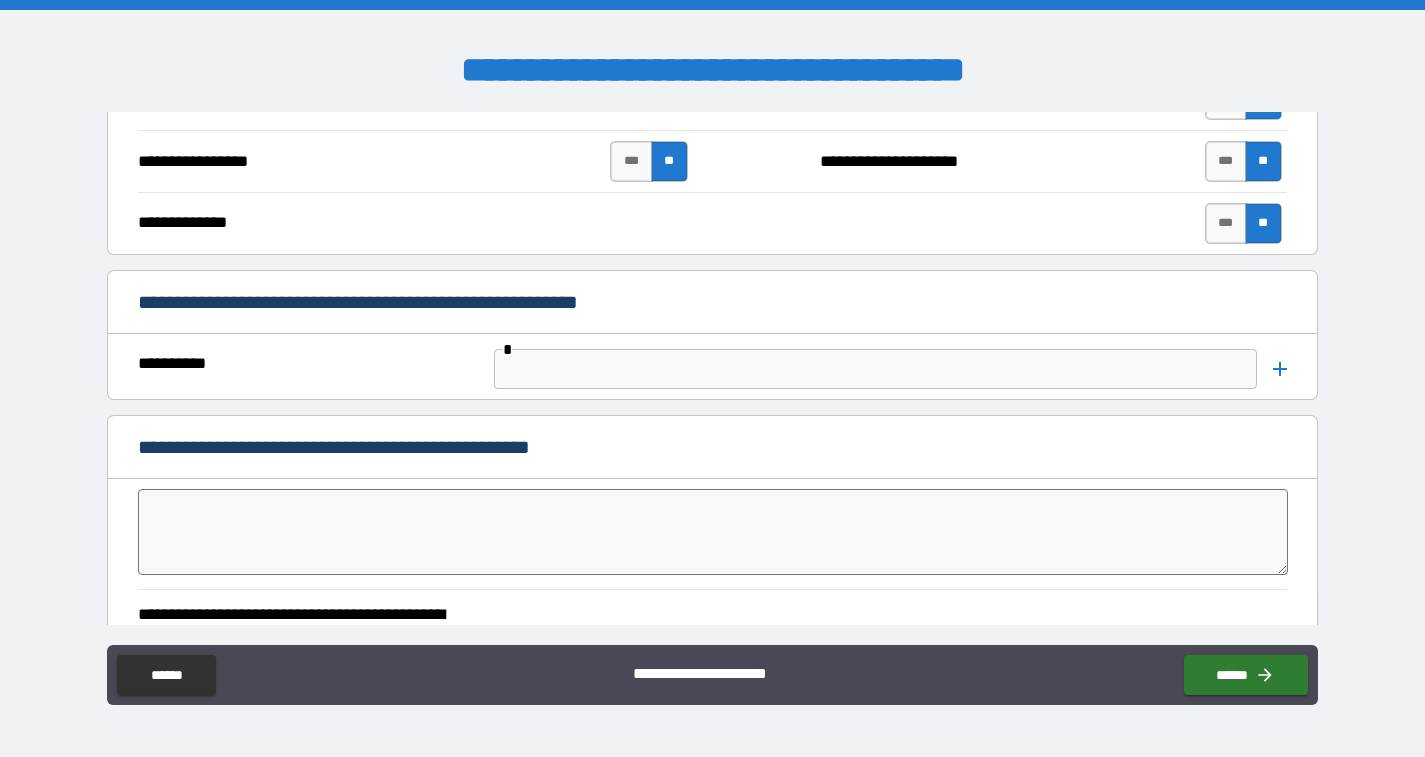 click at bounding box center (713, 532) 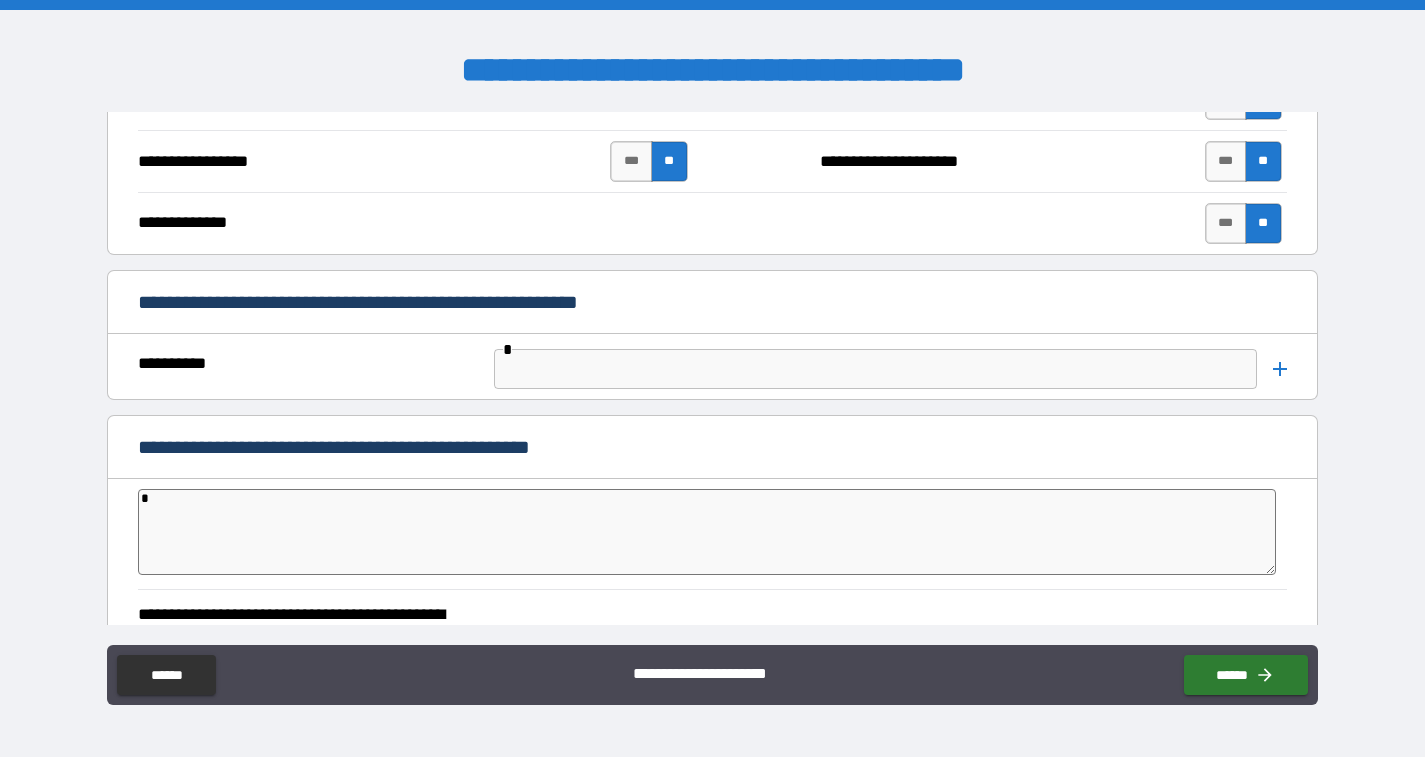type on "*" 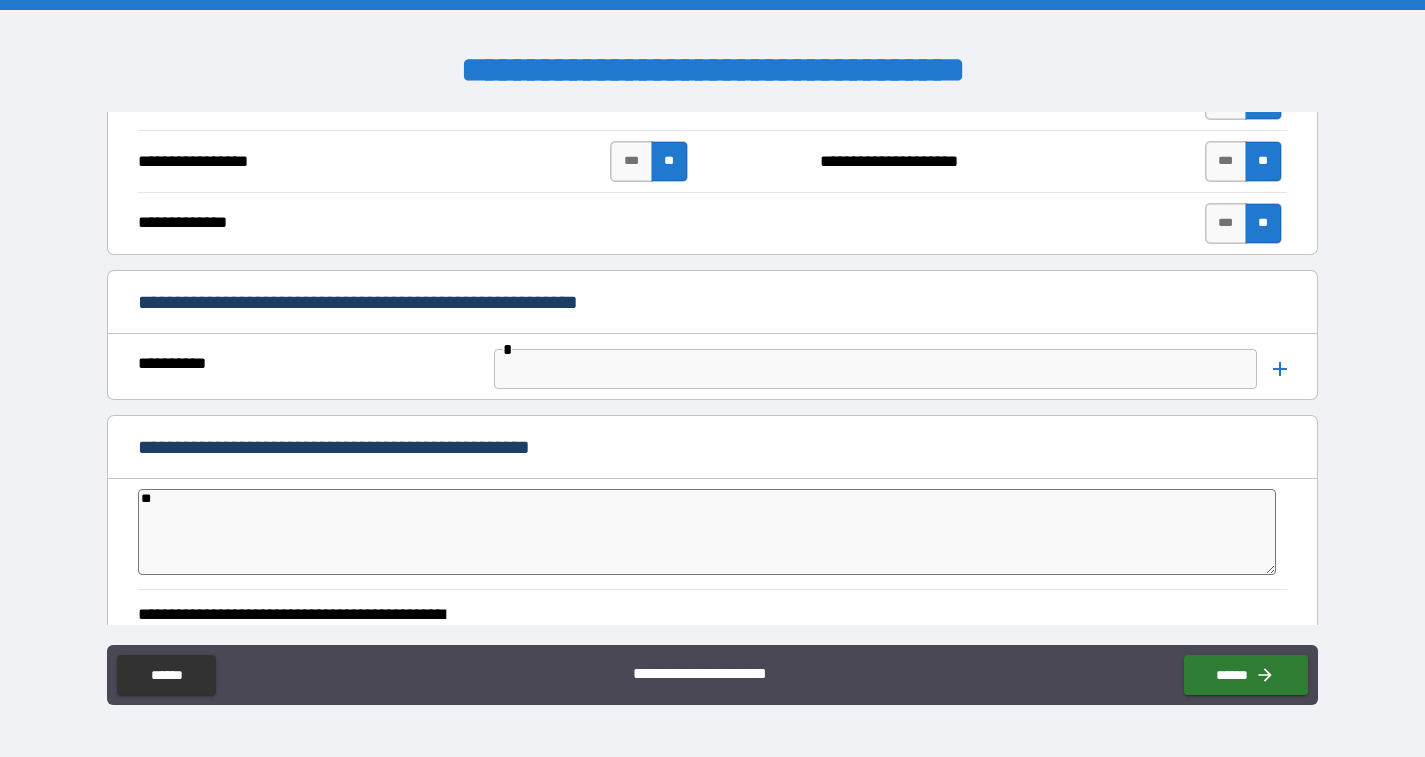type on "*" 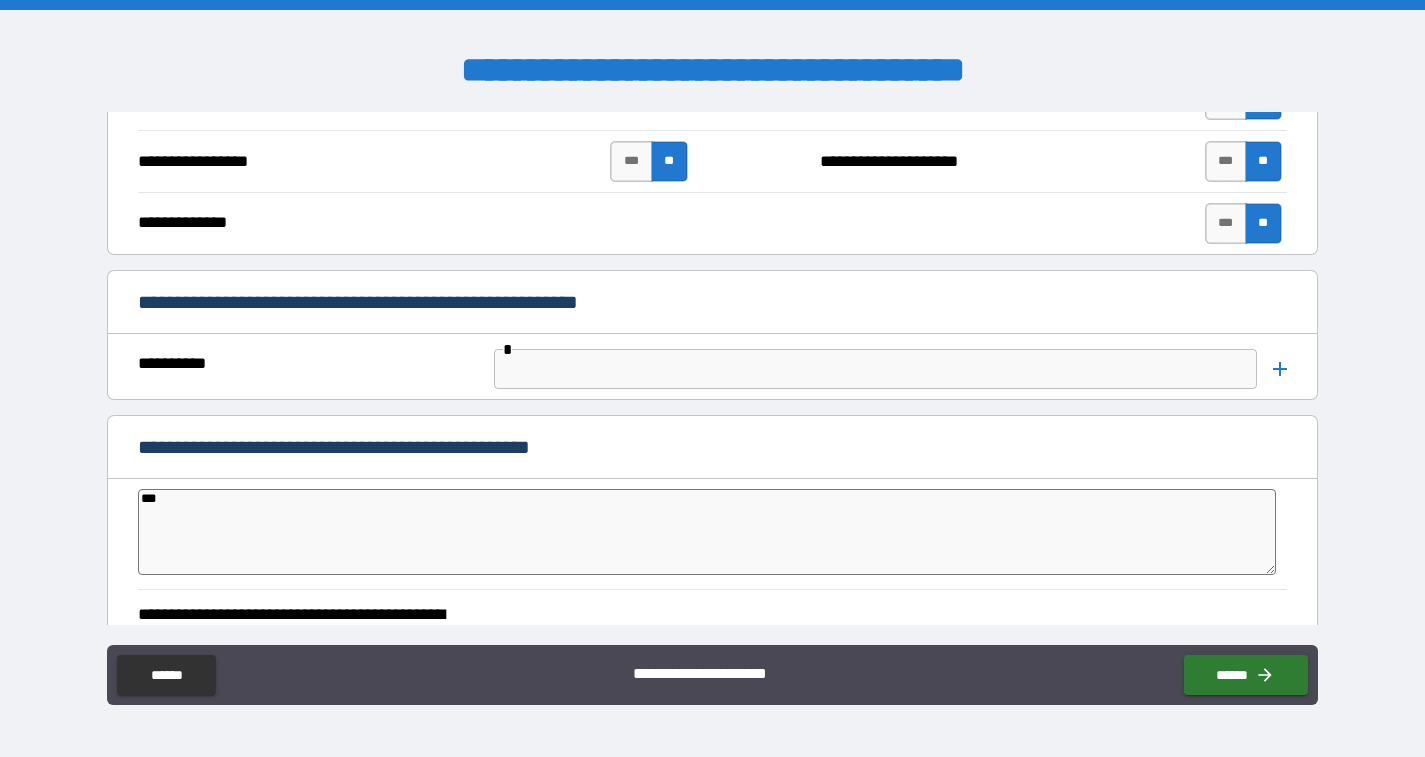 type on "*" 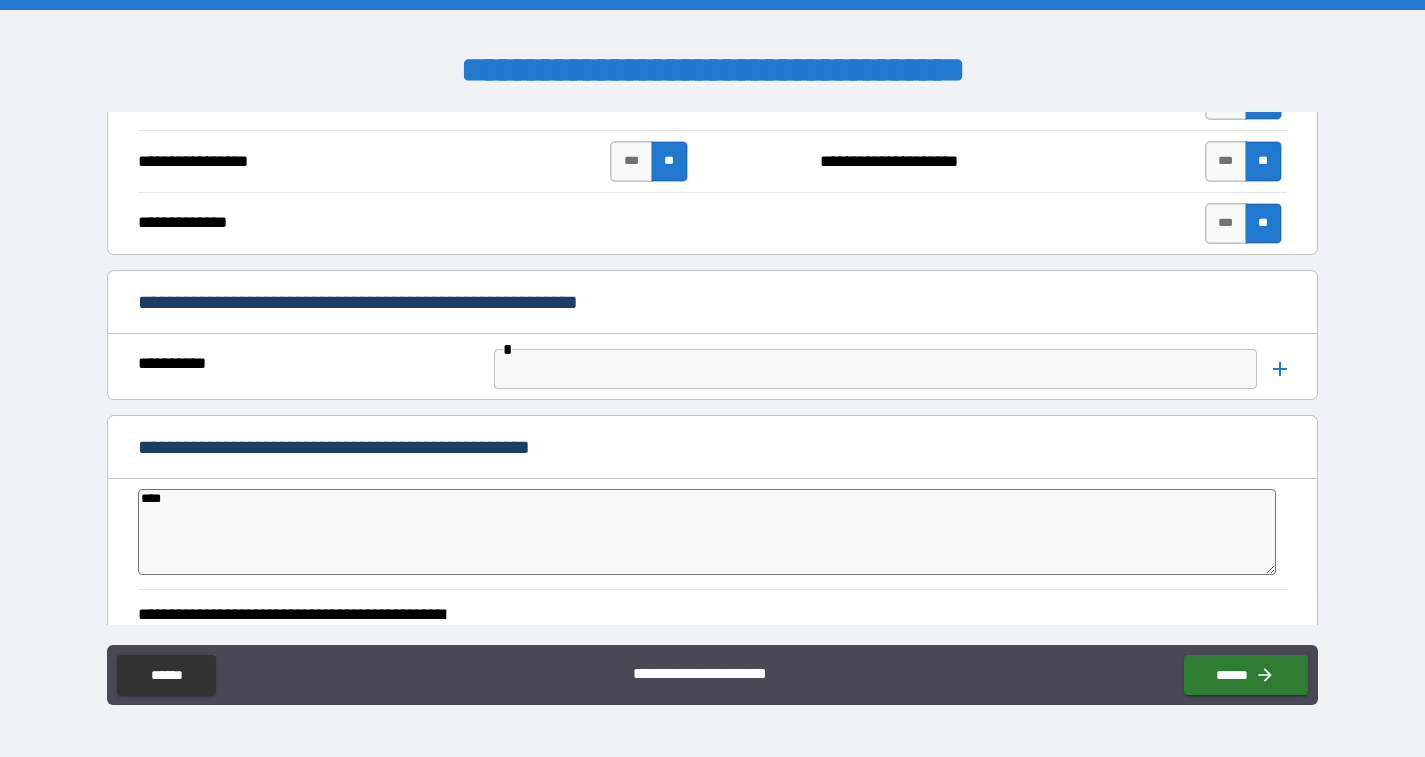 type on "*****" 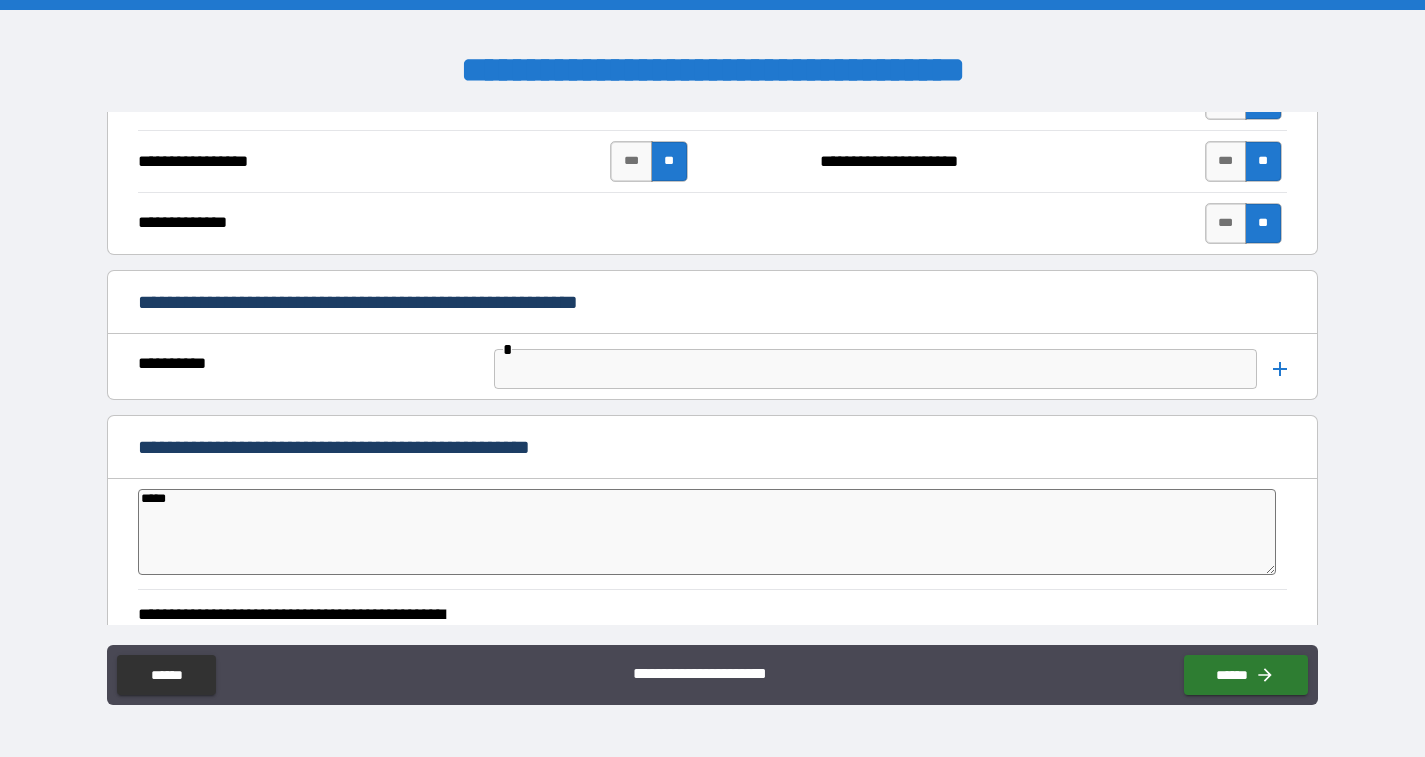 type on "*" 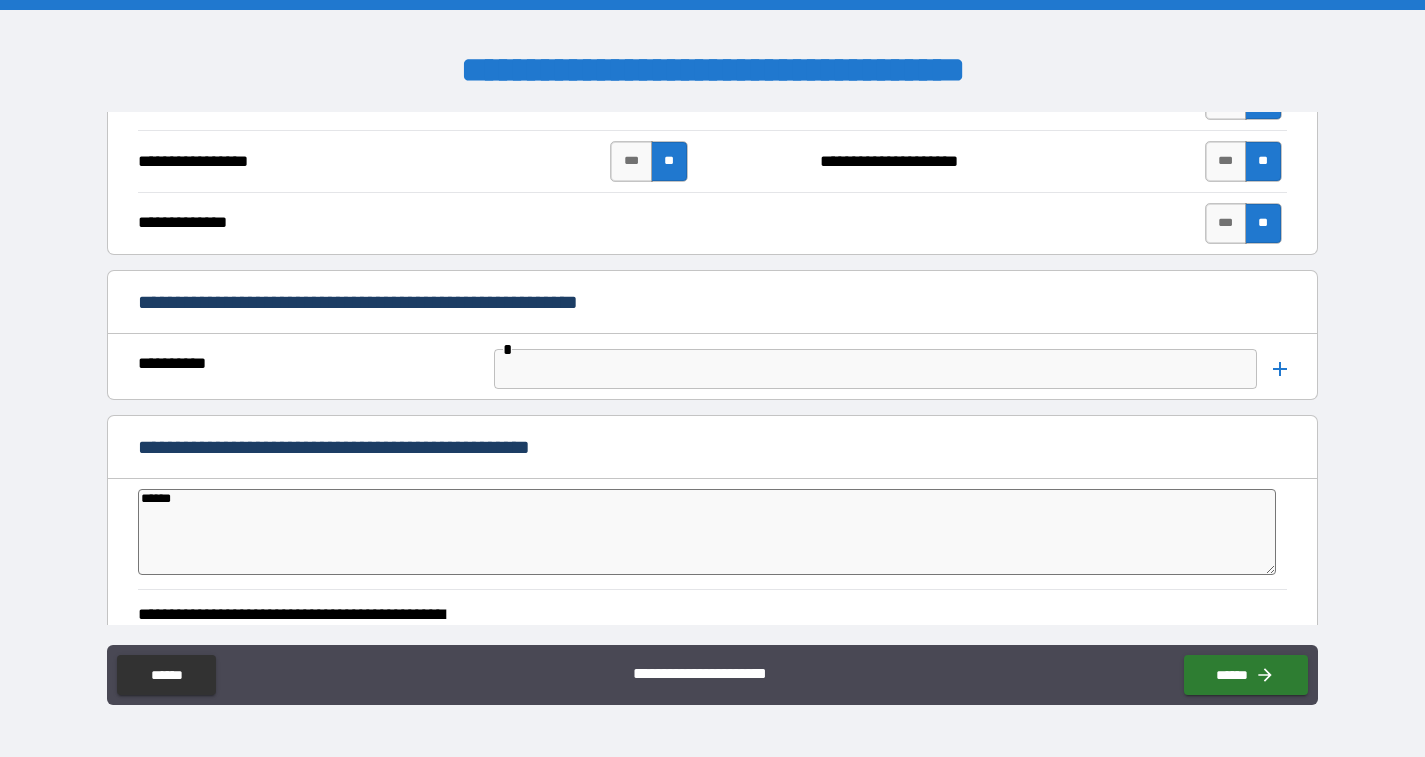 type on "*******" 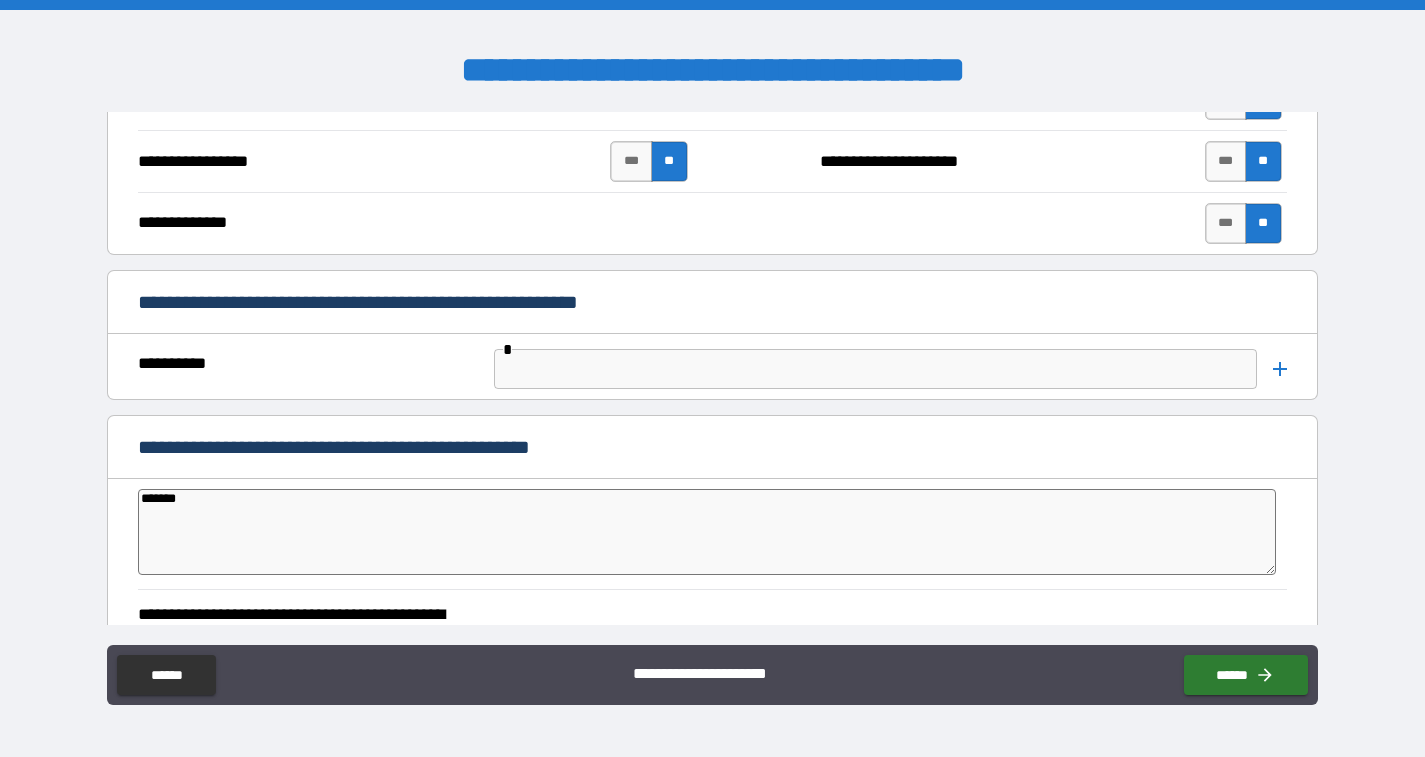 type on "********" 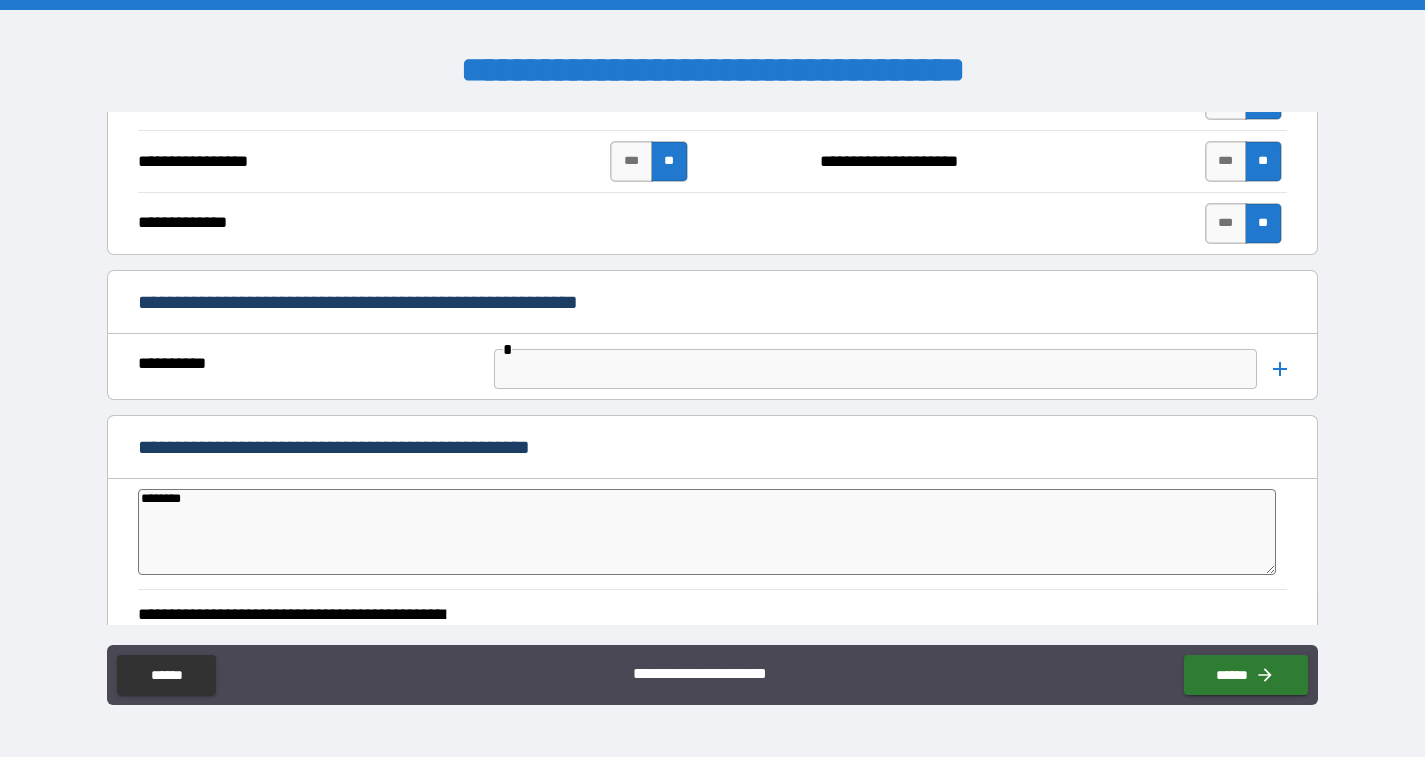 type on "*********" 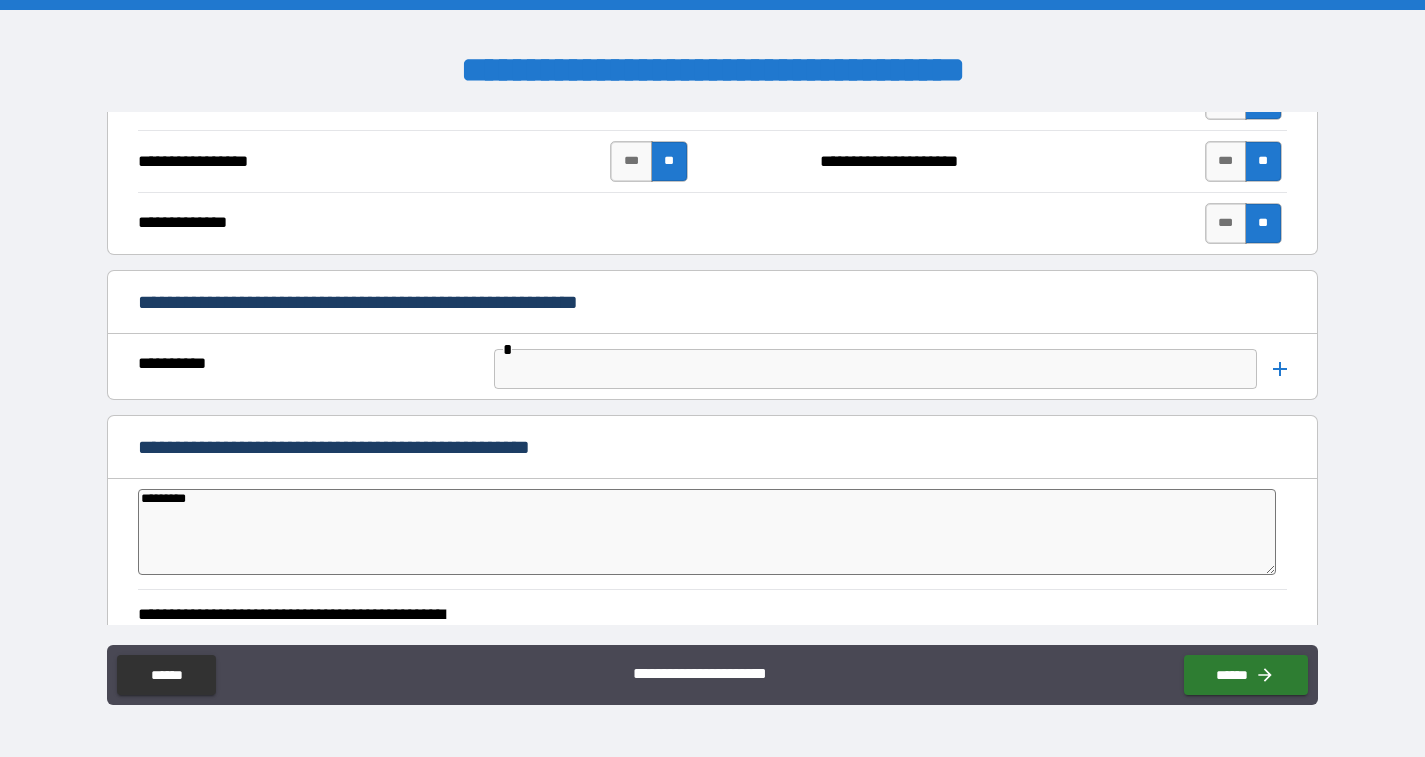 type on "**********" 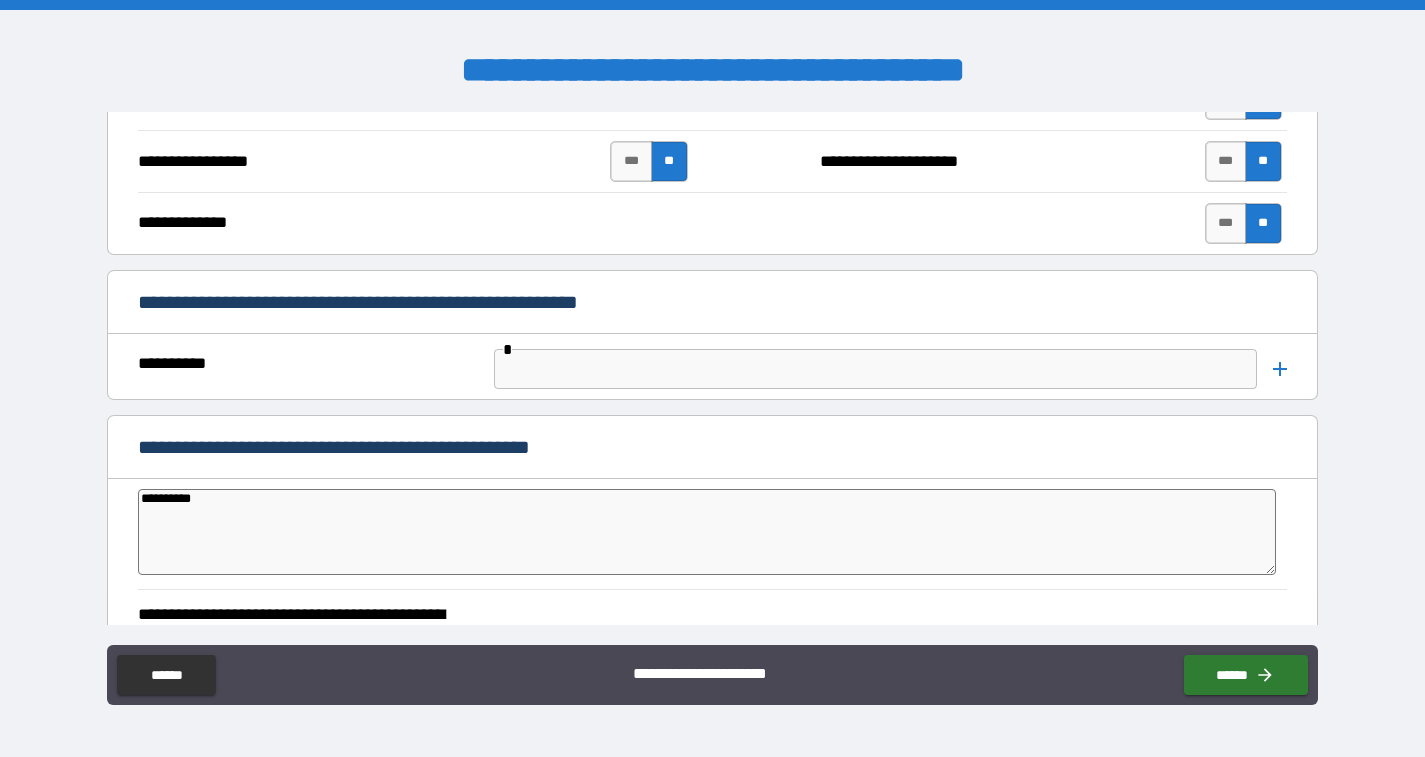 type on "*" 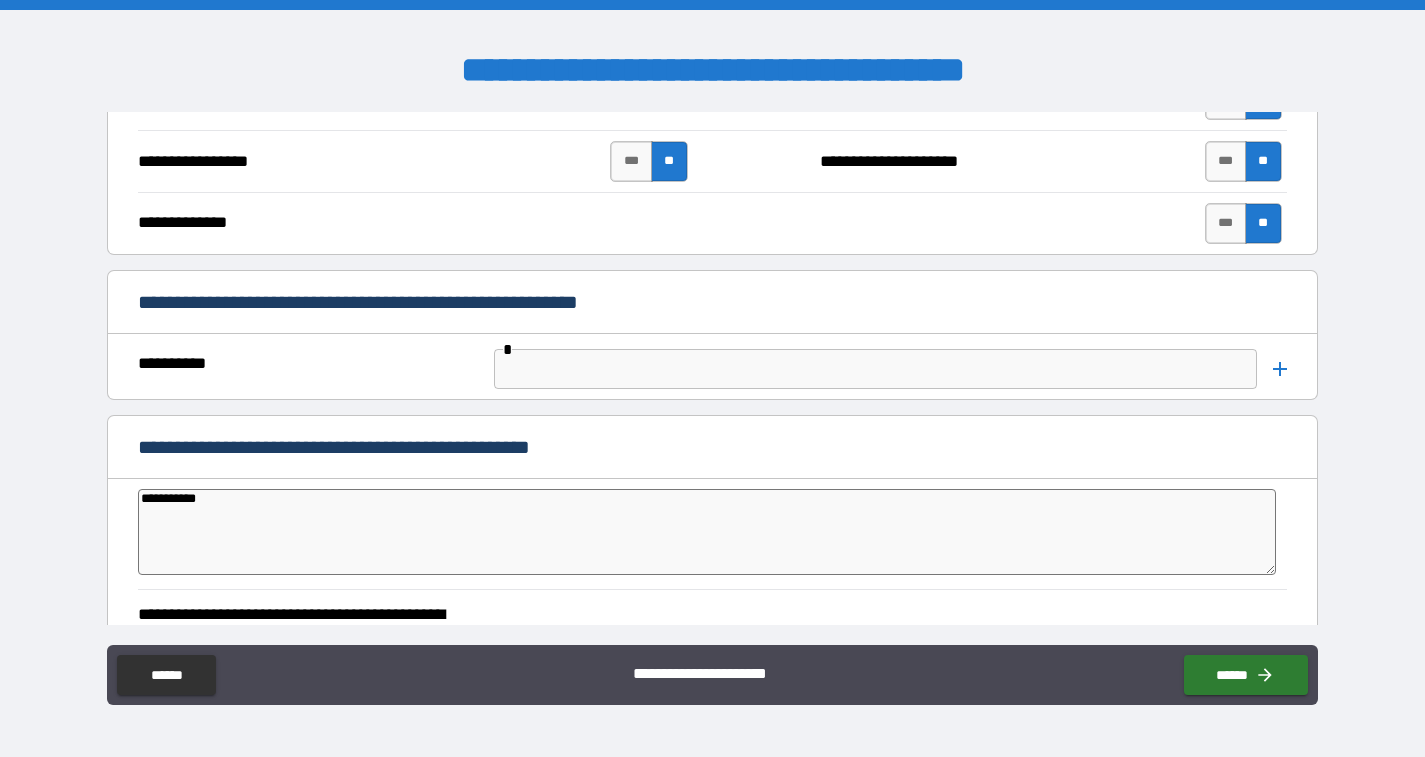 type on "*" 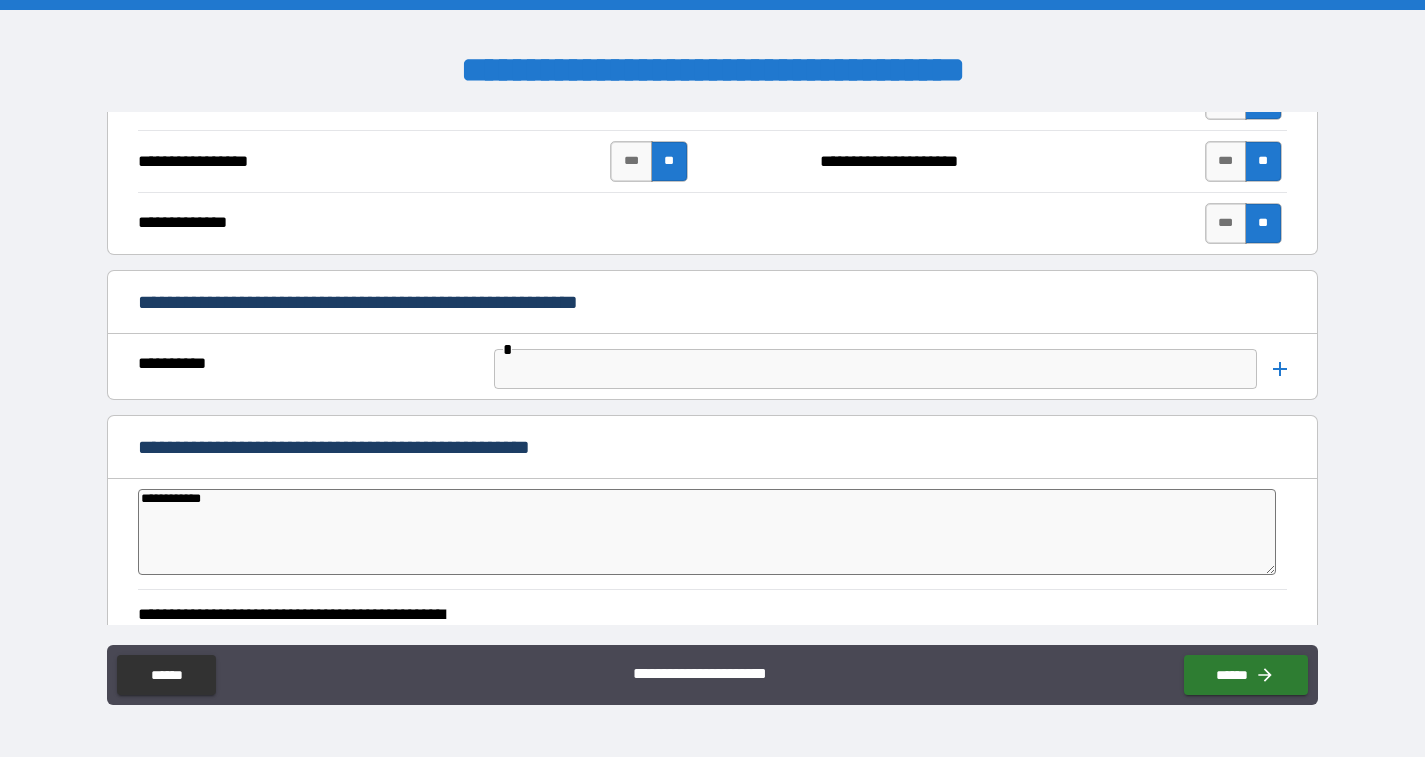 type on "*" 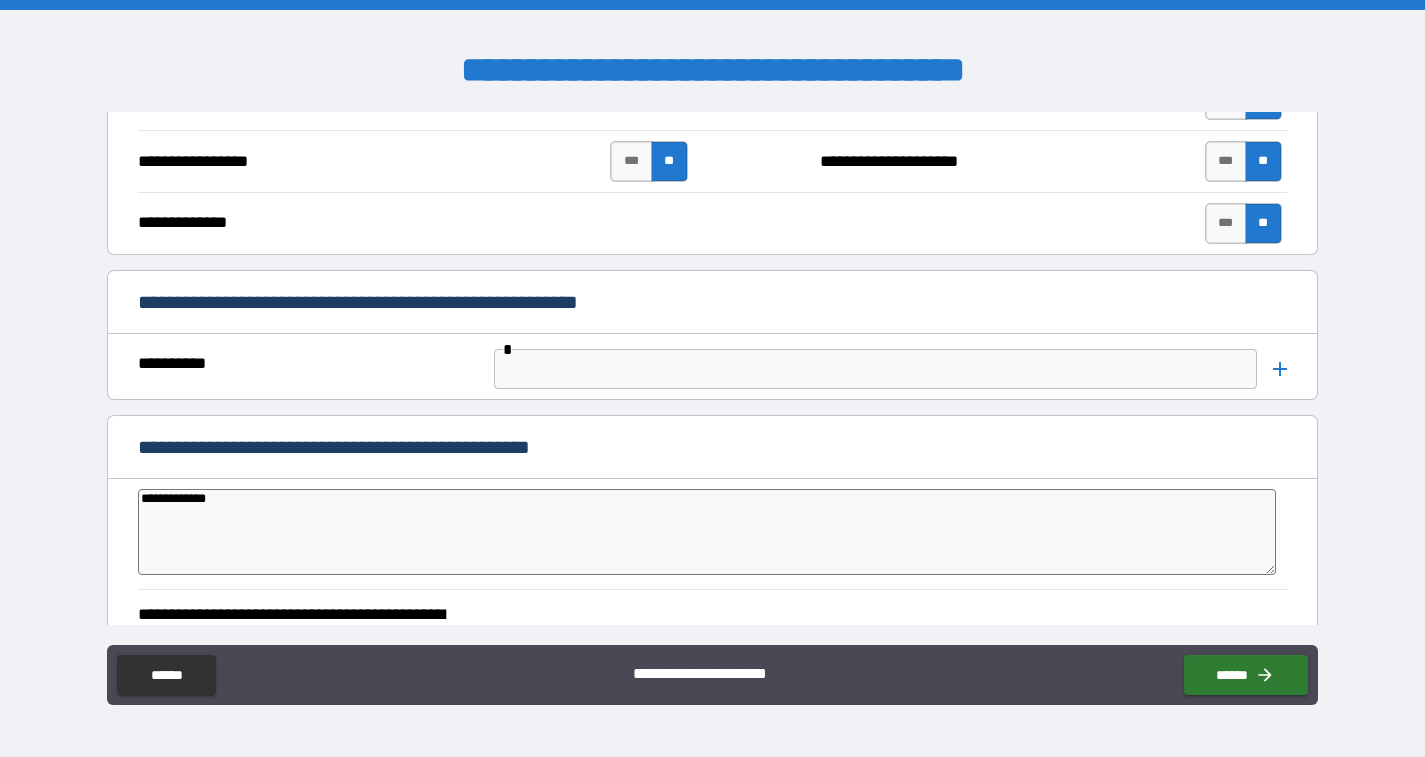 type on "*" 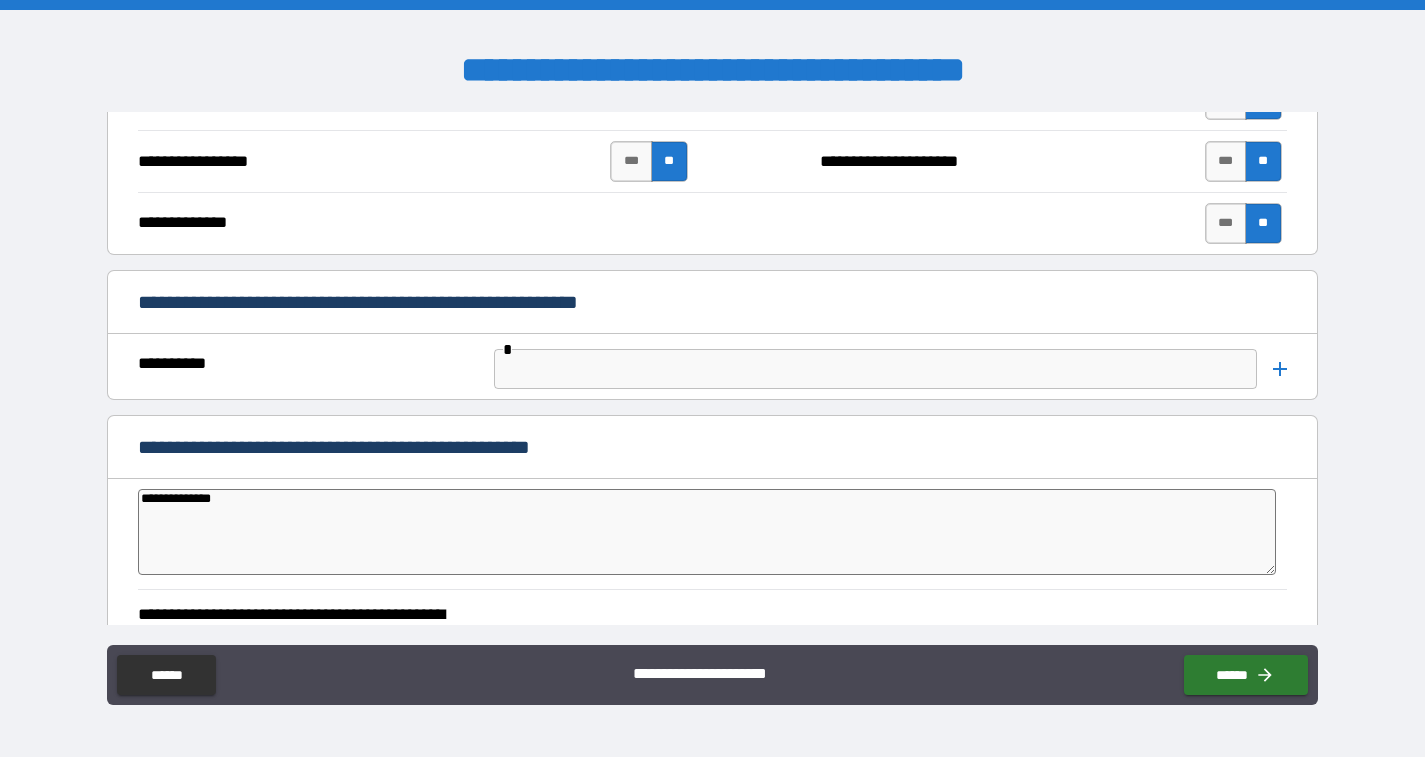 type on "*" 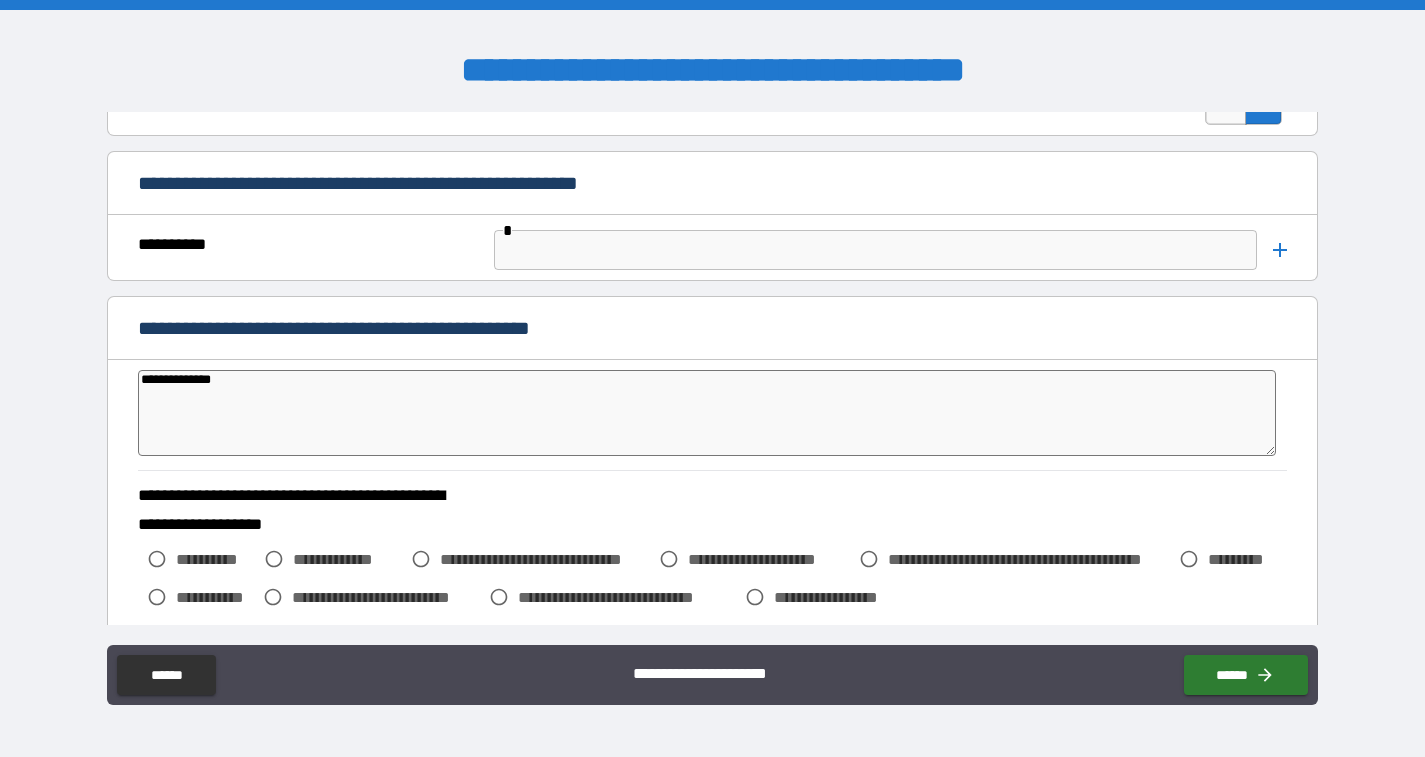 scroll, scrollTop: 2475, scrollLeft: 0, axis: vertical 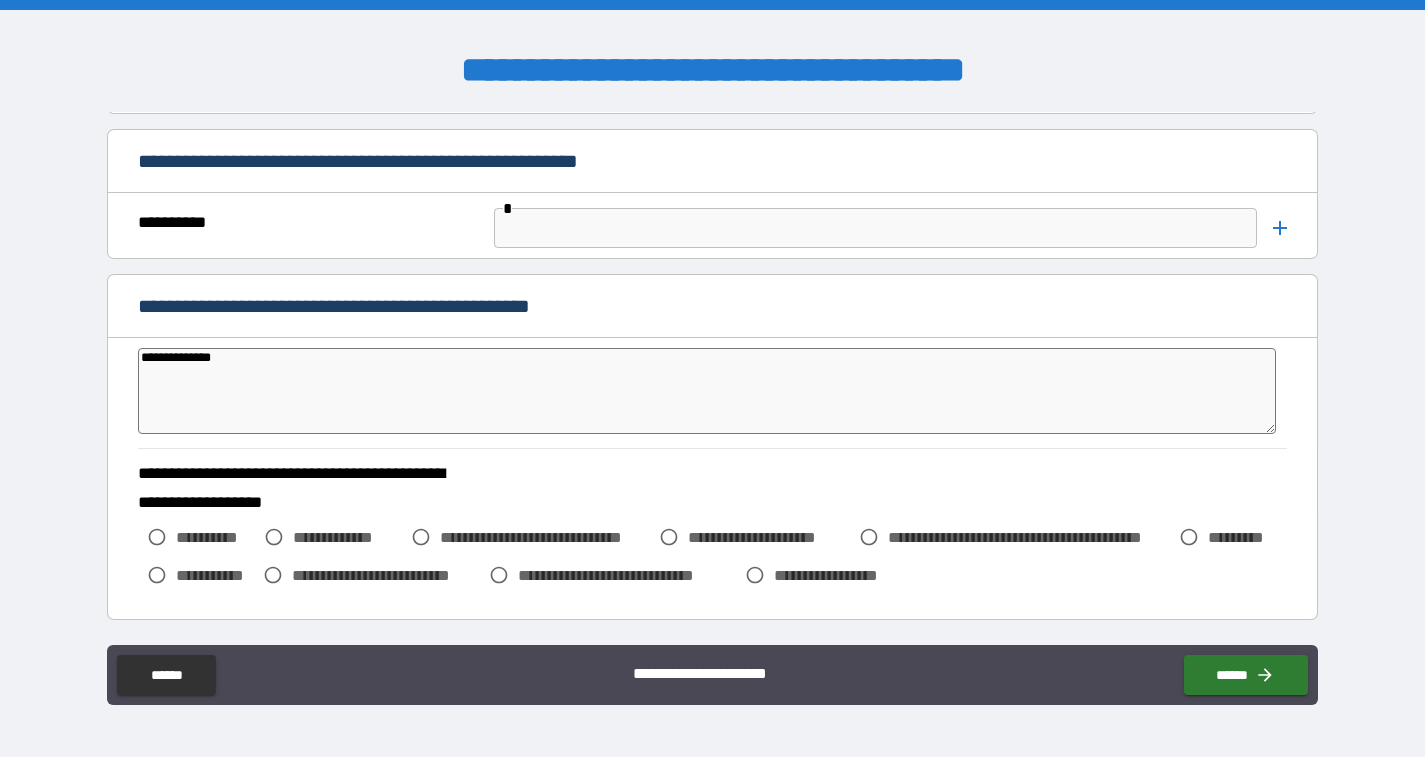 type on "**********" 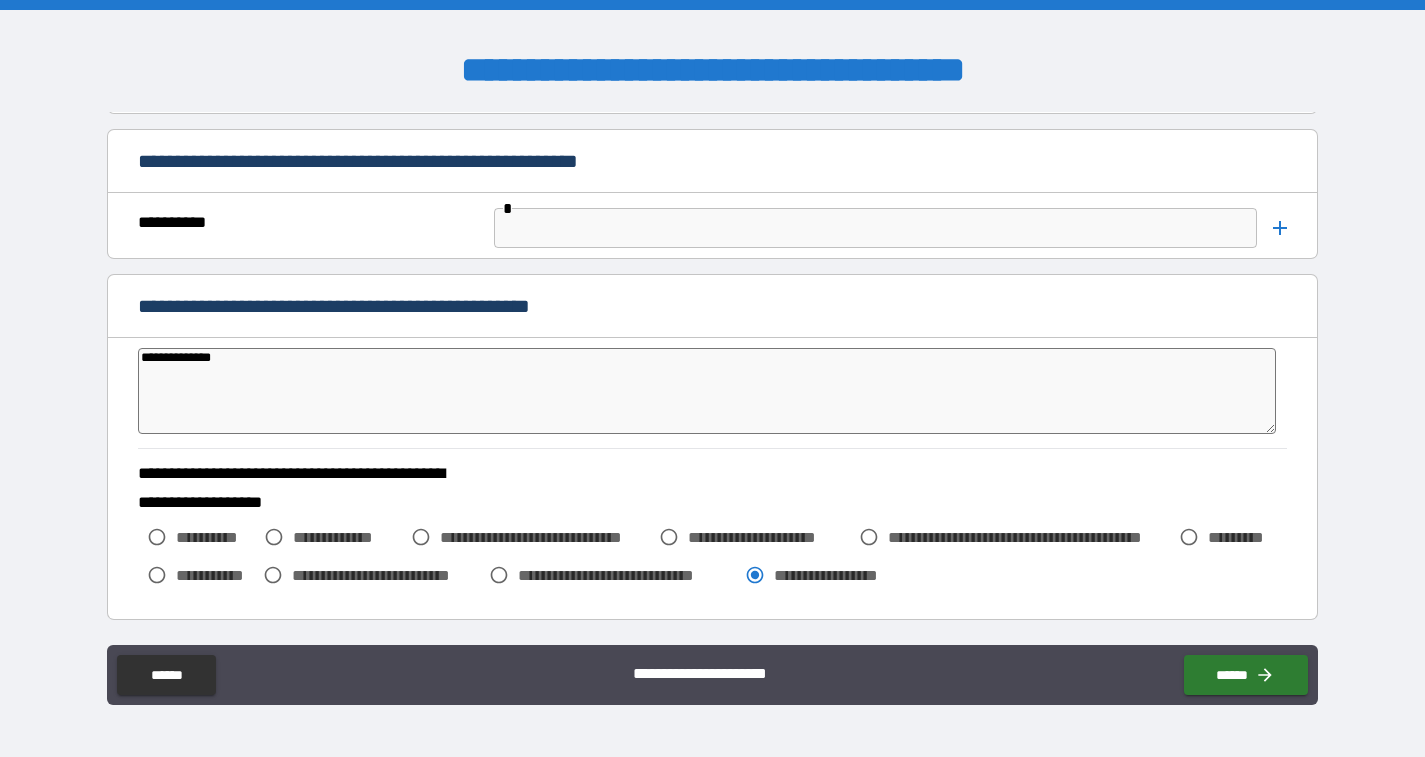 type on "*" 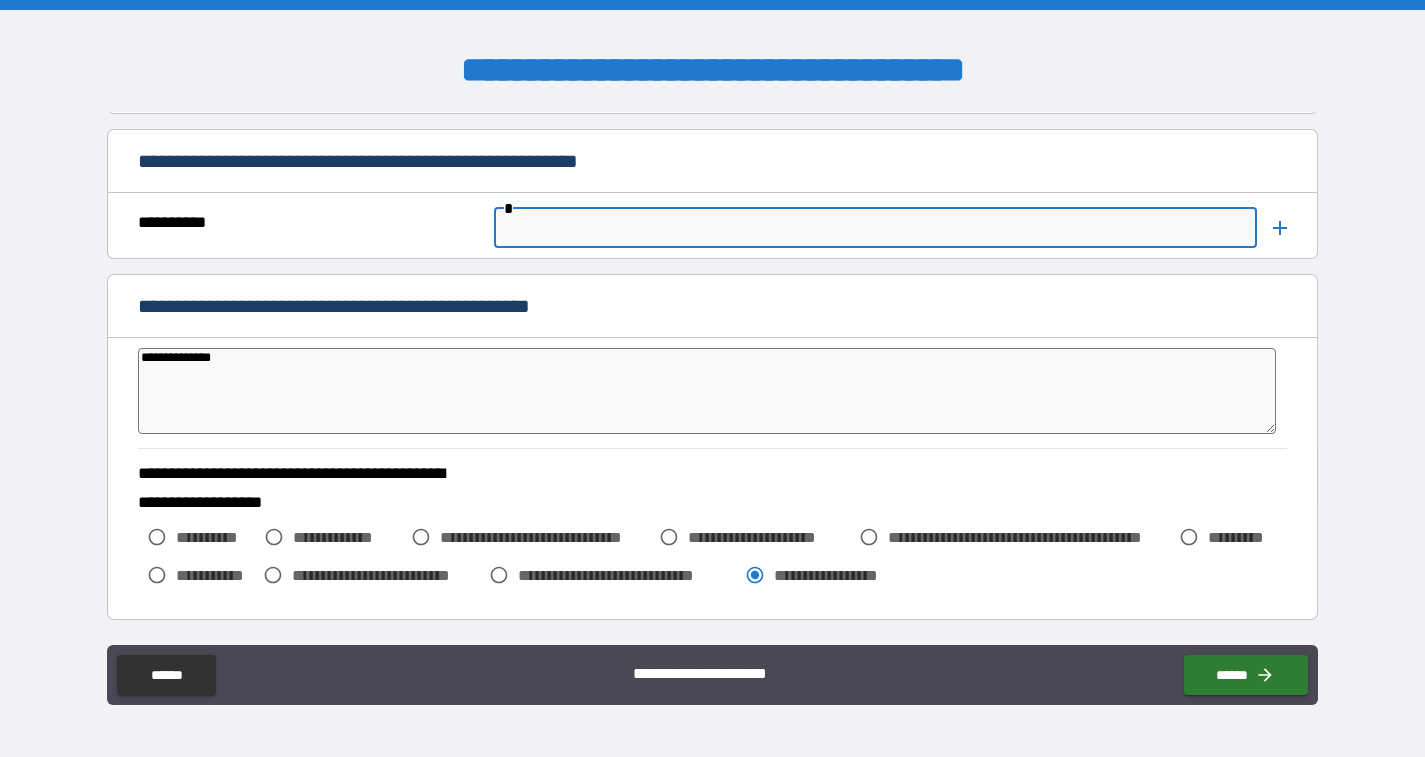 type on "*" 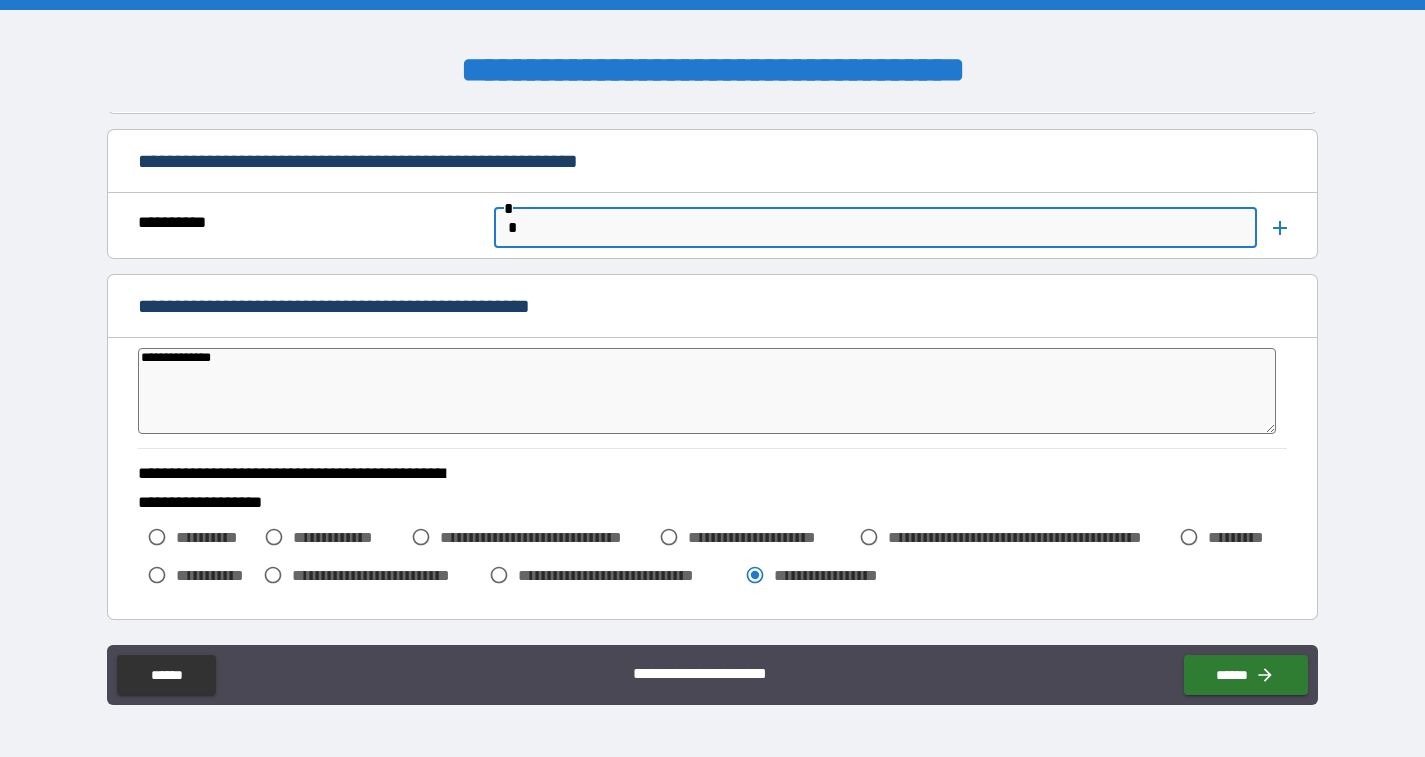 type on "*" 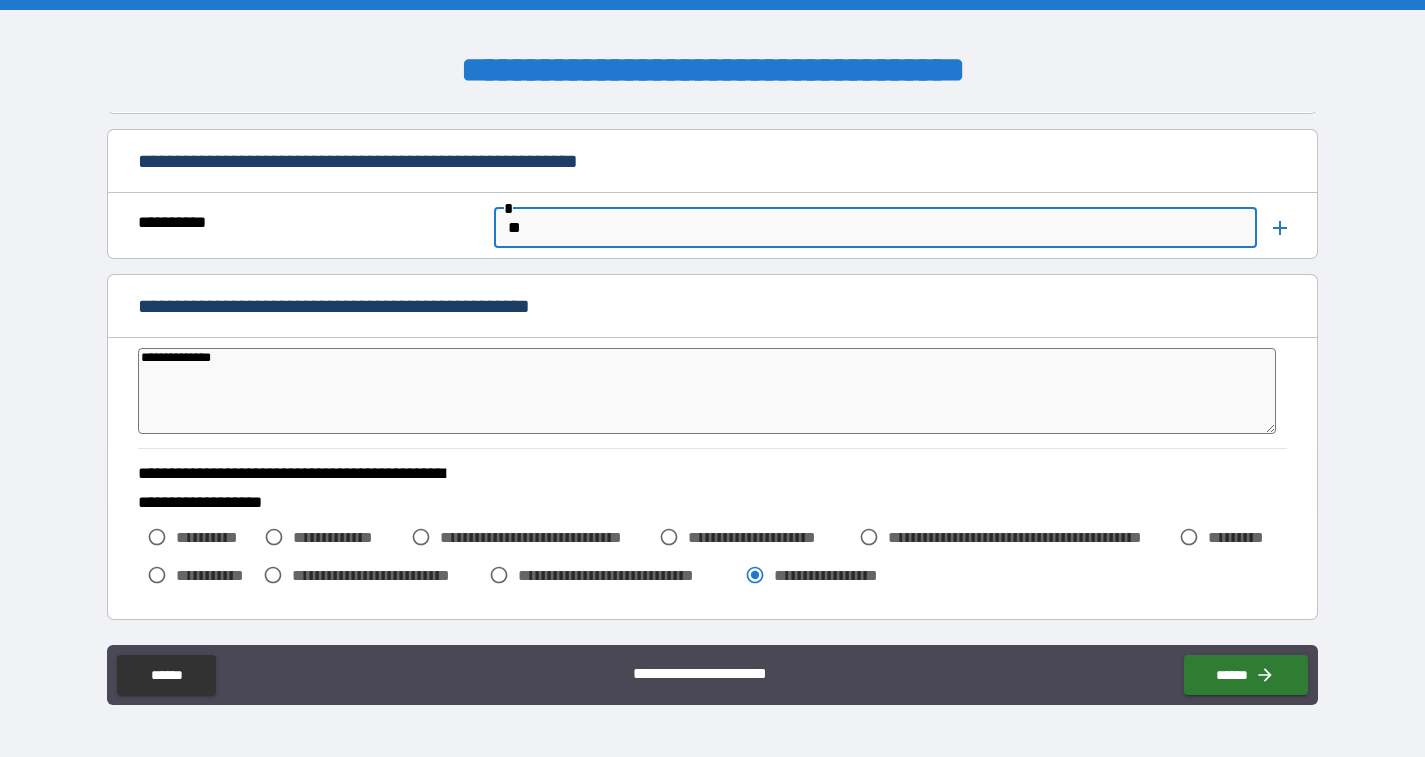 type on "***" 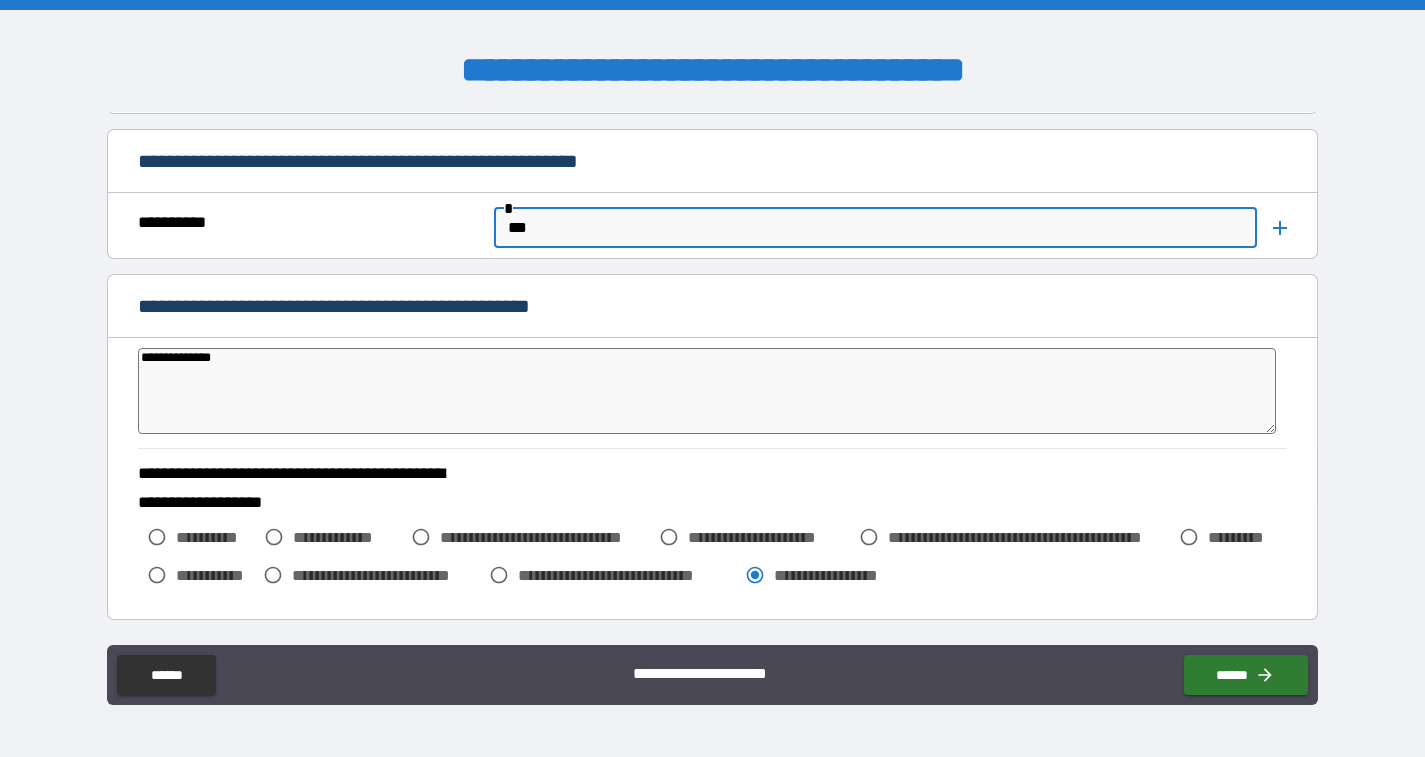 type on "****" 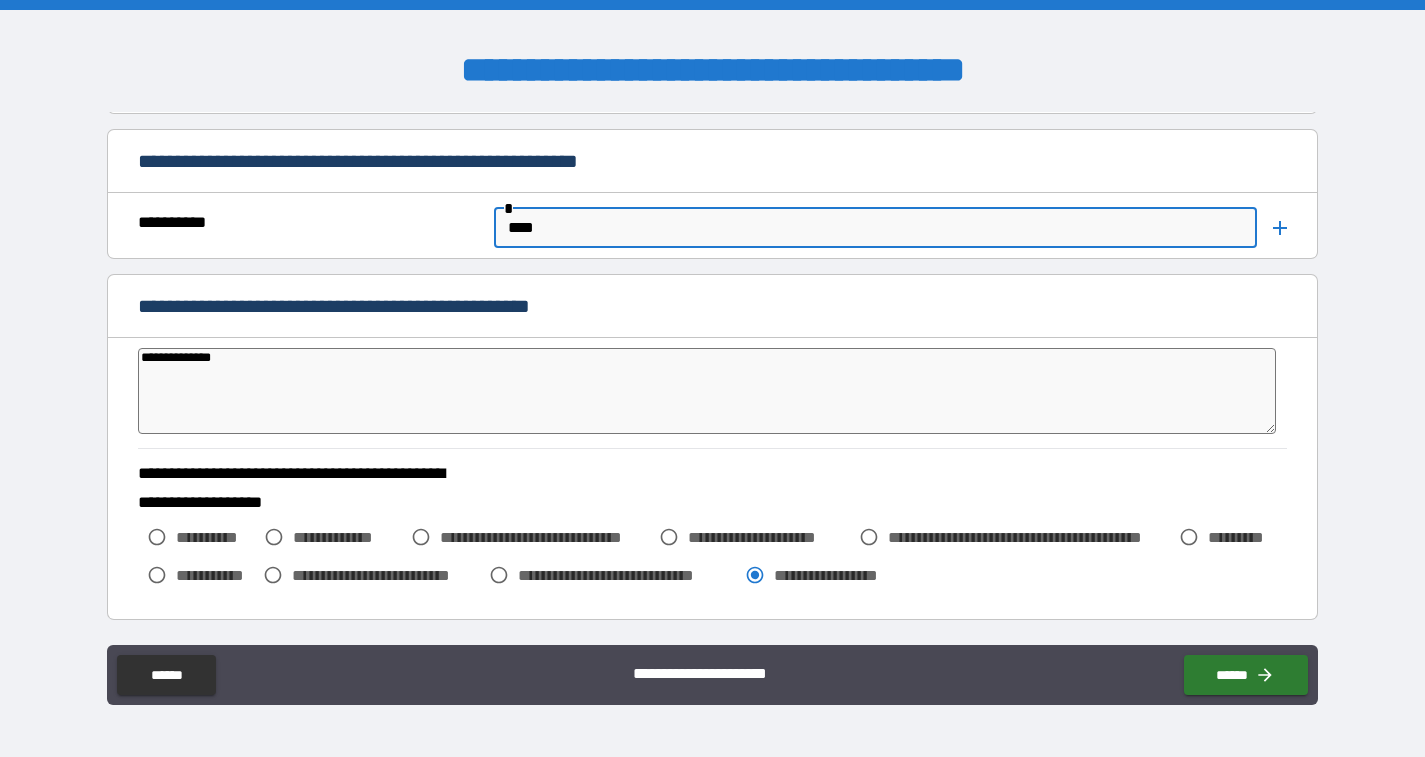 type on "*" 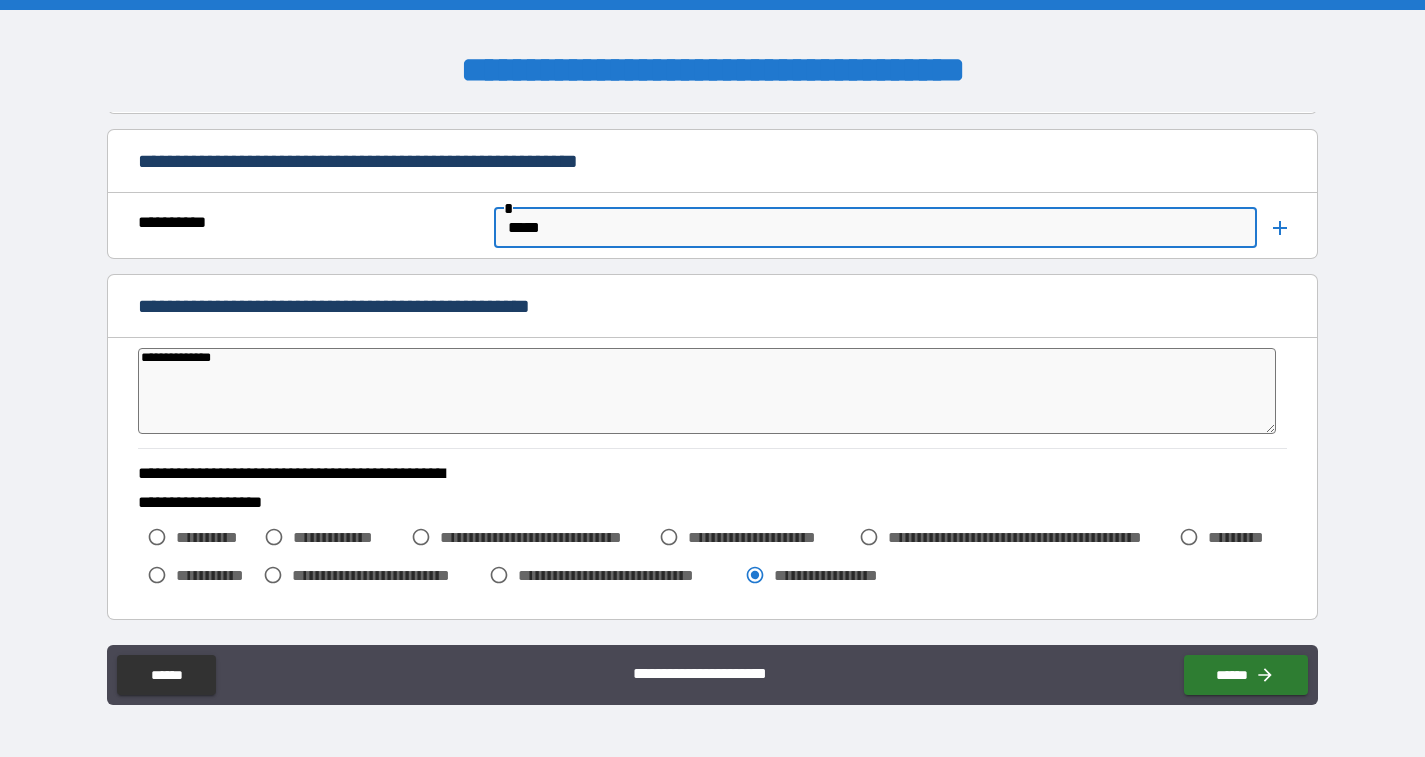type on "*****" 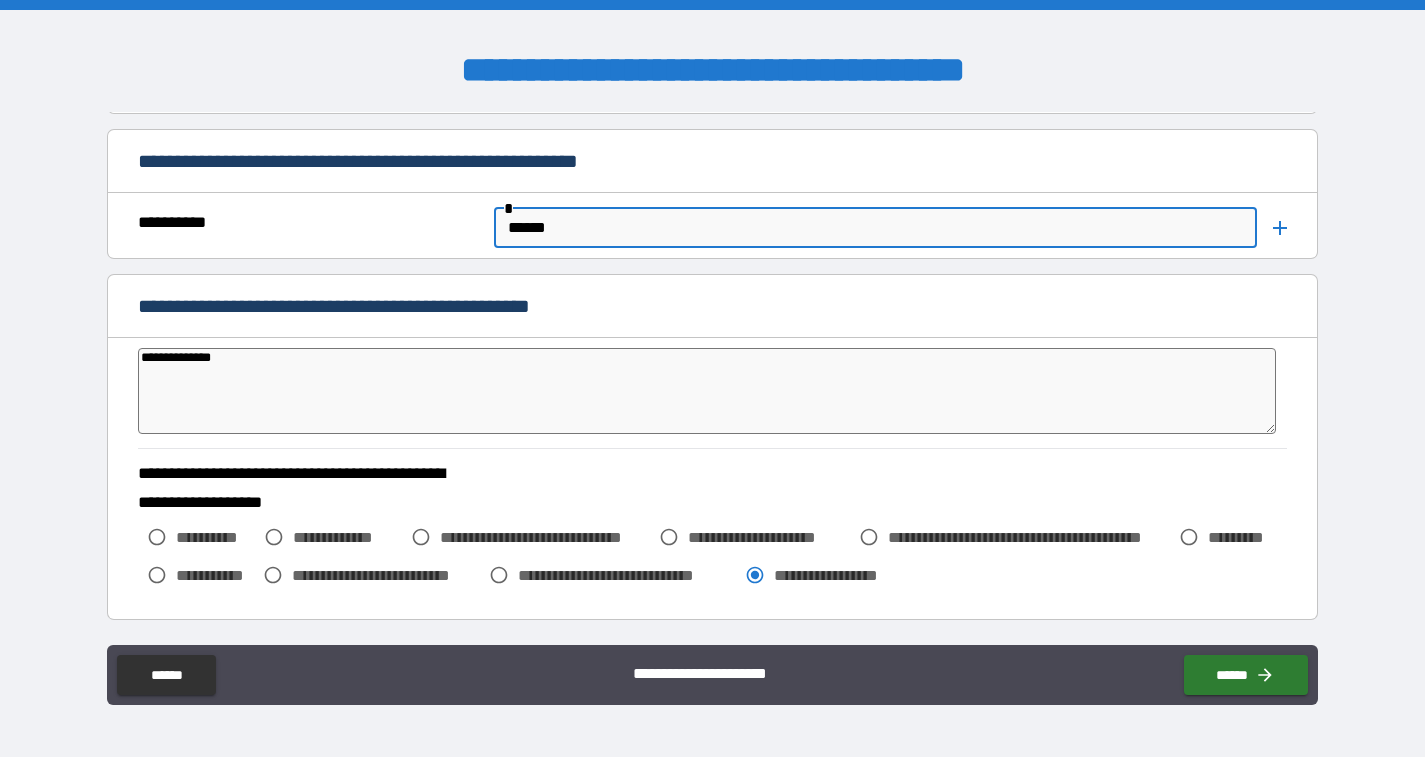 type on "*" 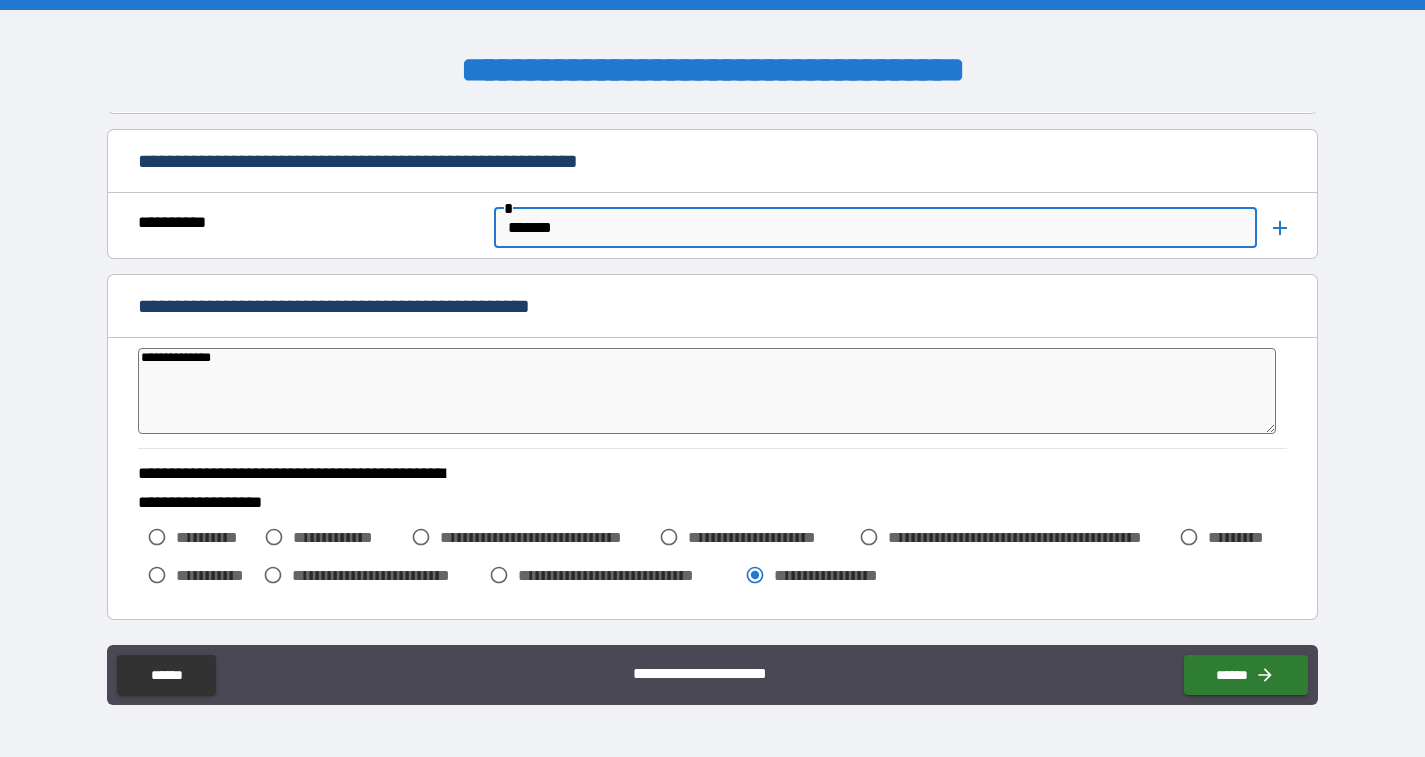 type on "*******" 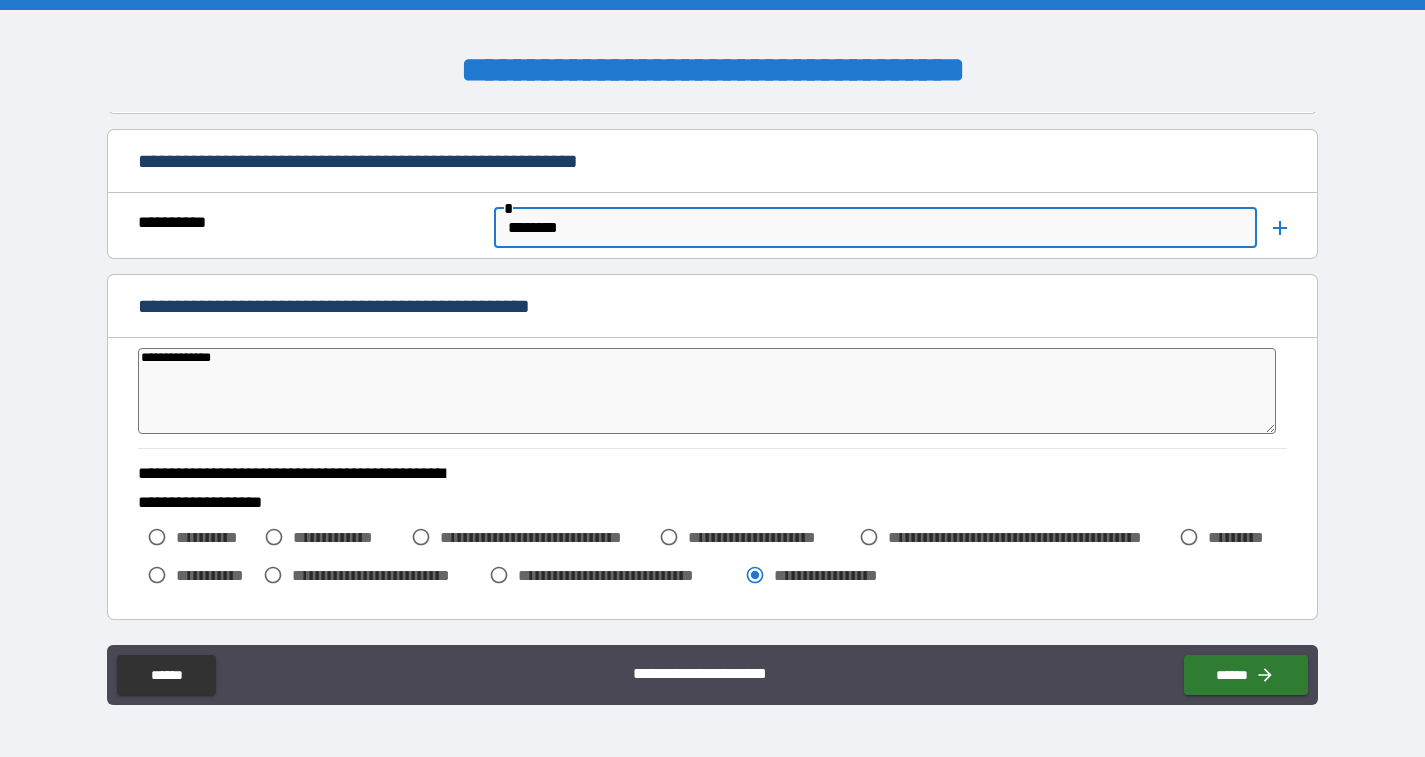 type on "*********" 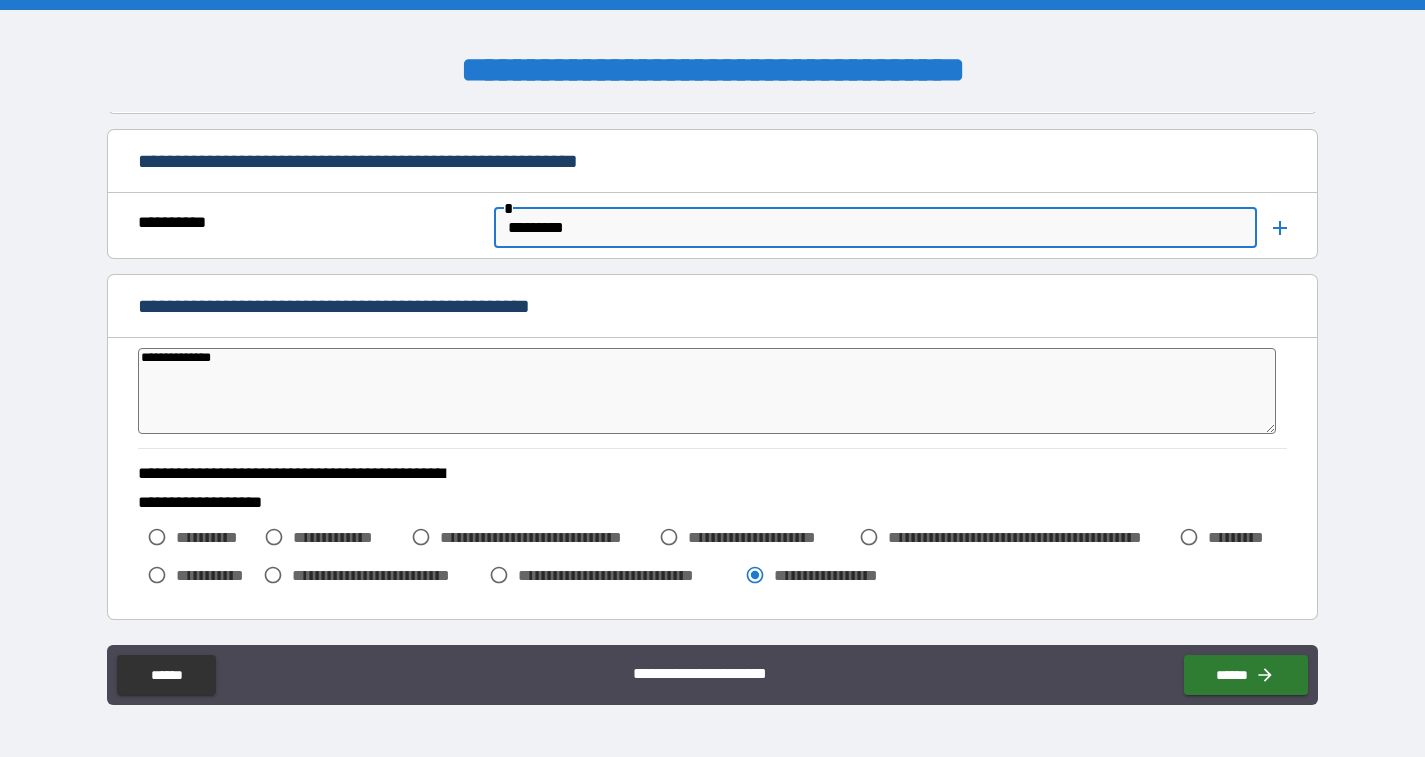 type on "*" 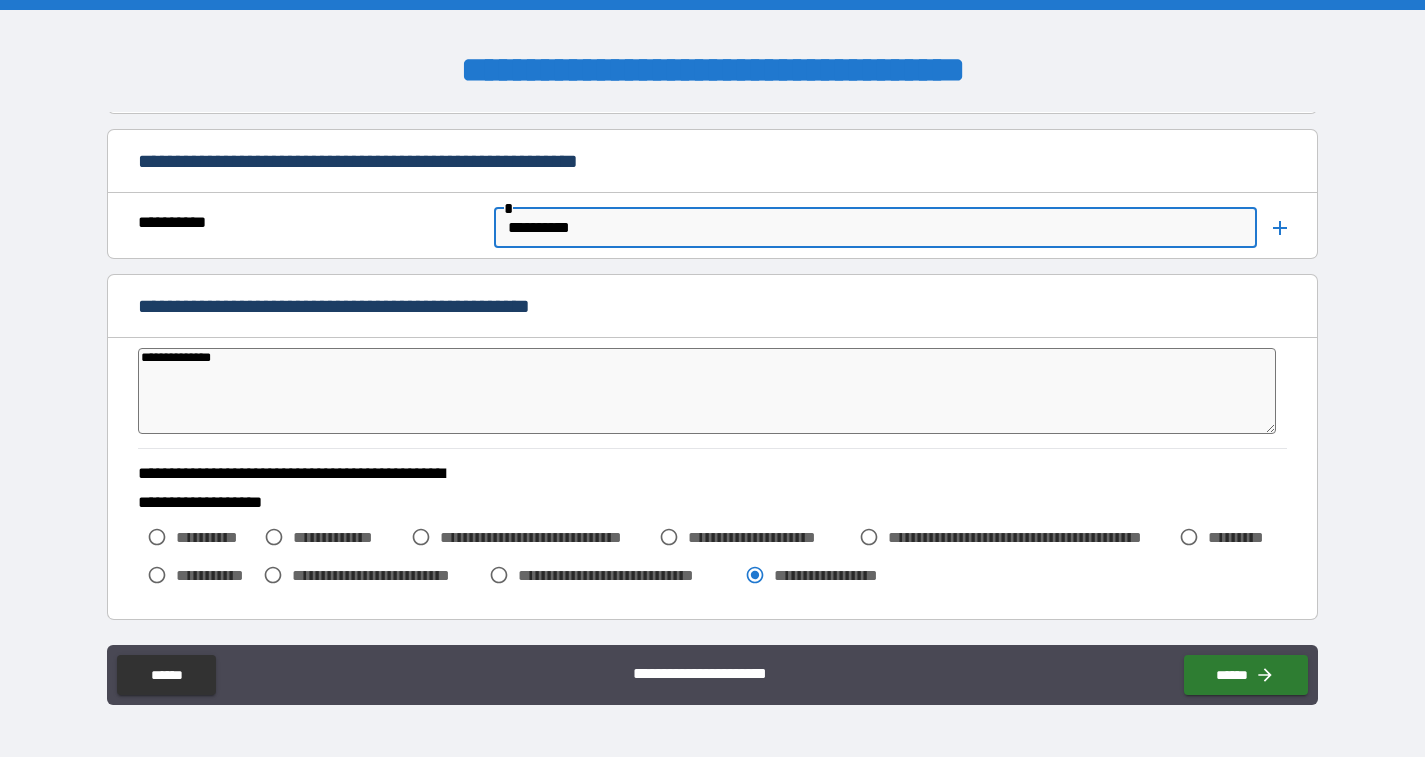 type on "*" 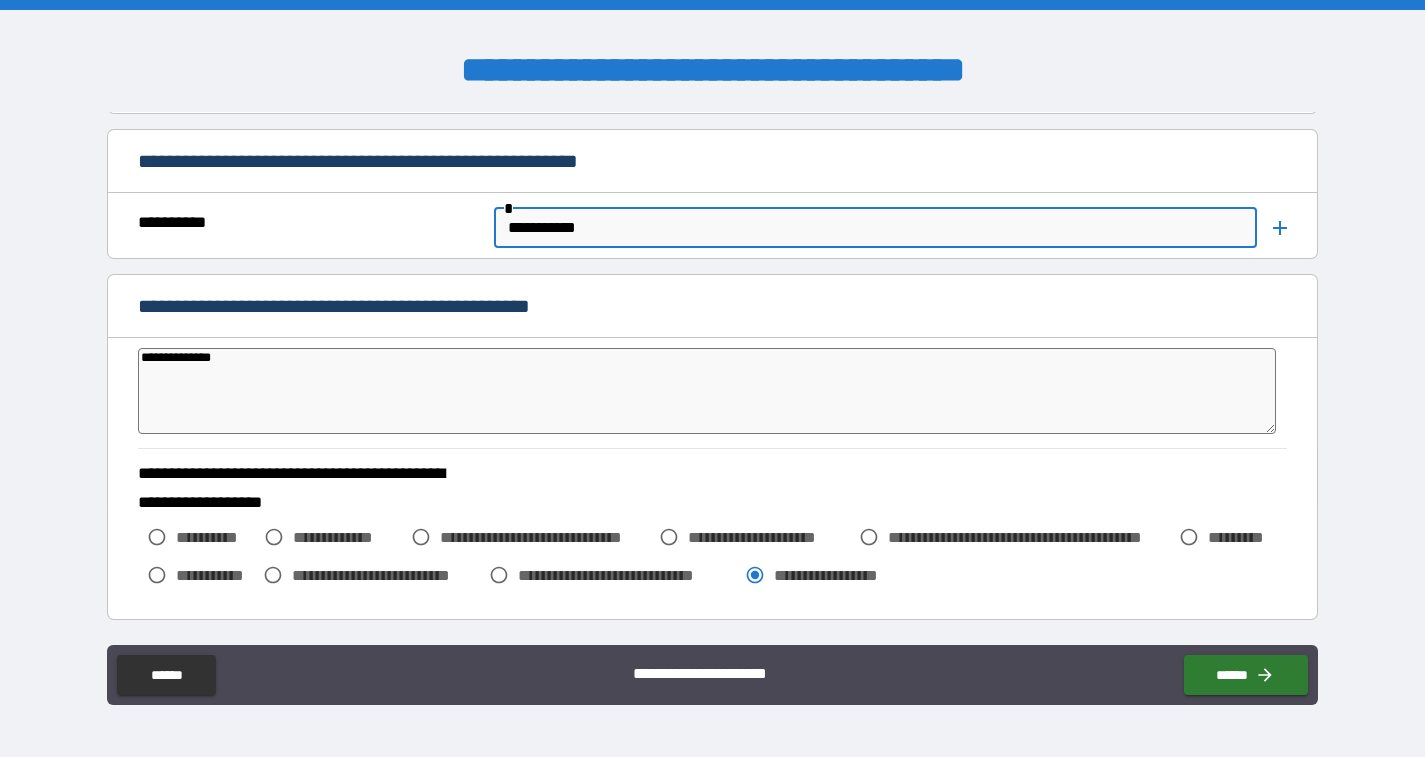 type on "*" 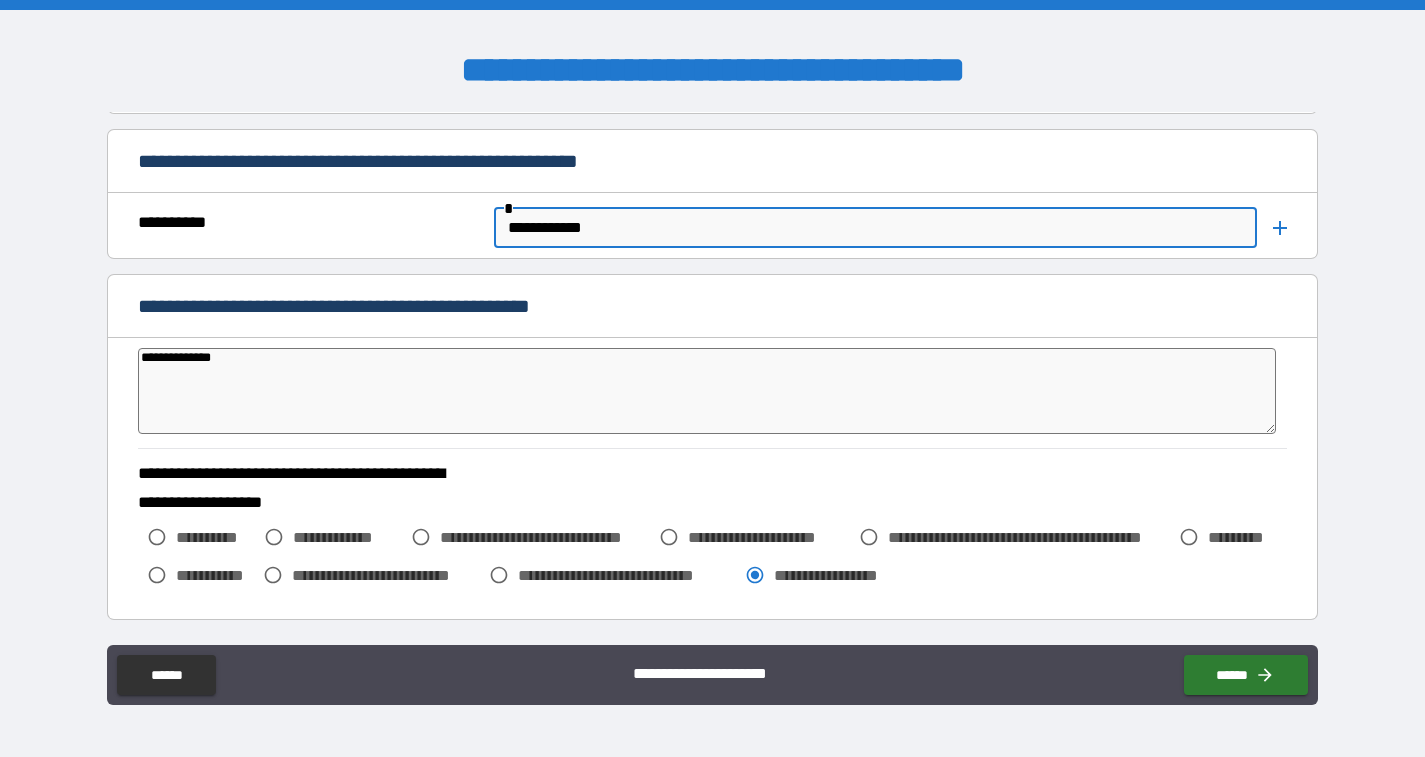 type on "**********" 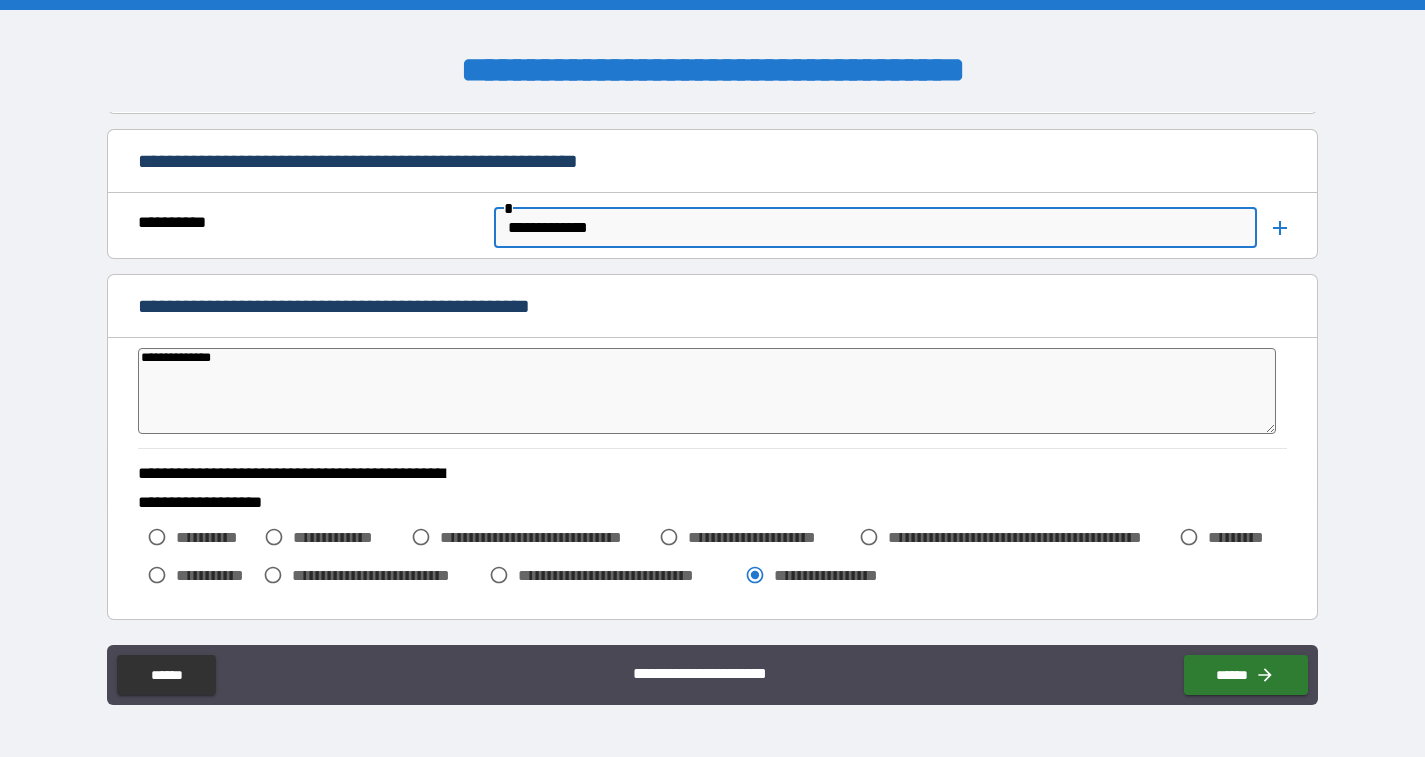 type on "**********" 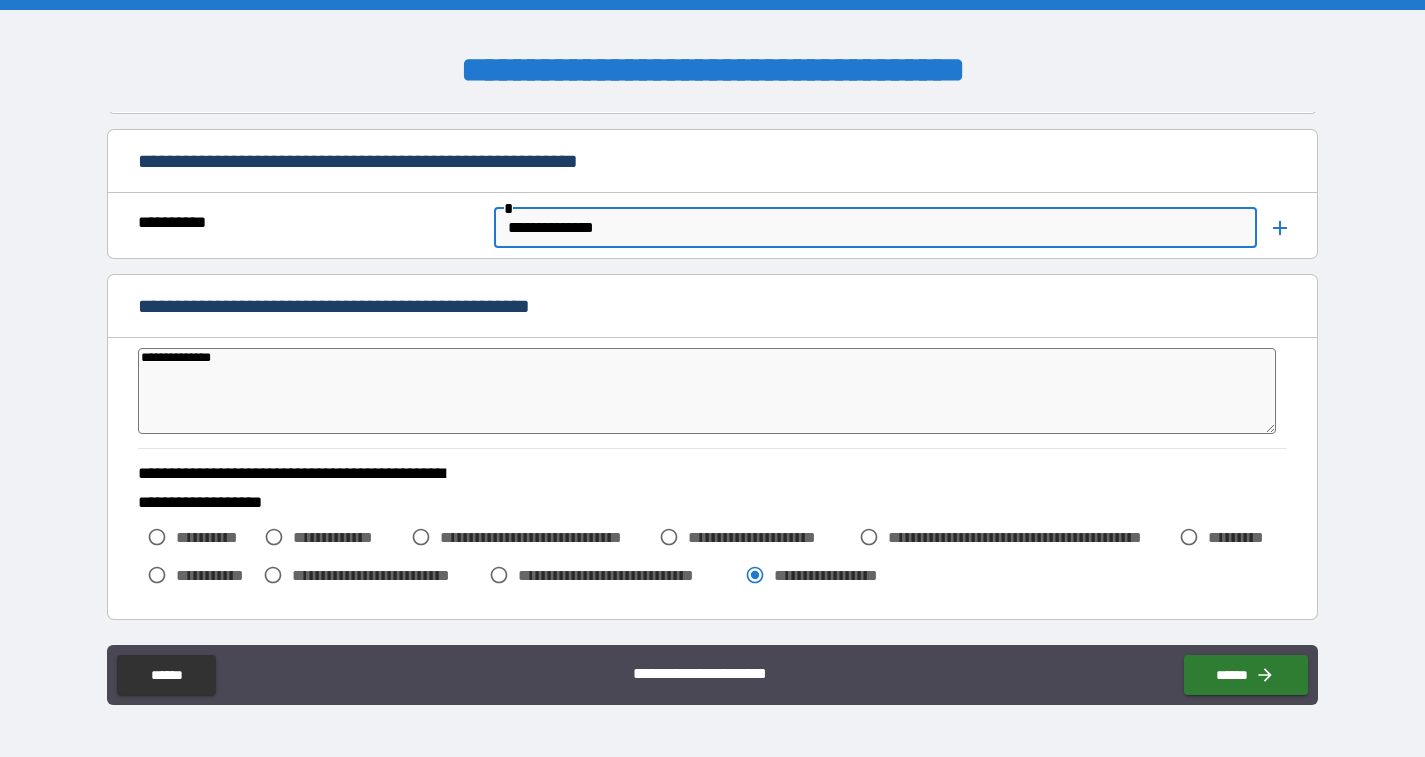 type on "**********" 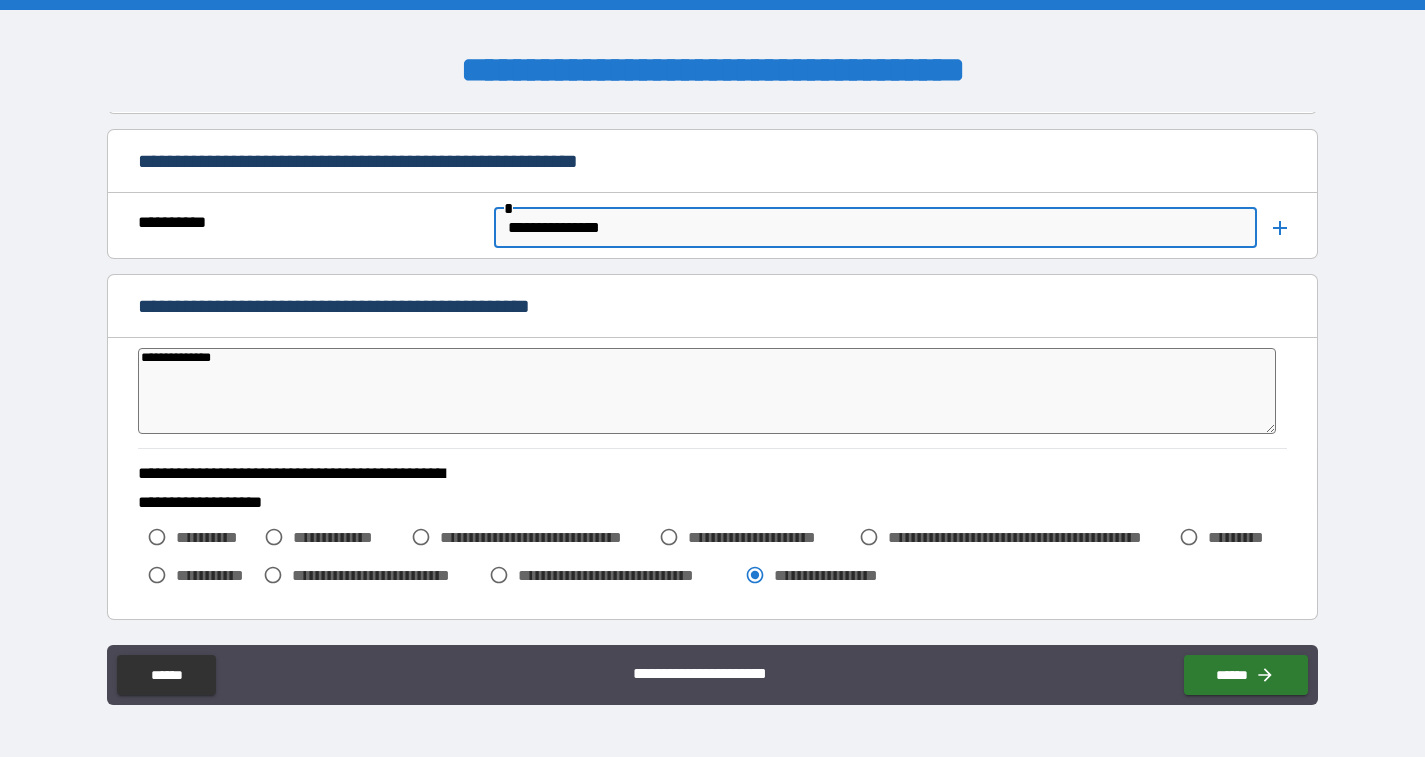 type on "*" 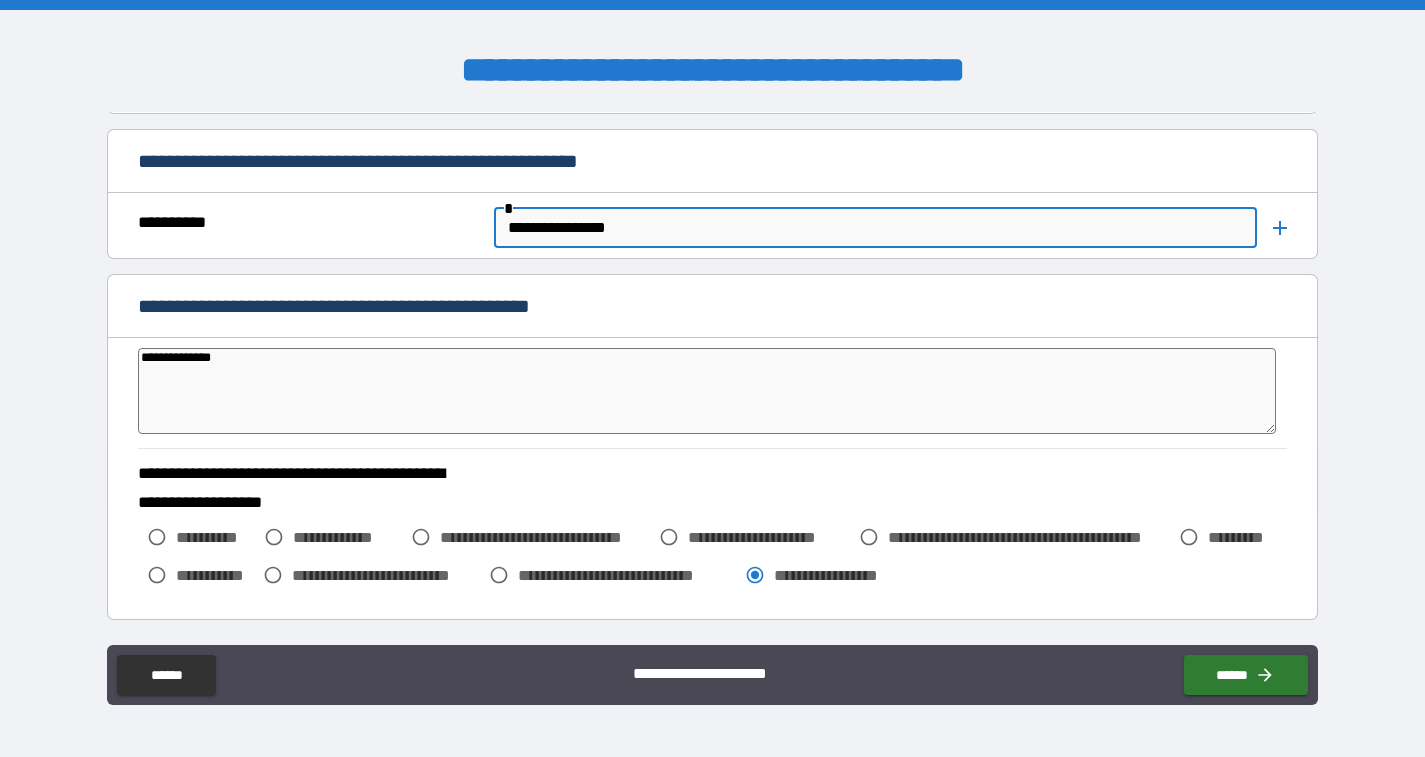 type on "*" 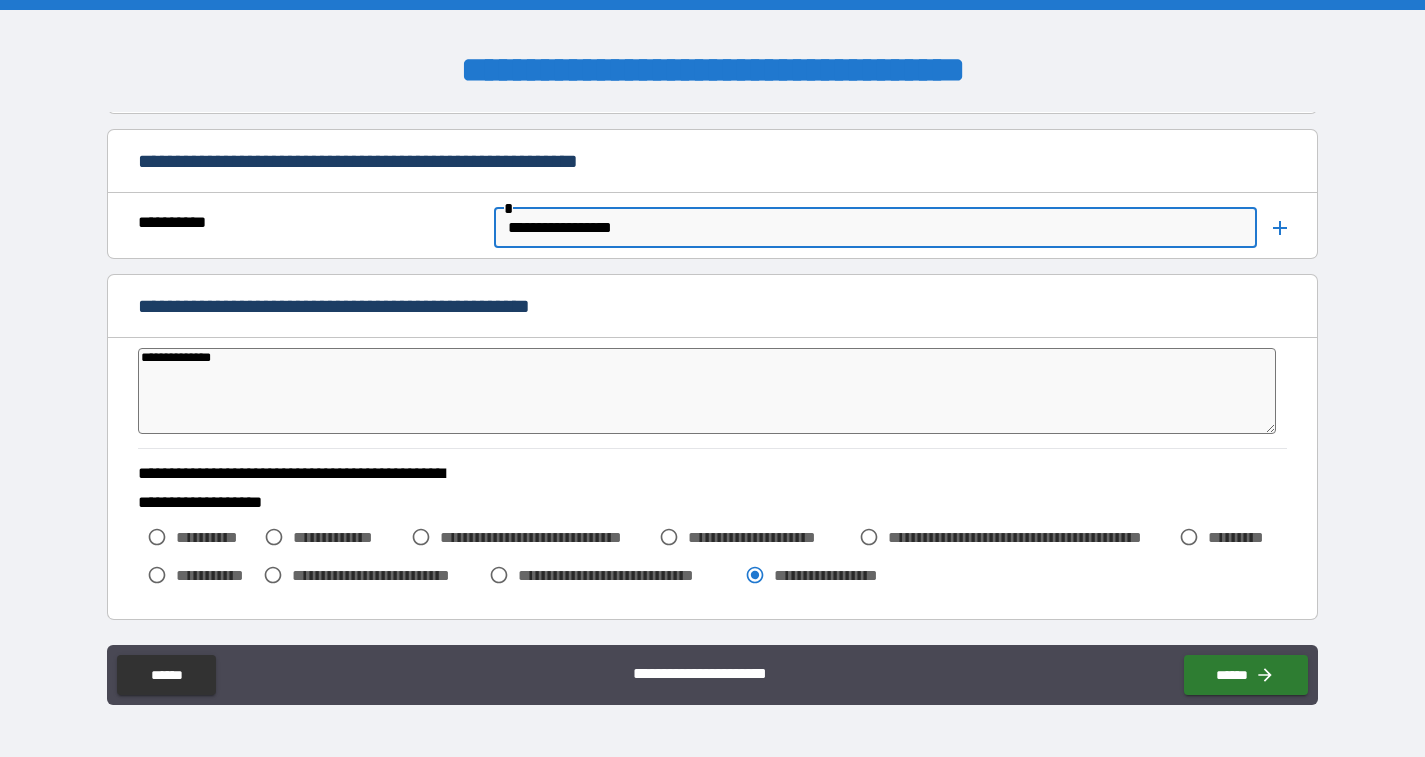 type on "**********" 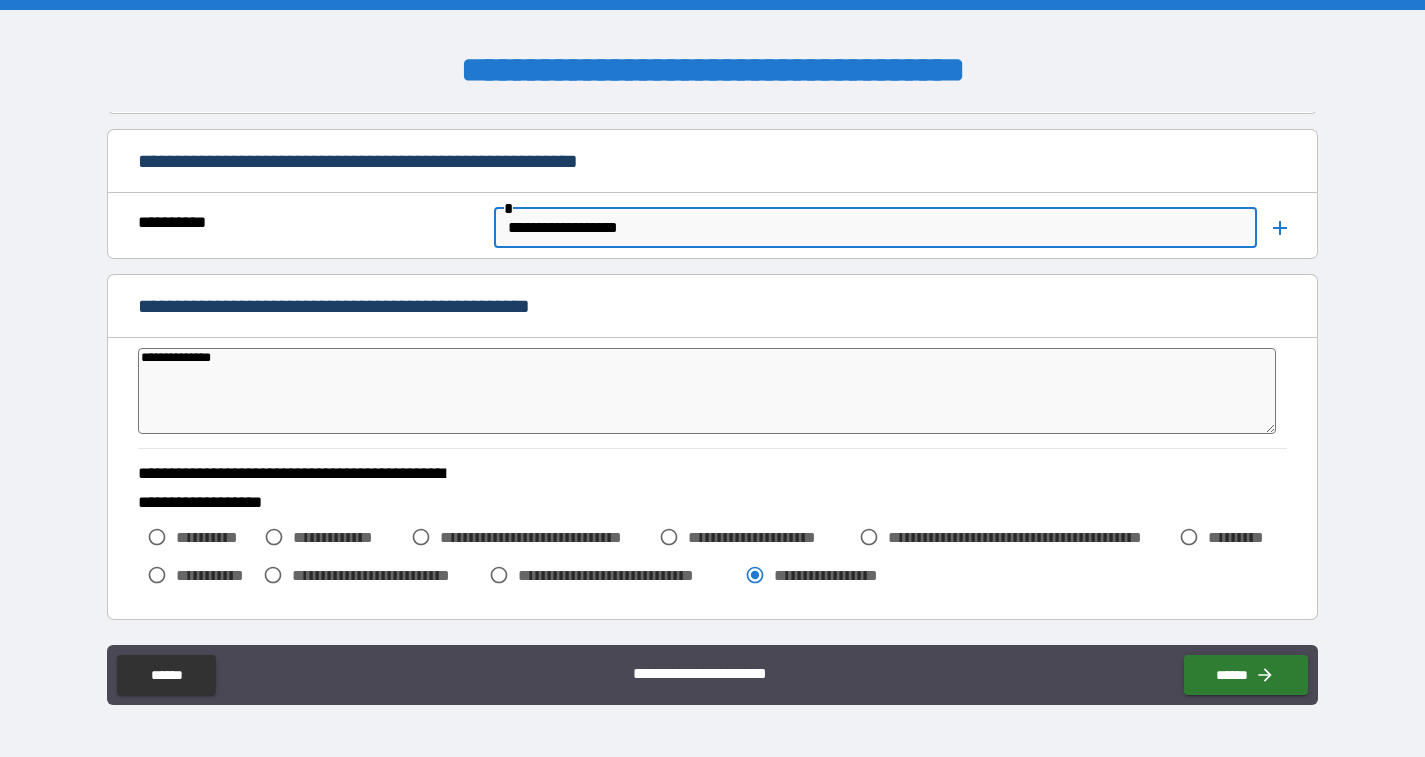 type on "*" 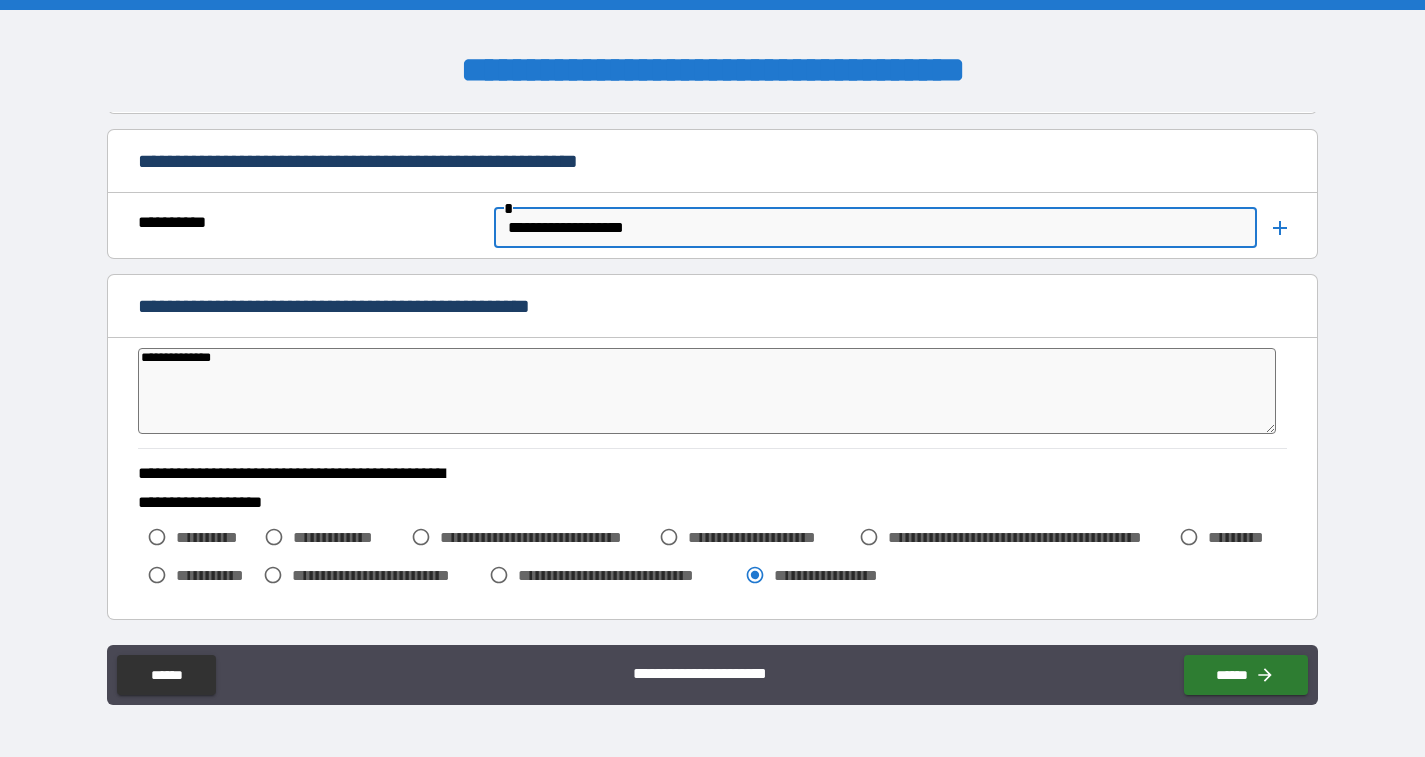 type on "*" 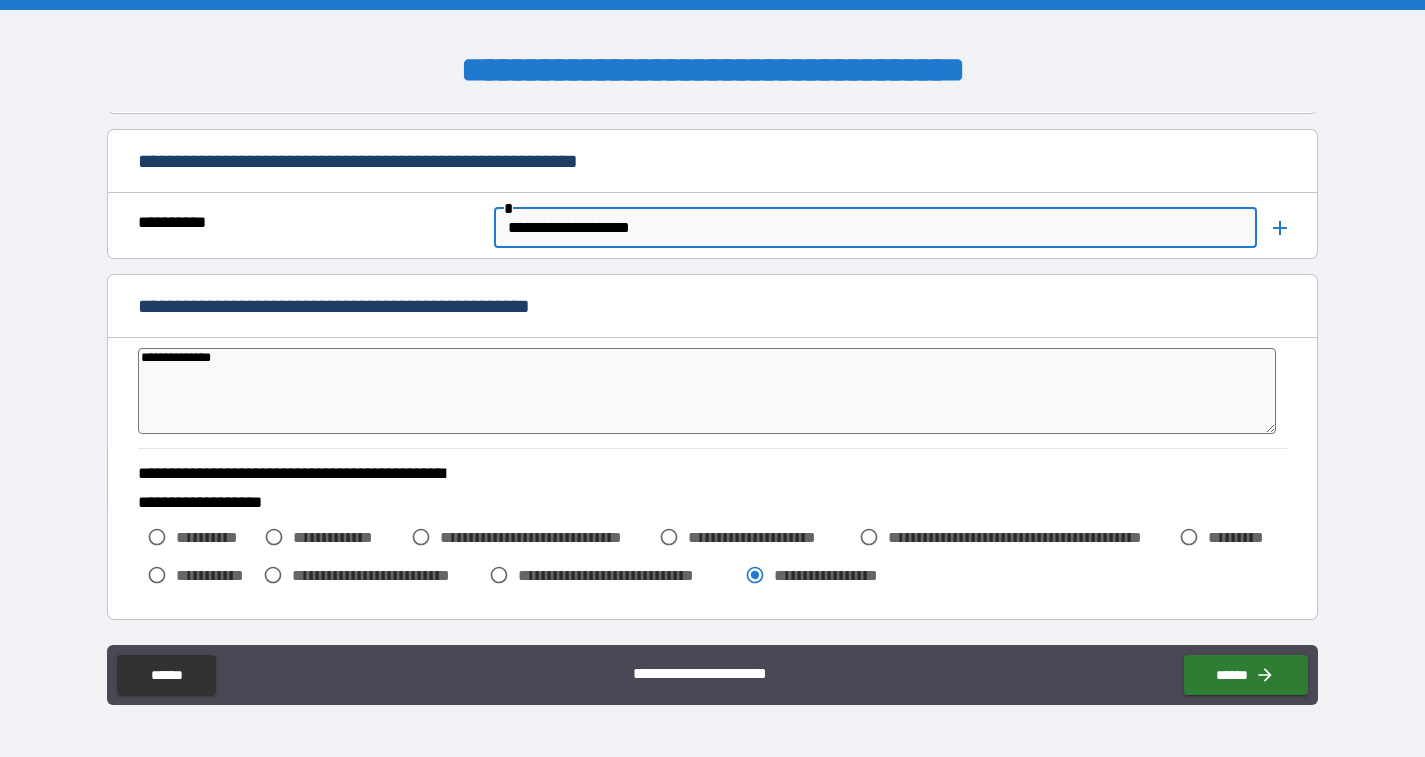 type on "*" 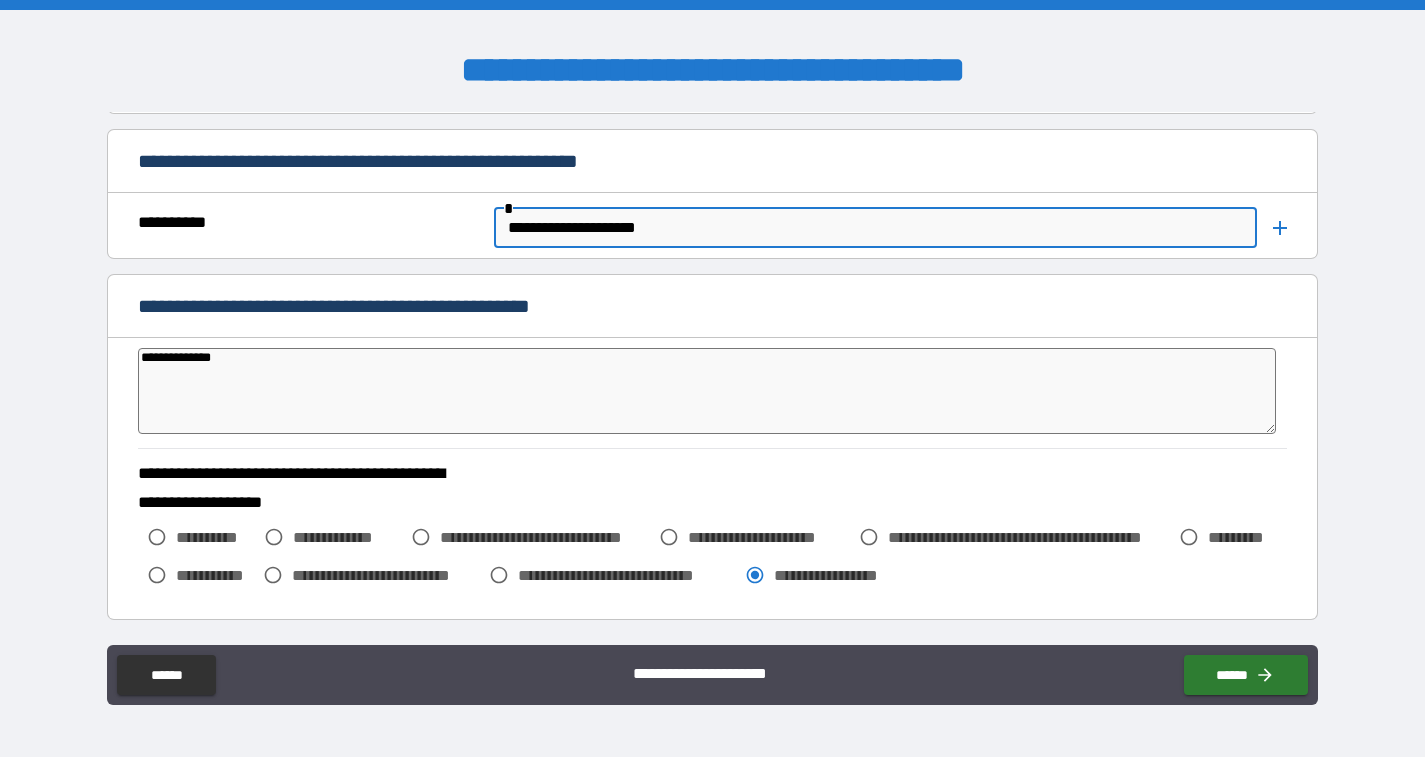 type on "*" 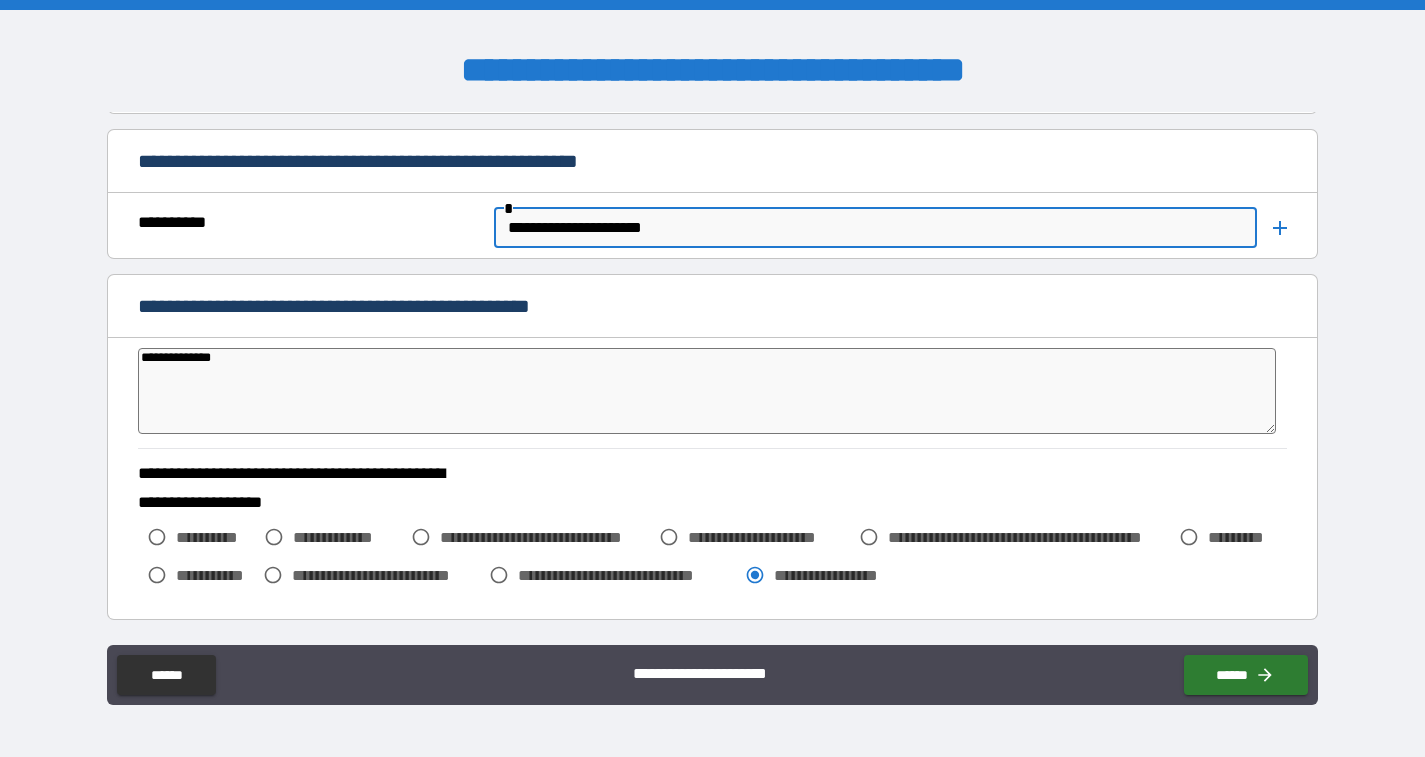 type on "*" 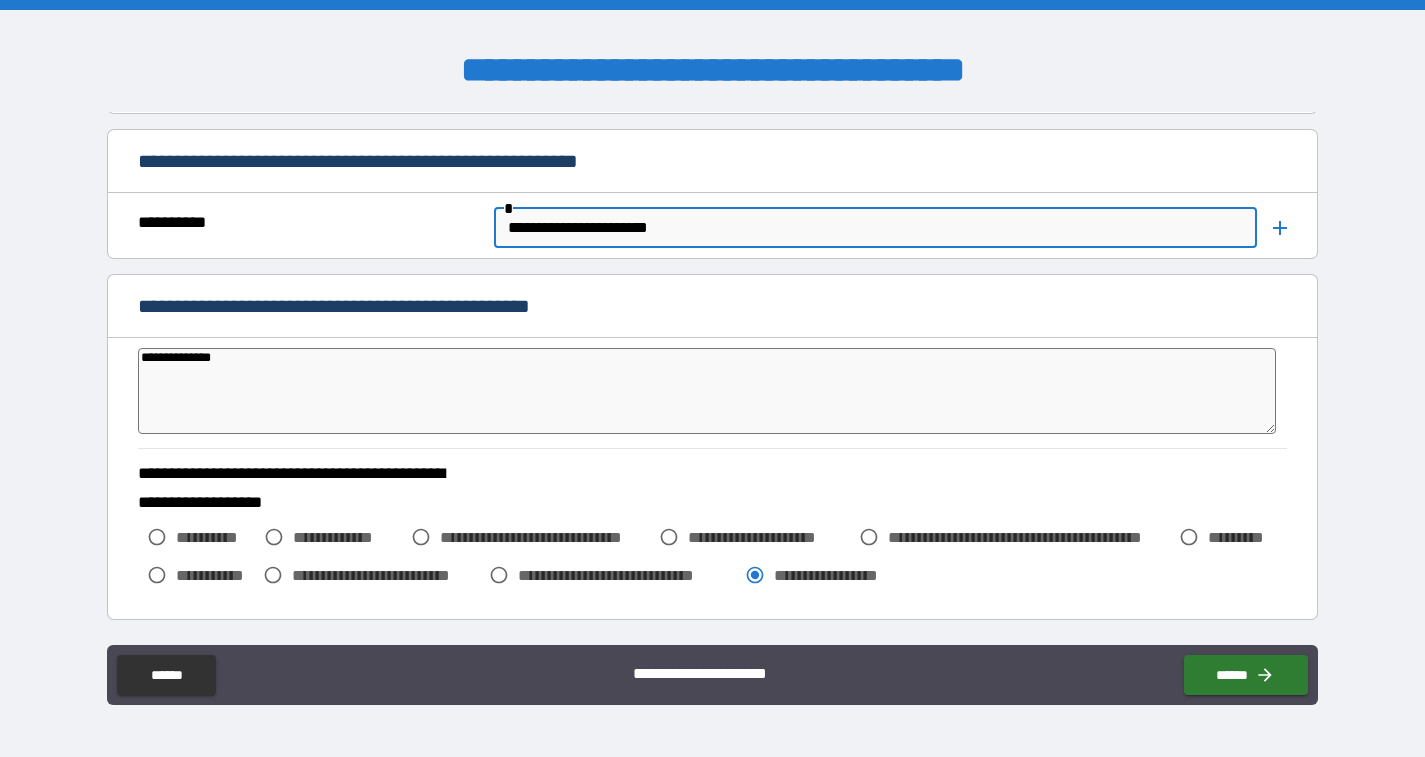 type on "*" 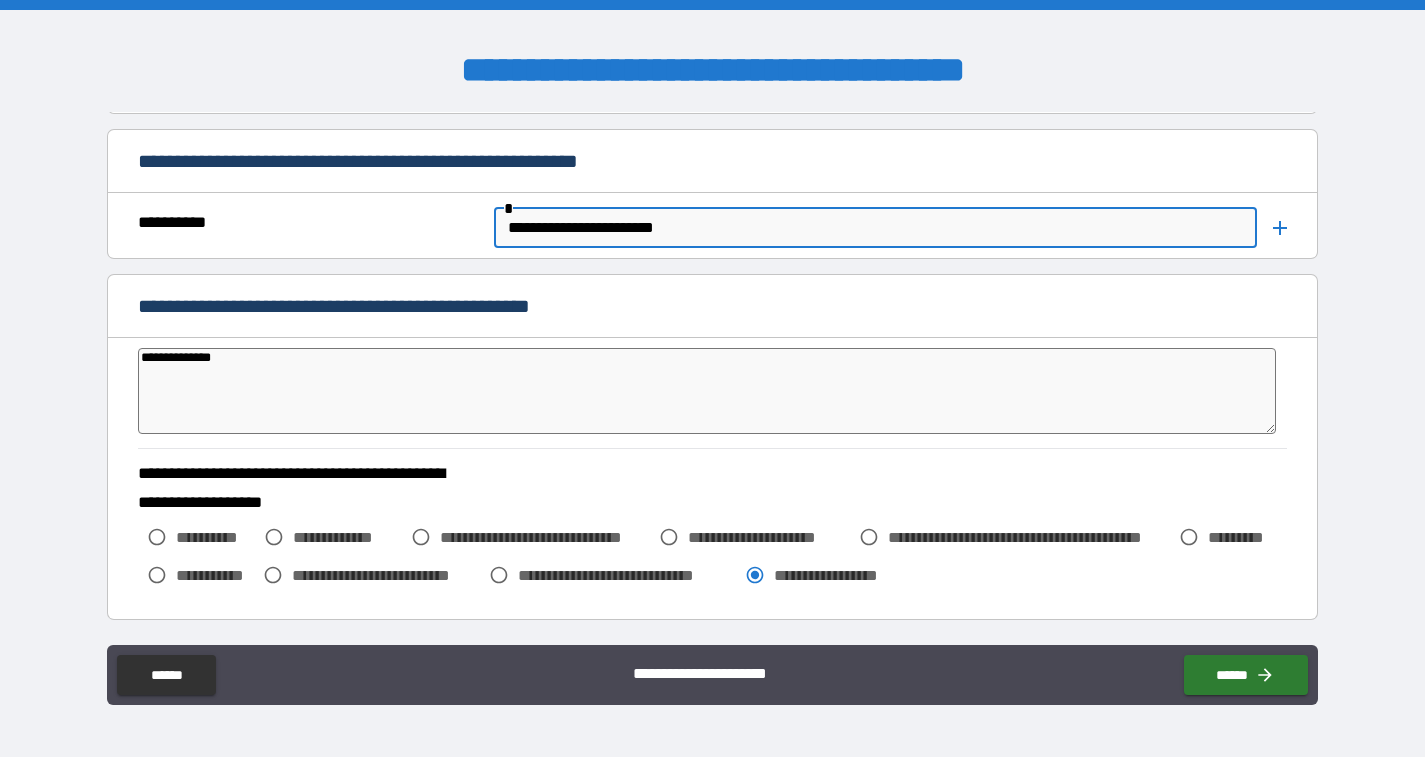 type on "*" 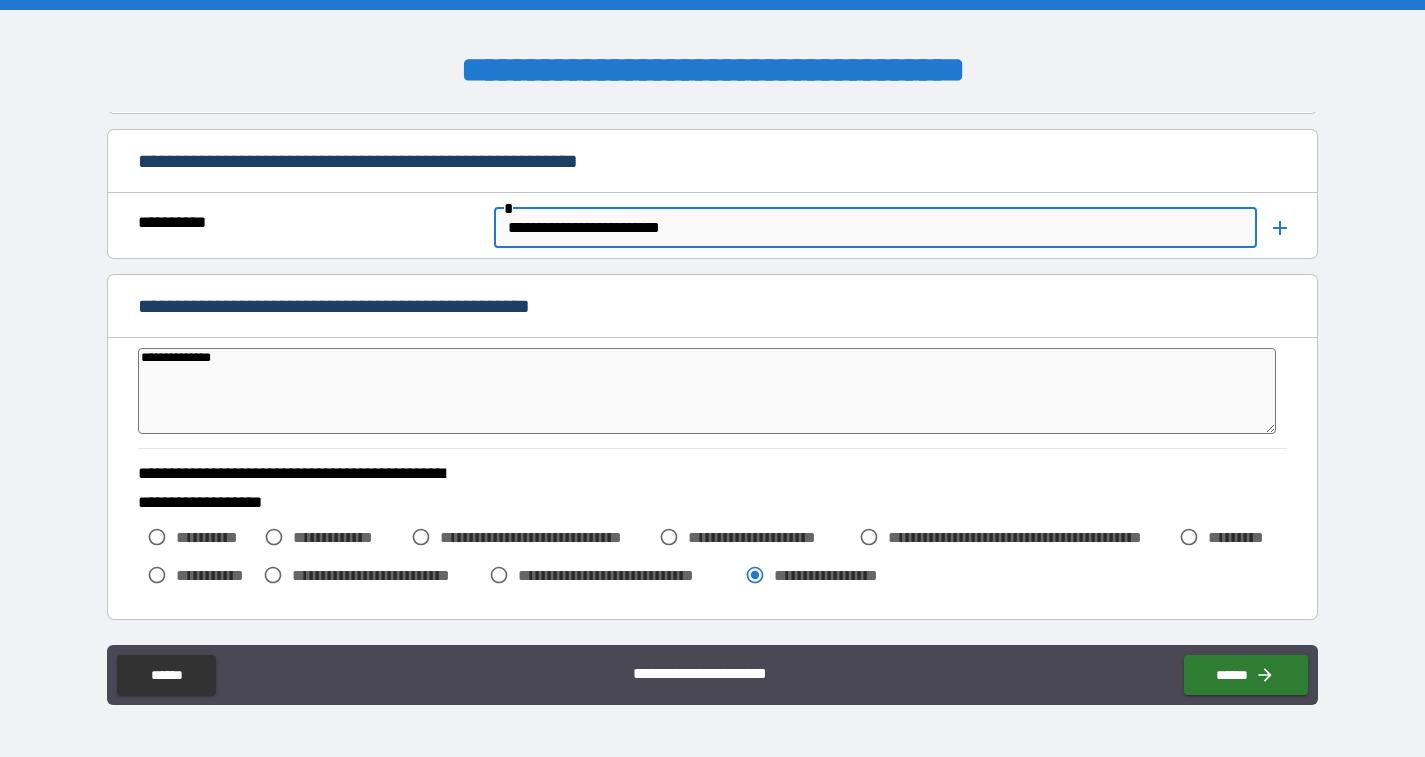 type on "*" 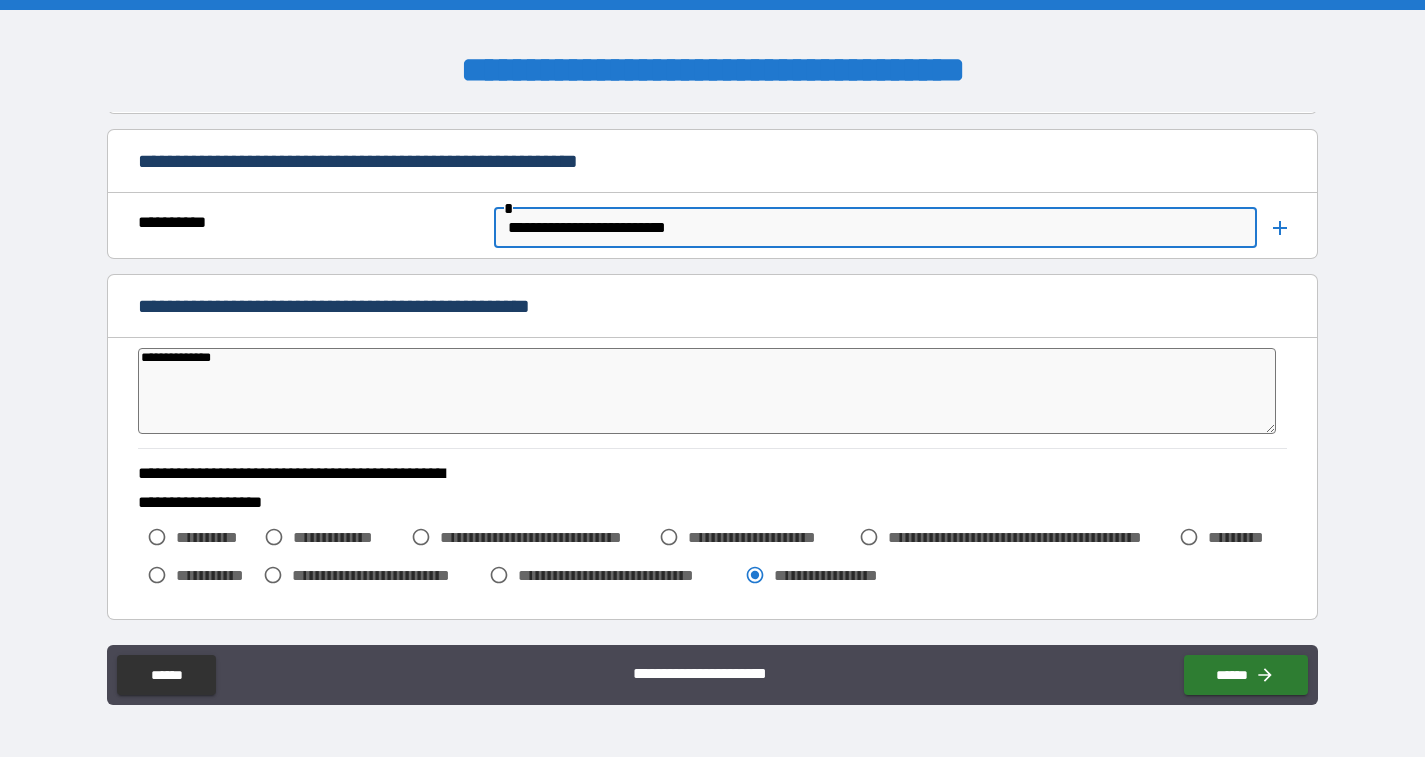 type on "**********" 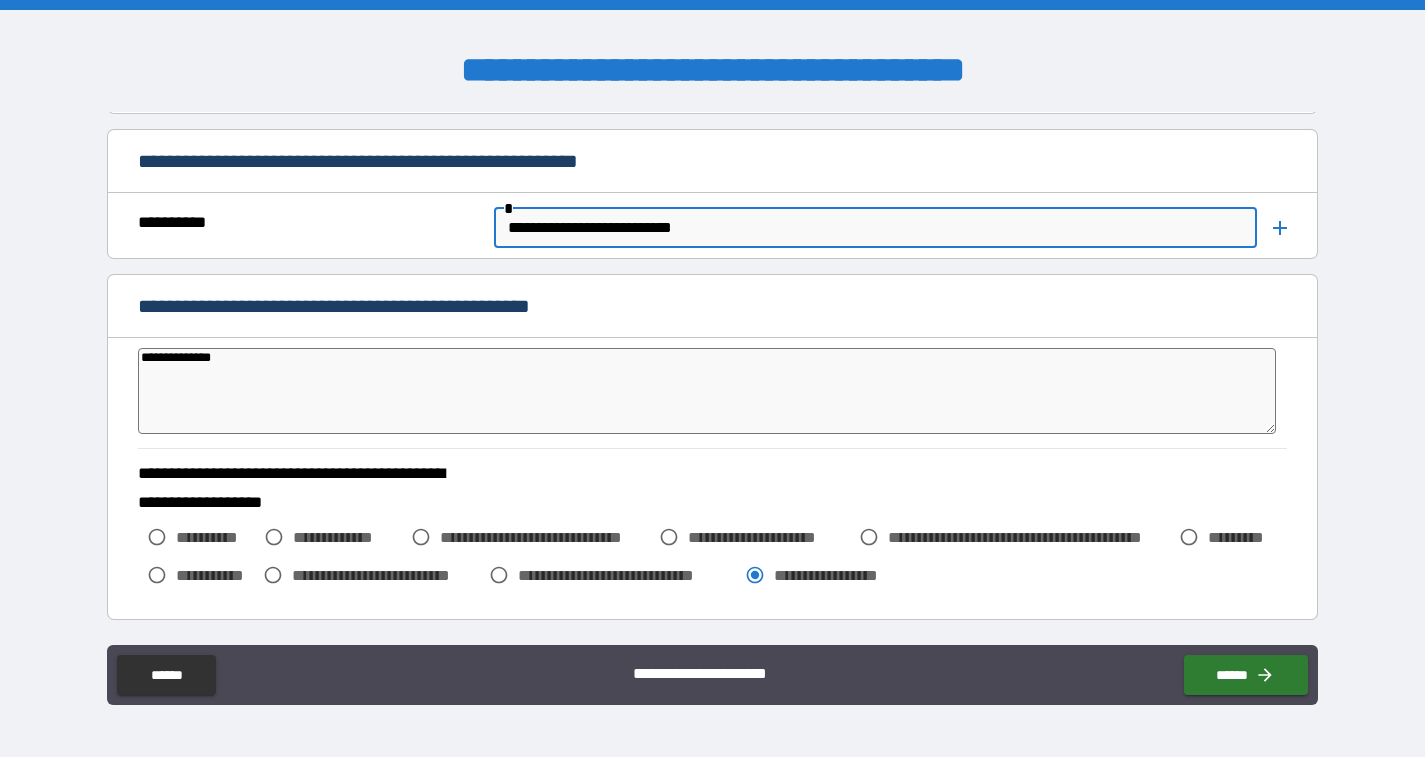 type on "**********" 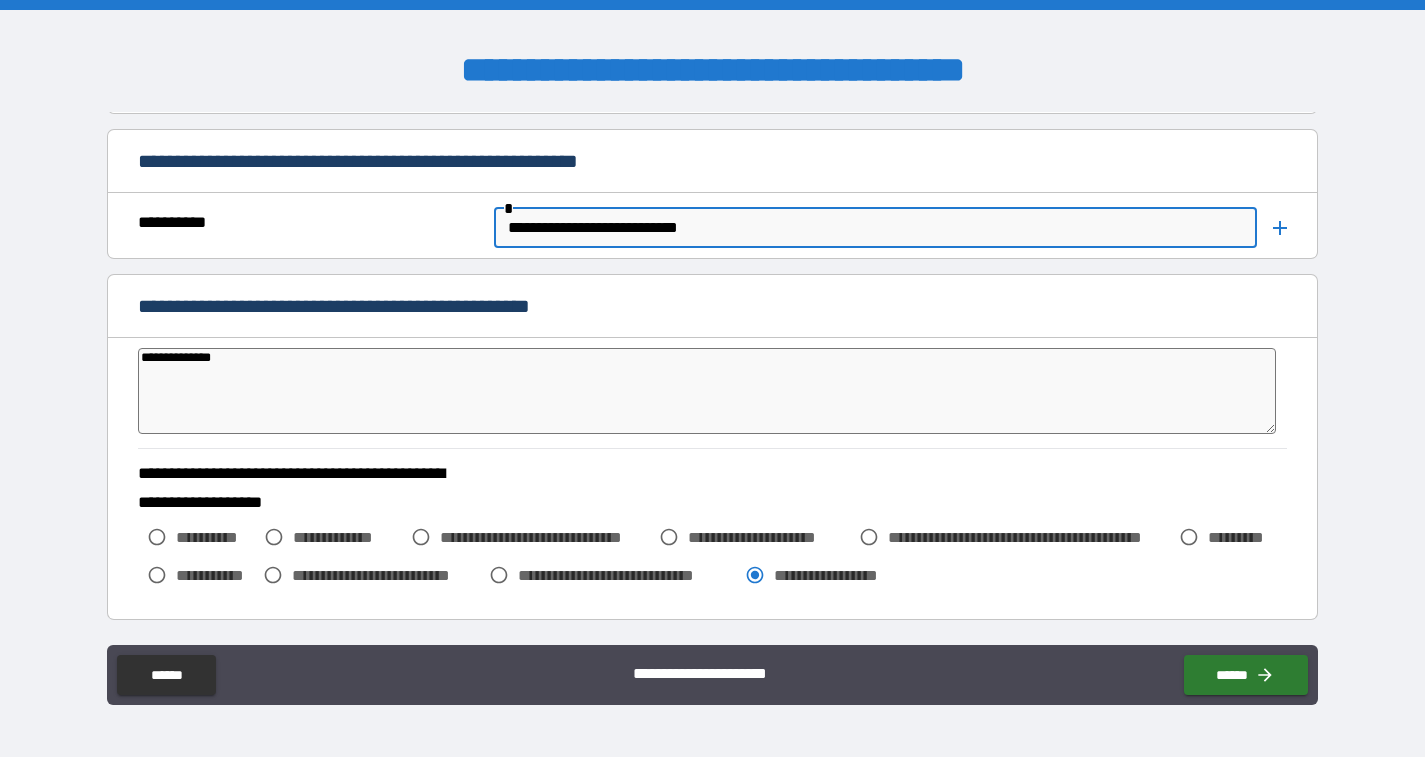 type on "**********" 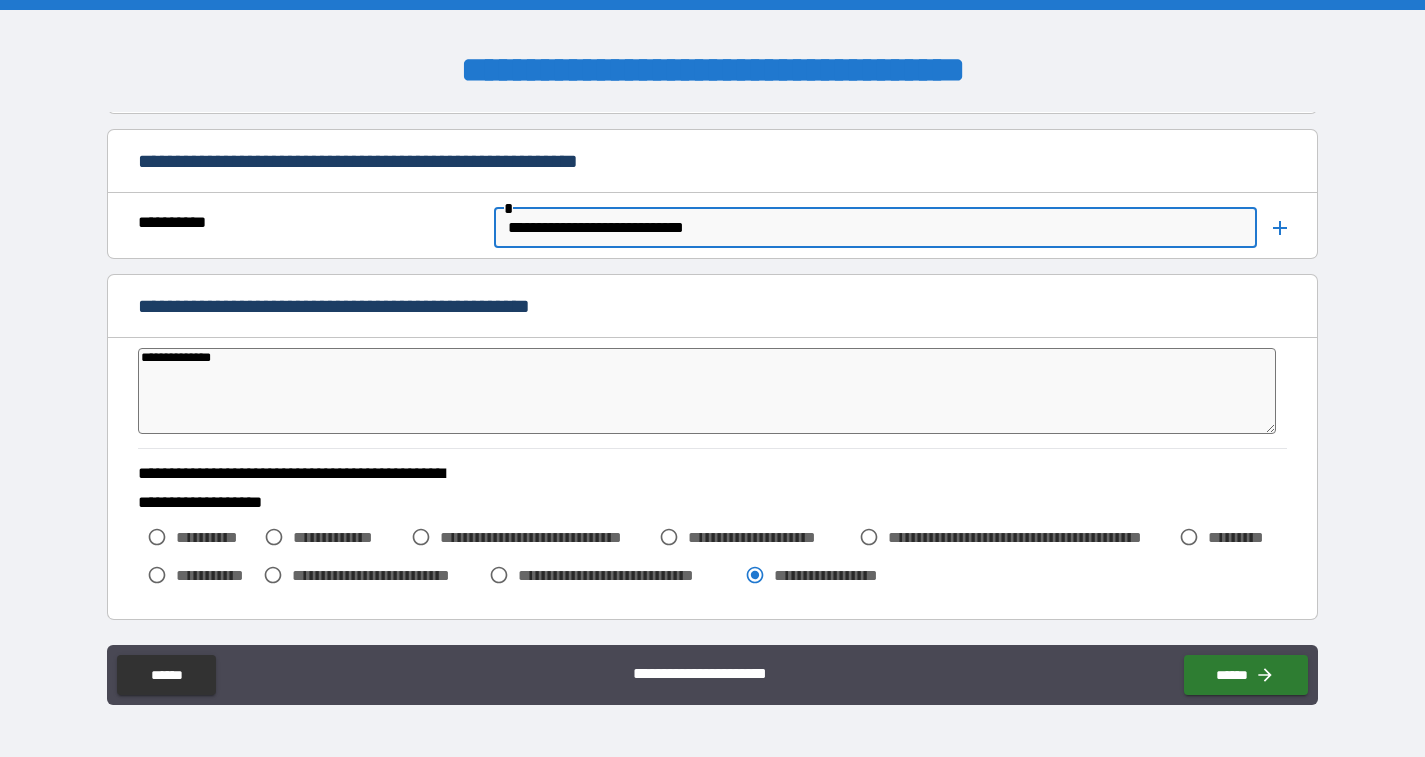 type on "**********" 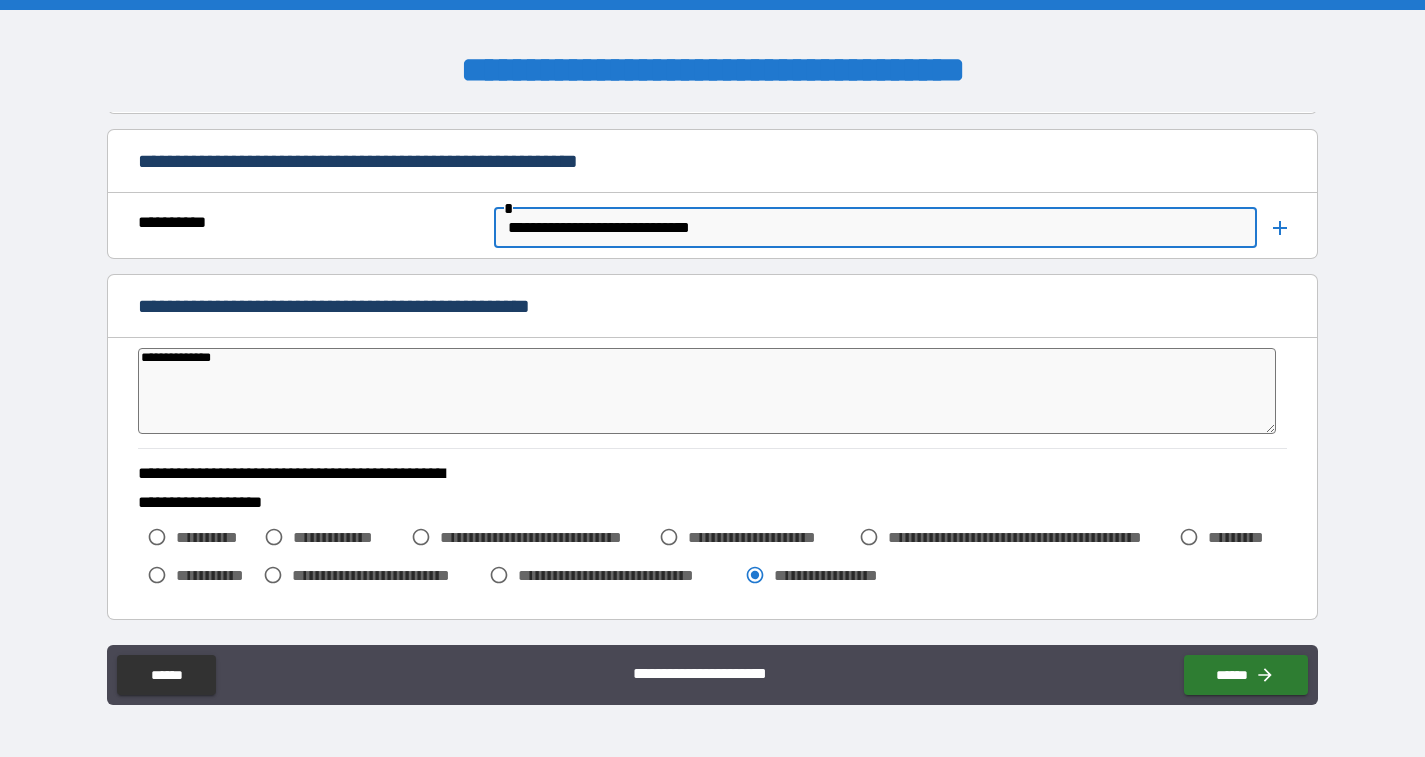 type on "**********" 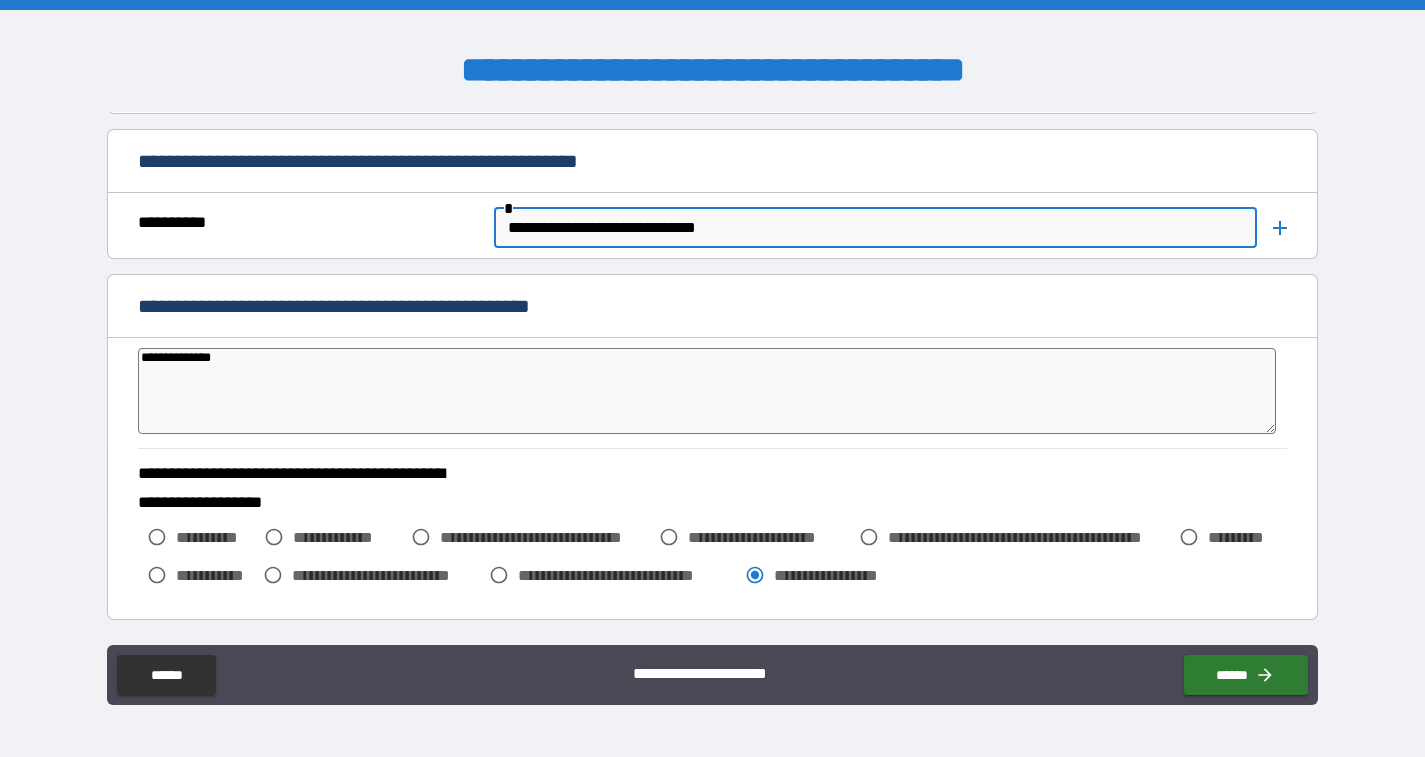 type on "**********" 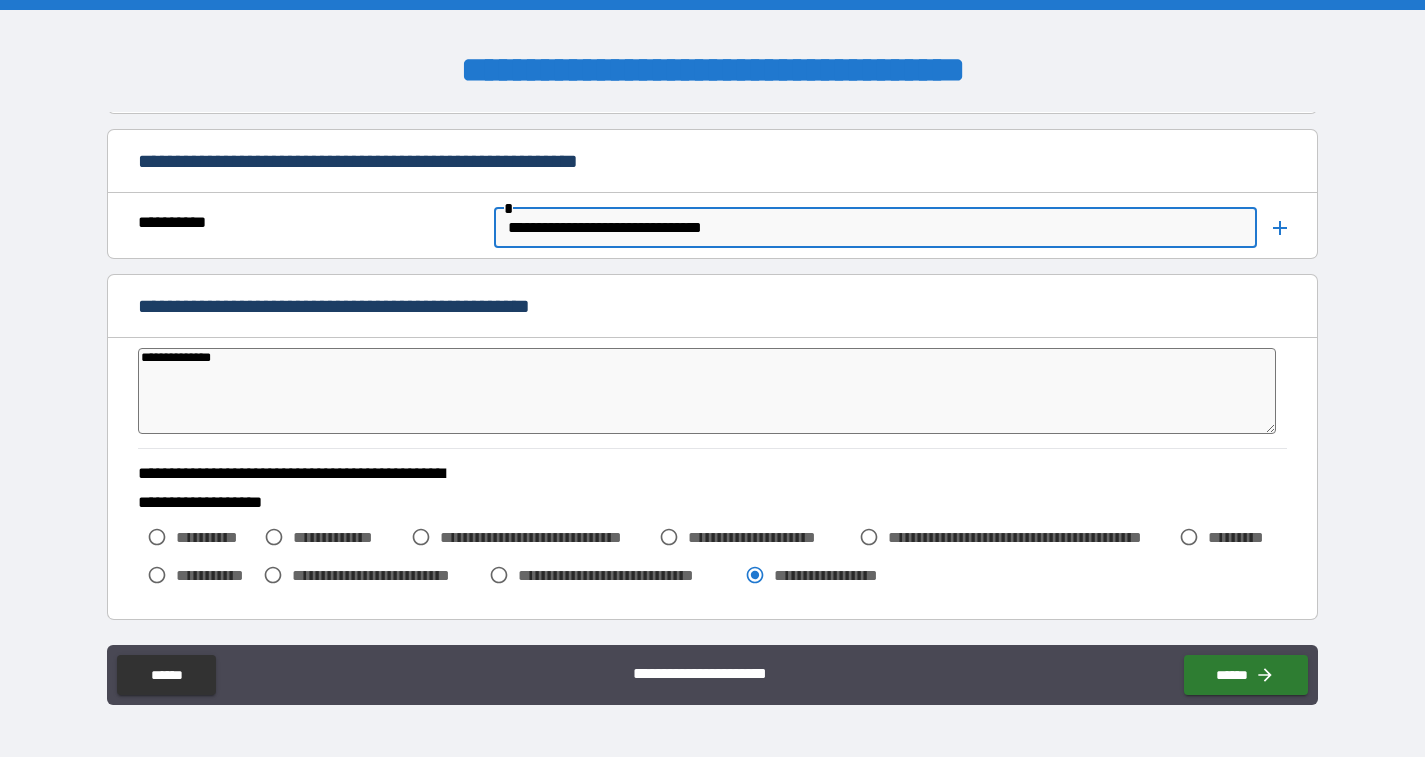 type on "*" 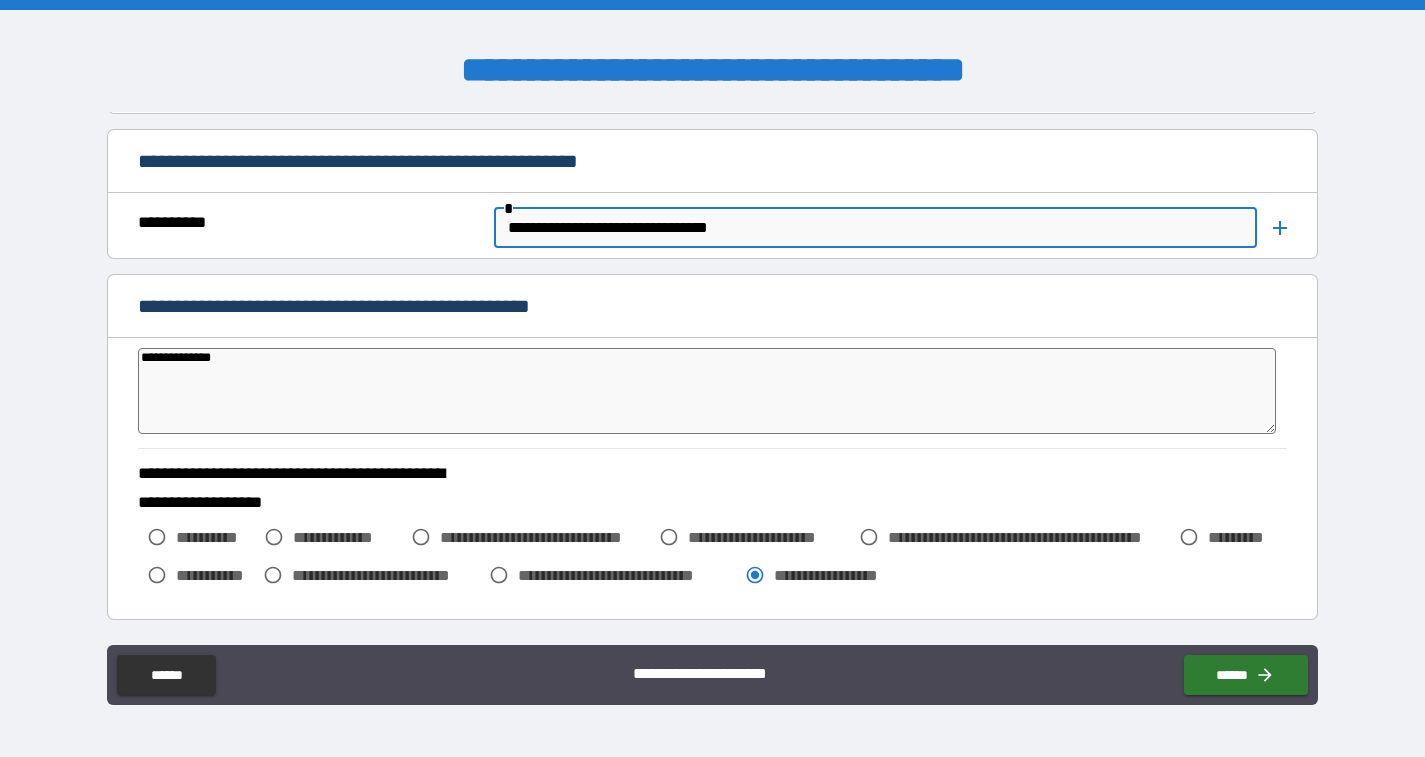 type on "**********" 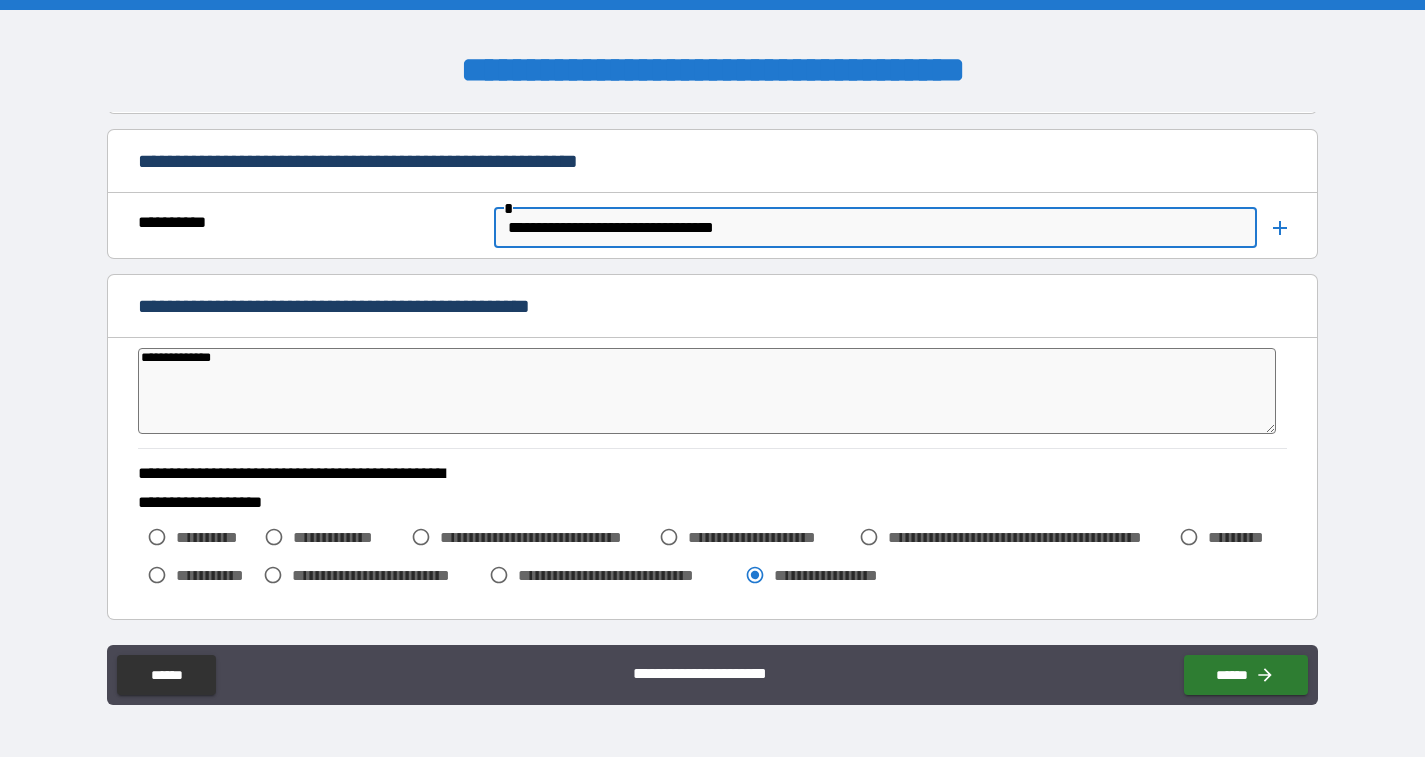 type on "*" 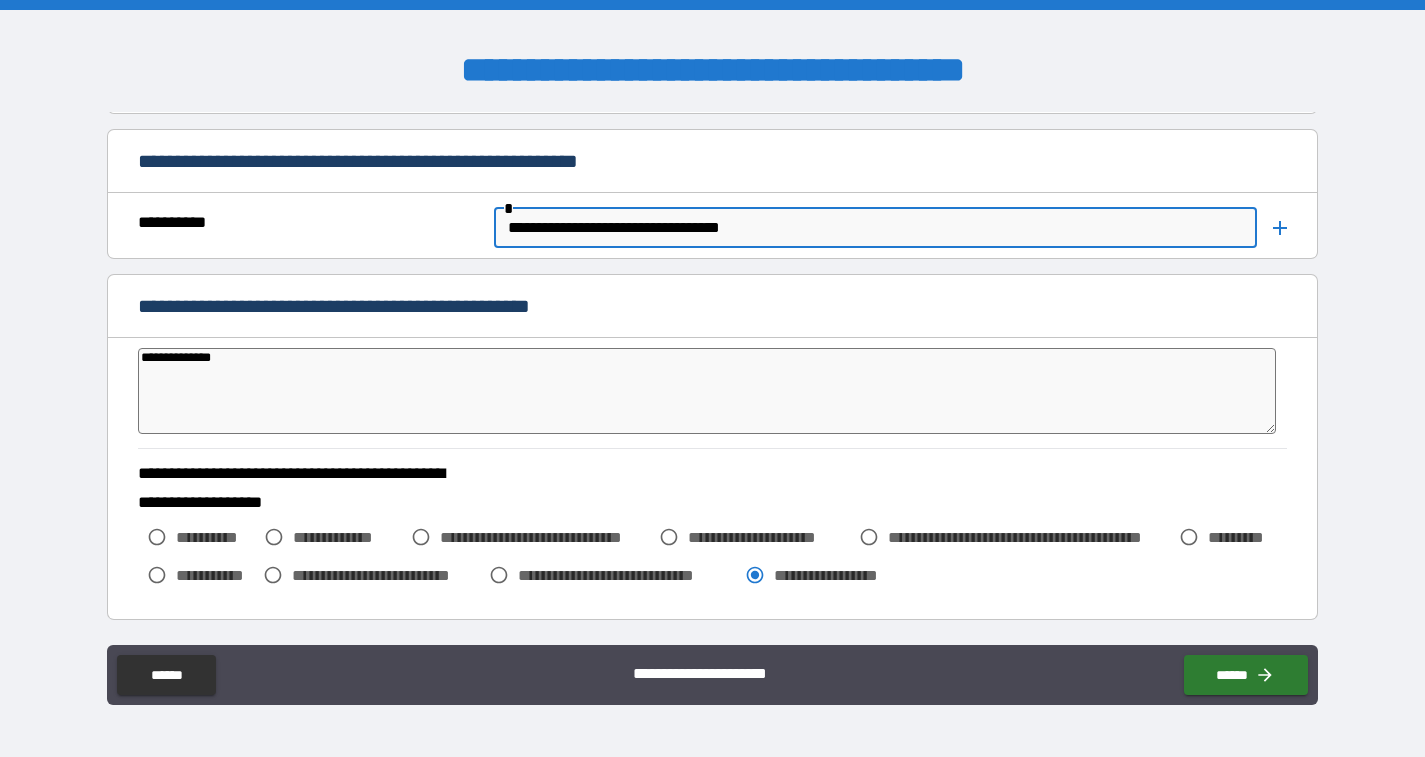 type on "*" 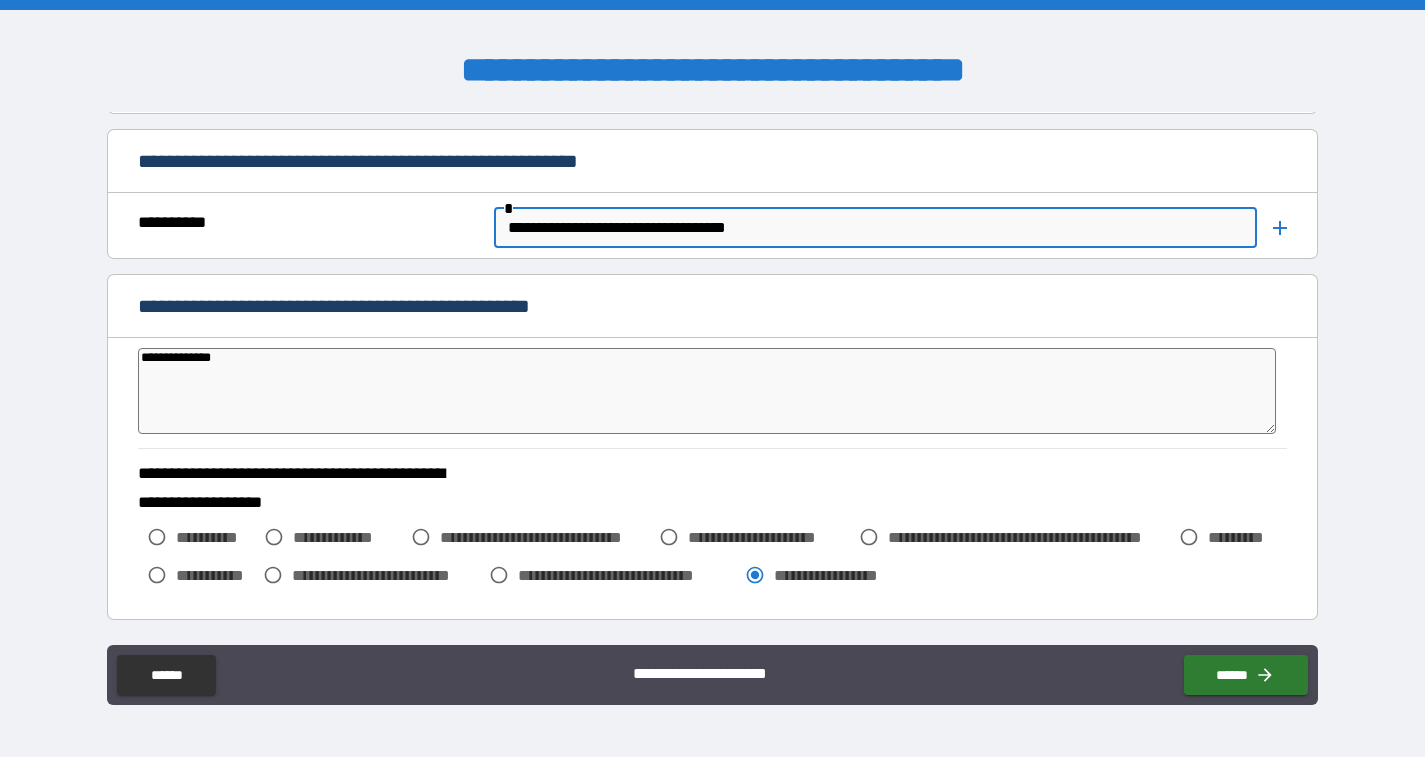 type on "**********" 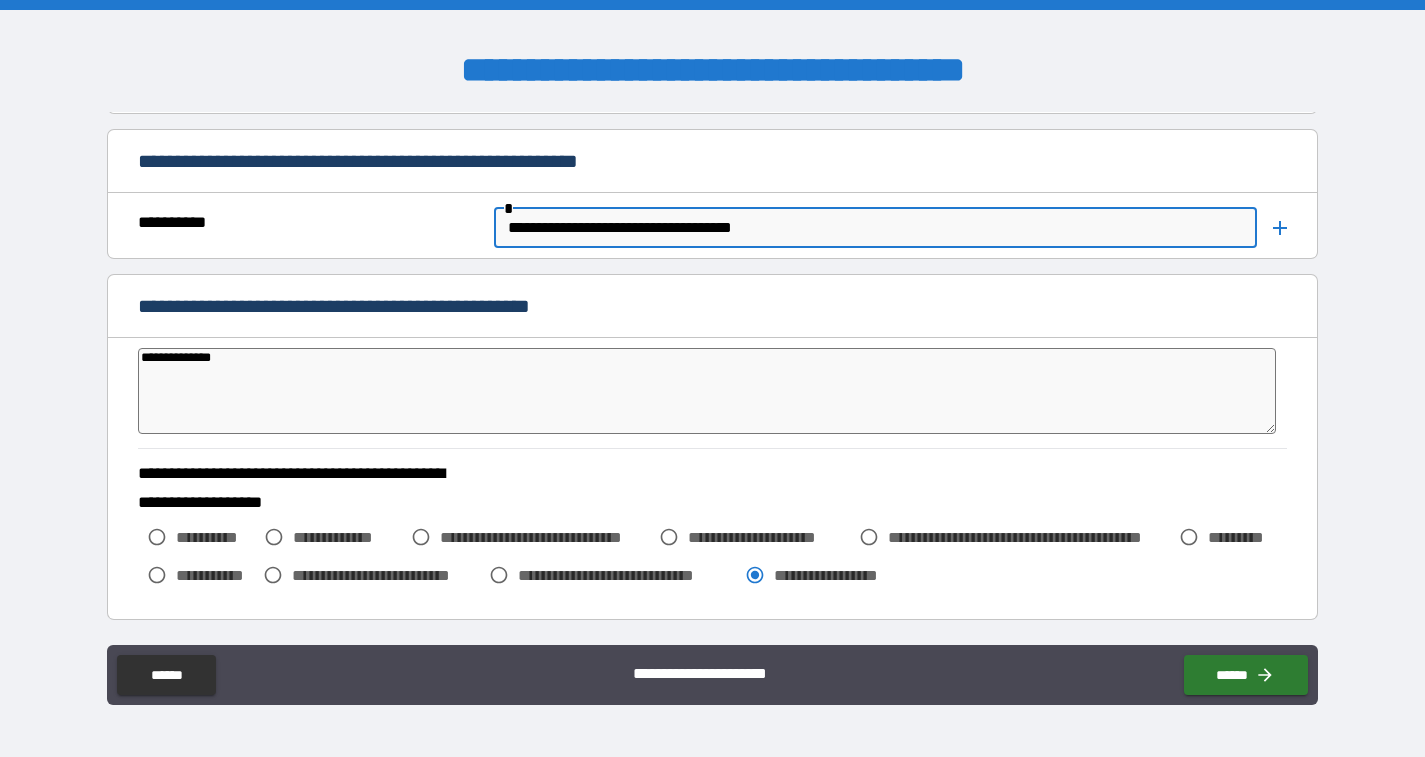 type on "**********" 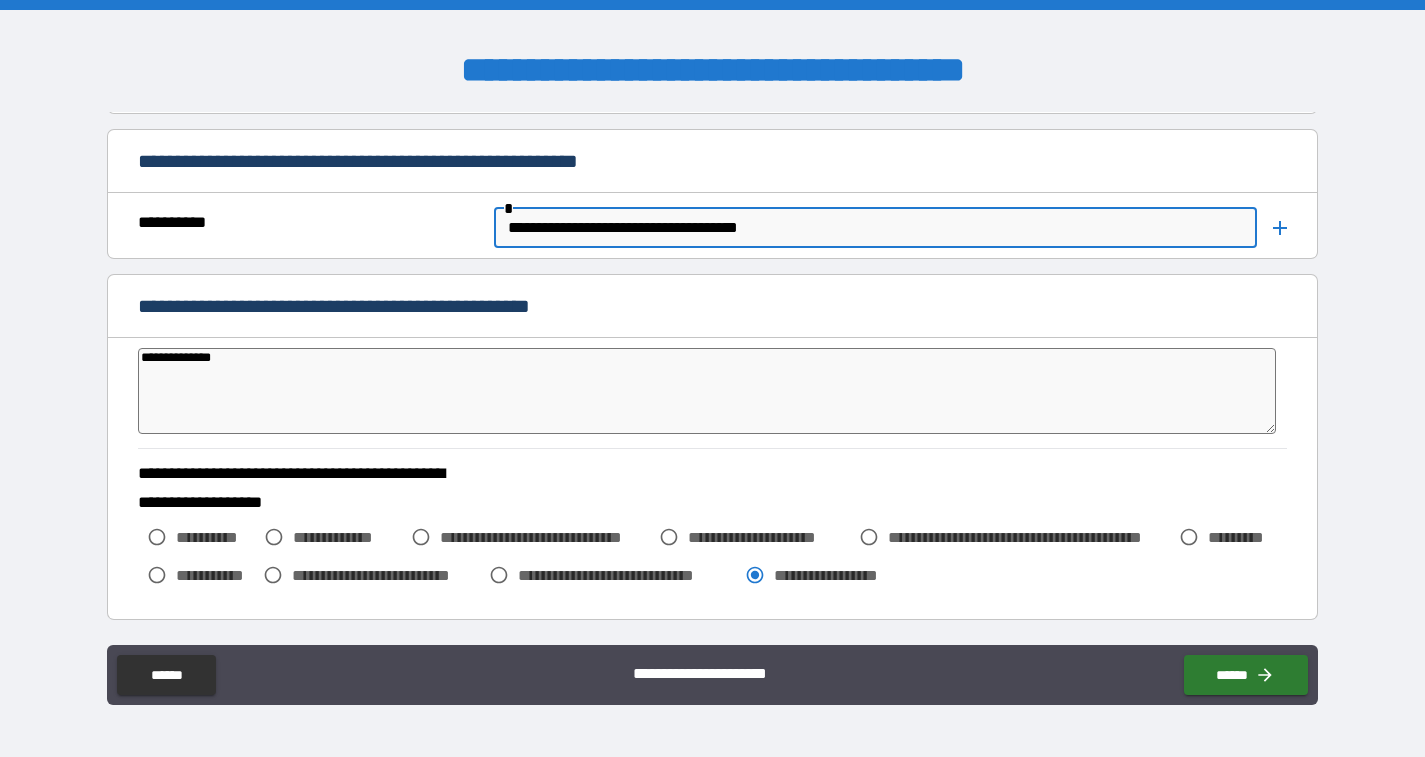 type on "*" 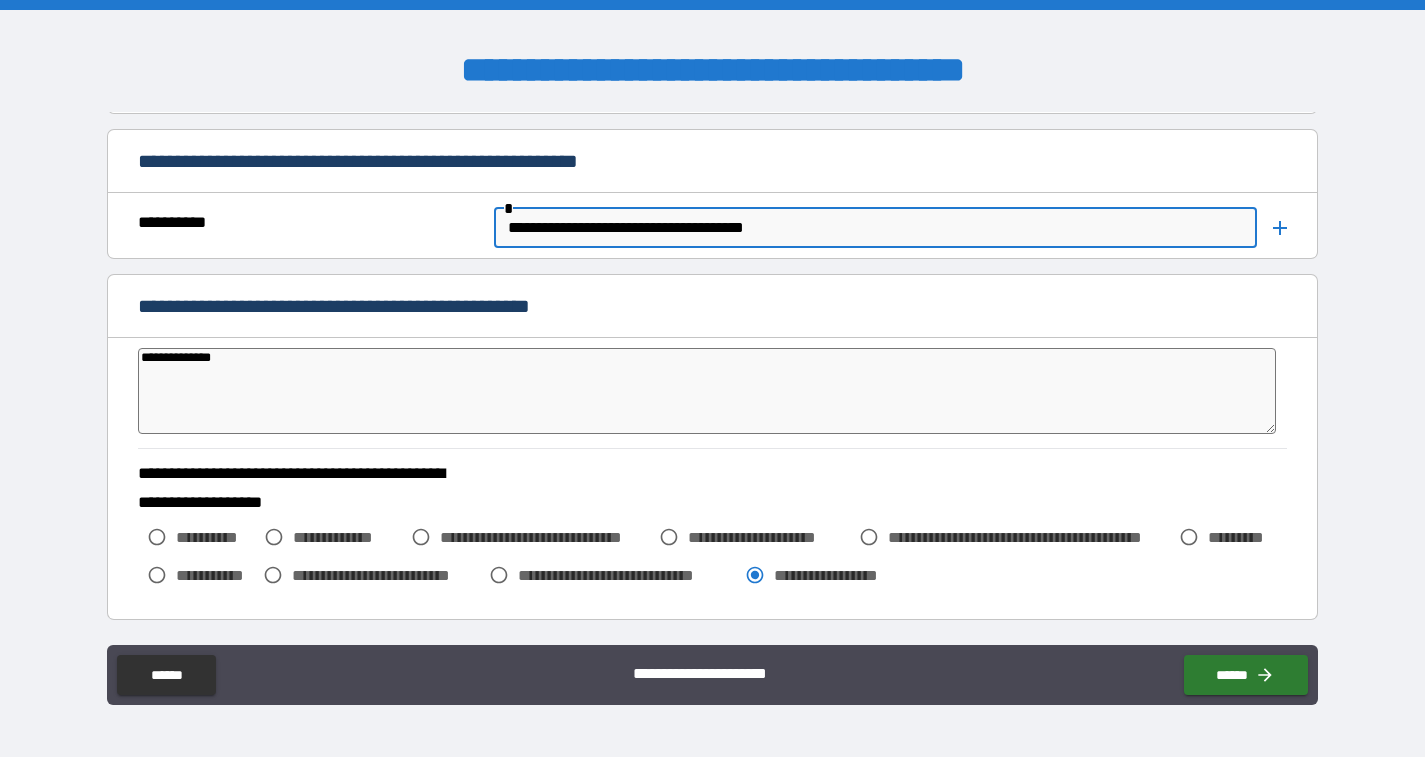 type on "*" 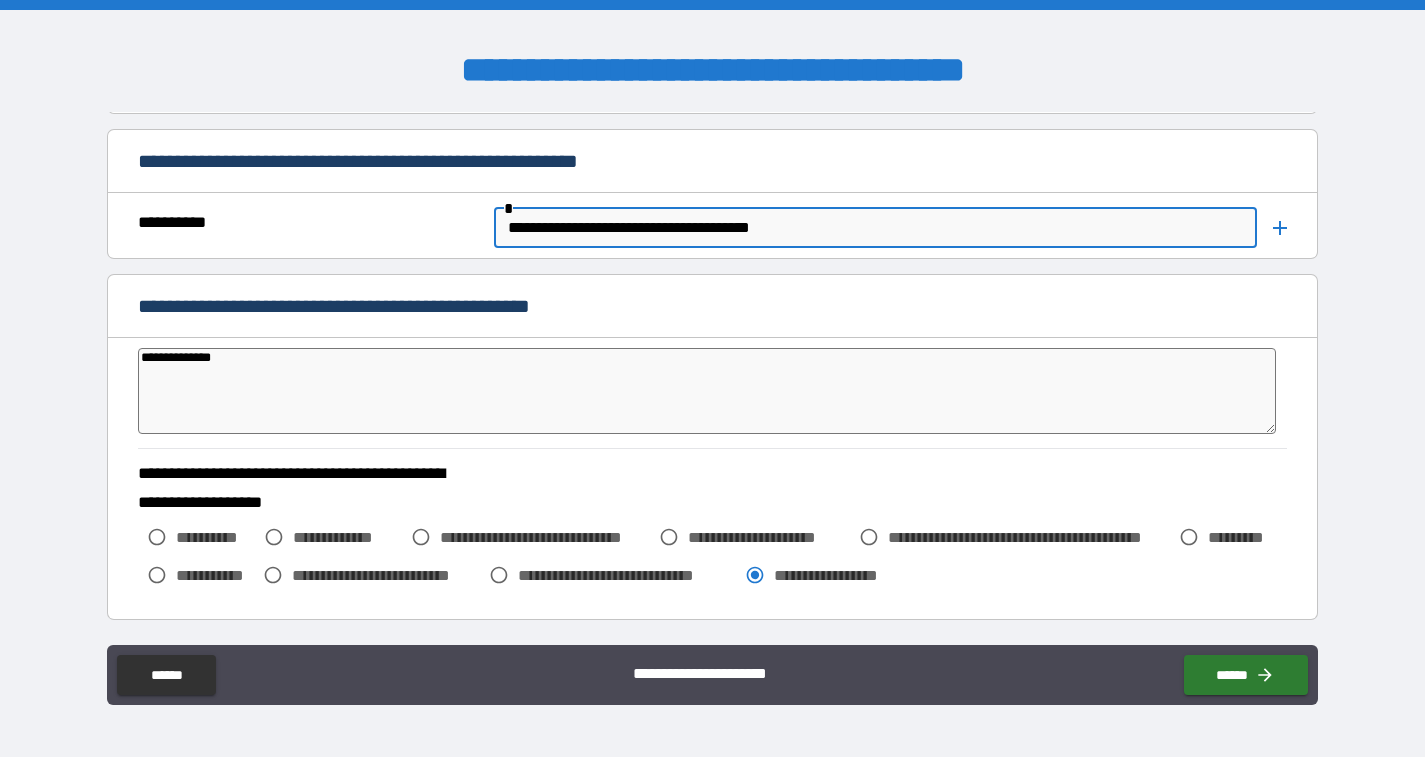 type on "*" 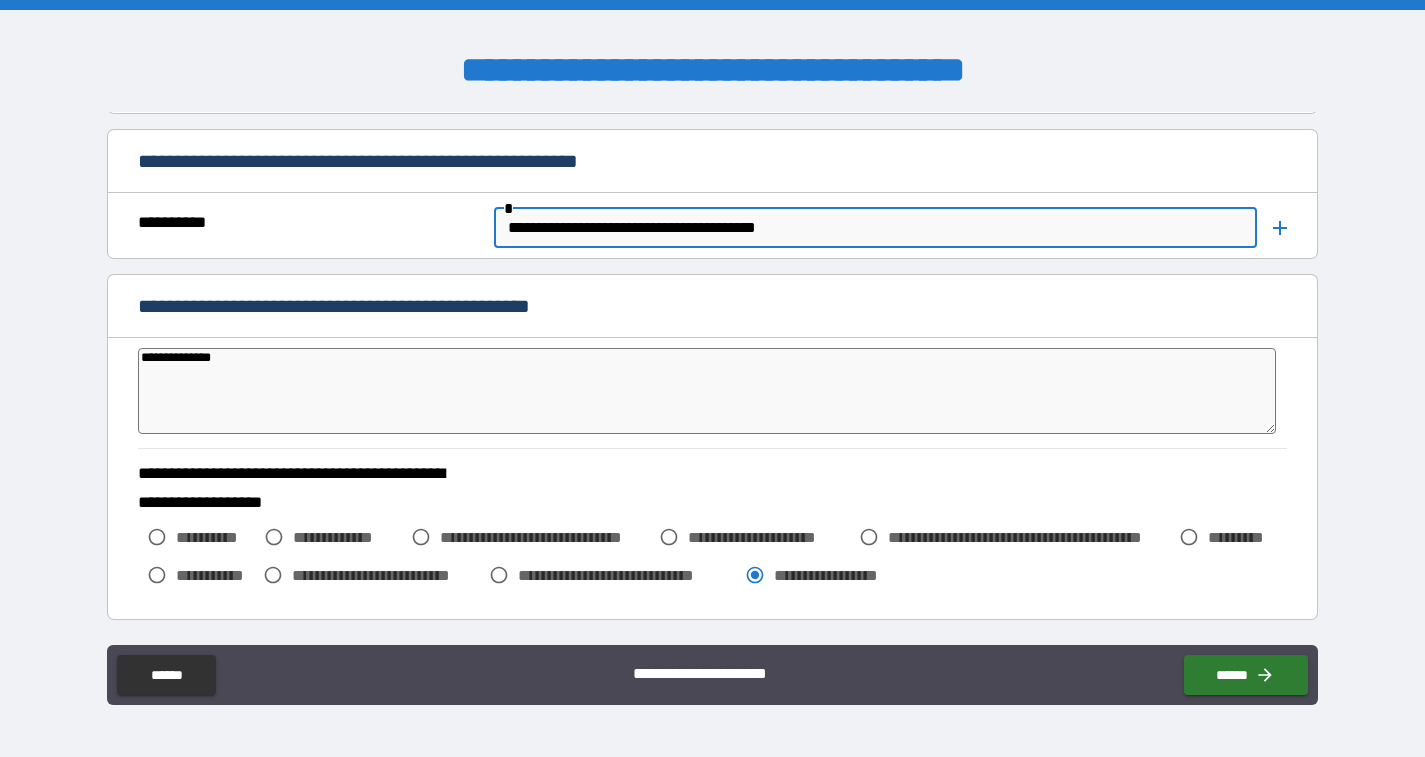 type on "*" 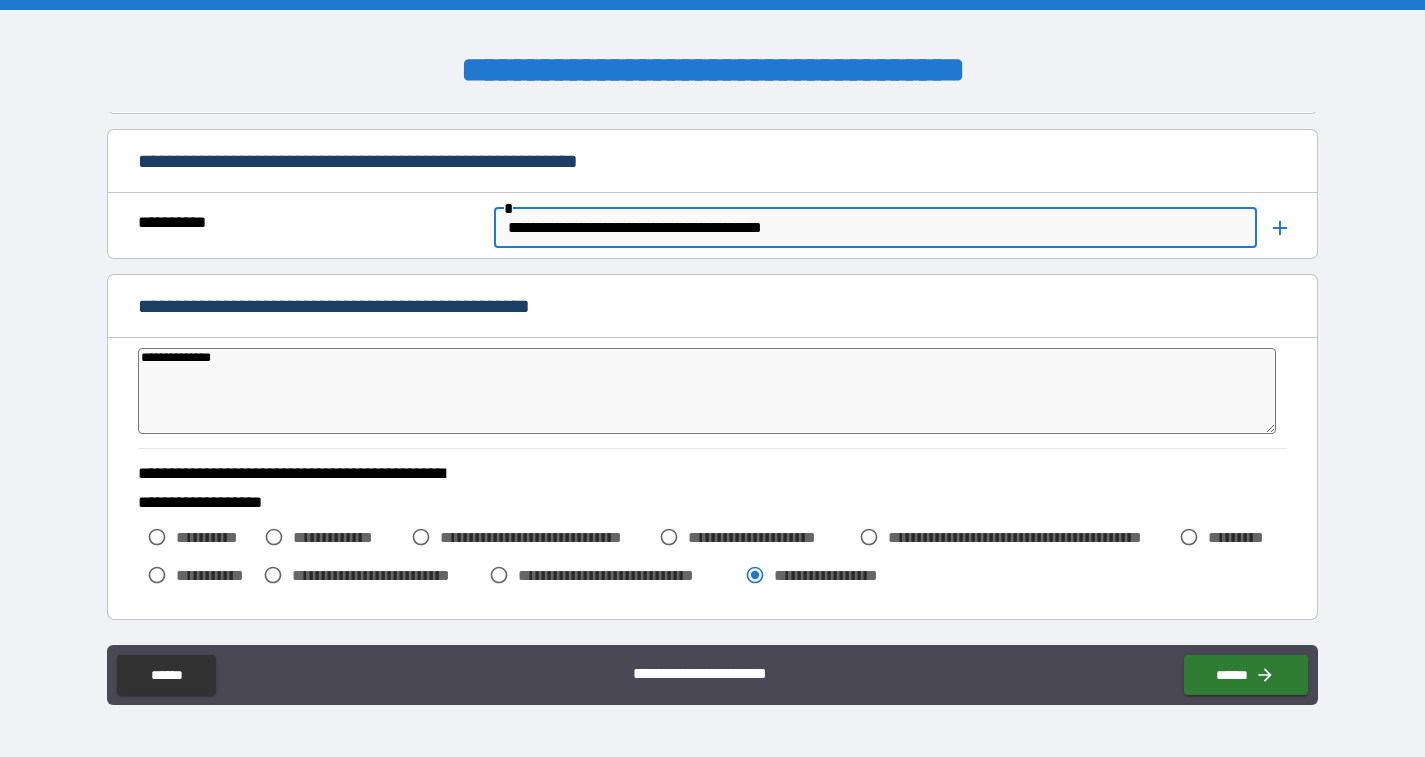 type on "*" 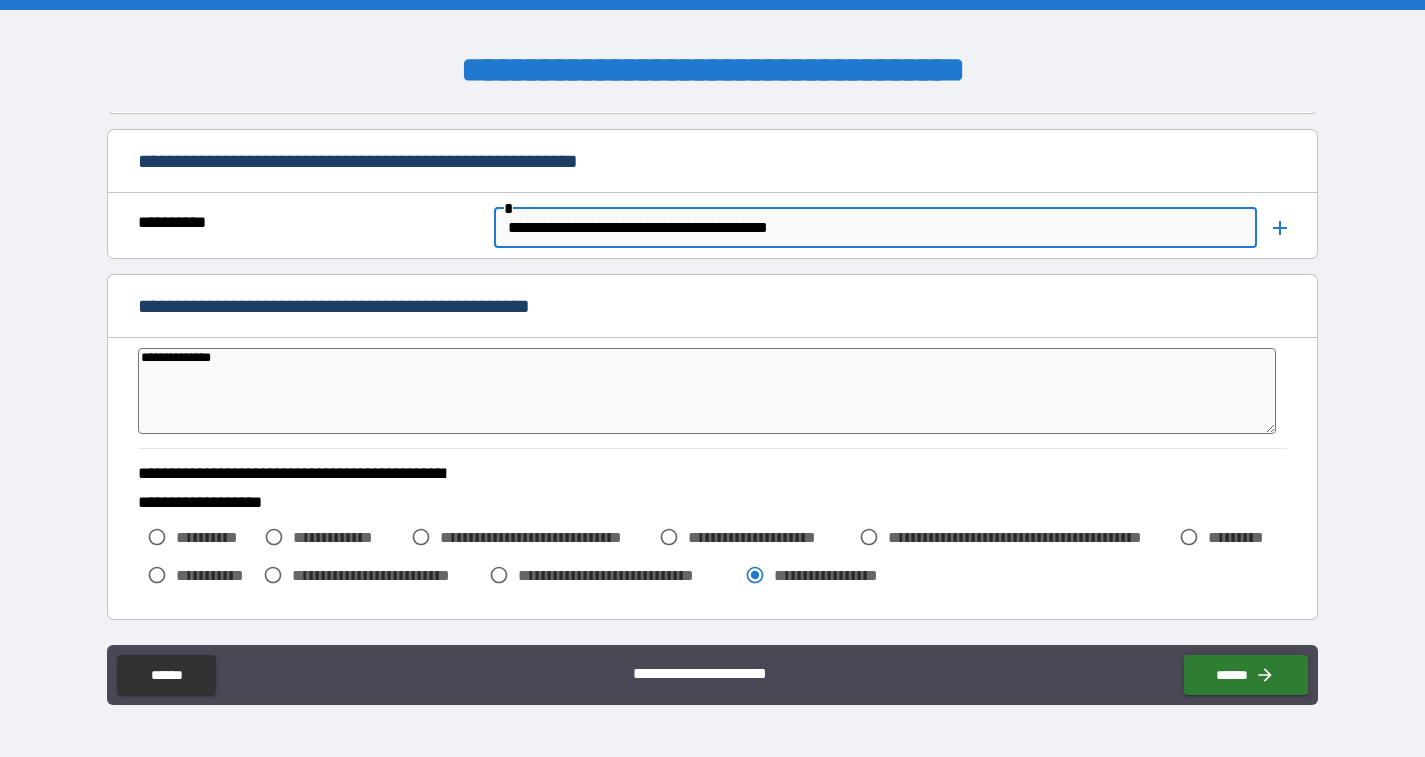 type on "**********" 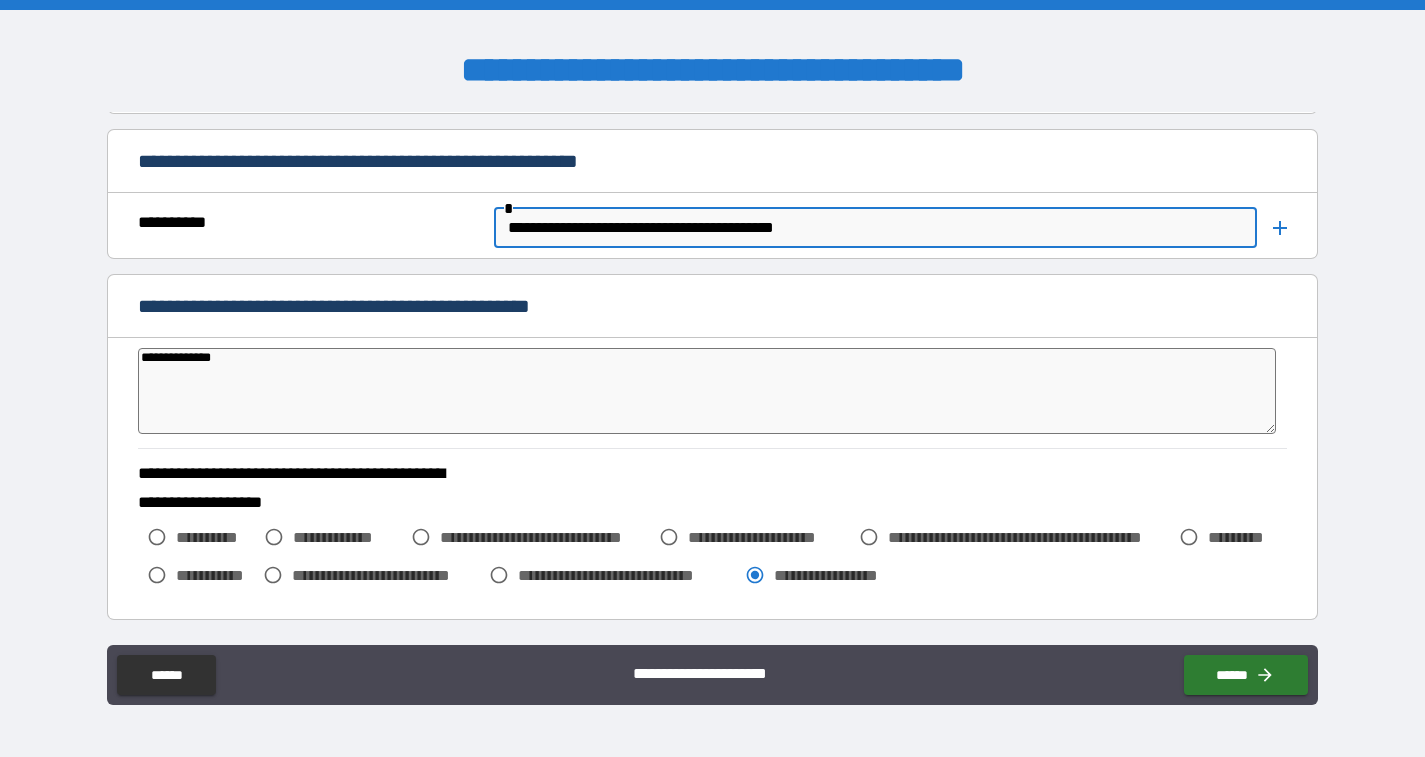 type on "**********" 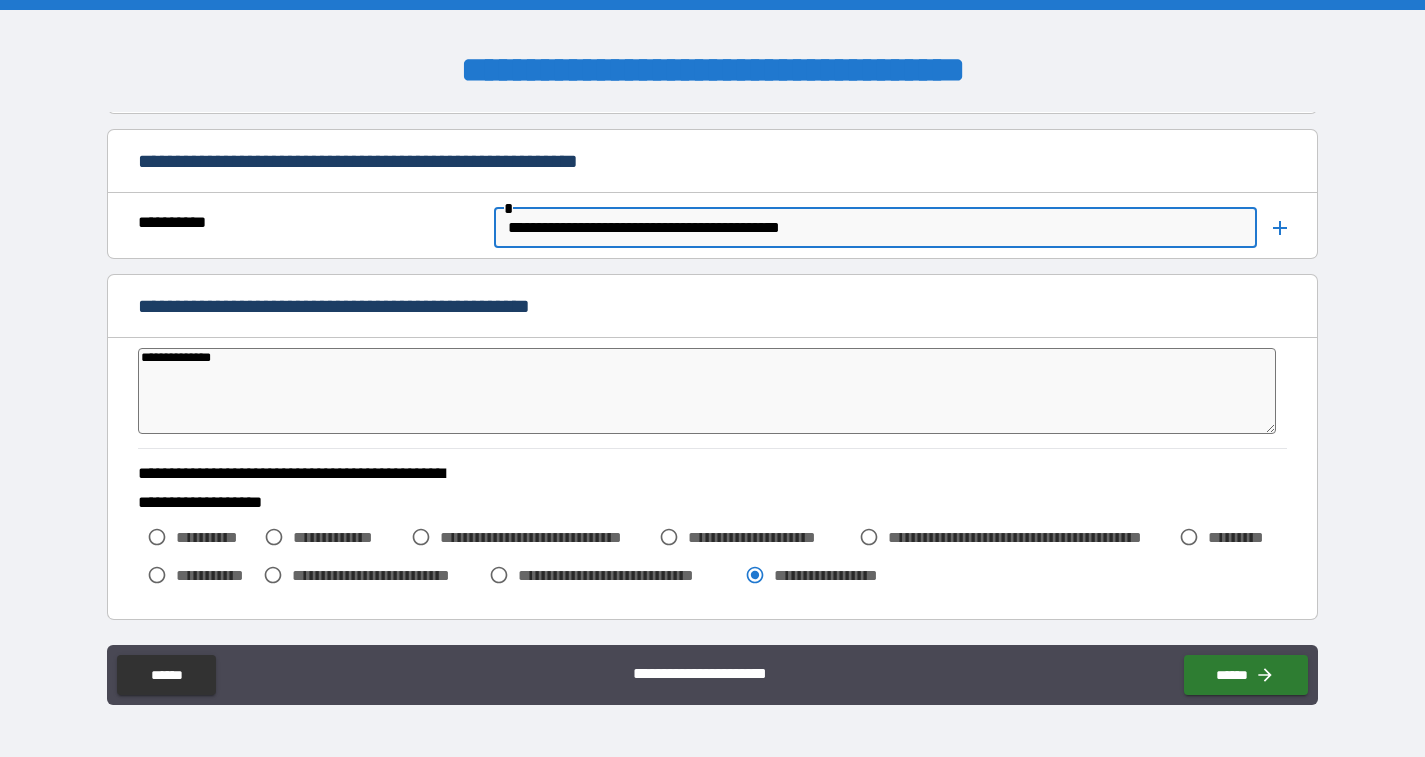 type on "*" 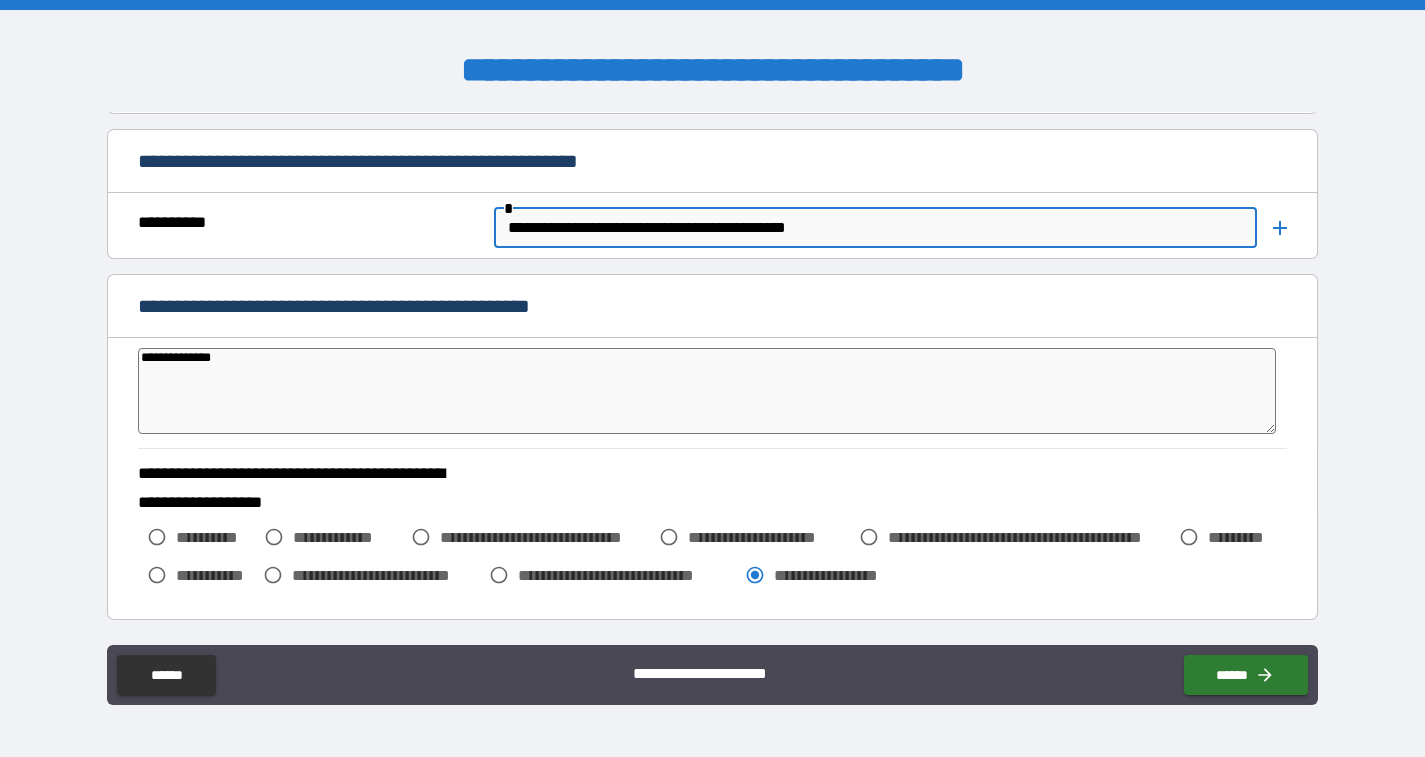 type on "*" 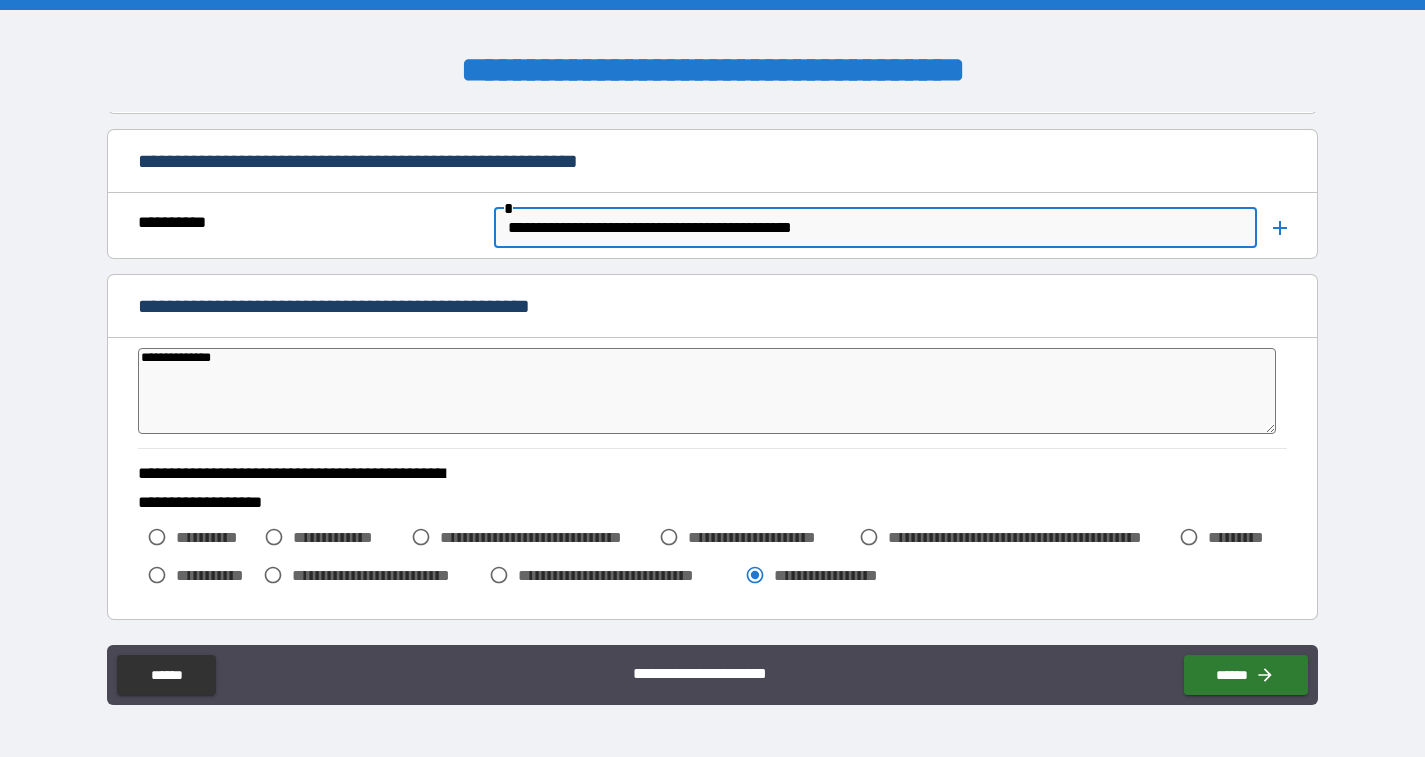 type on "*" 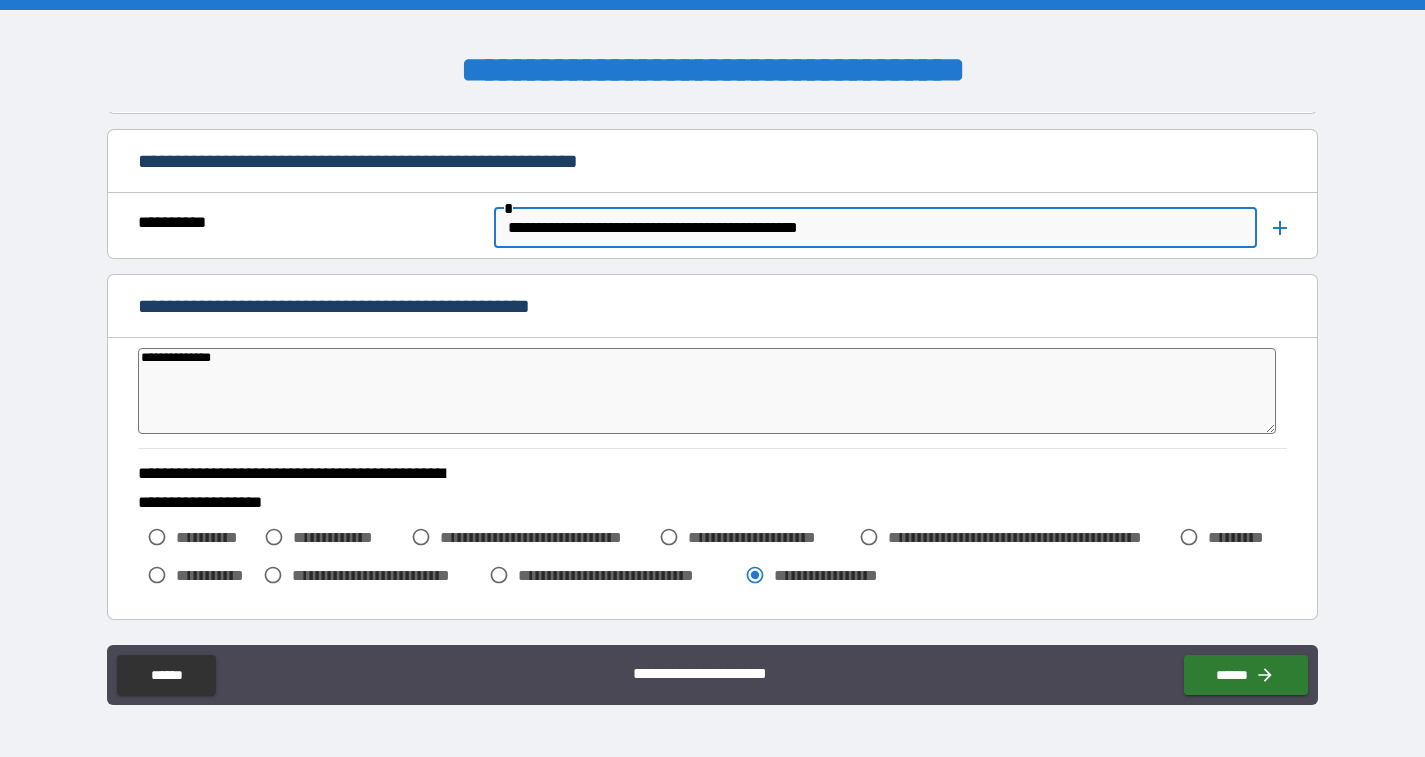 type on "*" 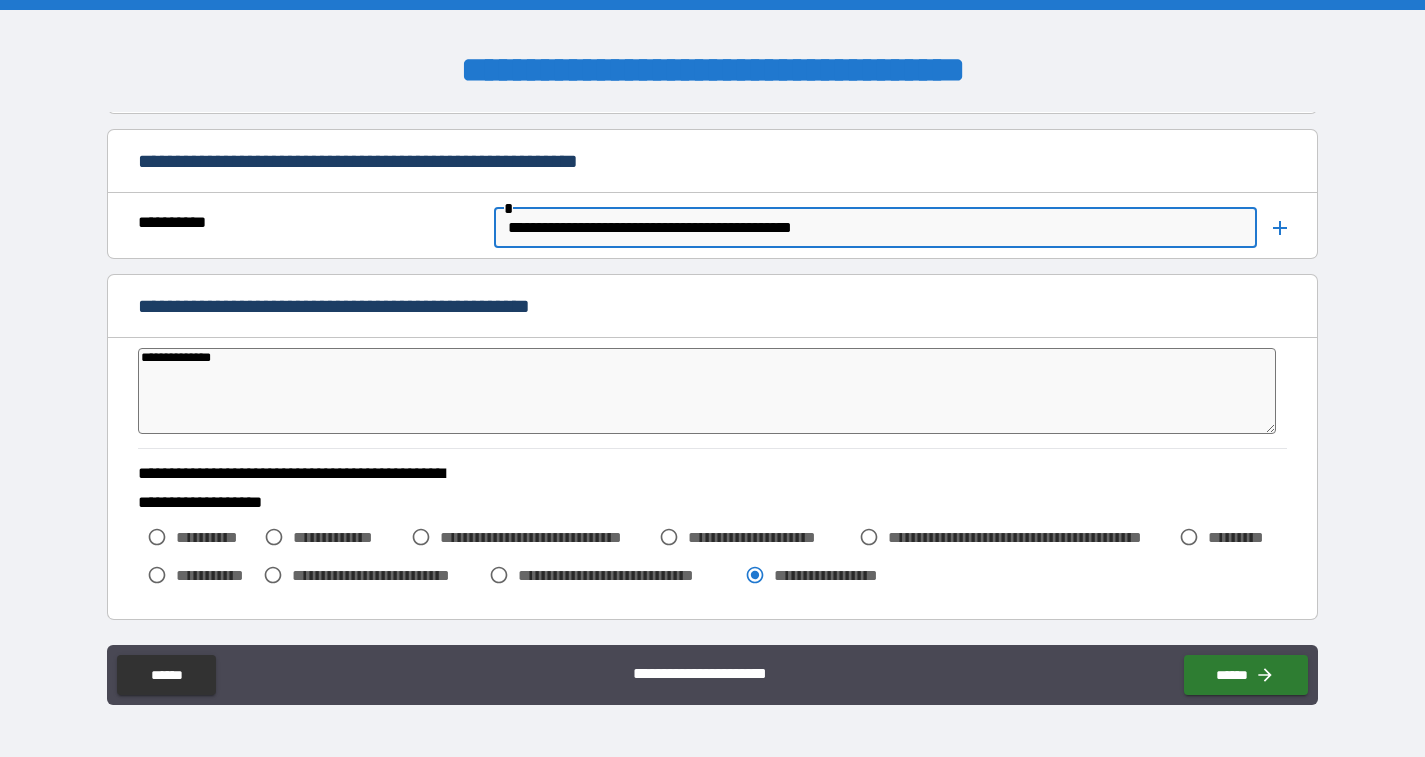 type on "**********" 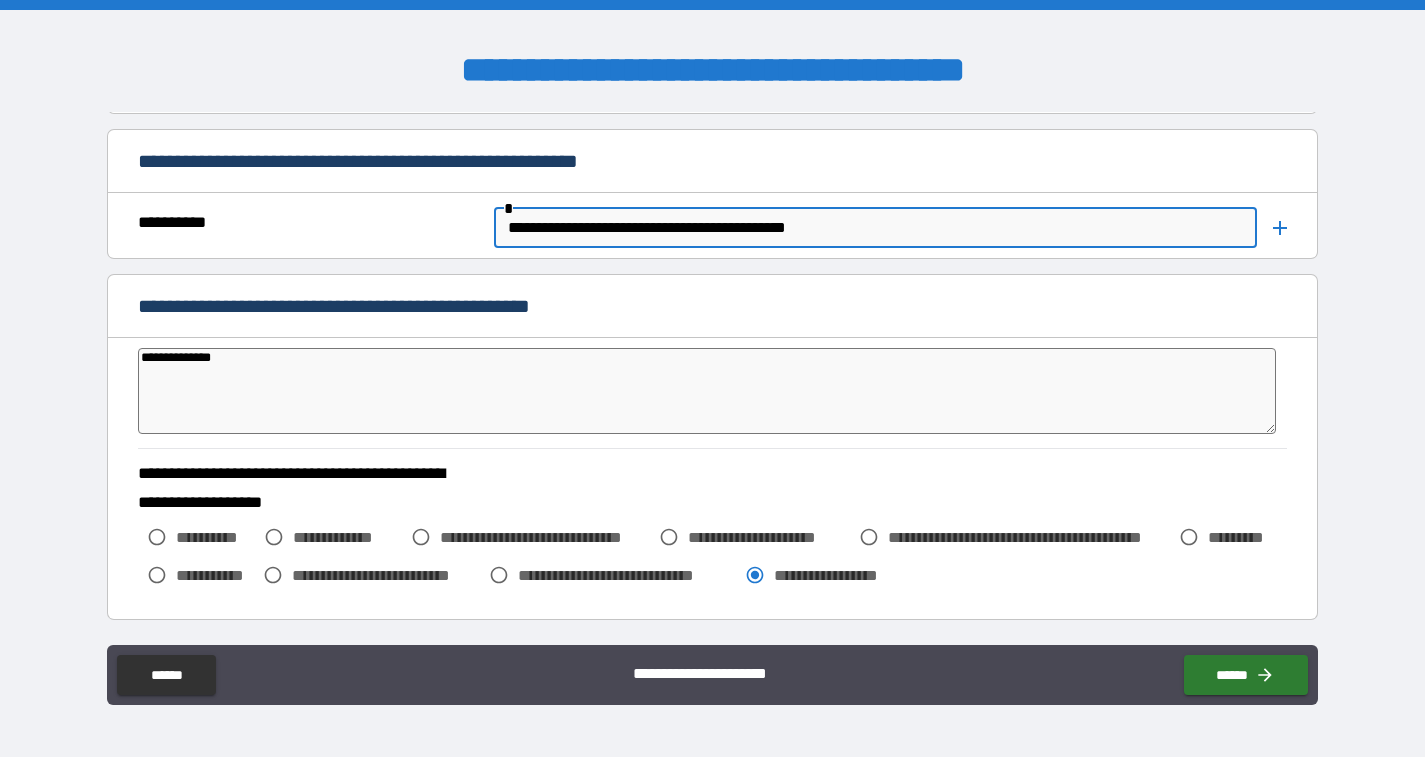 type on "*" 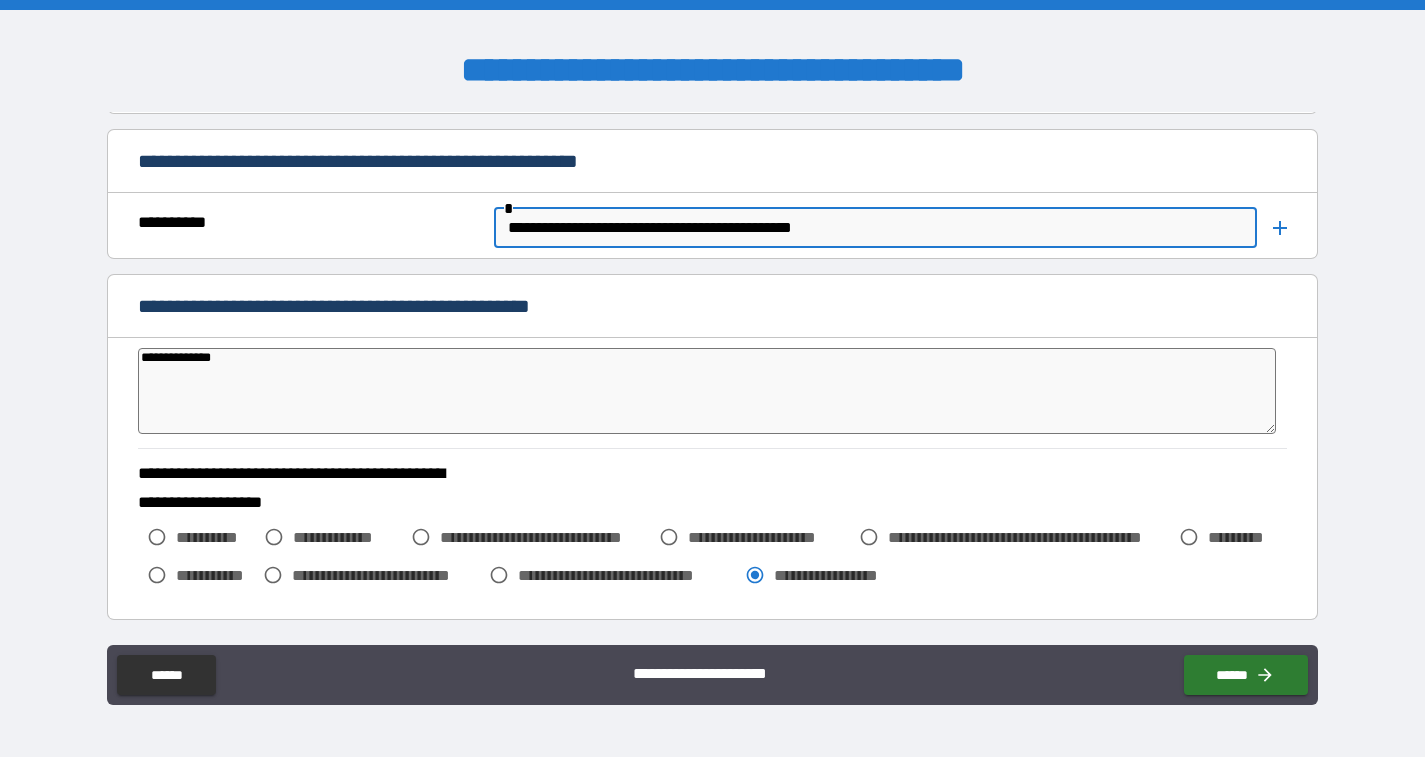 type on "*" 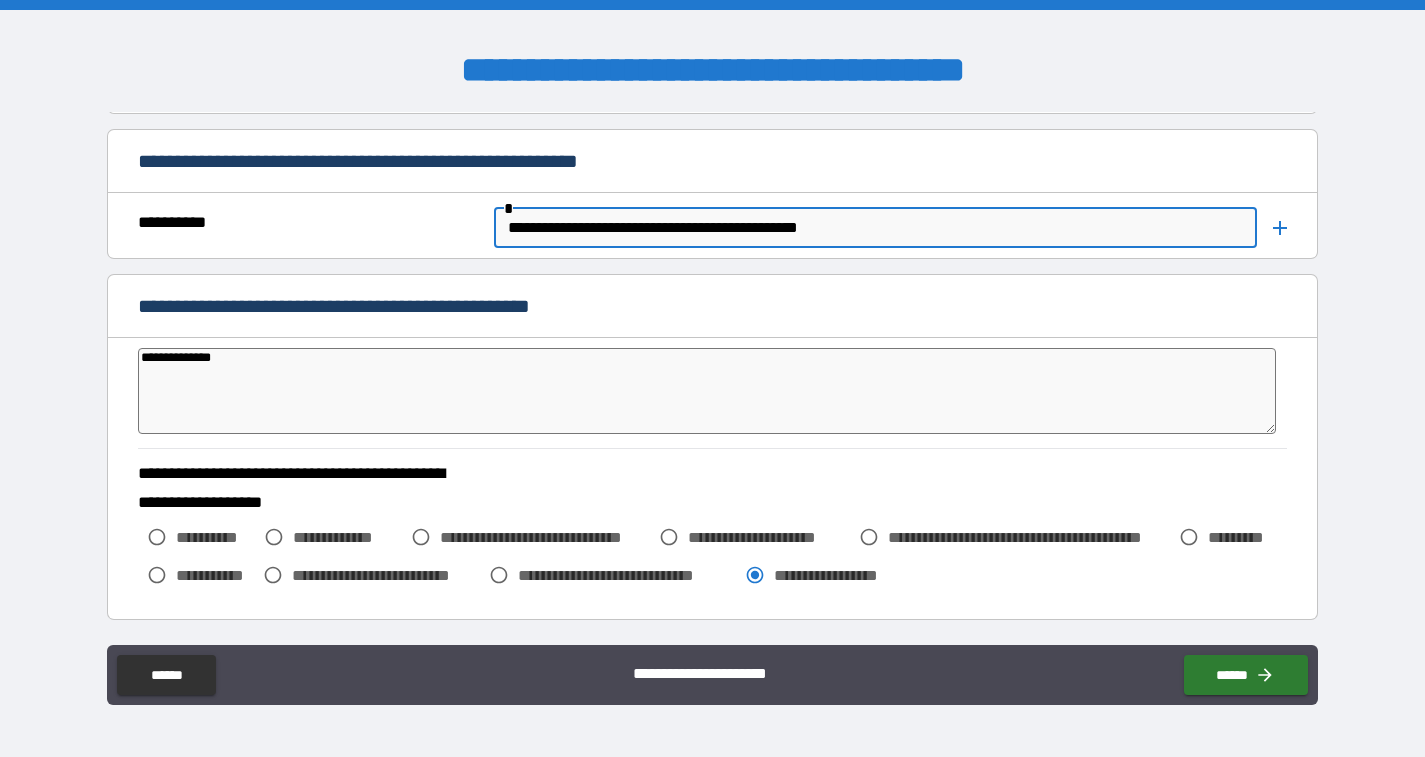type on "*" 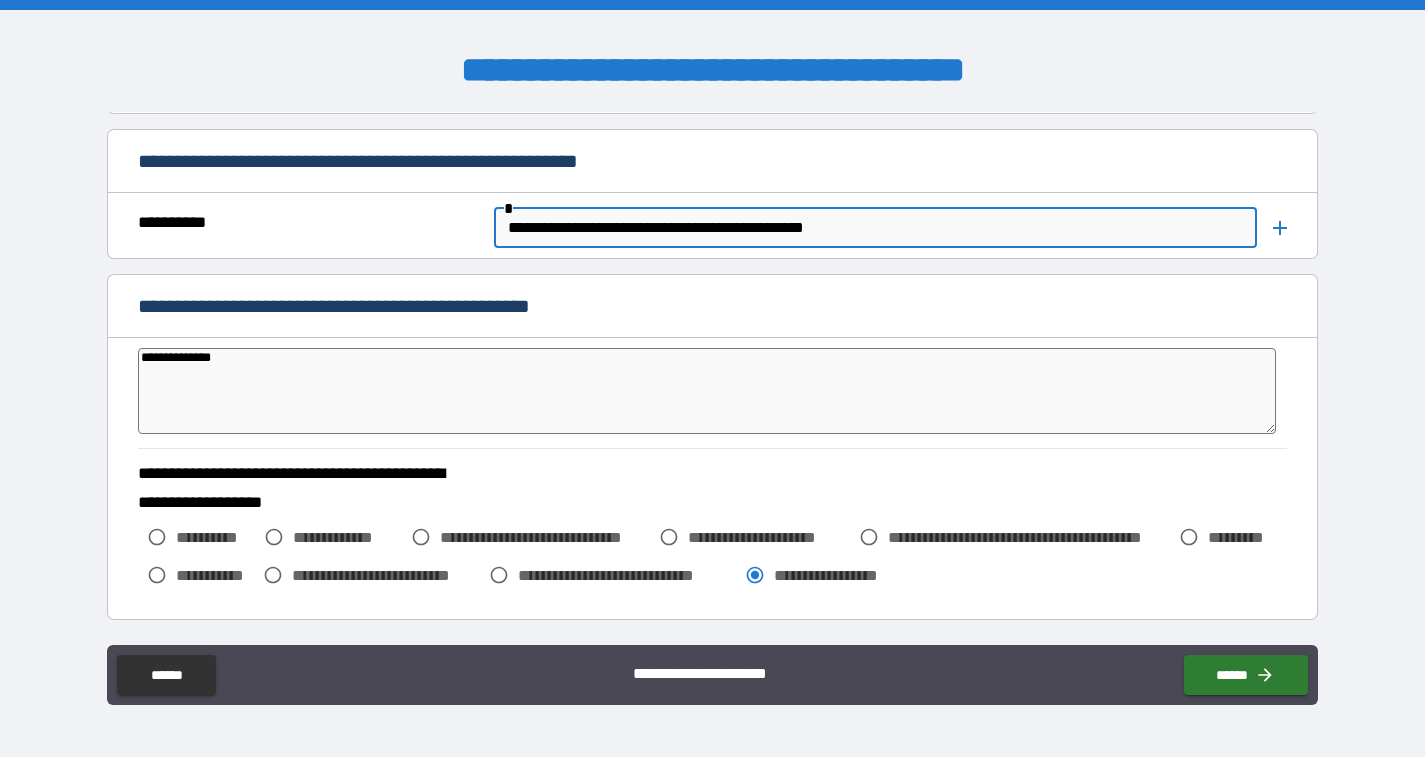 type on "**********" 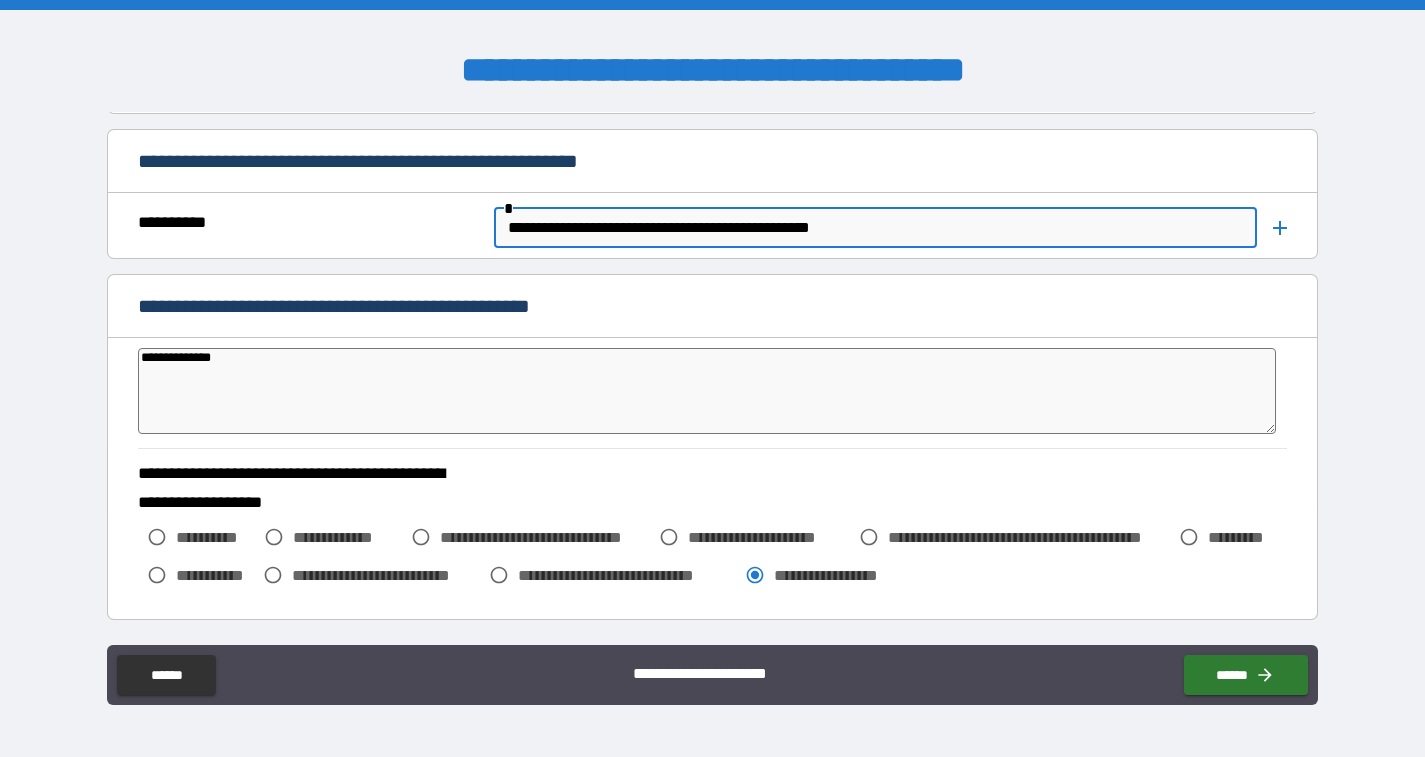 type on "*" 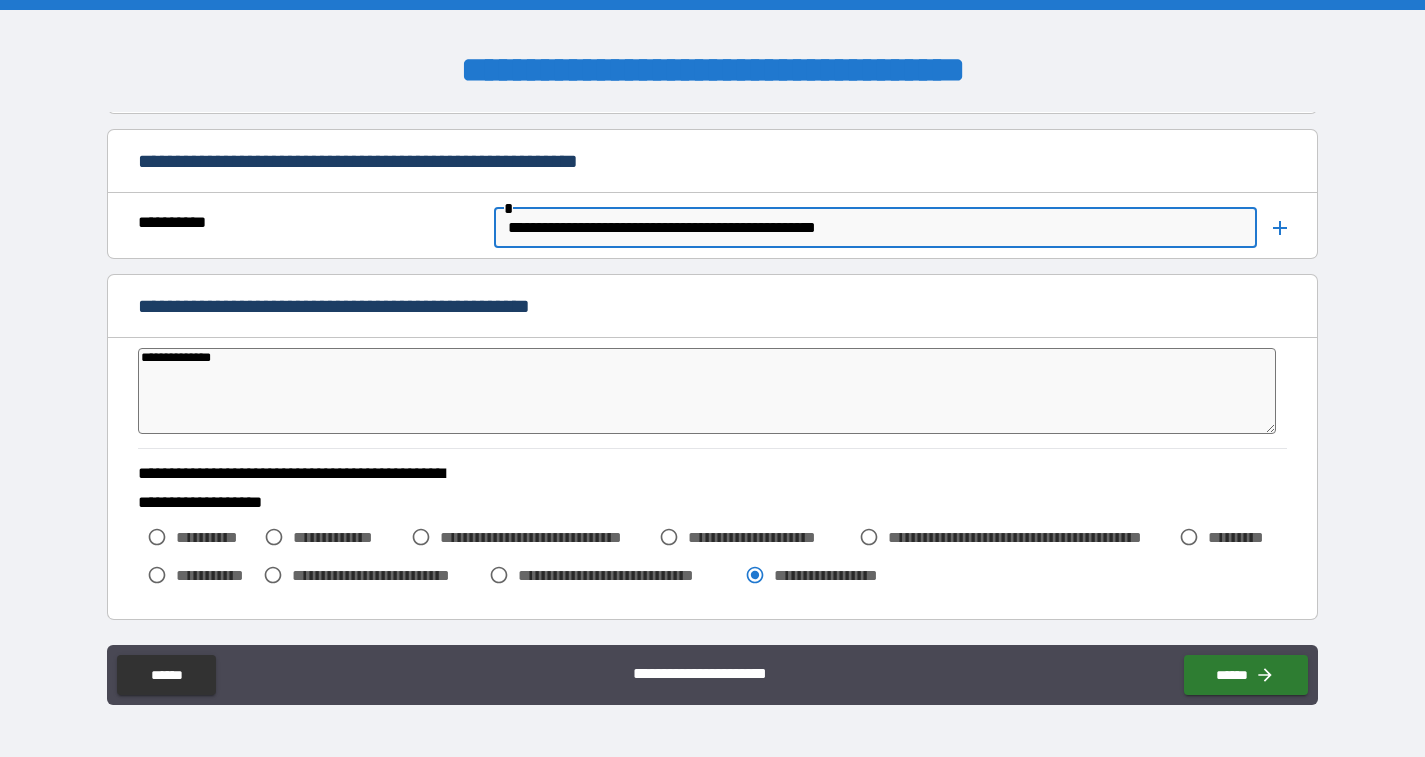 type on "*" 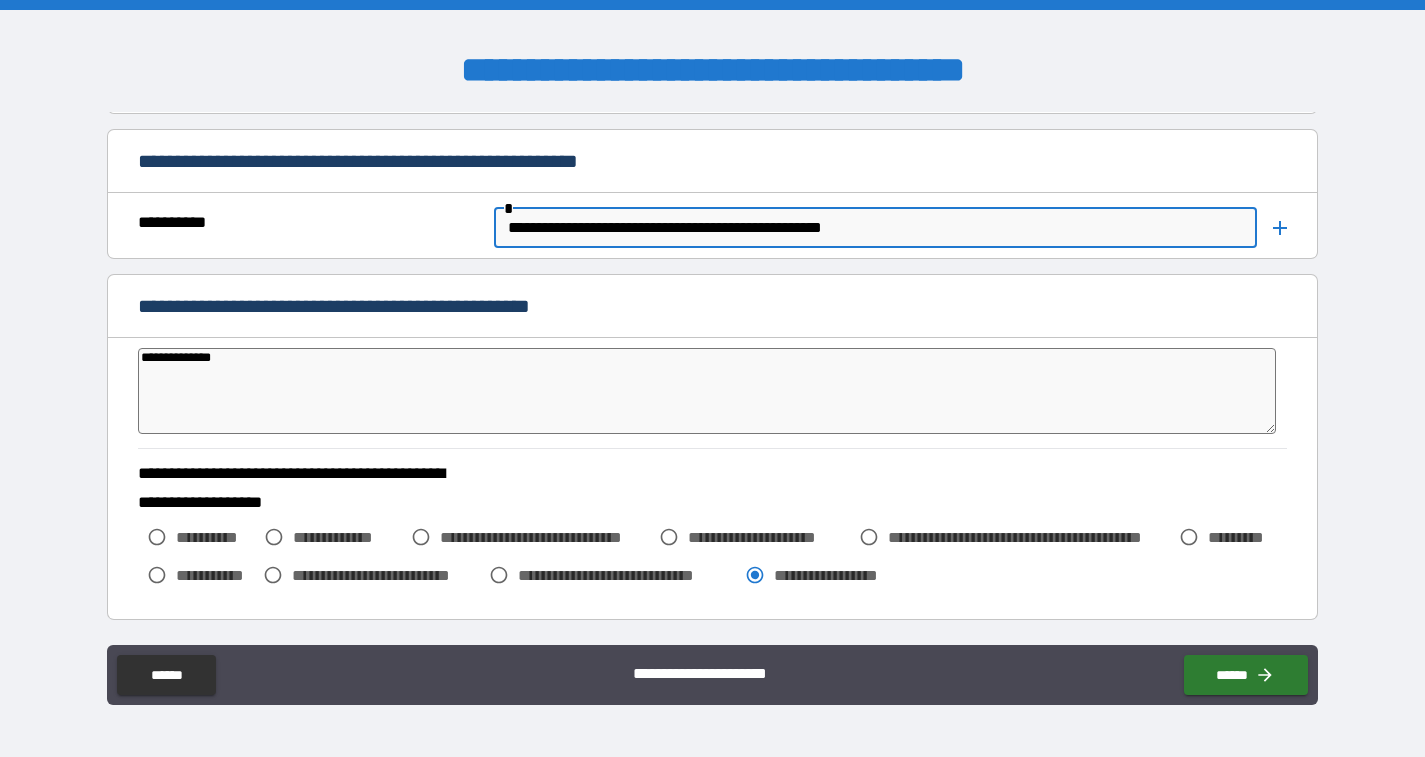 type on "*" 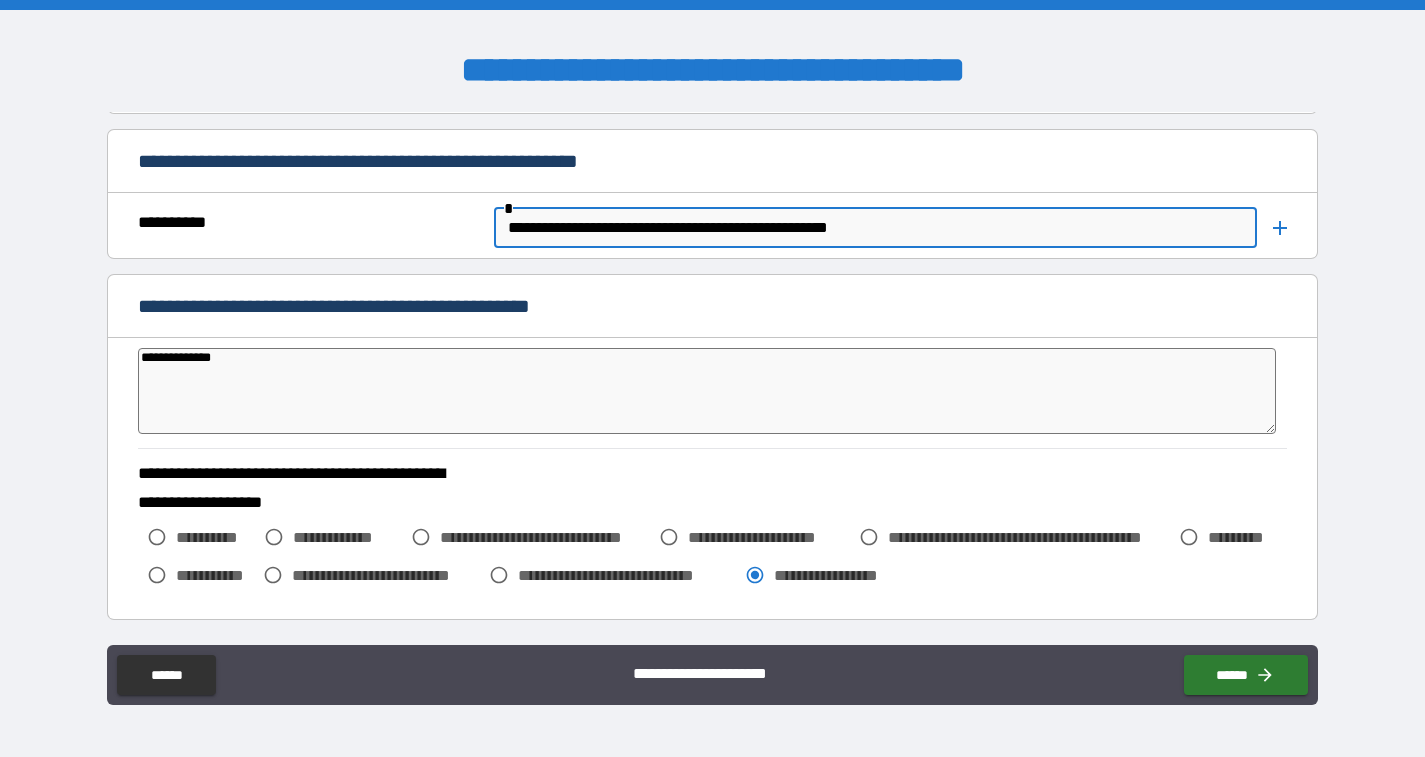 type on "**********" 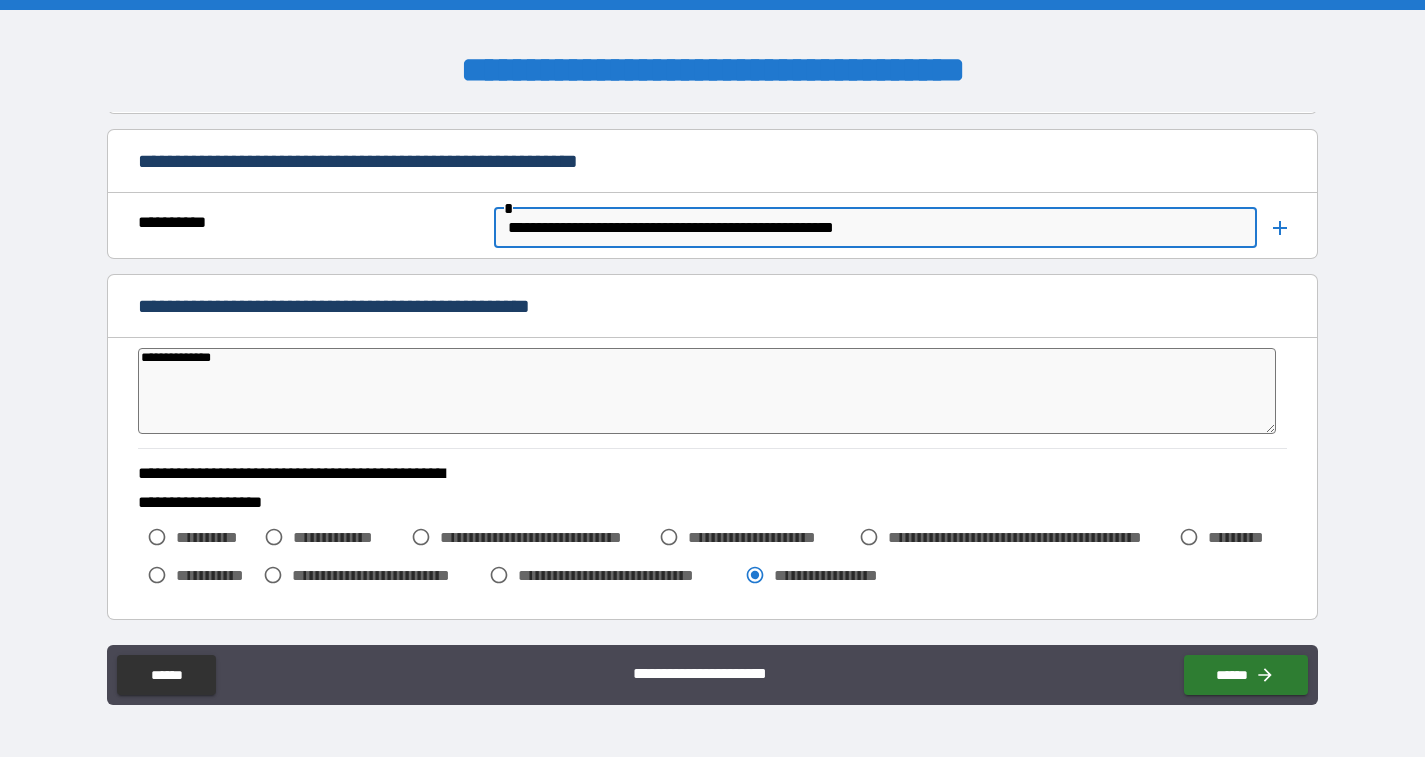 type on "*" 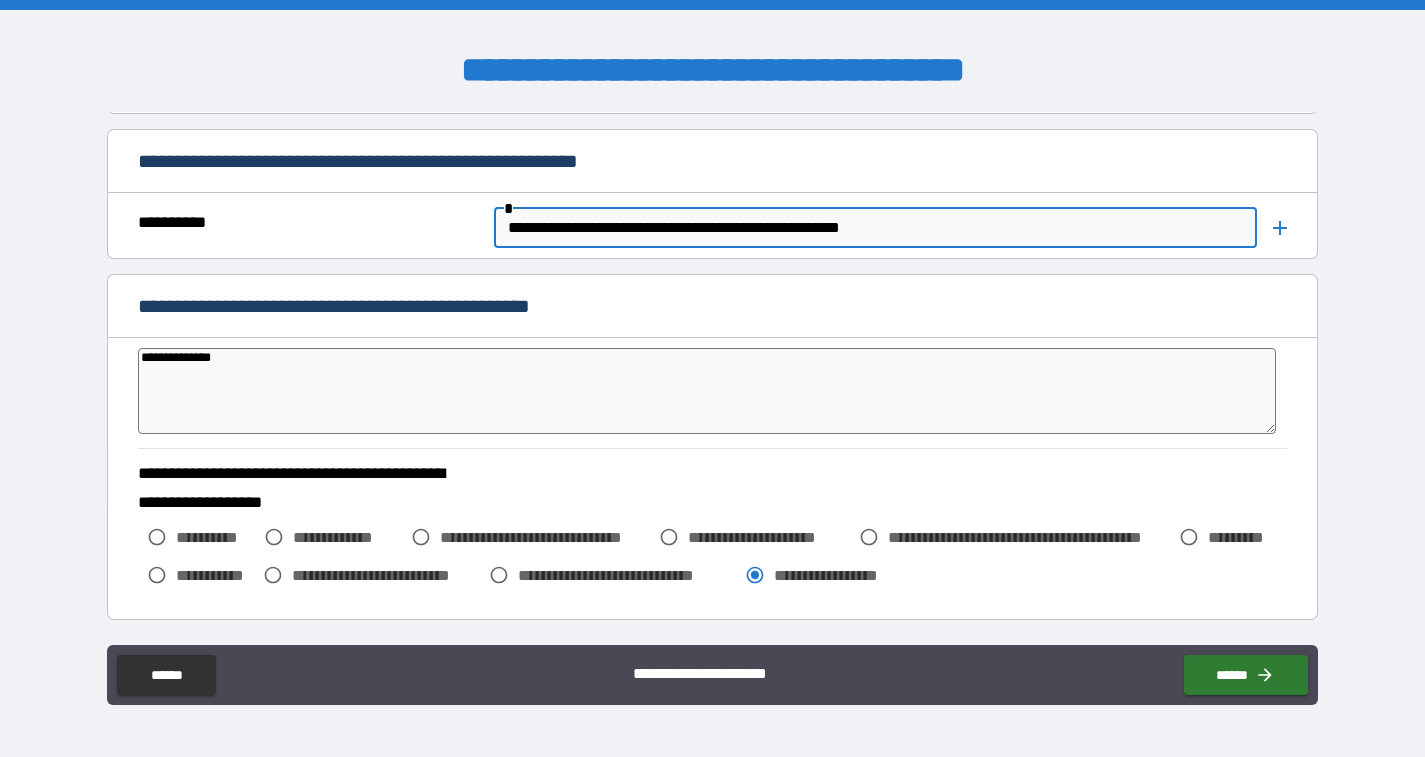 type on "**********" 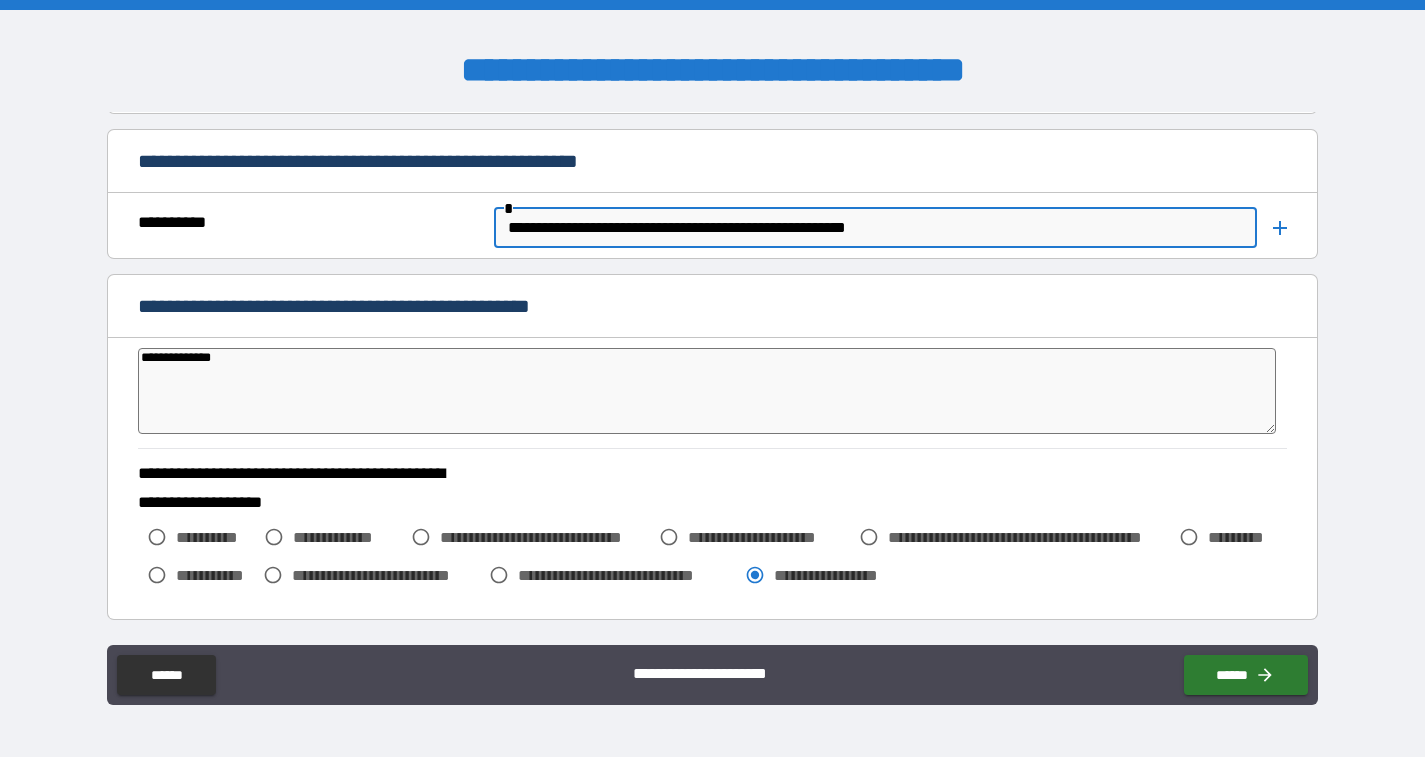 type on "**********" 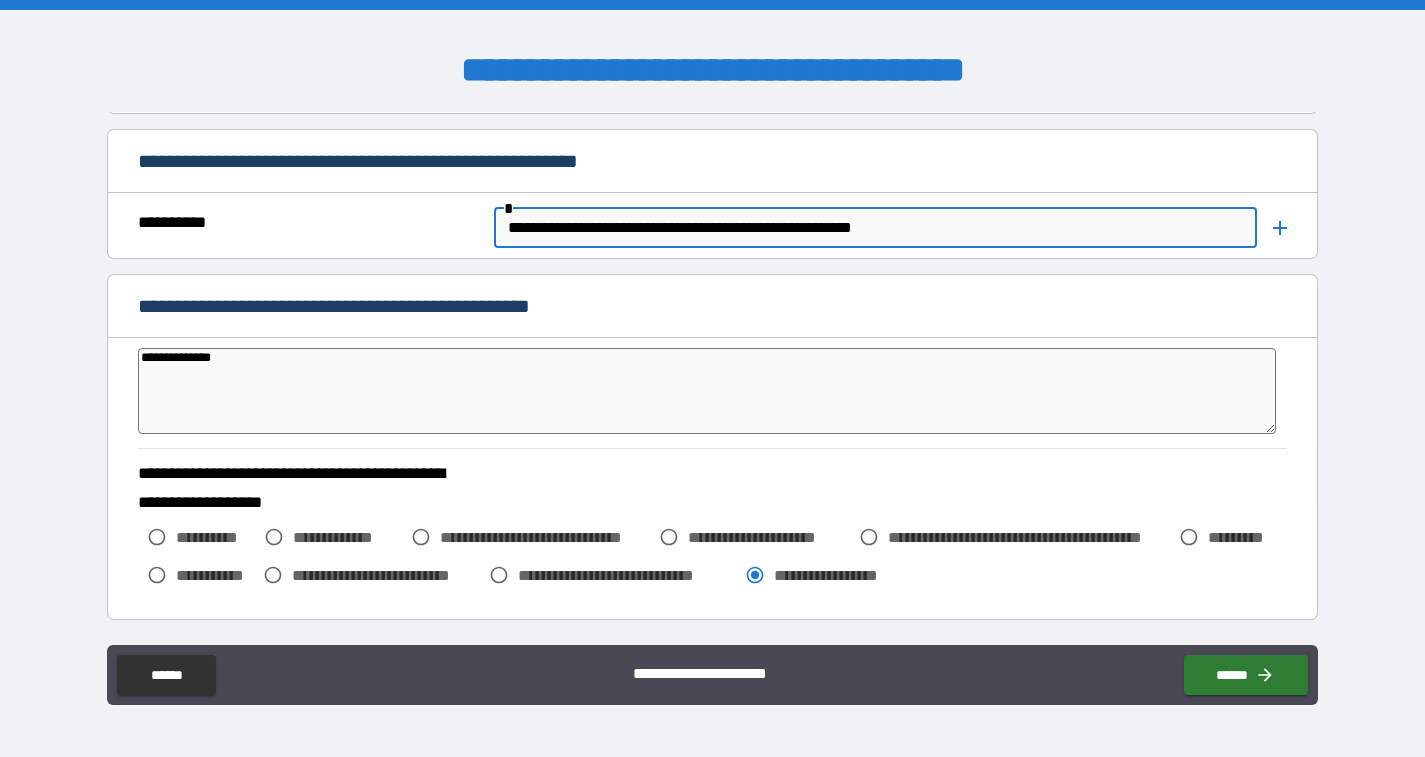 type on "**********" 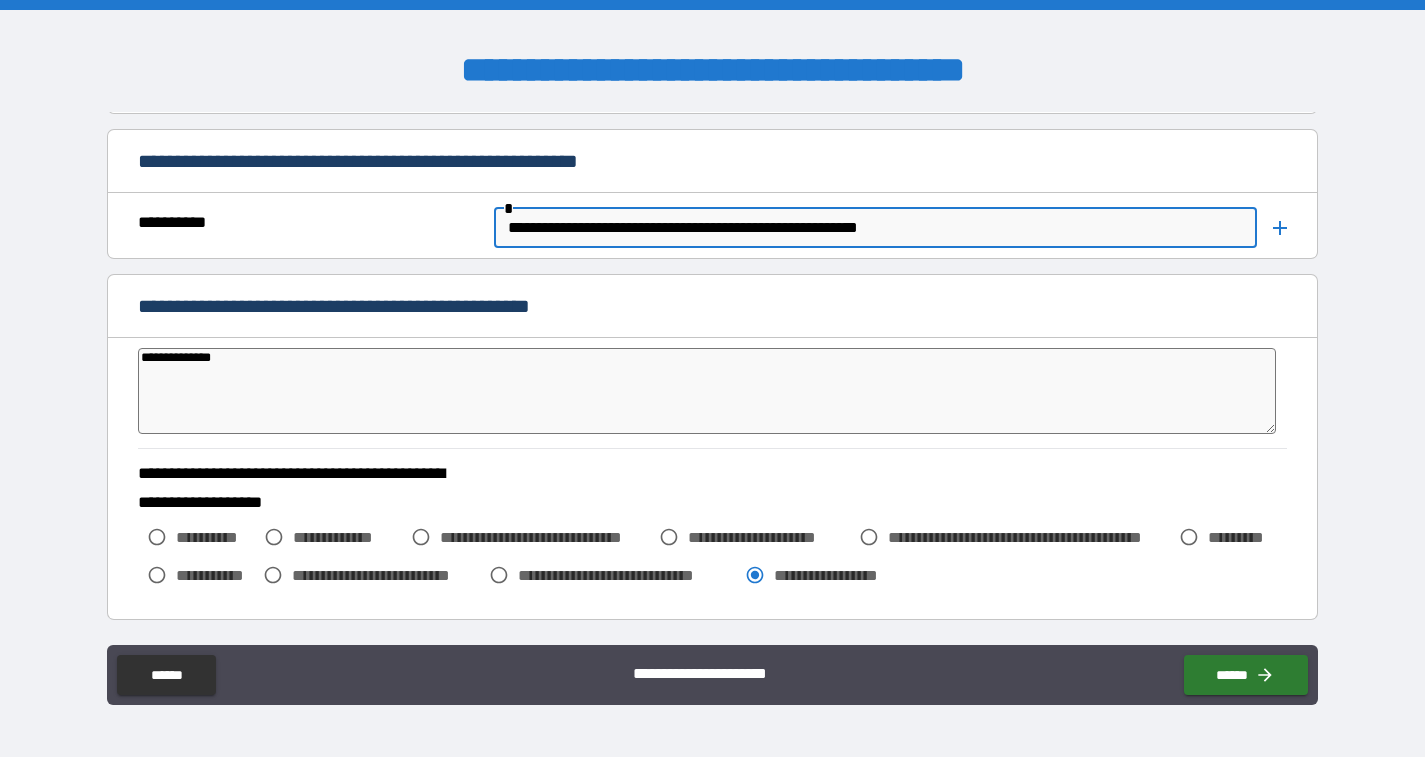 type on "**********" 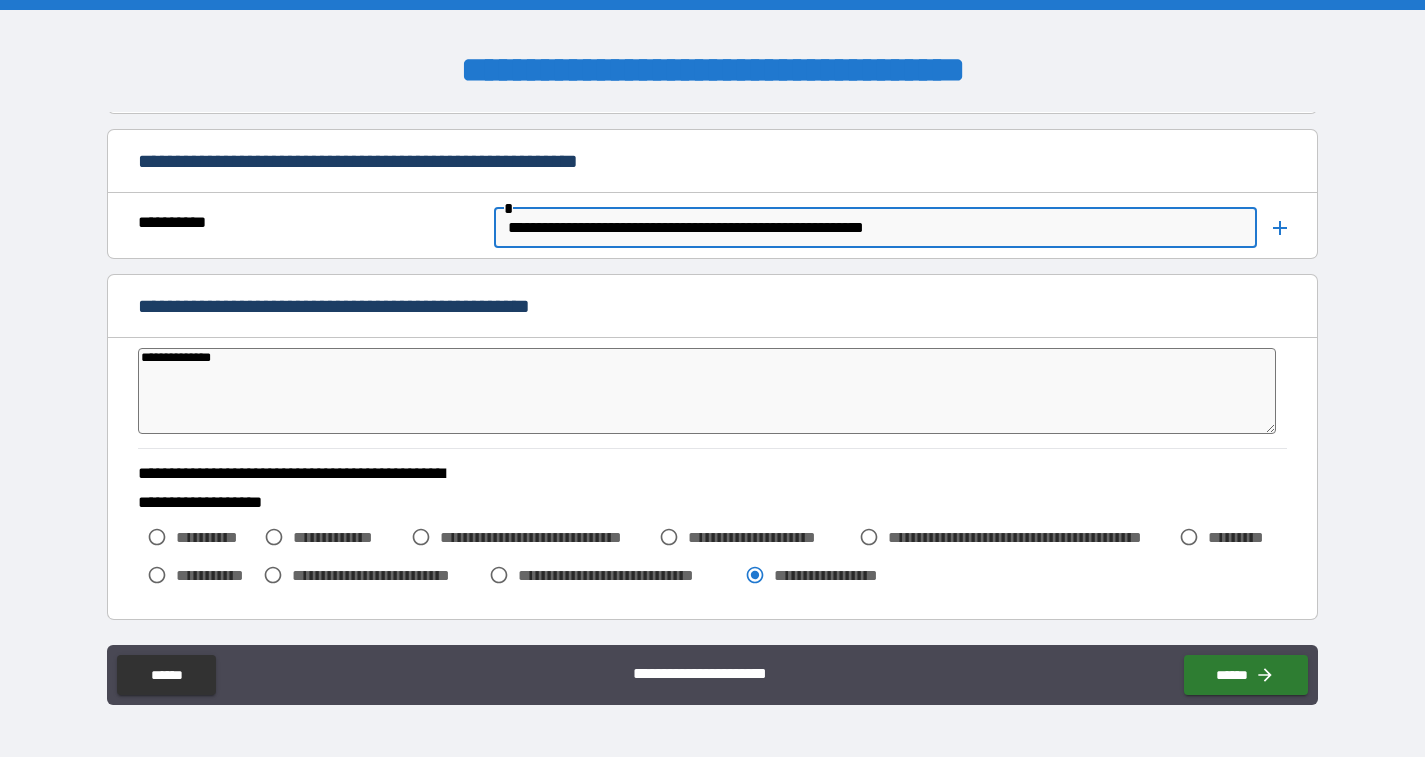 type on "**********" 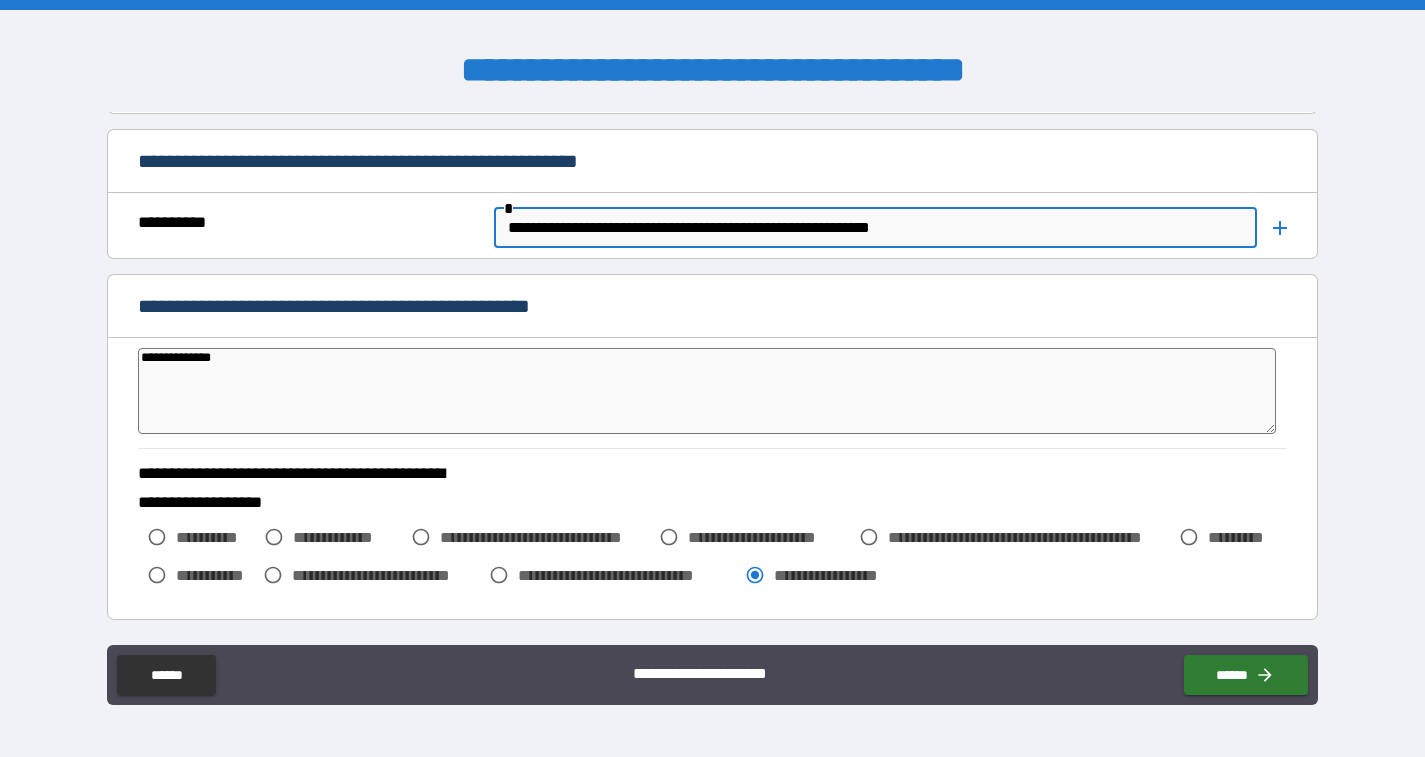 type on "*" 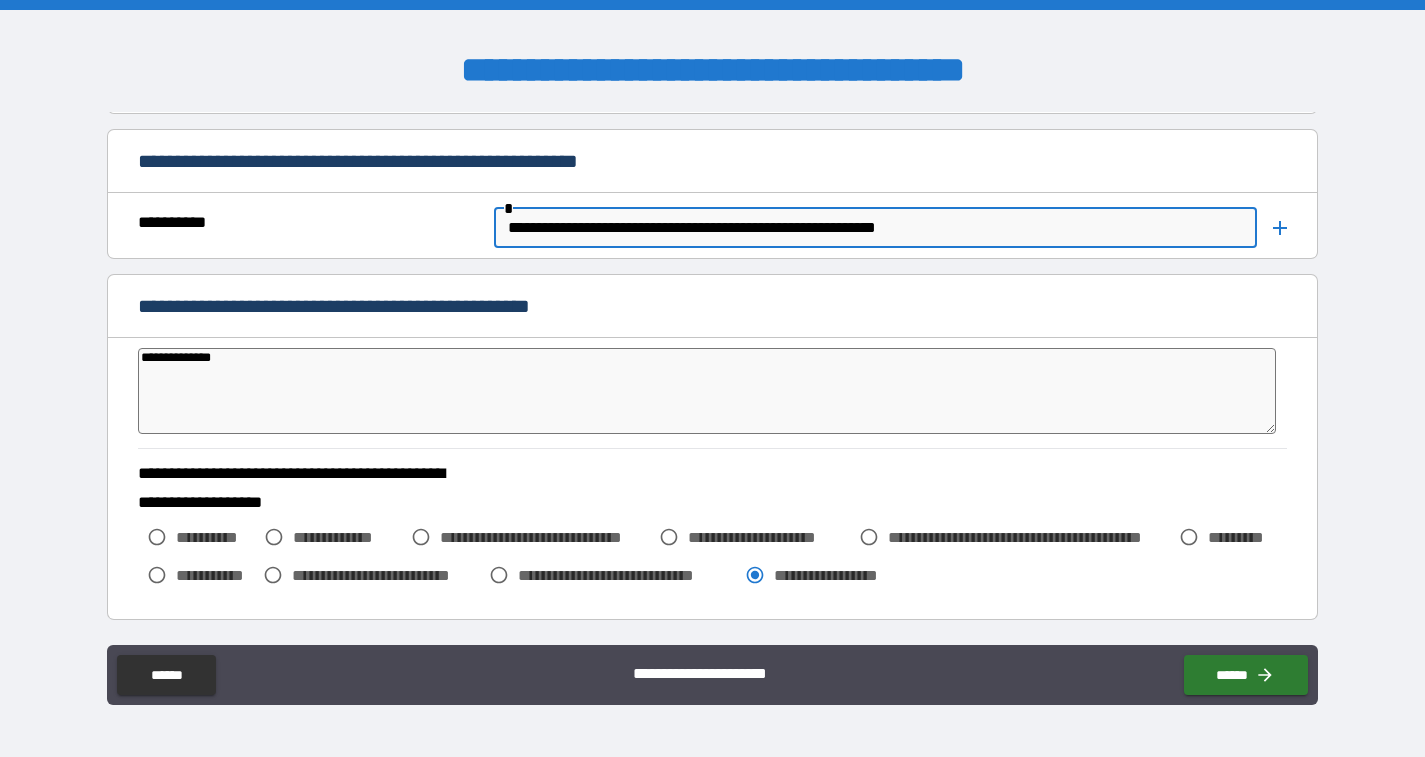 type on "**********" 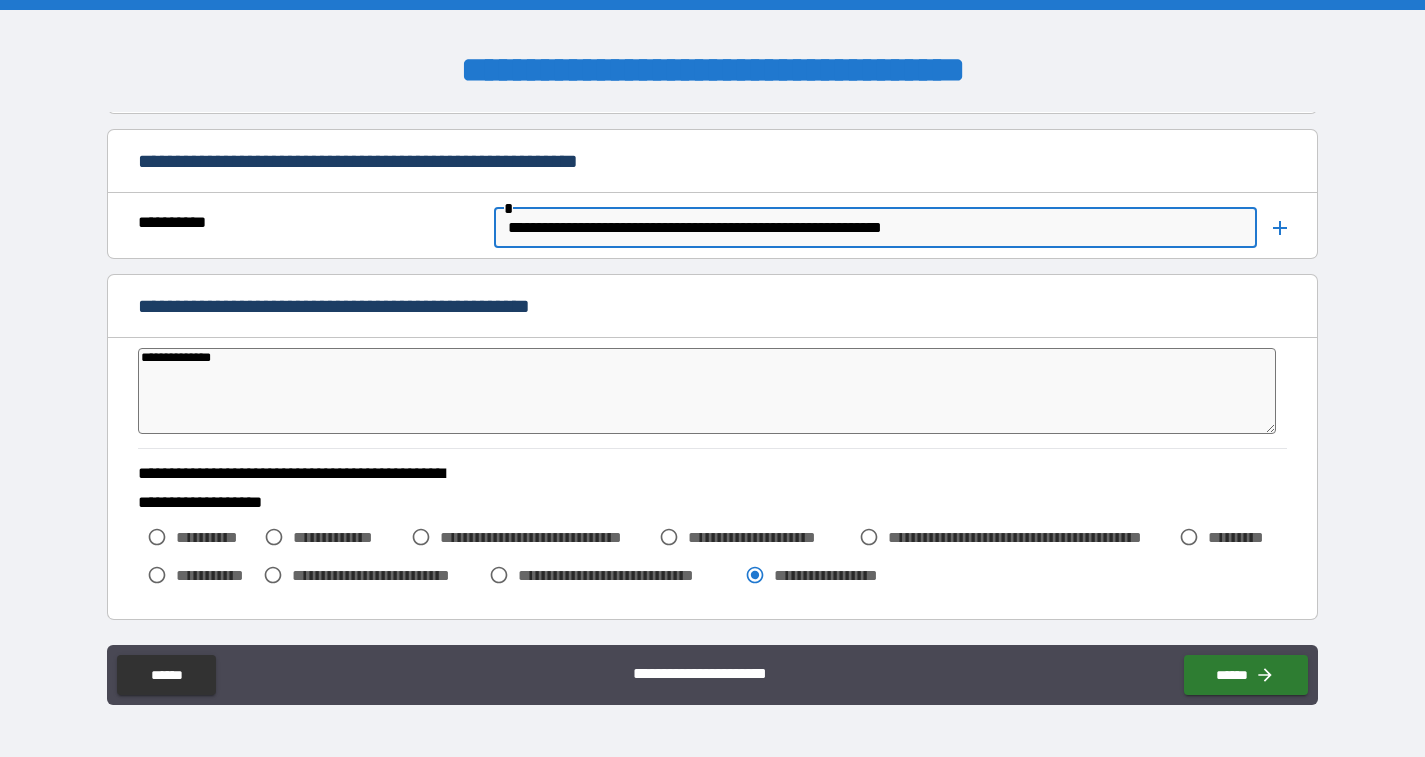 type on "**********" 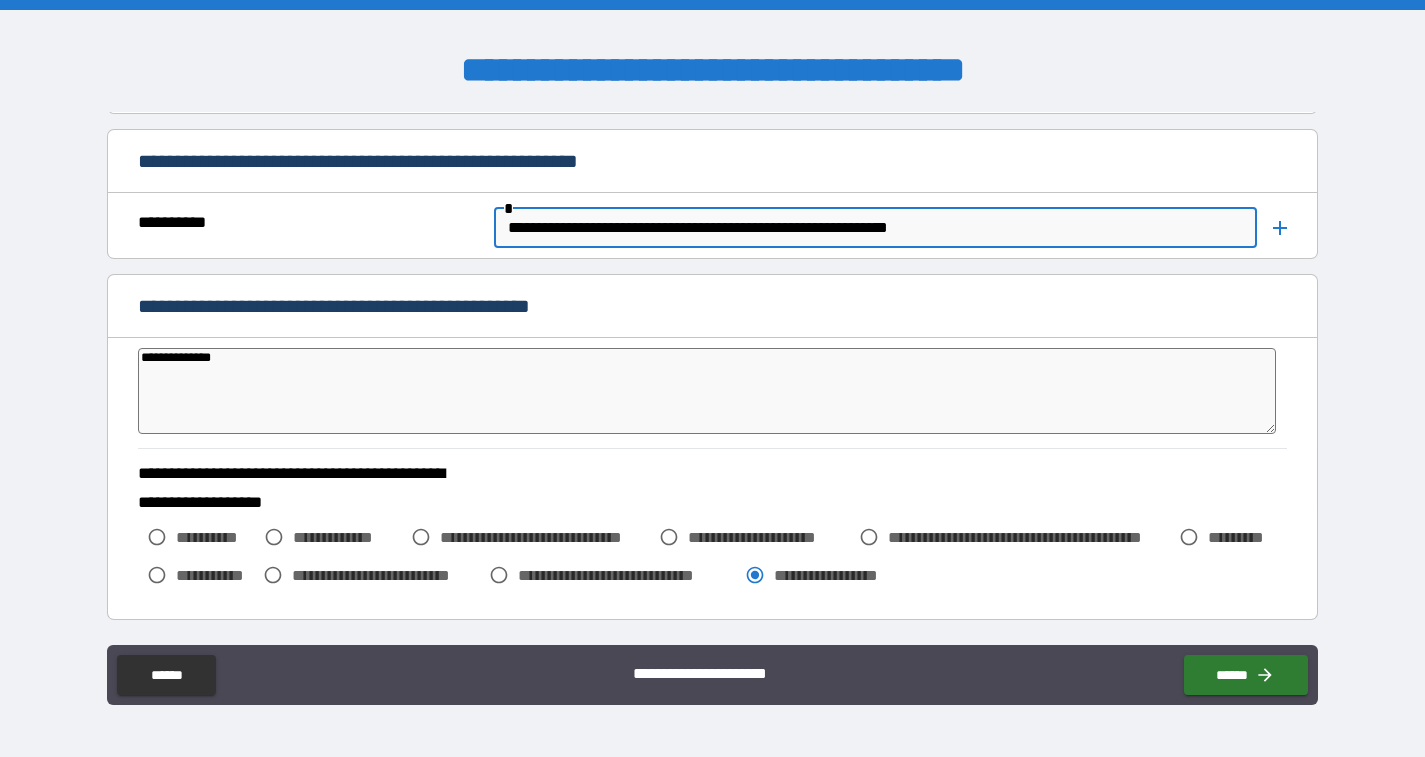type on "**********" 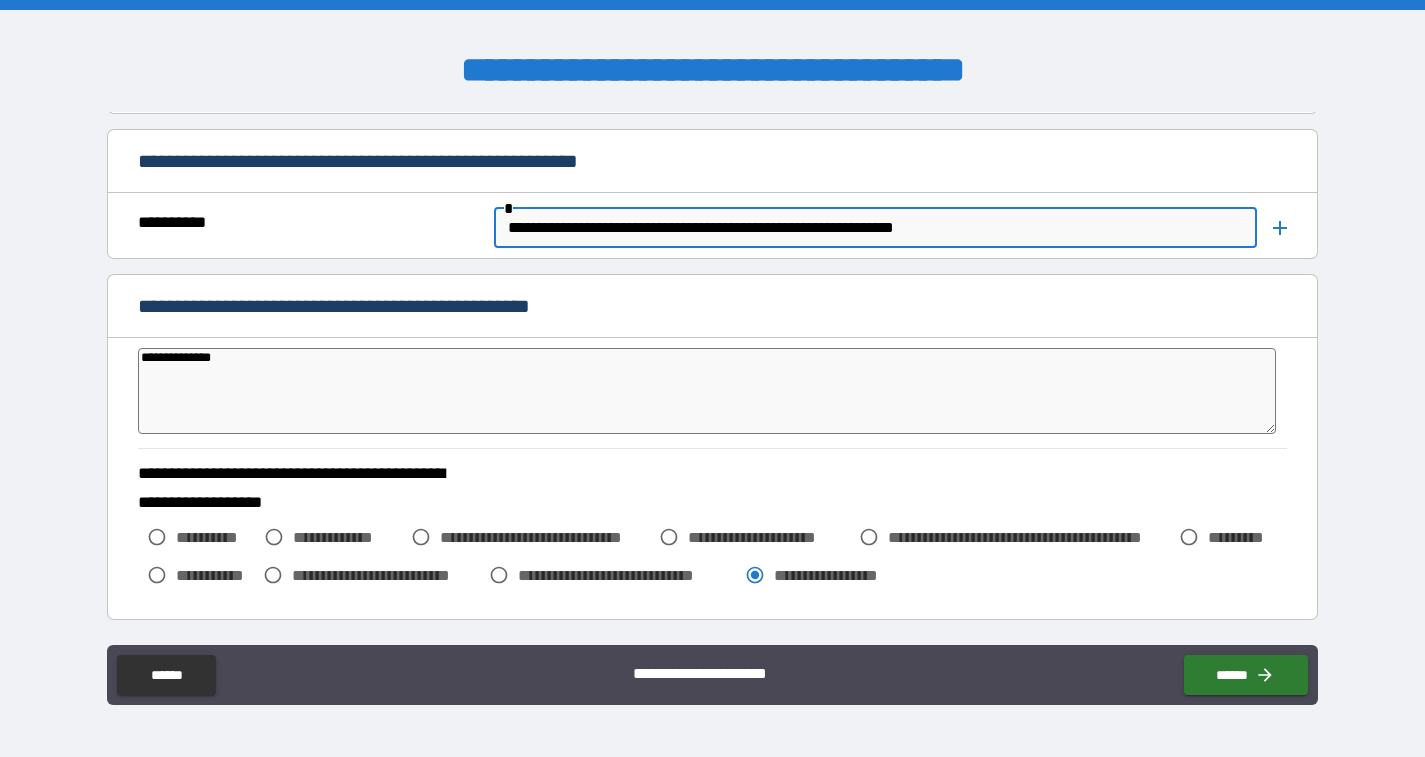 type on "*" 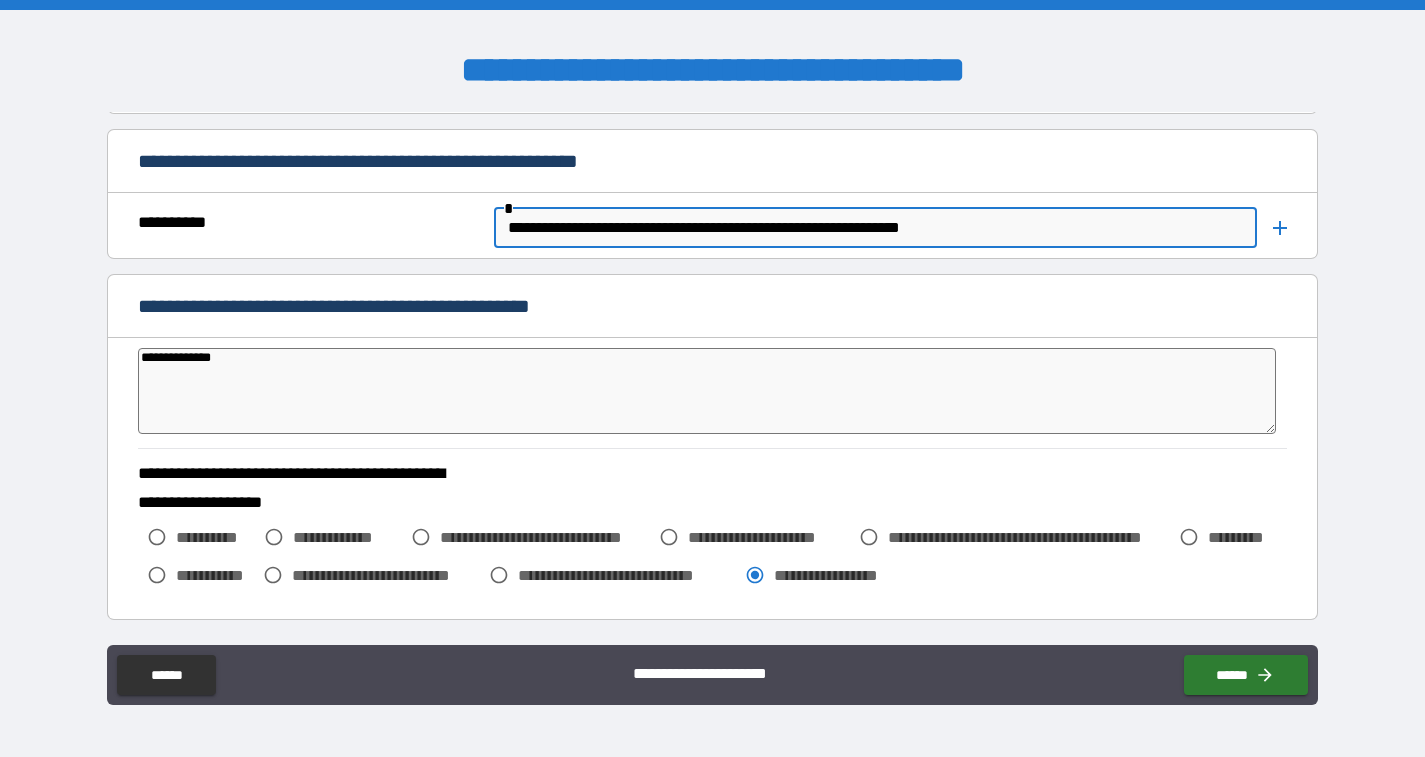 type on "*" 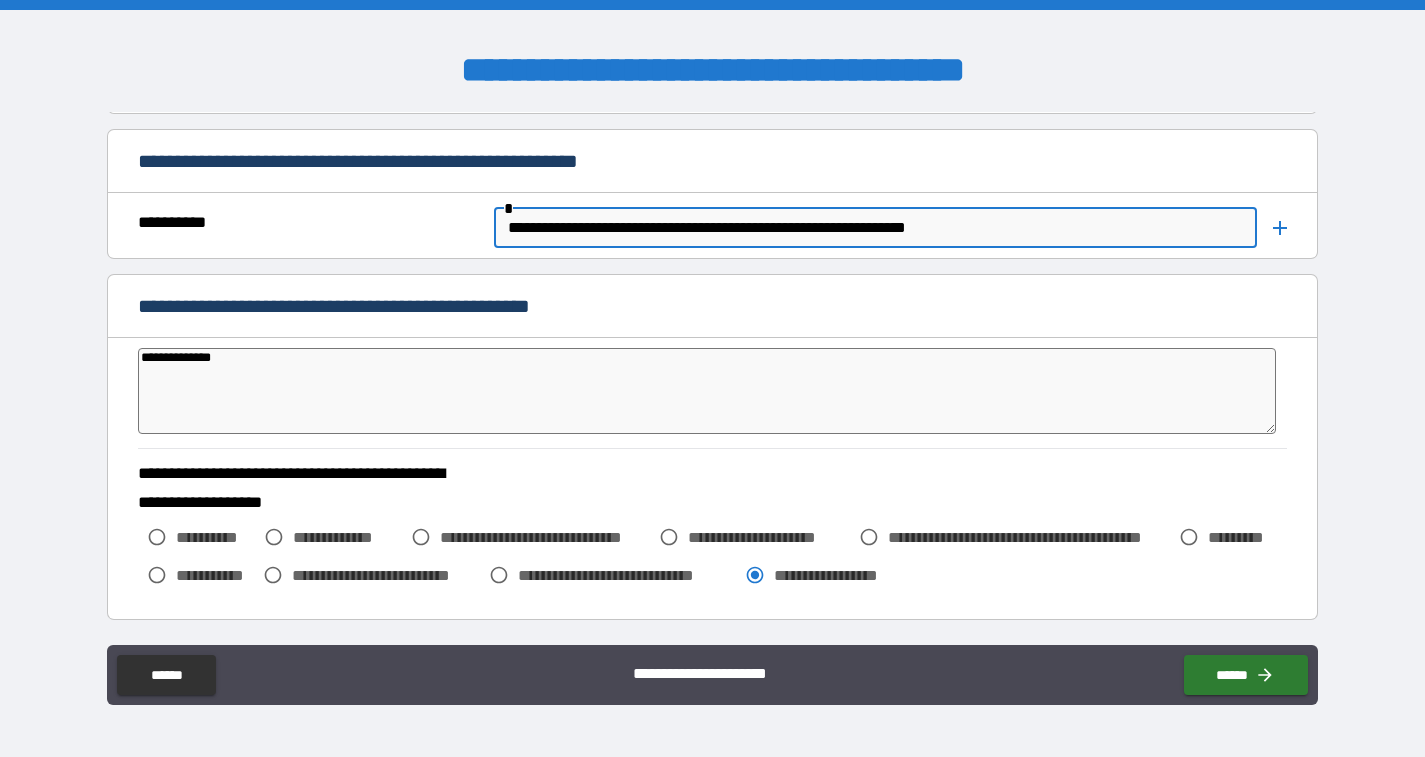 type on "*" 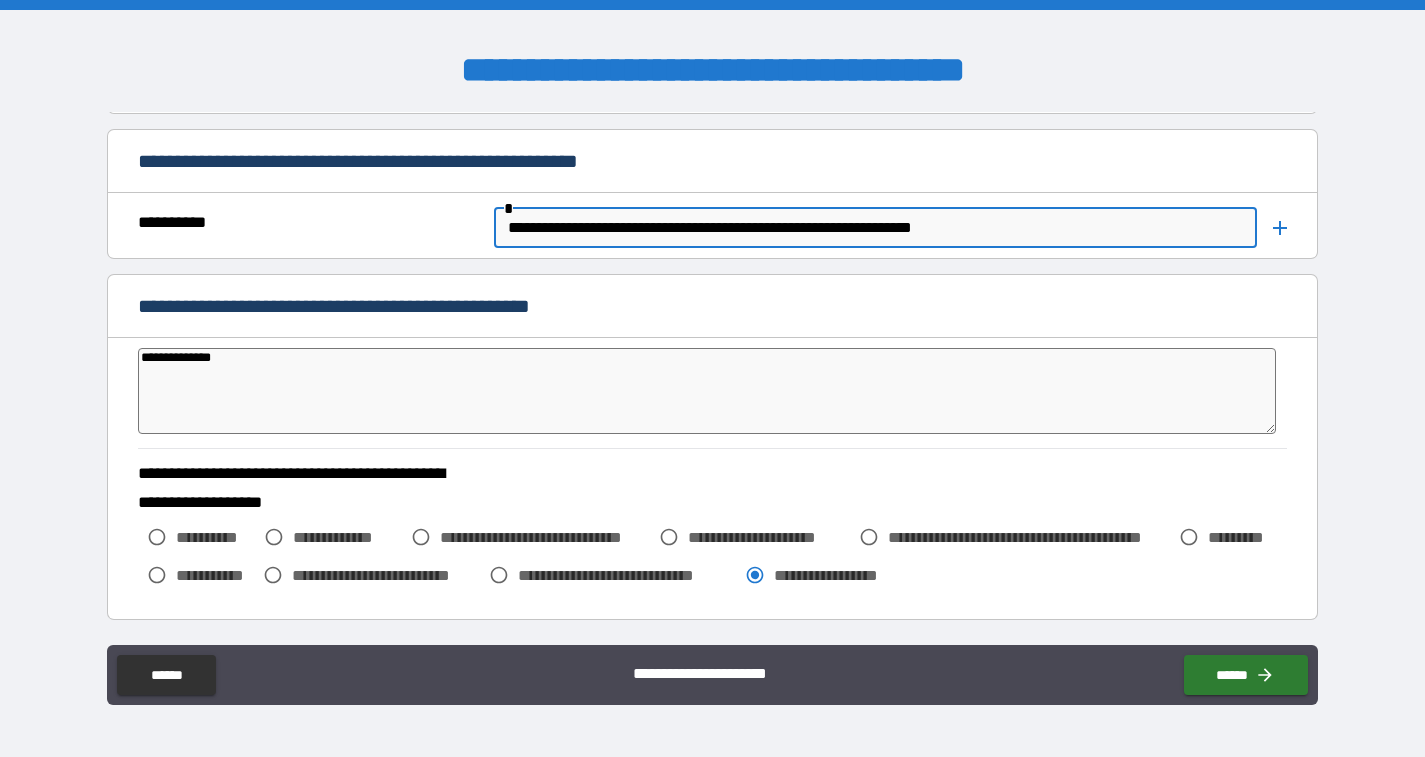 type on "*" 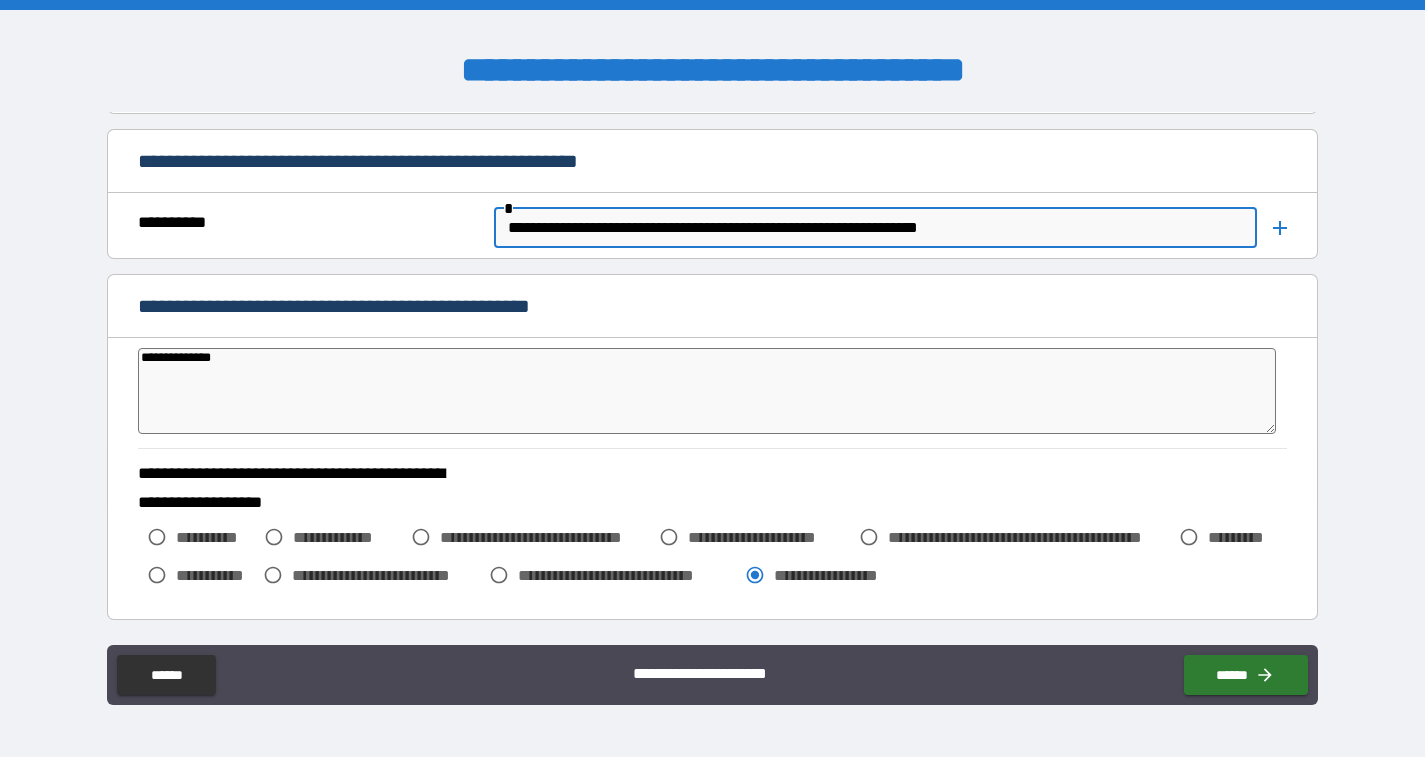 type on "*" 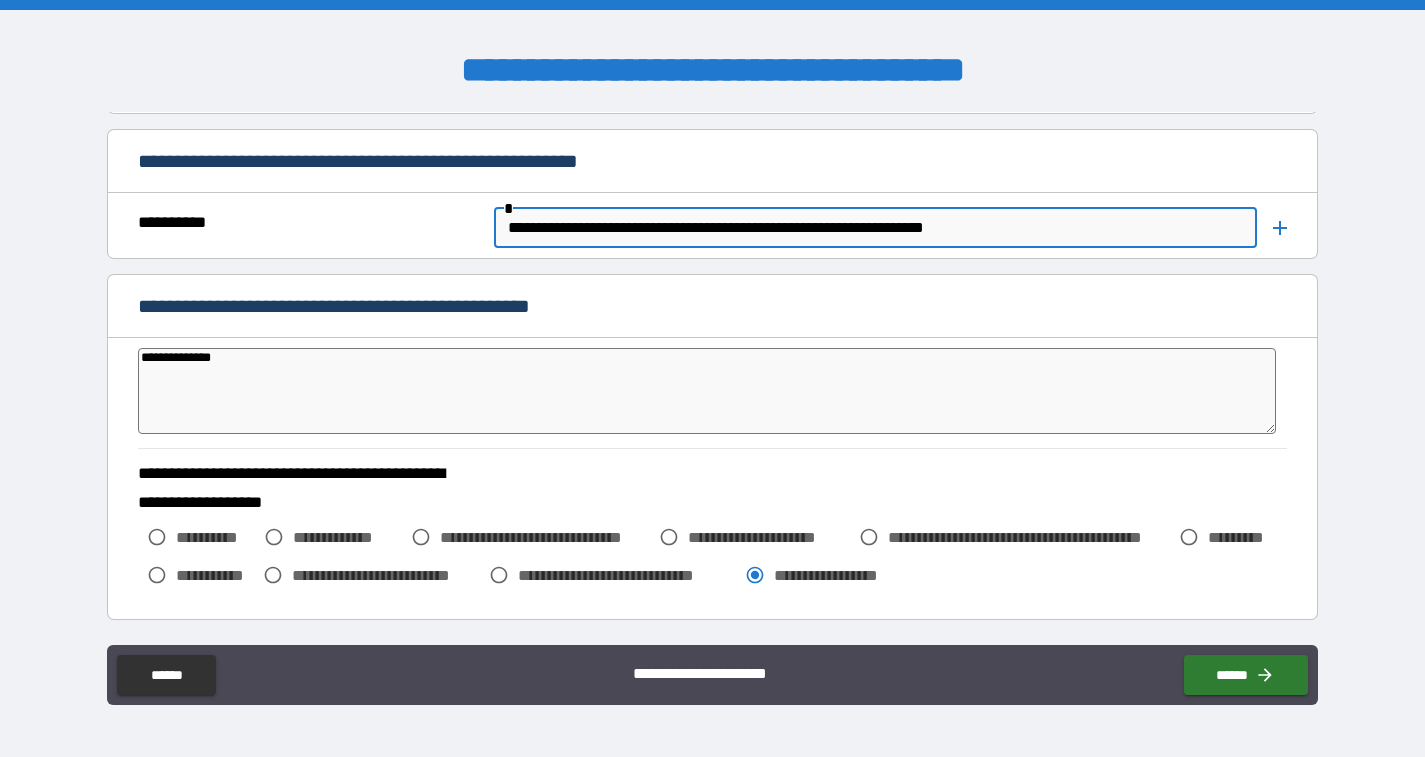 type on "*" 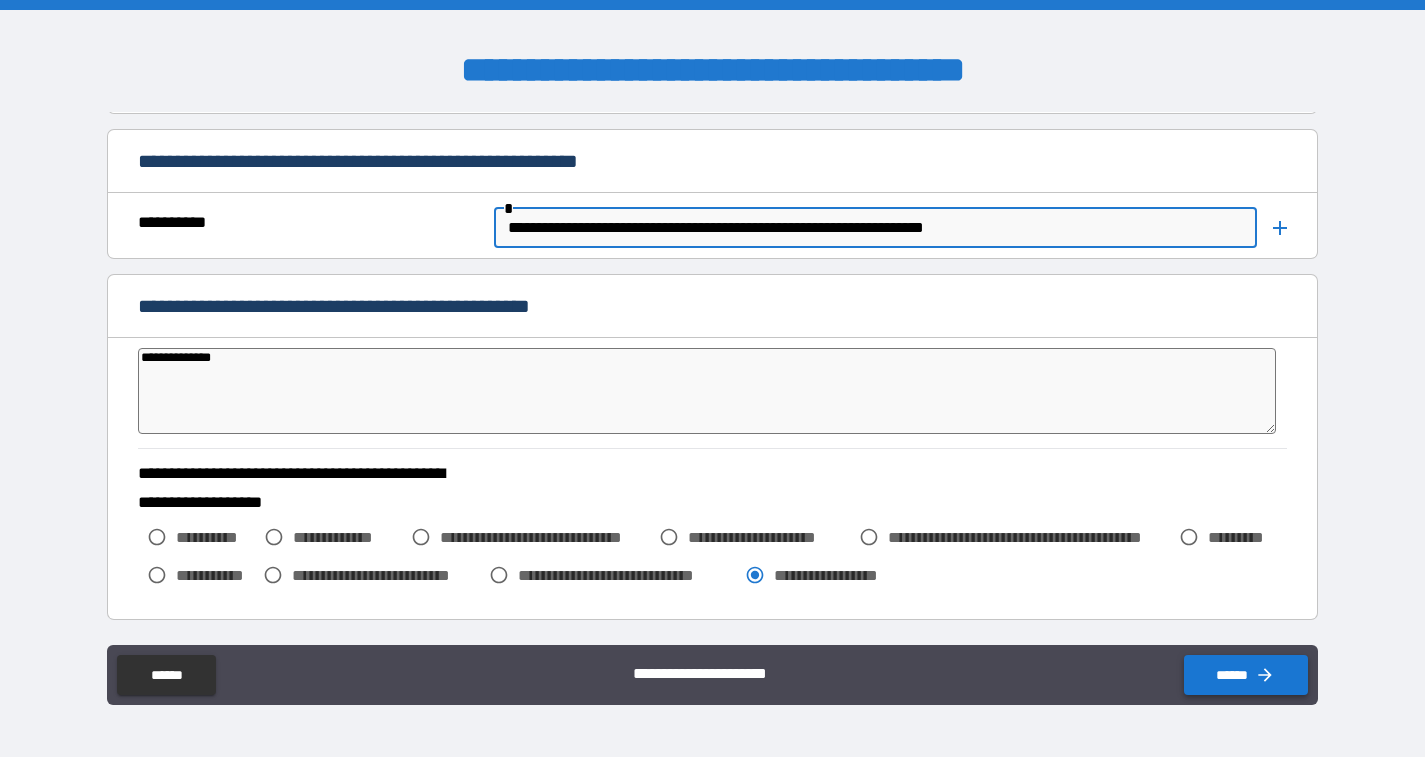 type on "**********" 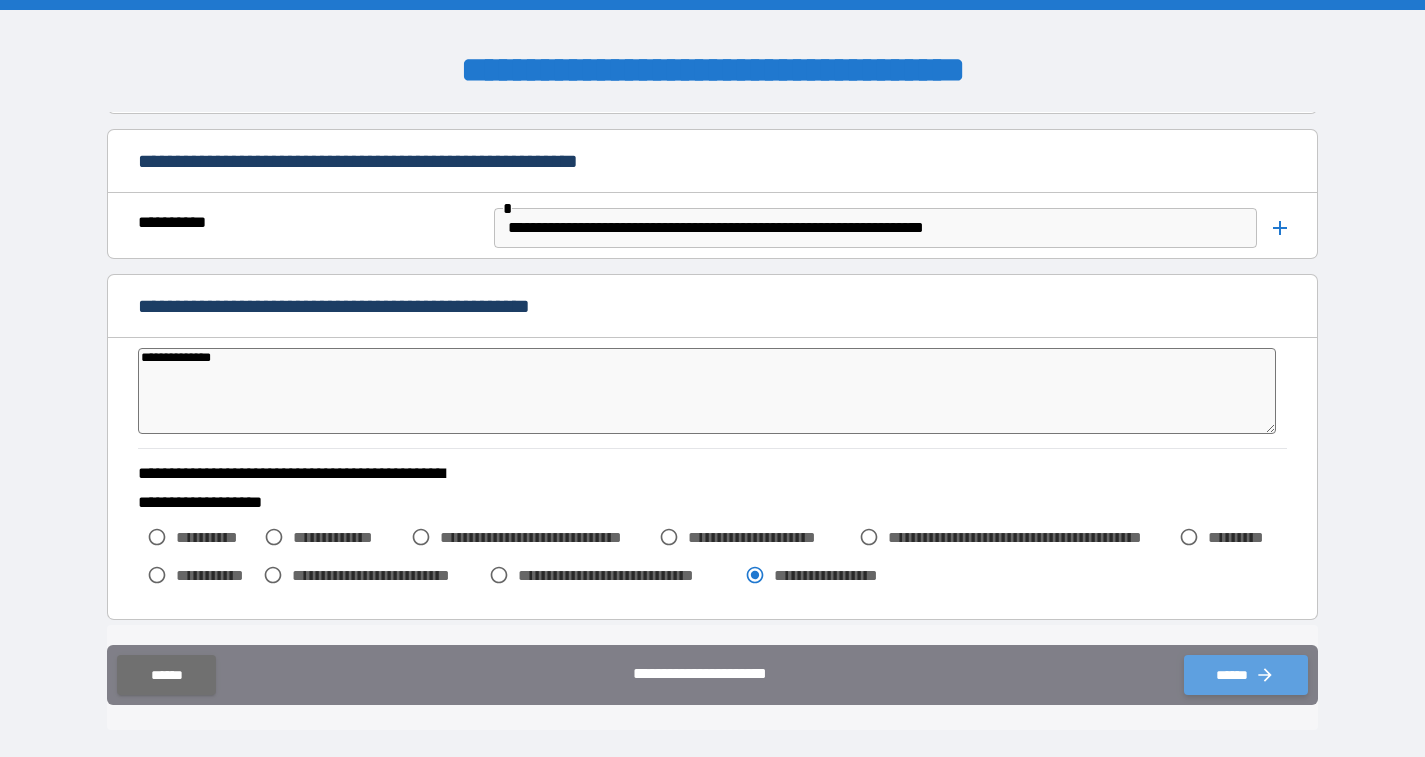 click 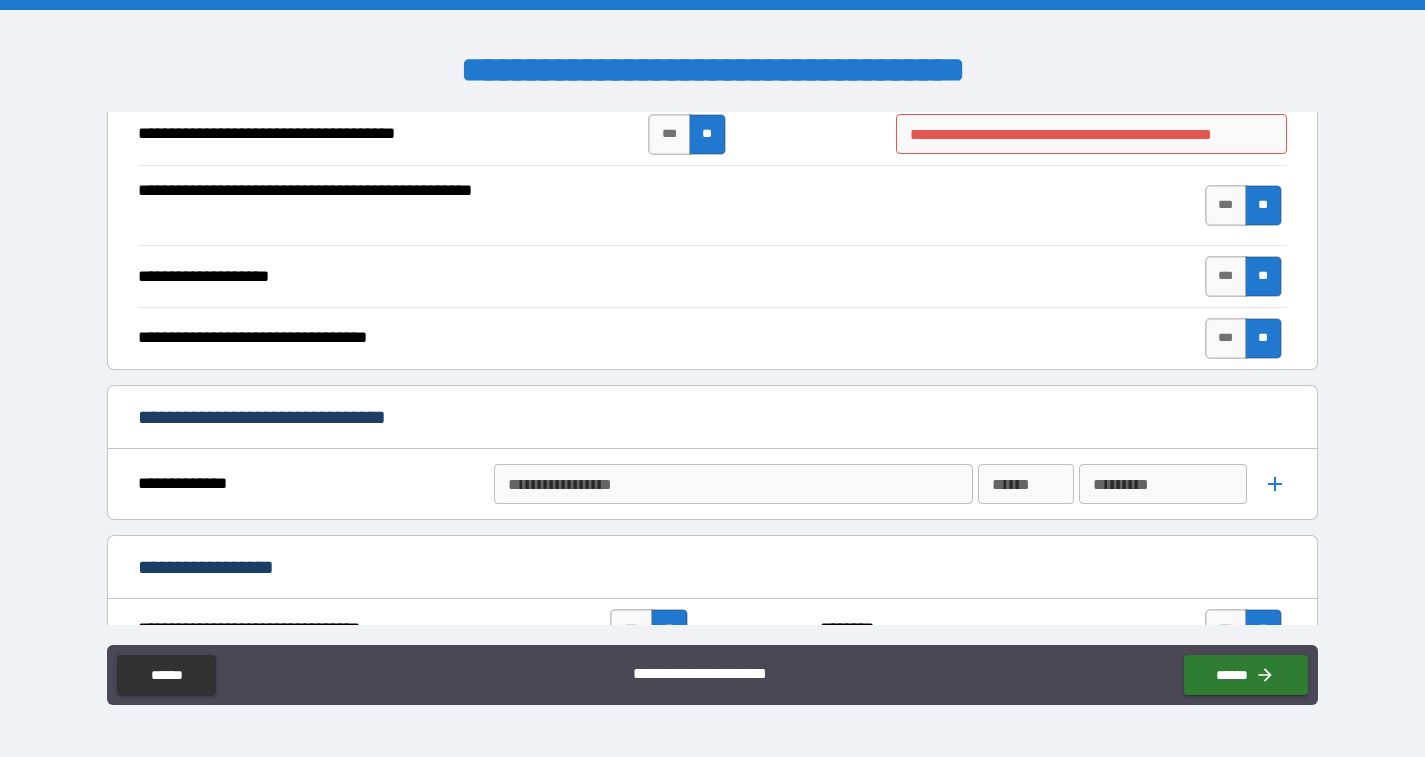 scroll, scrollTop: 199, scrollLeft: 0, axis: vertical 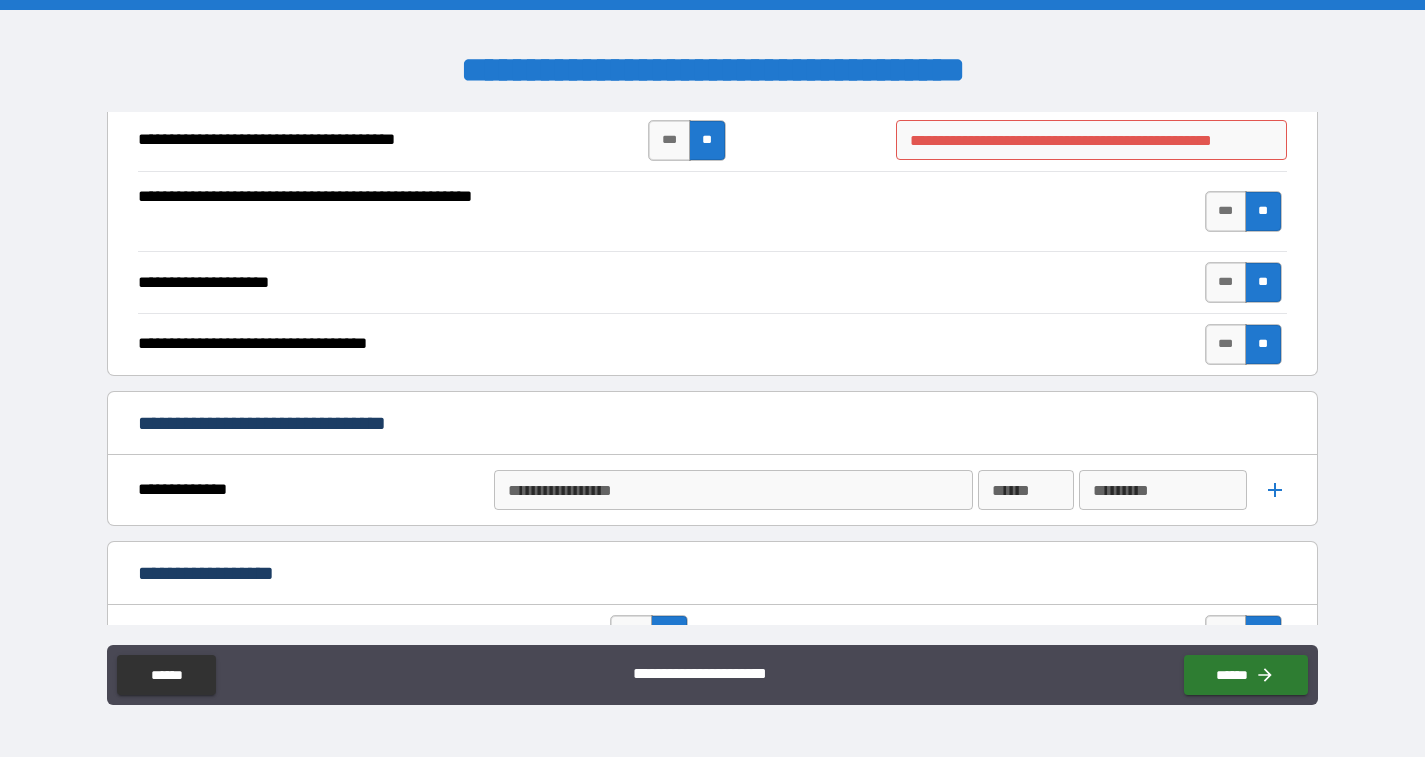 click on "**********" at bounding box center (1091, 140) 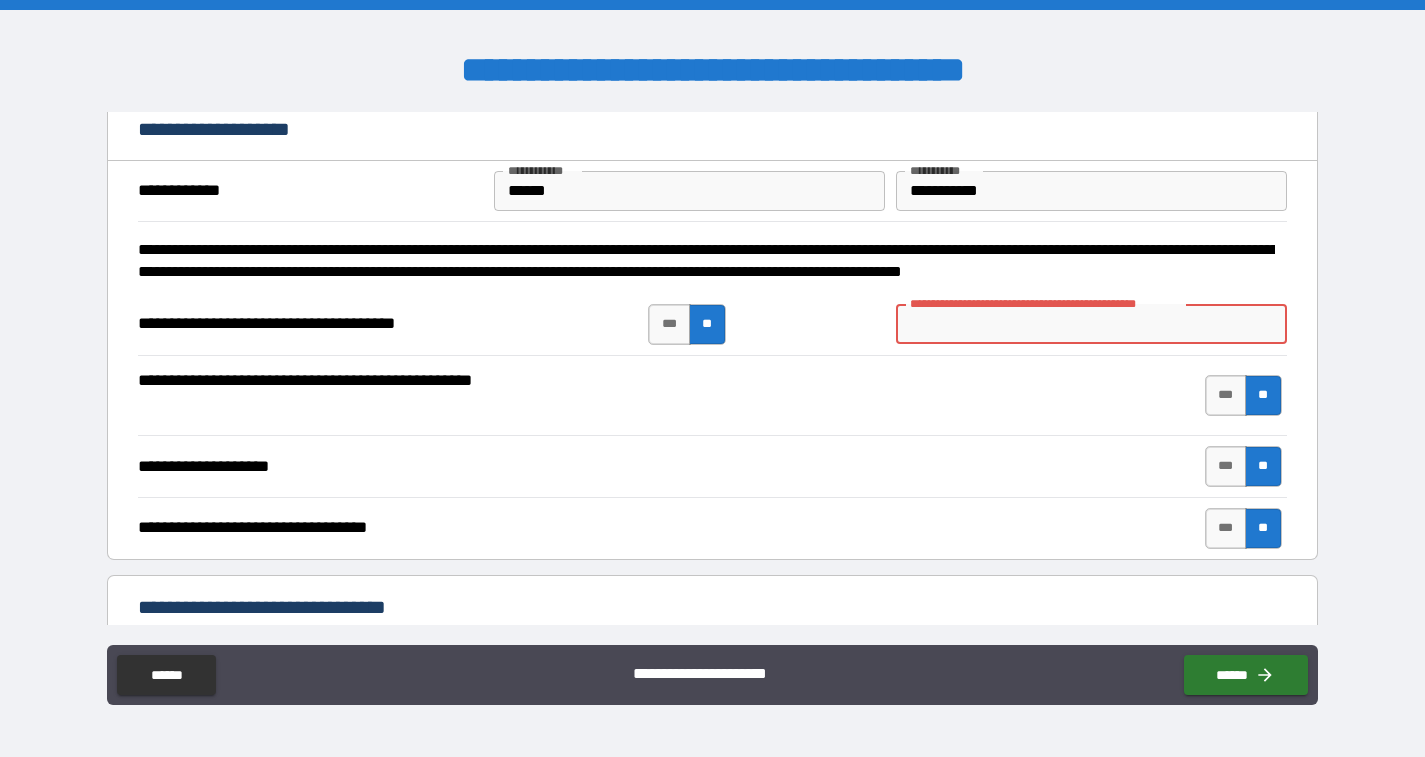 scroll, scrollTop: 0, scrollLeft: 0, axis: both 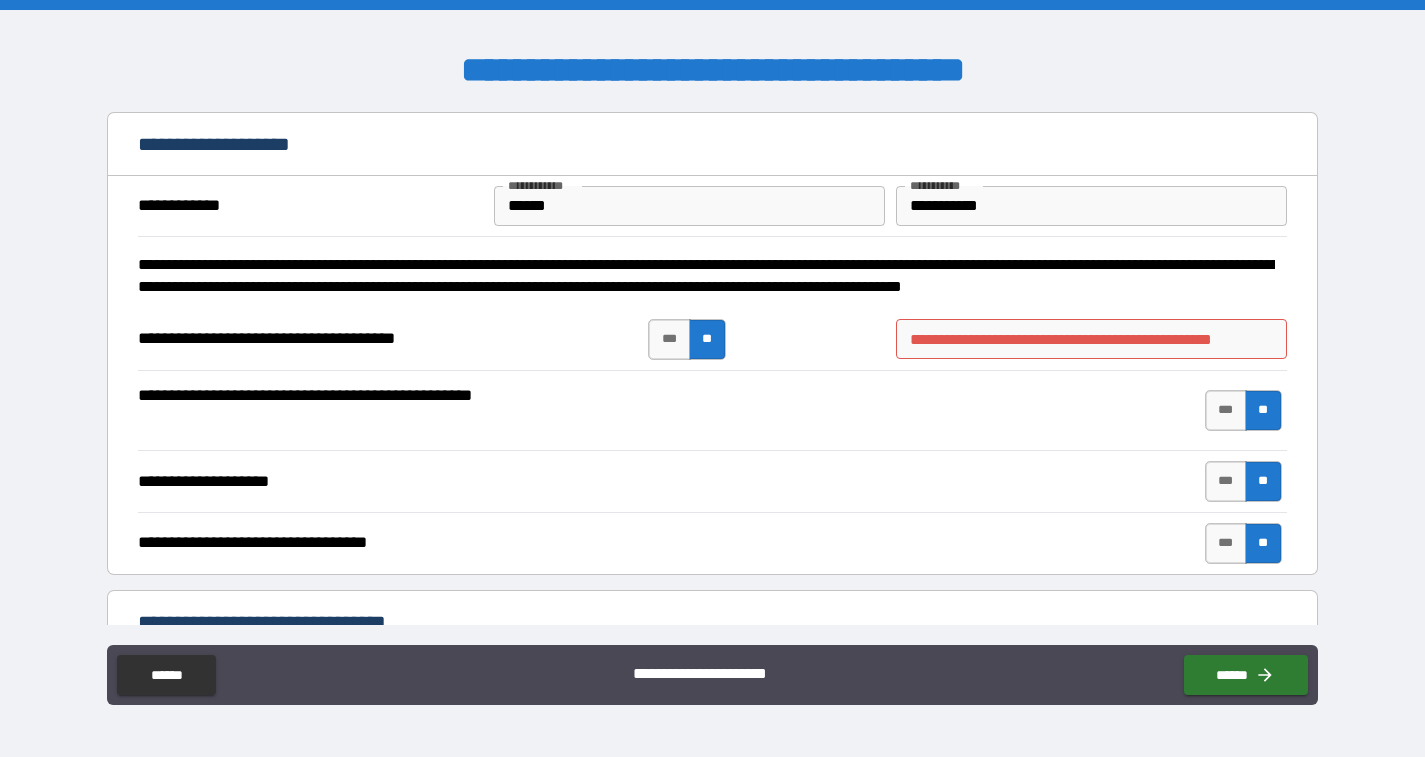 click on "**********" at bounding box center (712, 144) 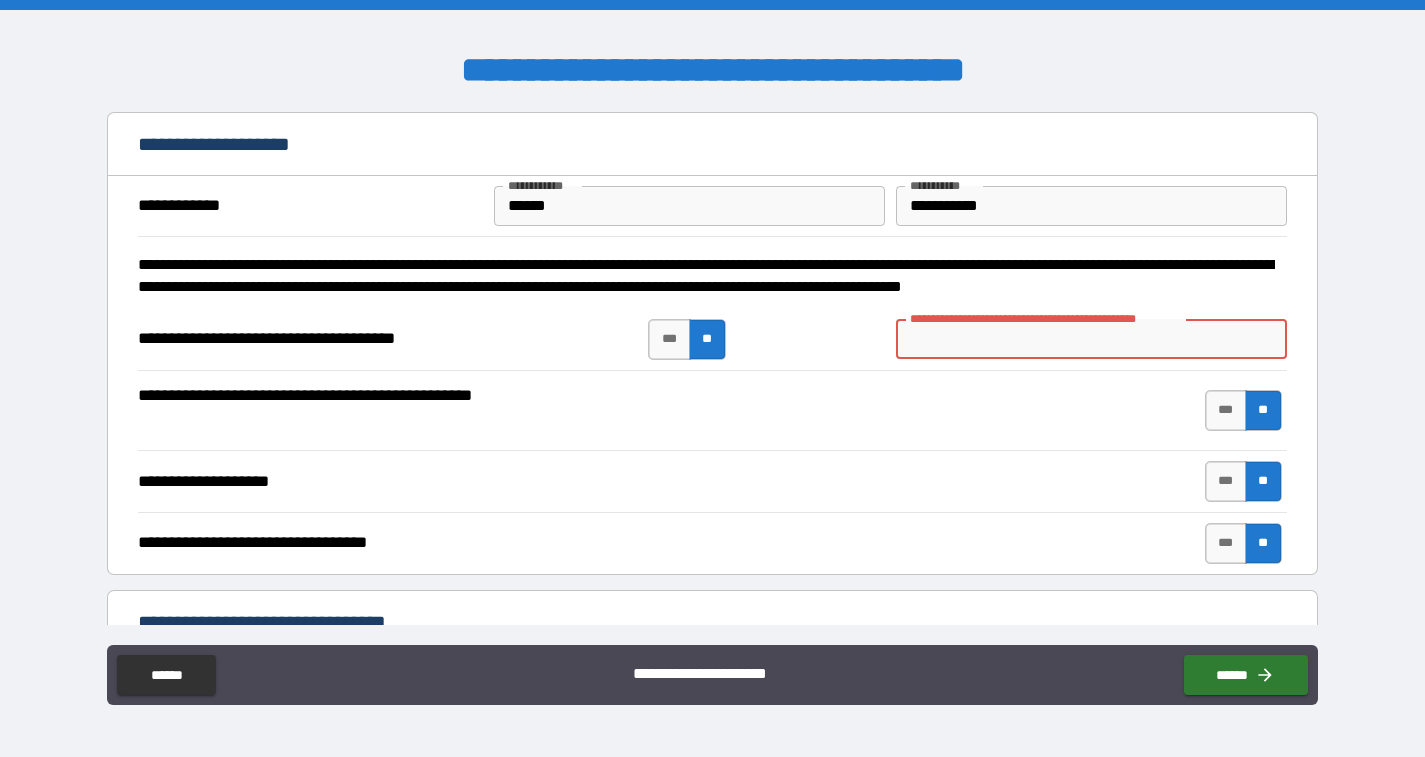 type on "*" 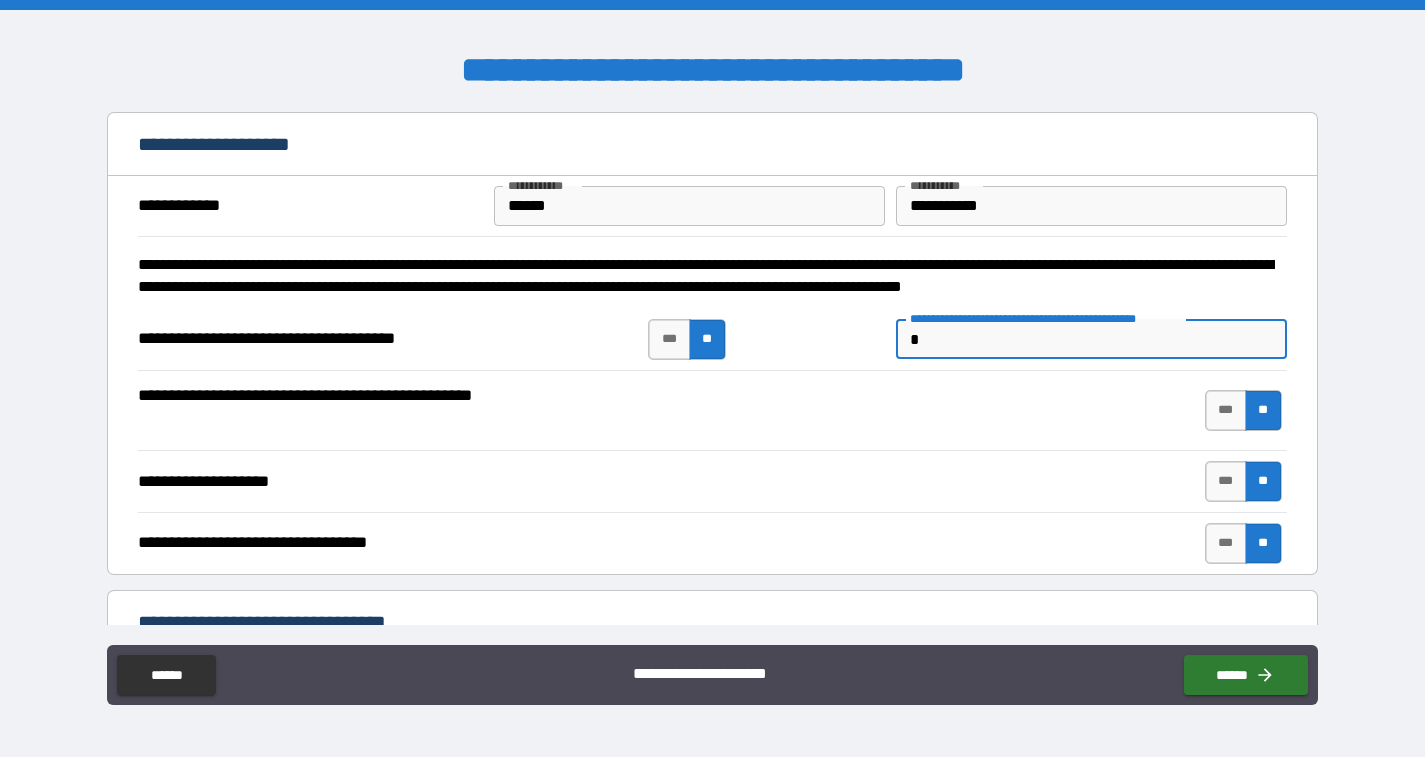type on "*" 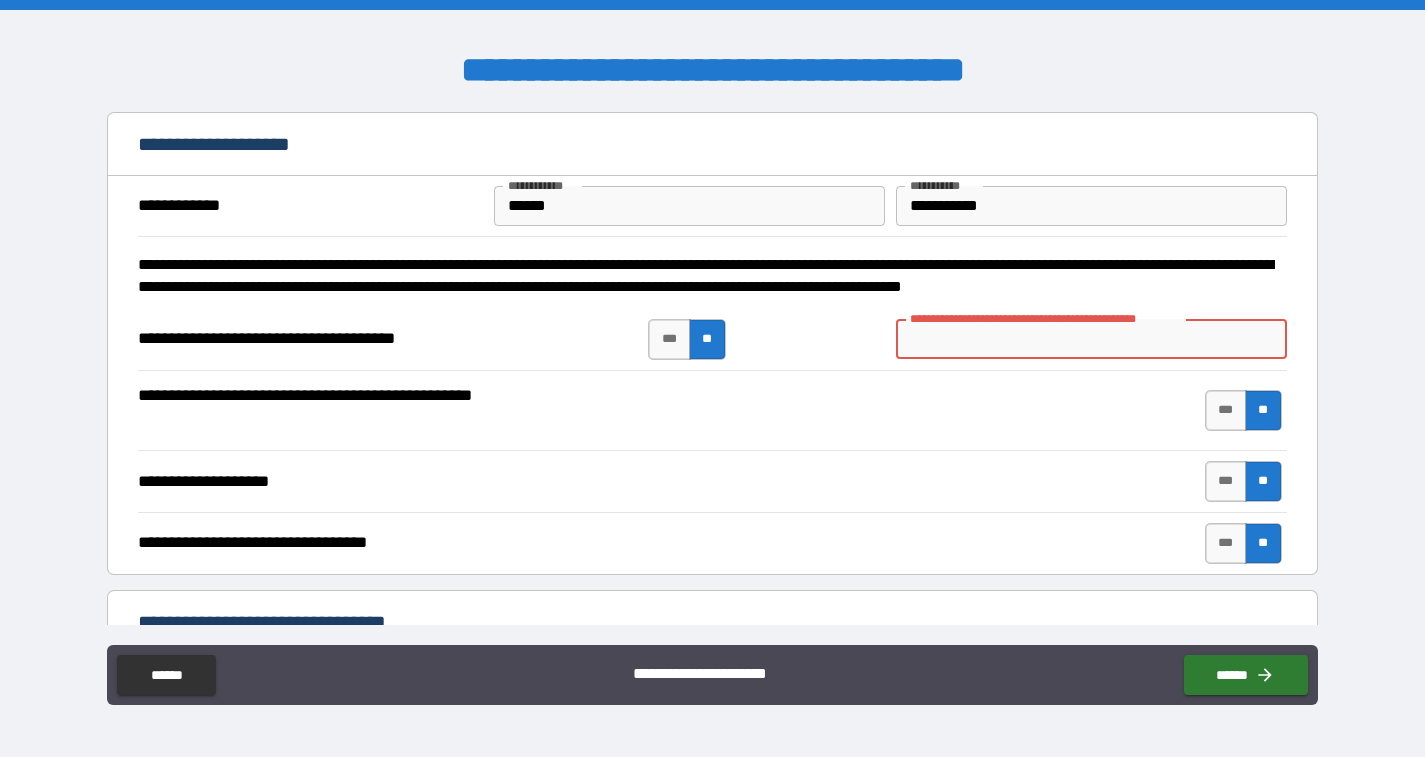 type on "*" 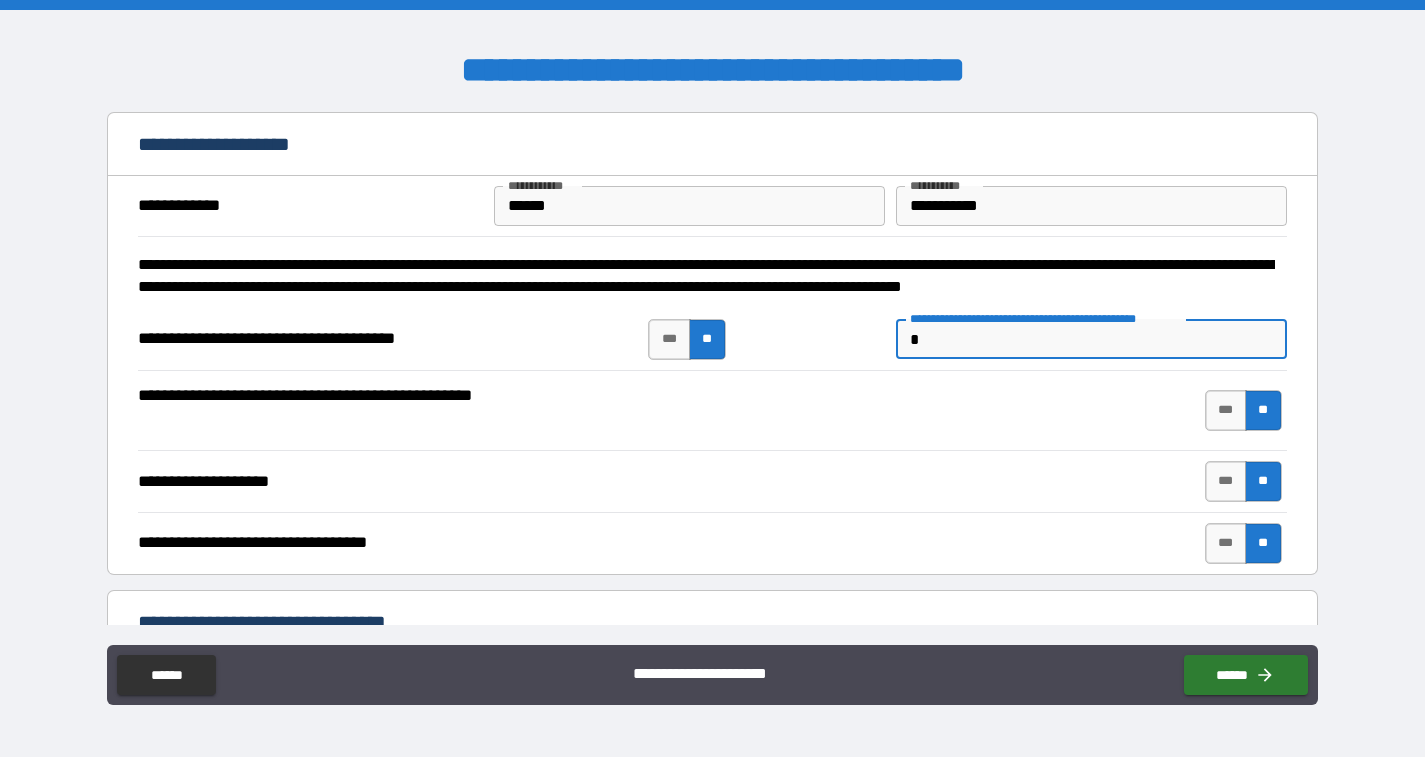 type on "*" 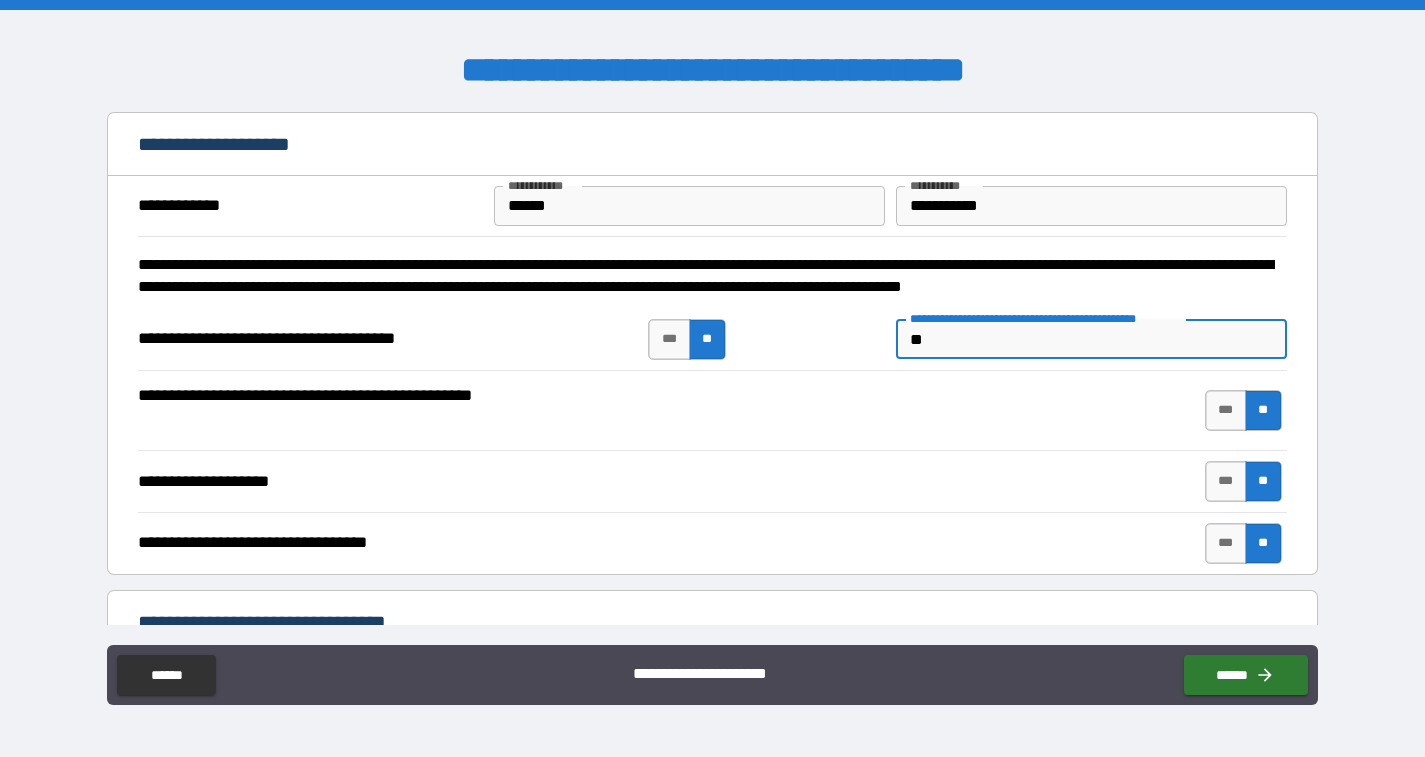 type on "*" 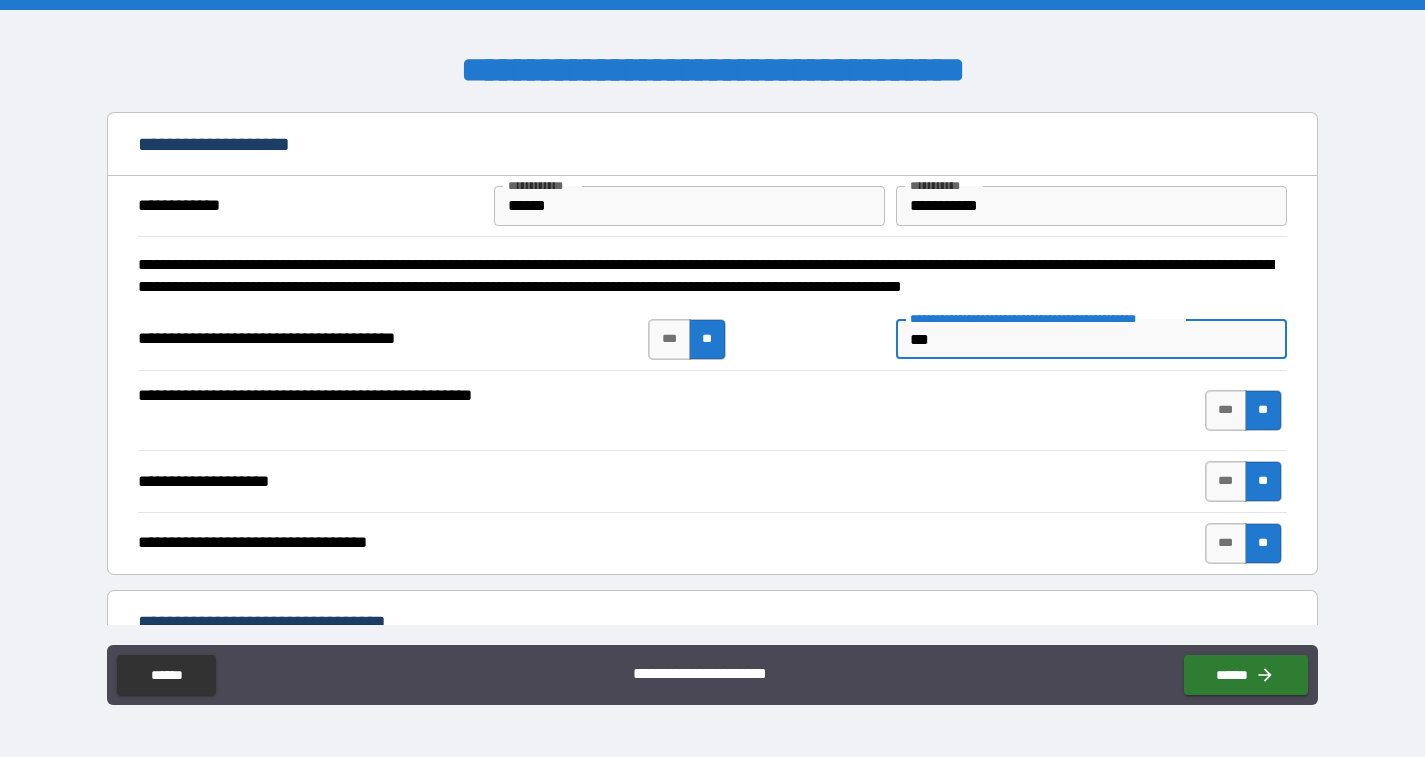 type on "*" 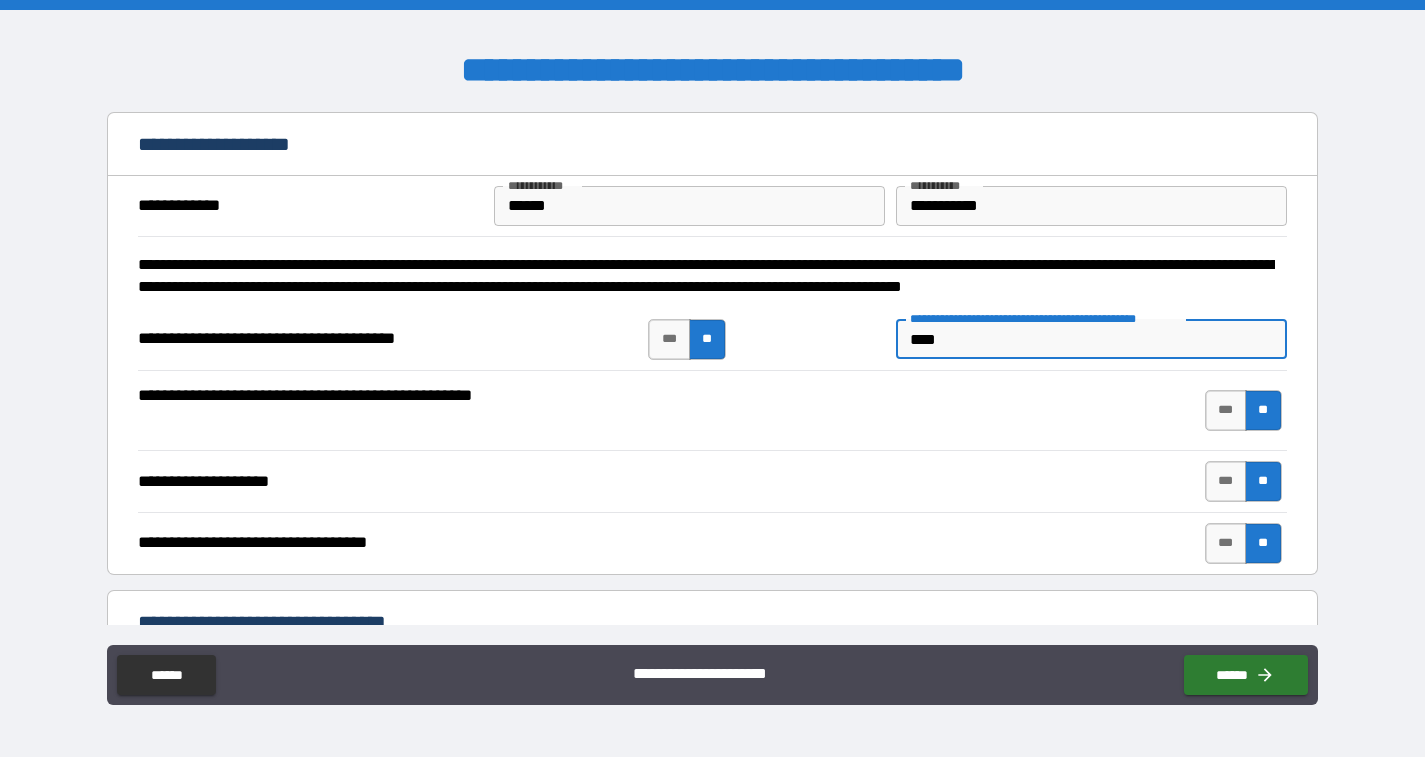 type on "*" 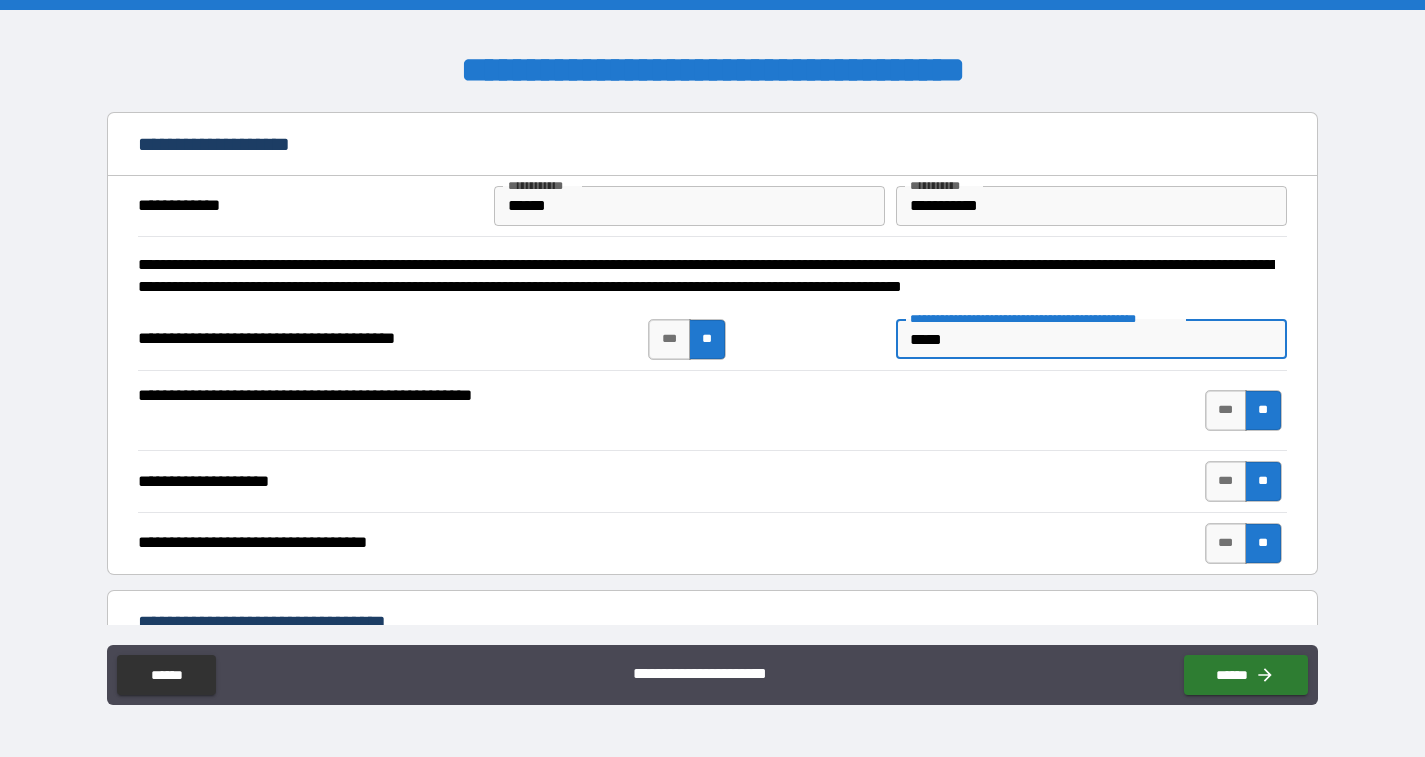 type on "*" 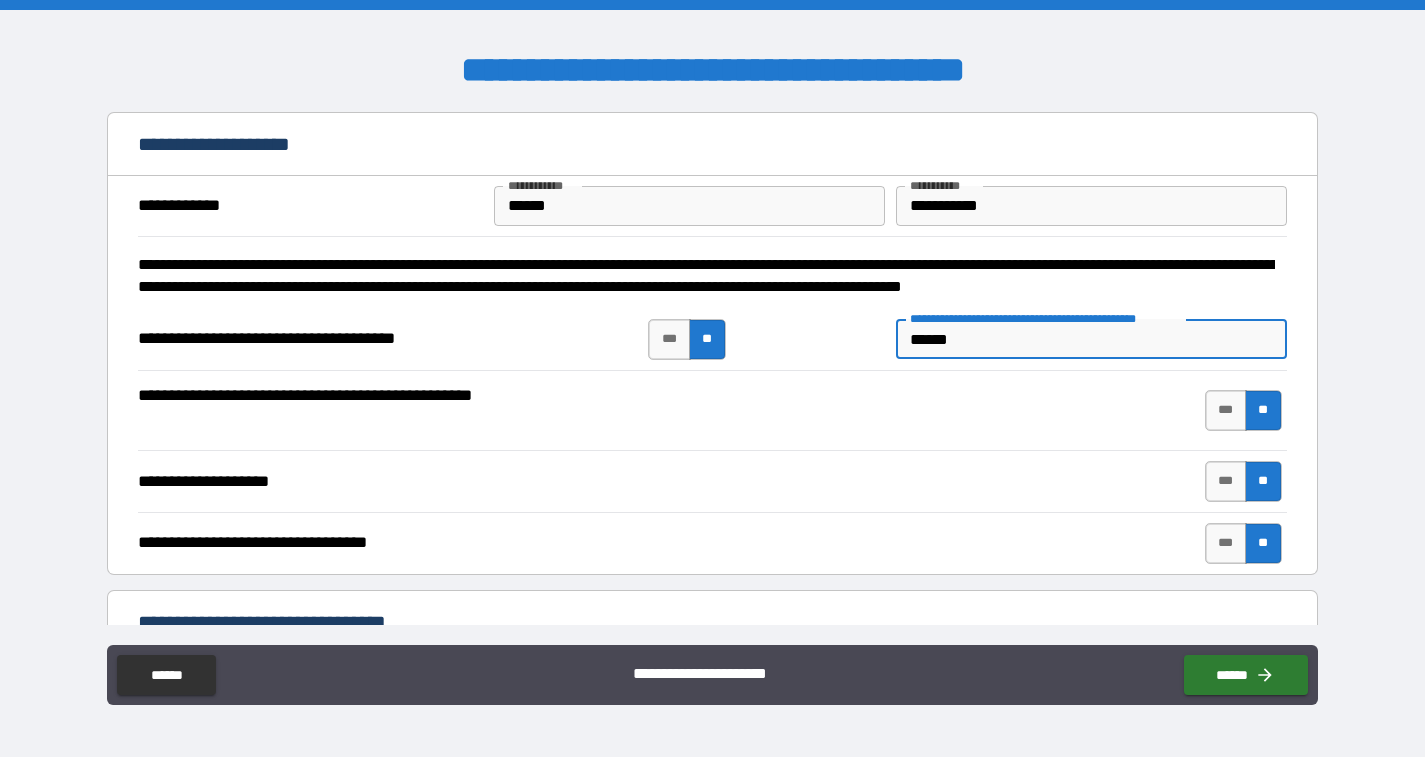 type on "*" 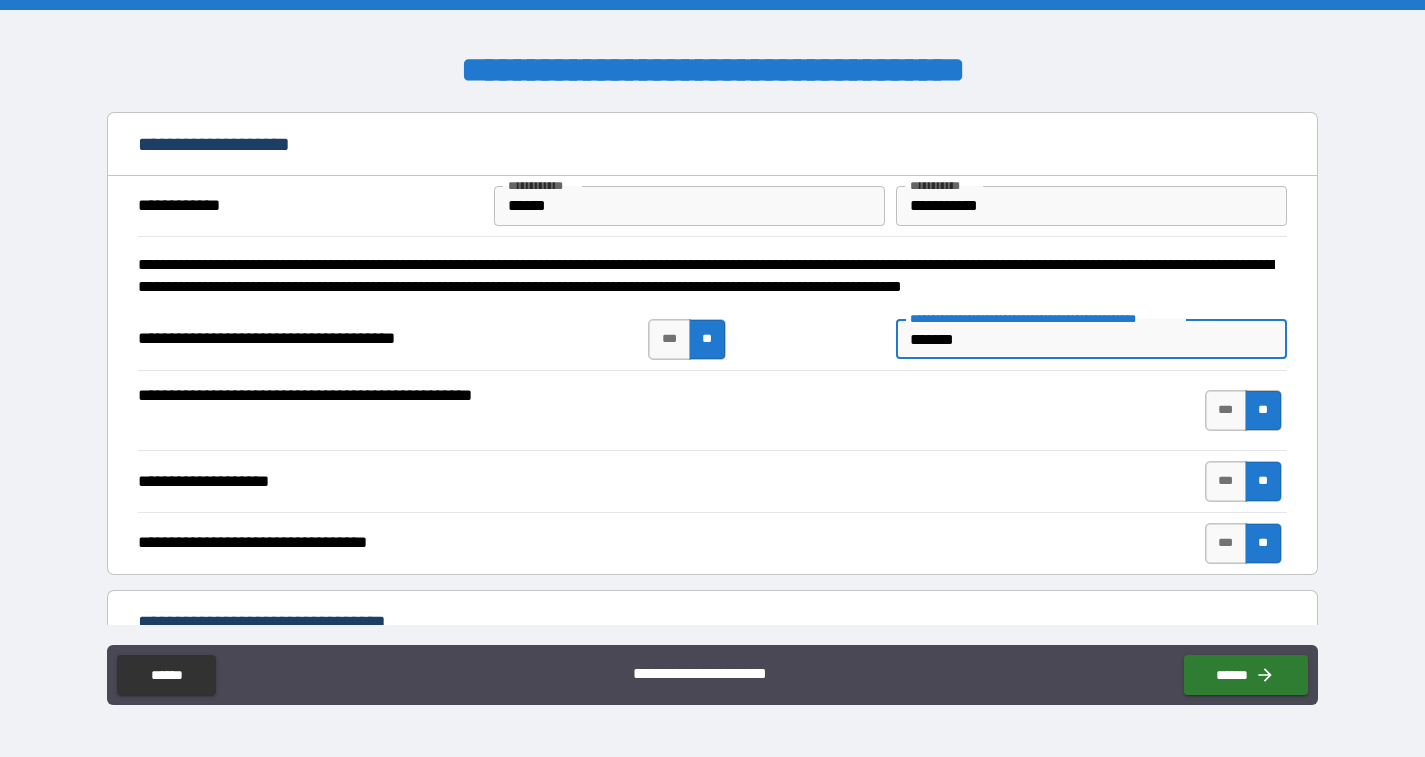 type on "********" 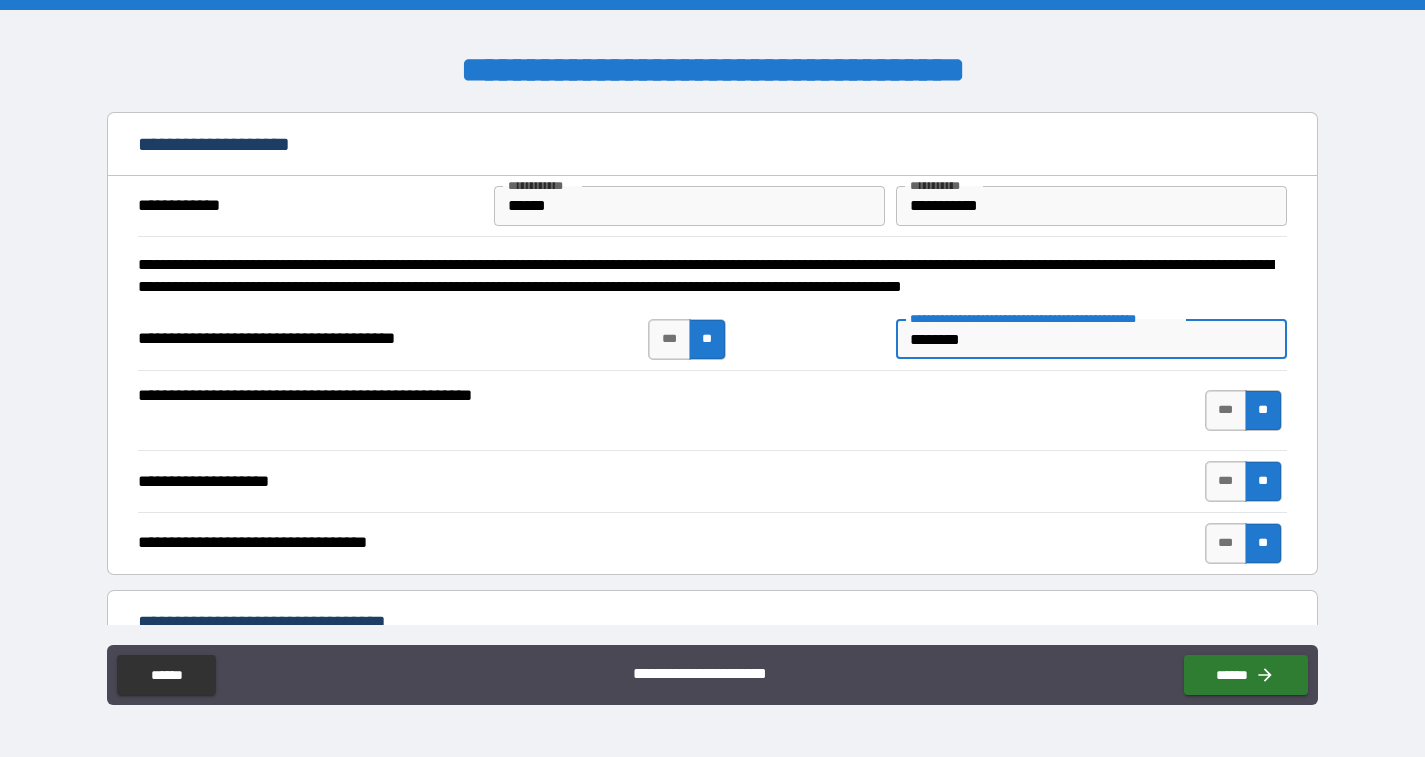 type on "*********" 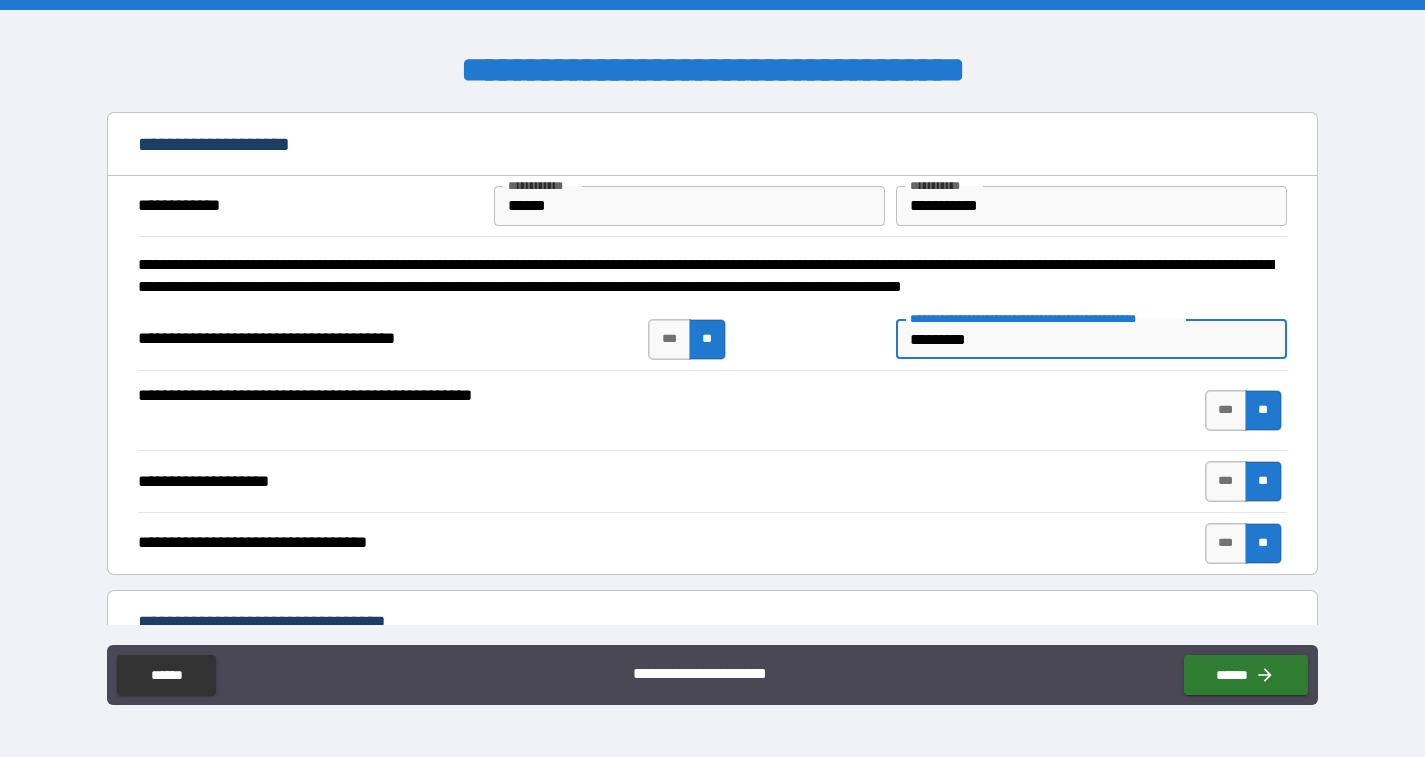 type 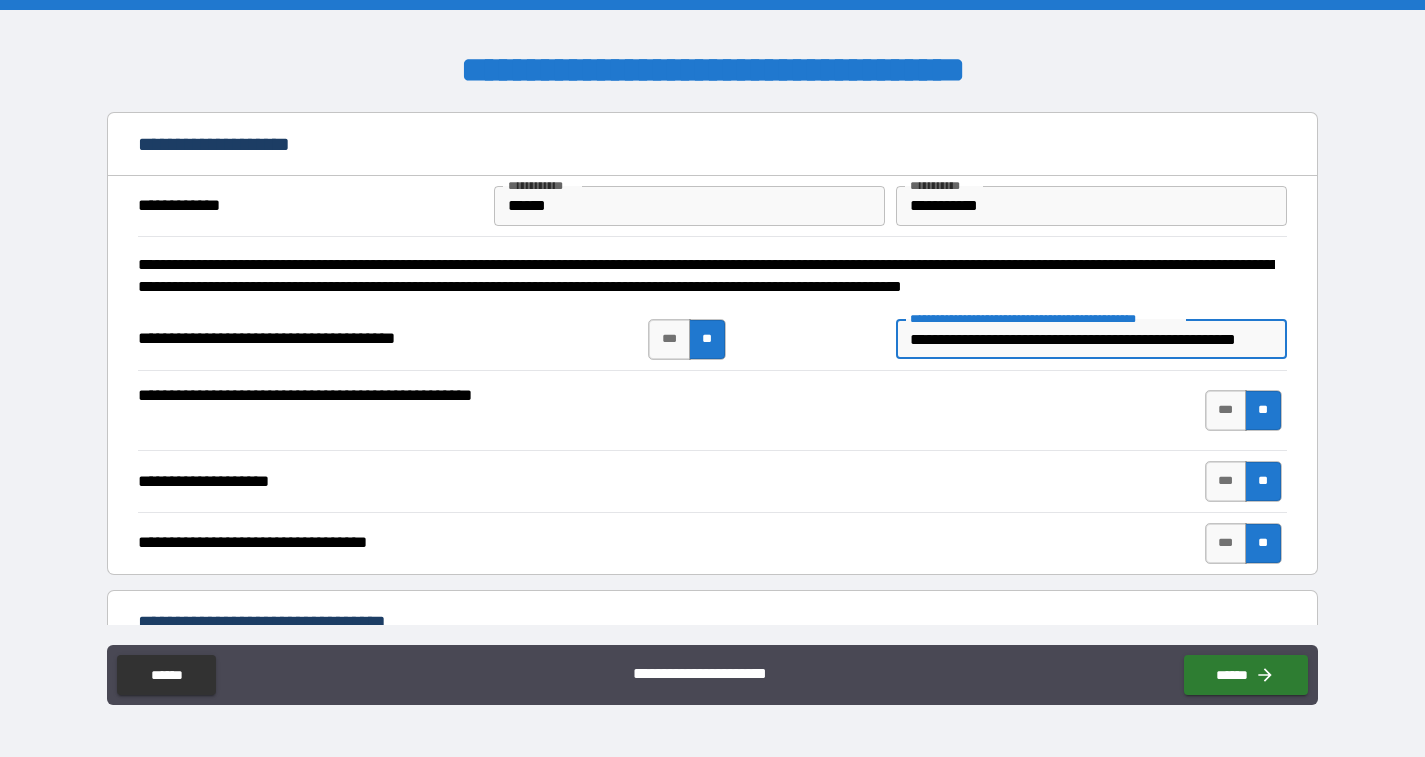 scroll, scrollTop: 0, scrollLeft: 46, axis: horizontal 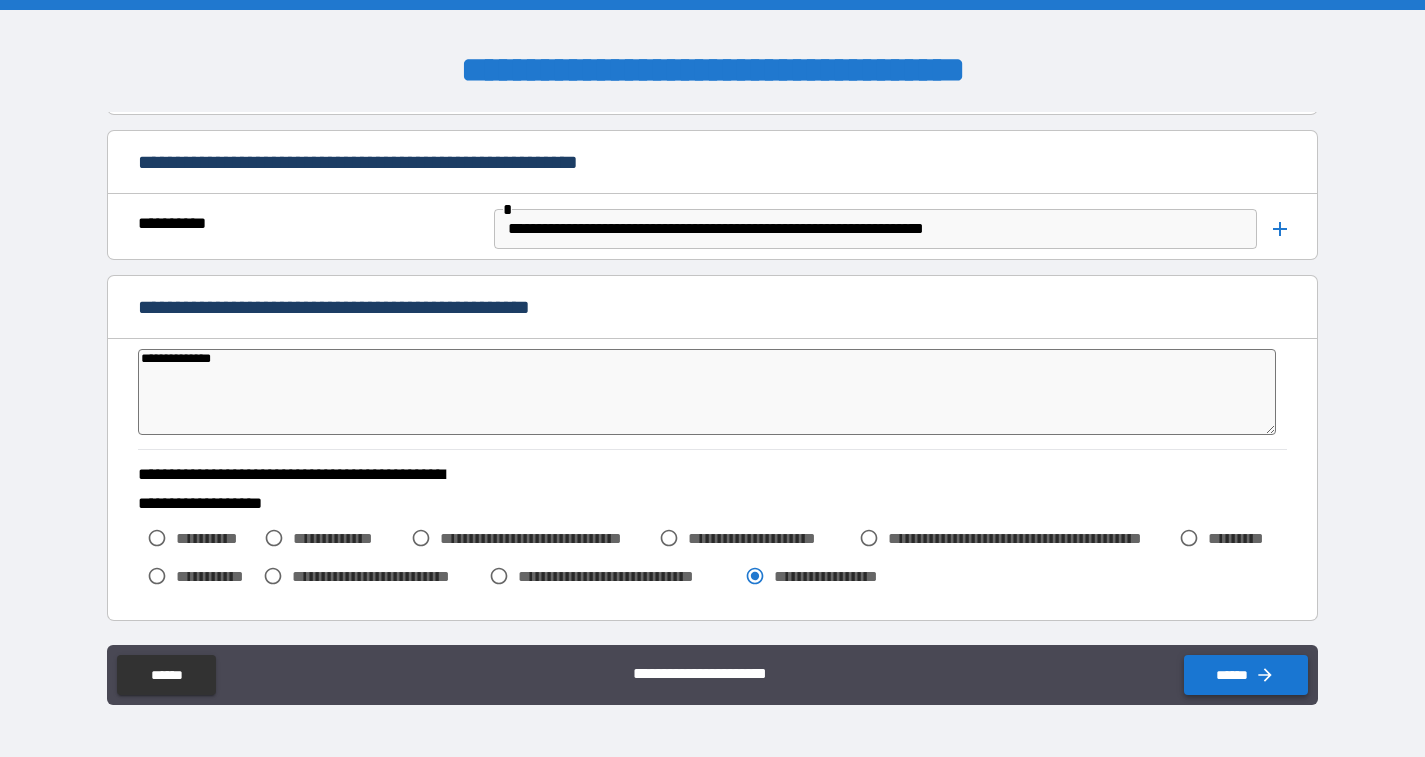 click on "******" at bounding box center (1246, 675) 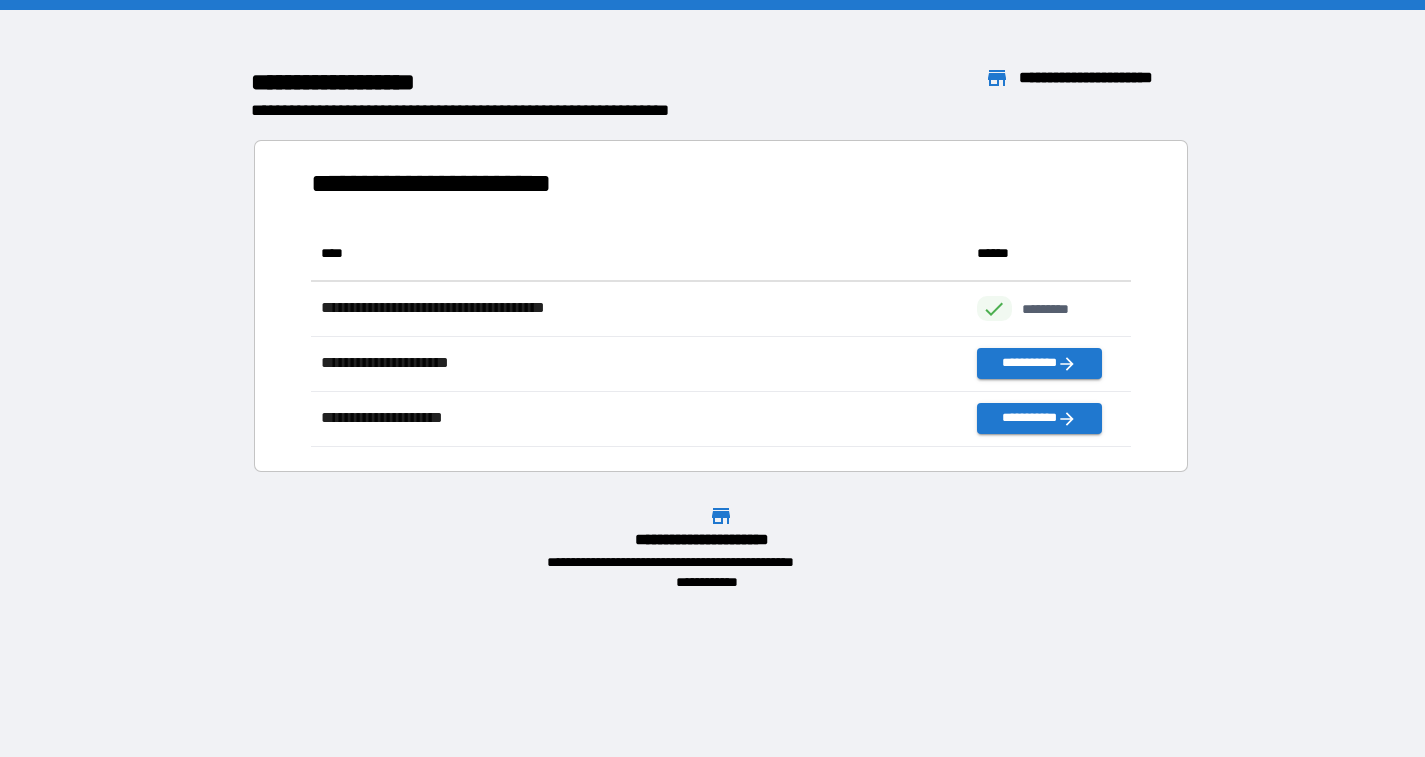 scroll, scrollTop: 1, scrollLeft: 1, axis: both 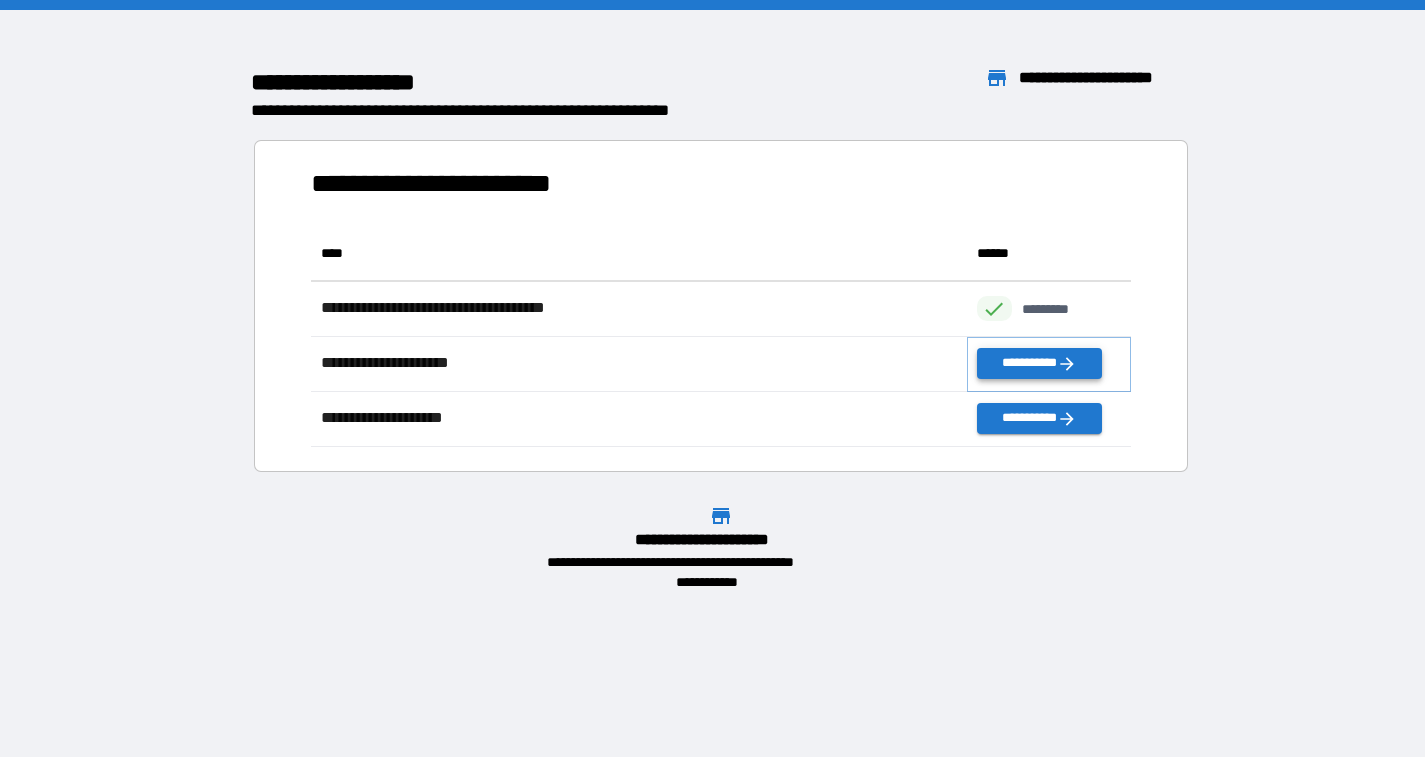 click on "**********" at bounding box center [1039, 363] 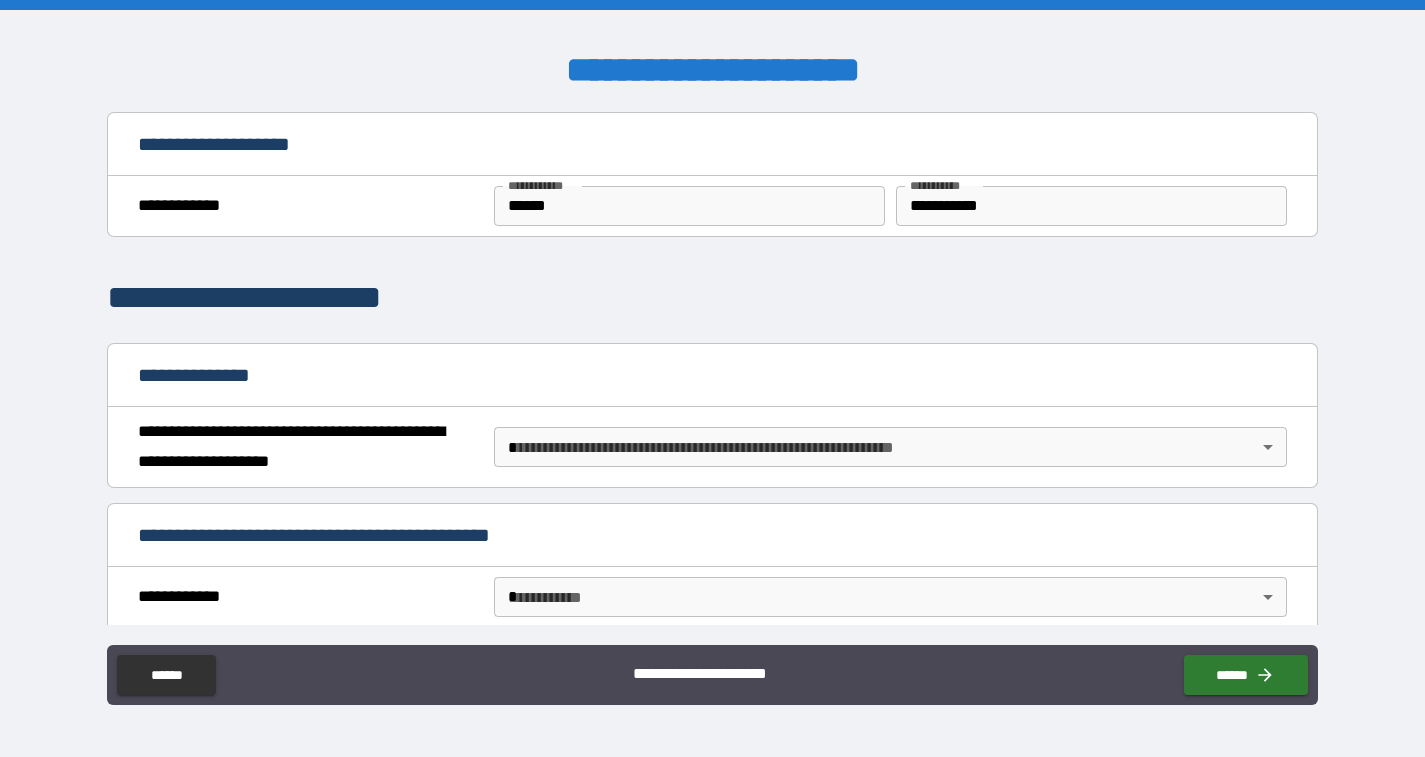 click on "**********" at bounding box center (712, 378) 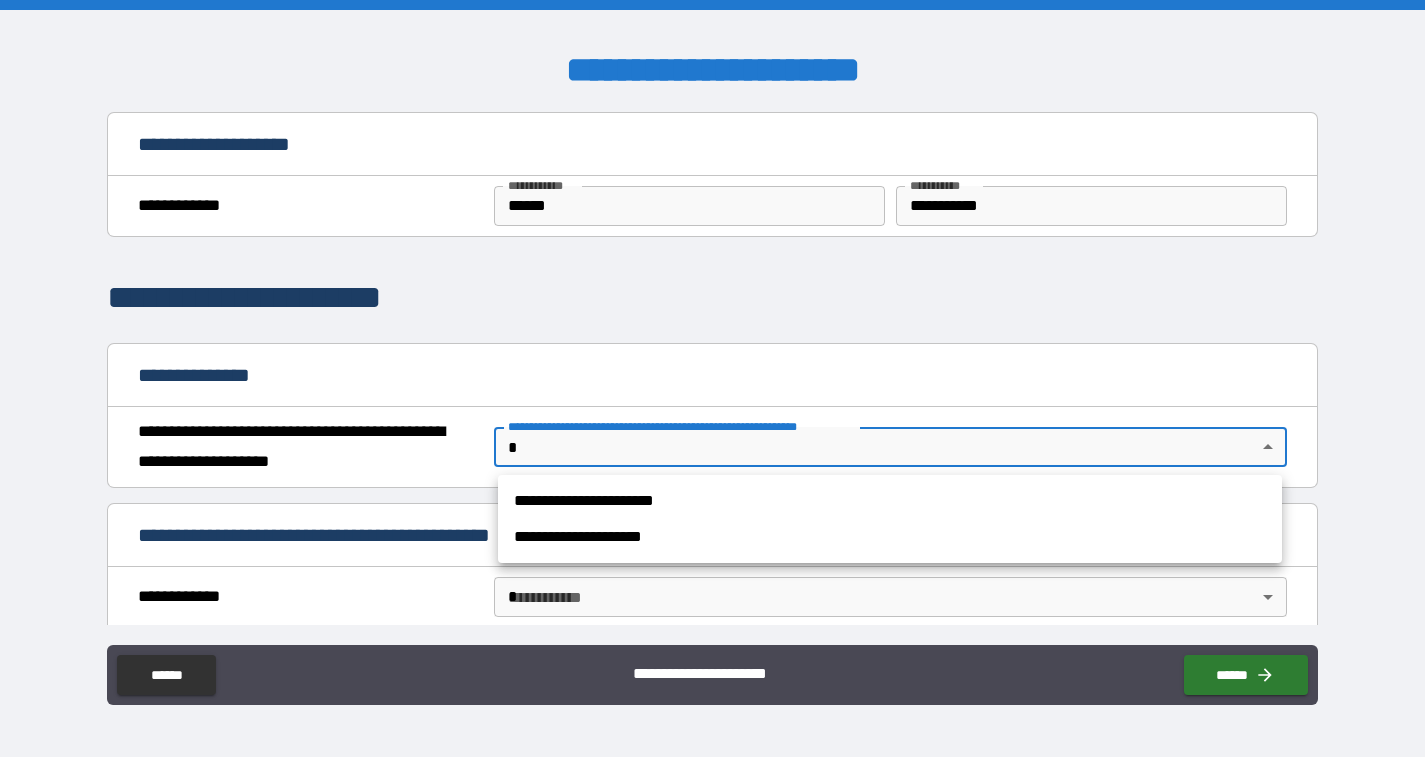 click on "**********" at bounding box center [890, 537] 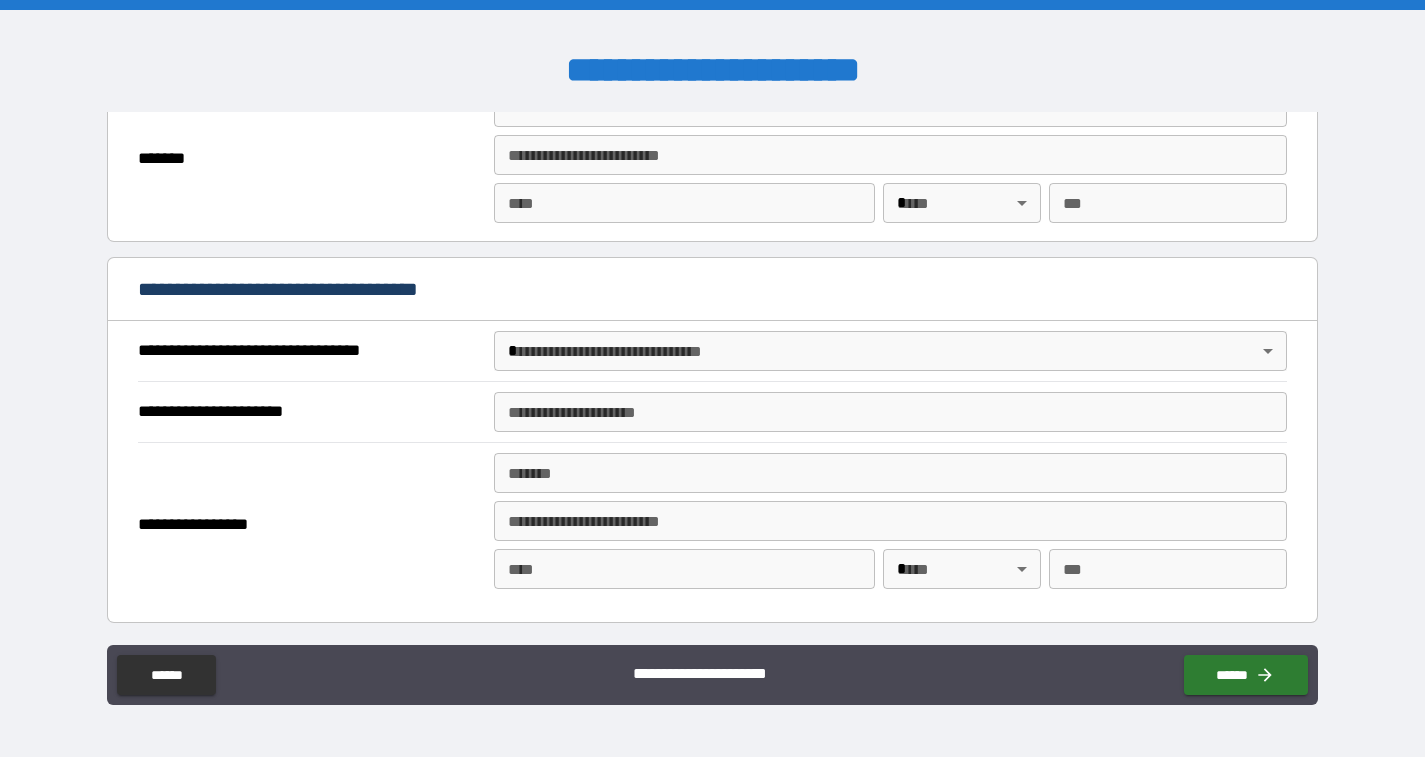 scroll, scrollTop: 999, scrollLeft: 0, axis: vertical 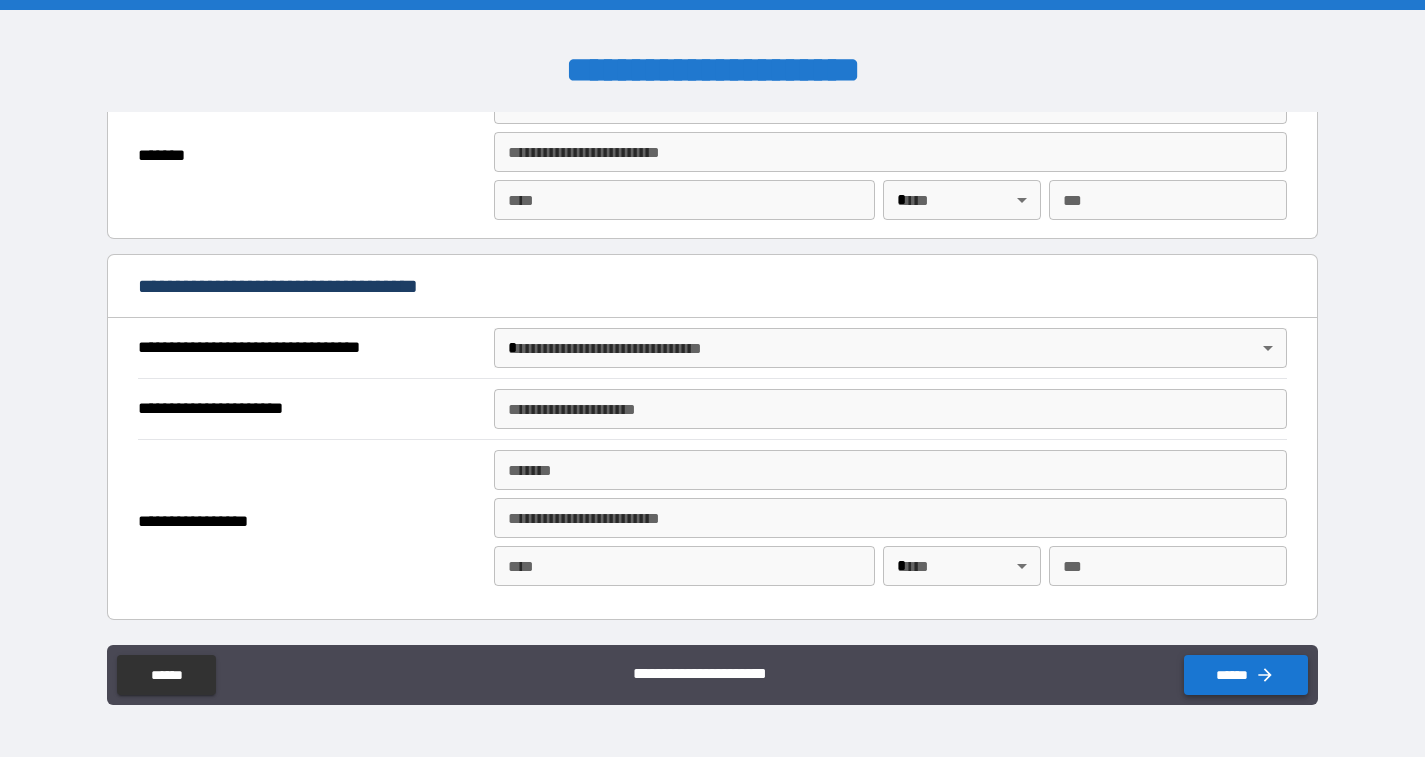 click on "******" at bounding box center (1246, 675) 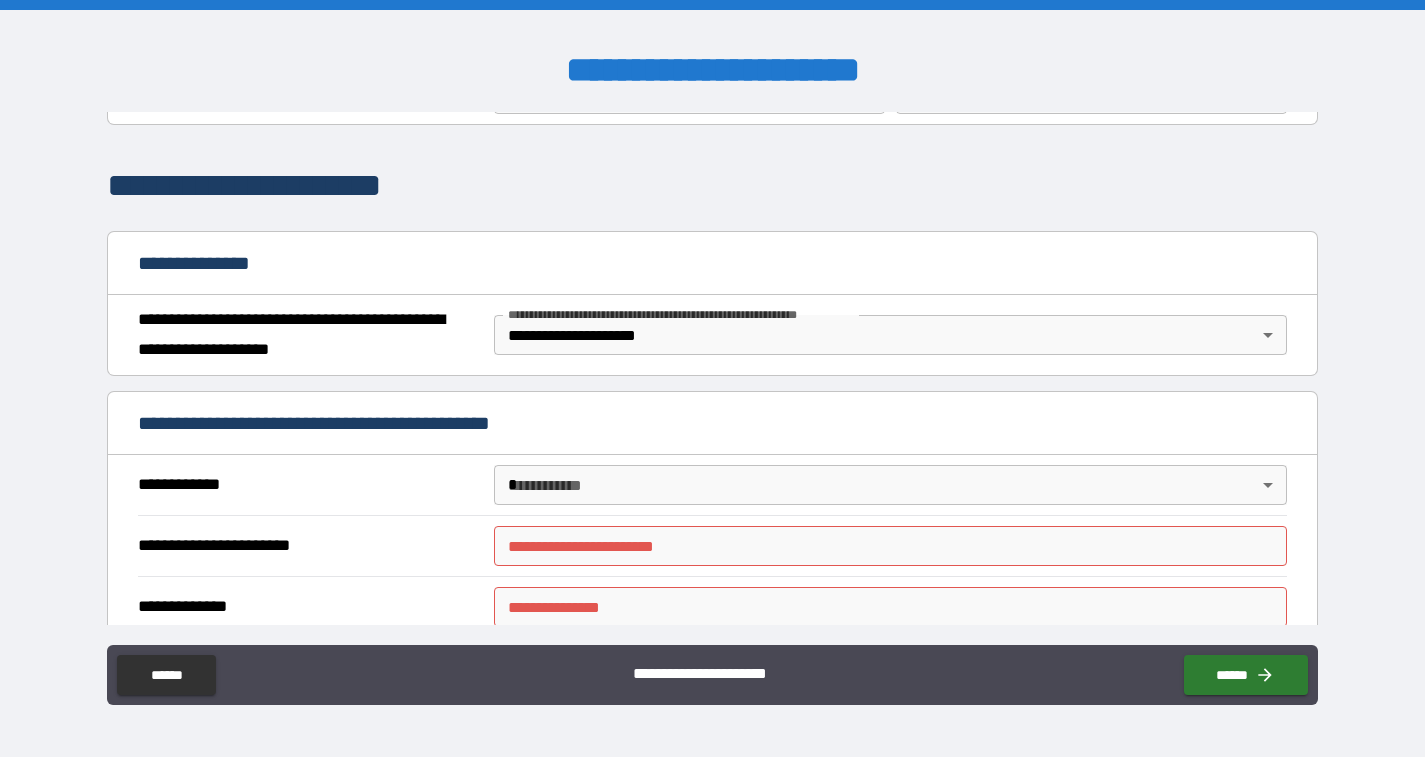 scroll, scrollTop: 127, scrollLeft: 0, axis: vertical 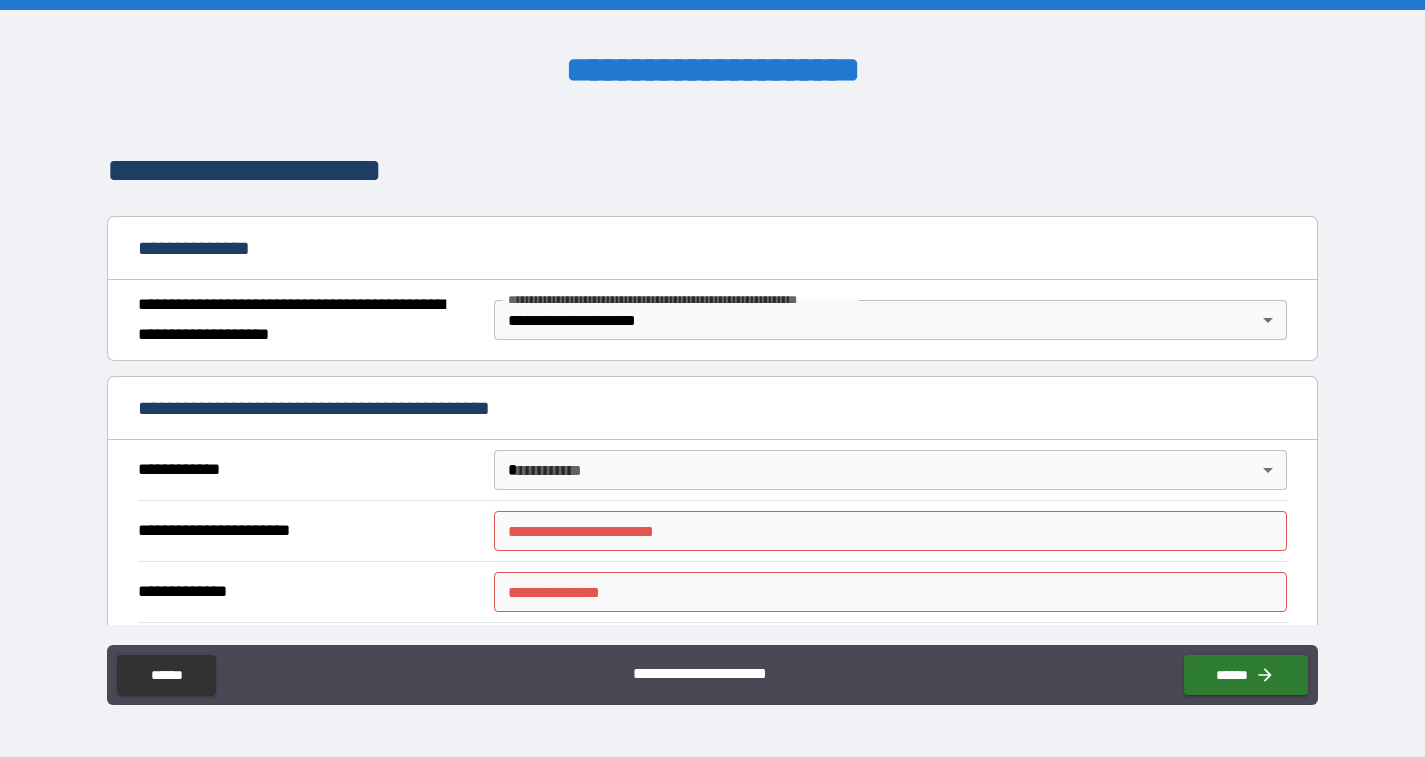 click on "**********" at bounding box center [712, 378] 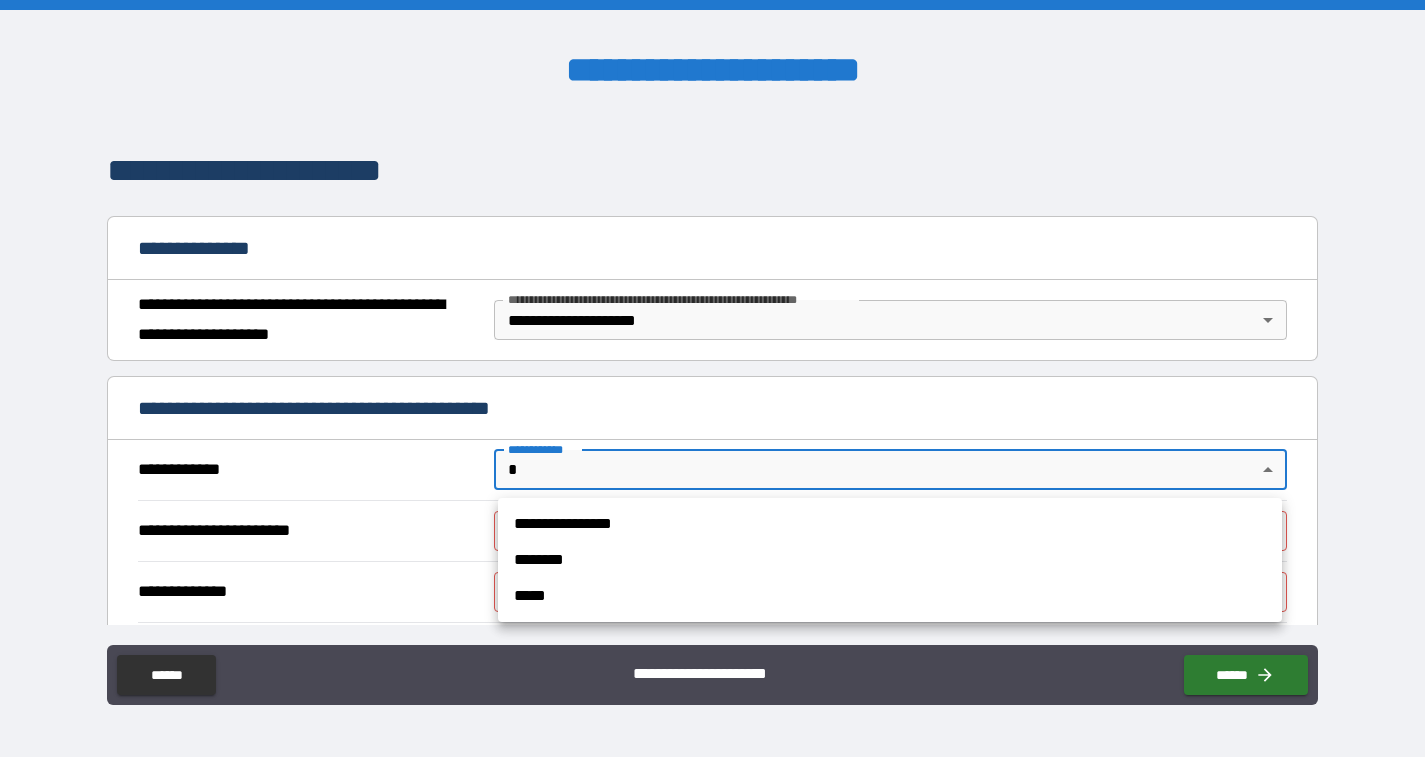click at bounding box center (712, 378) 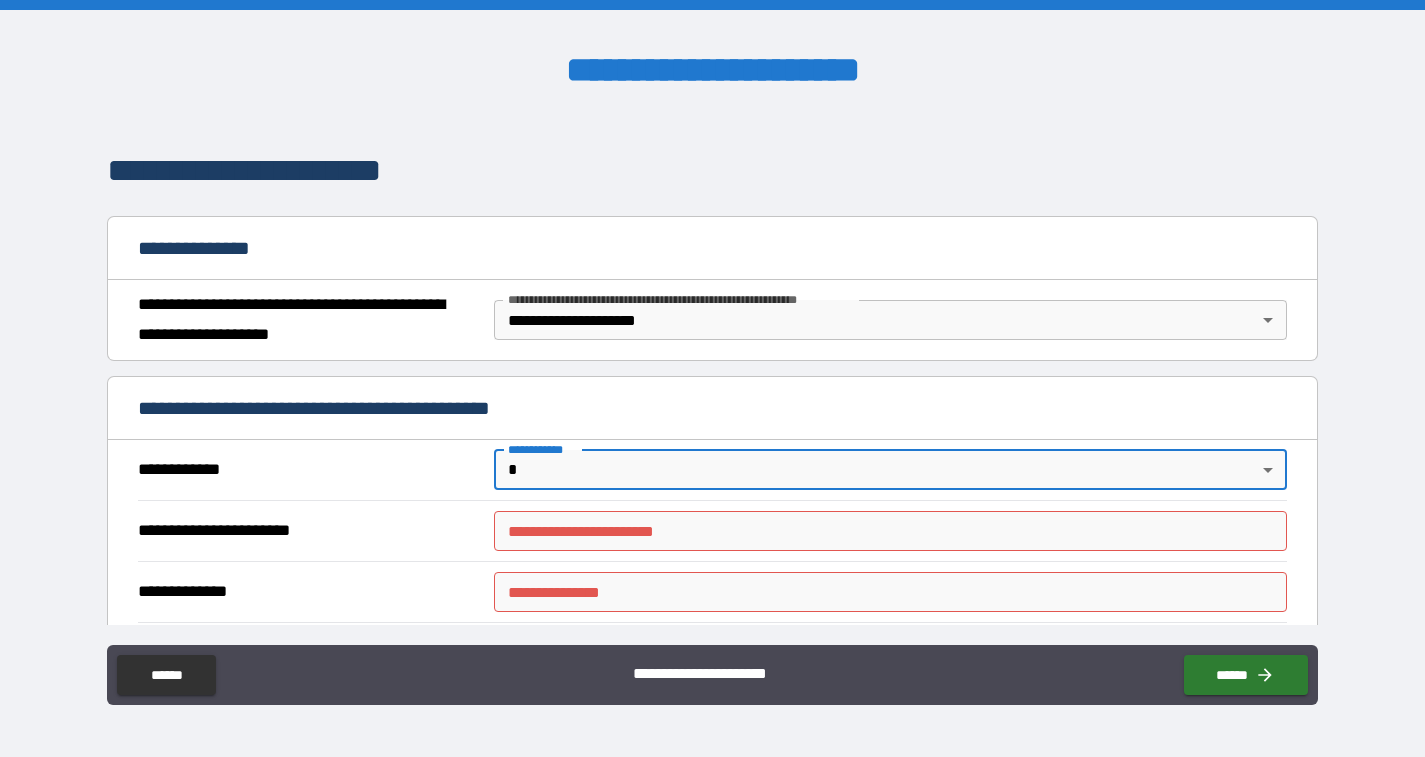 click on "**********" at bounding box center (712, 378) 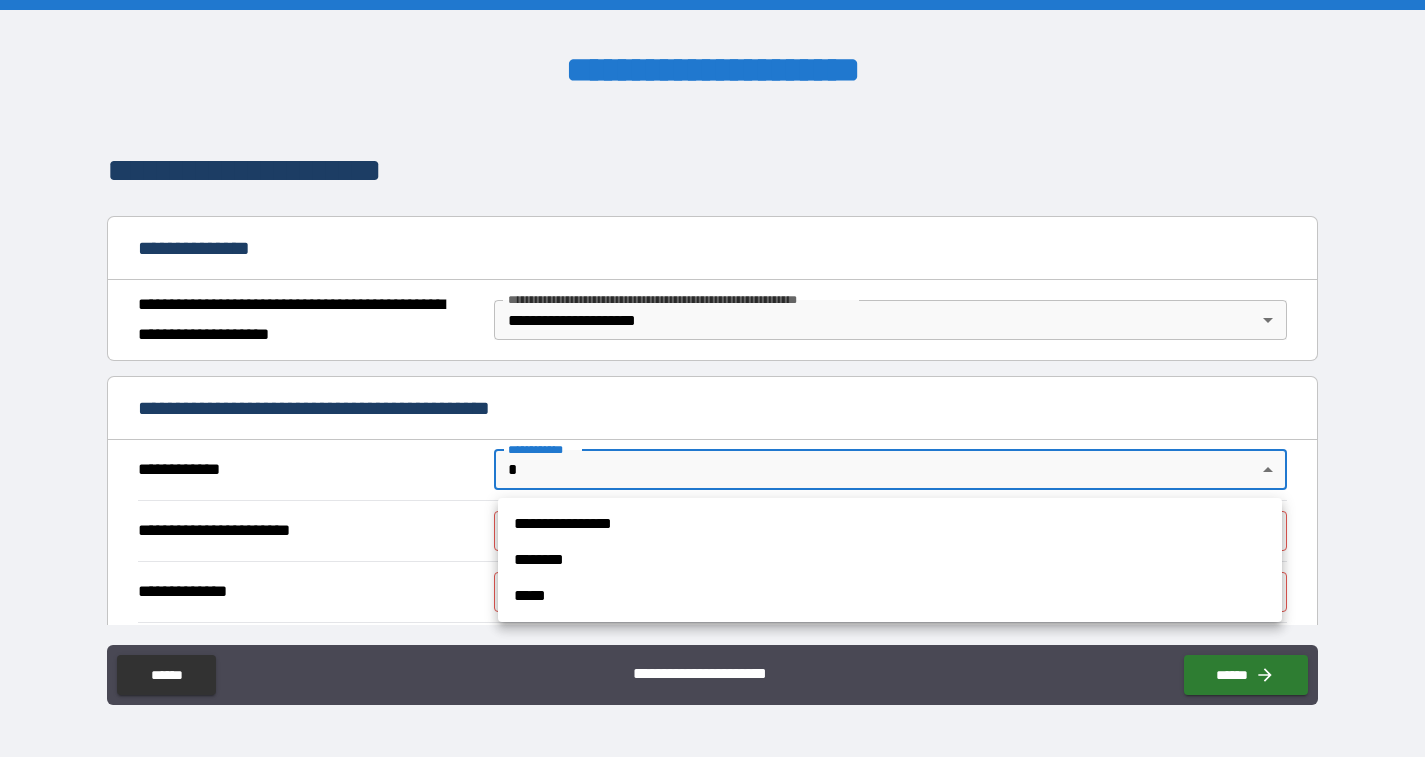 click on "*****" at bounding box center [890, 596] 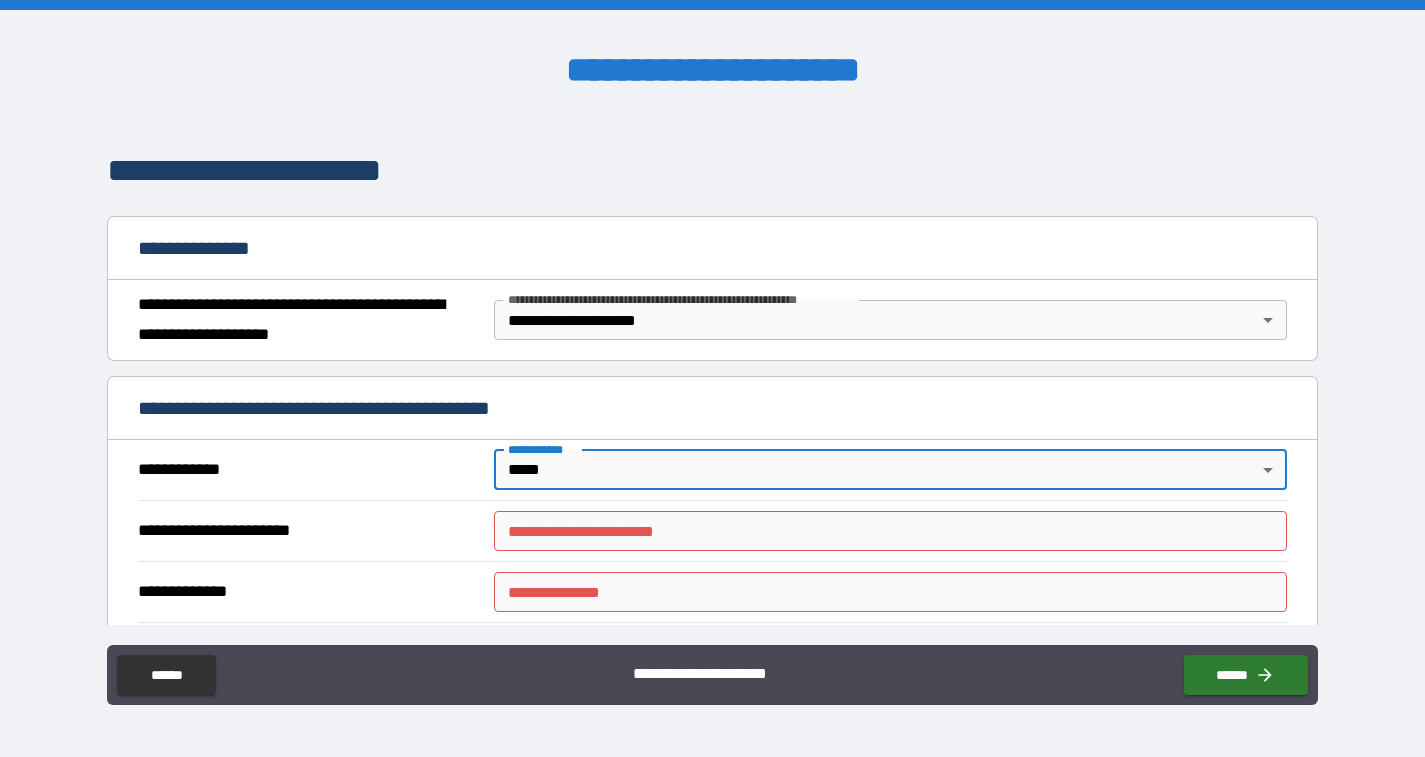 click on "**********" at bounding box center [890, 531] 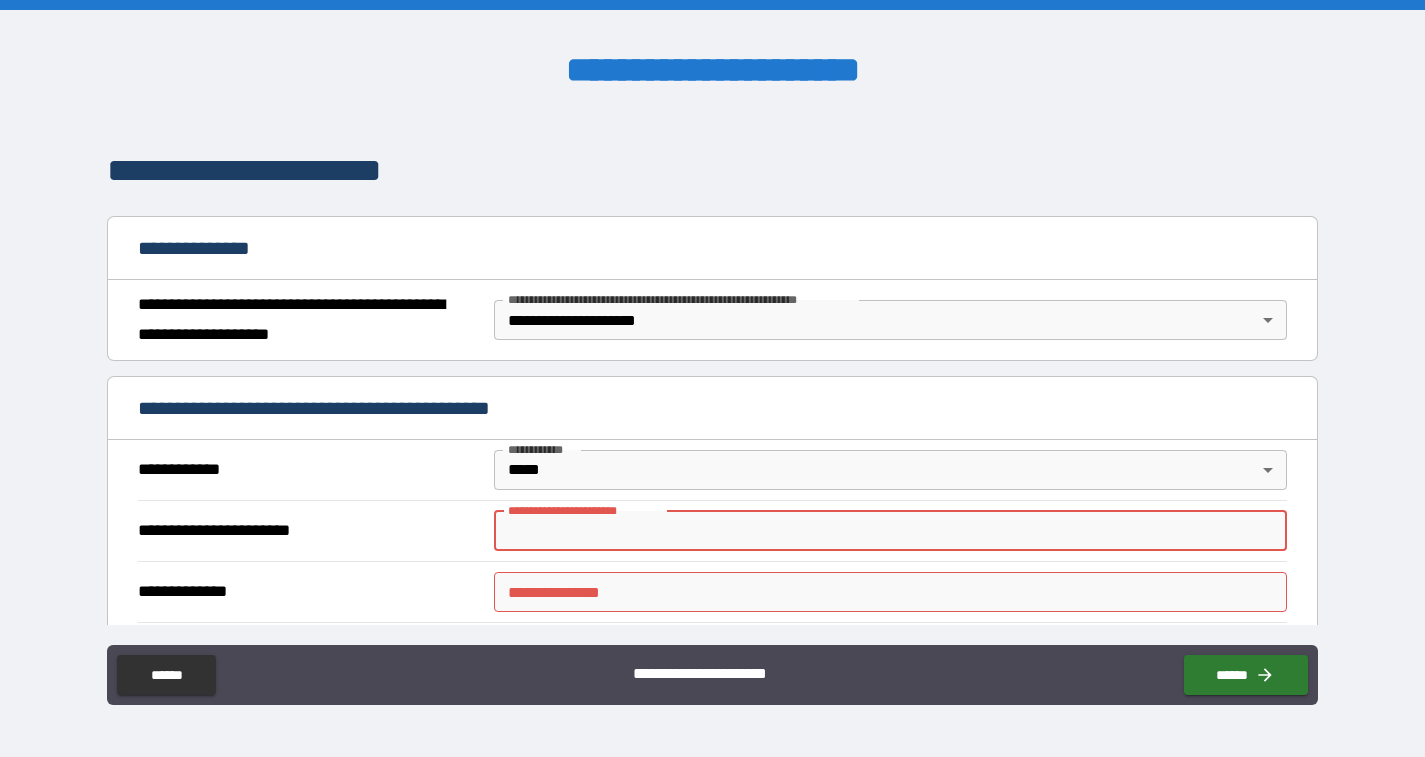 click on "**********" at bounding box center (890, 531) 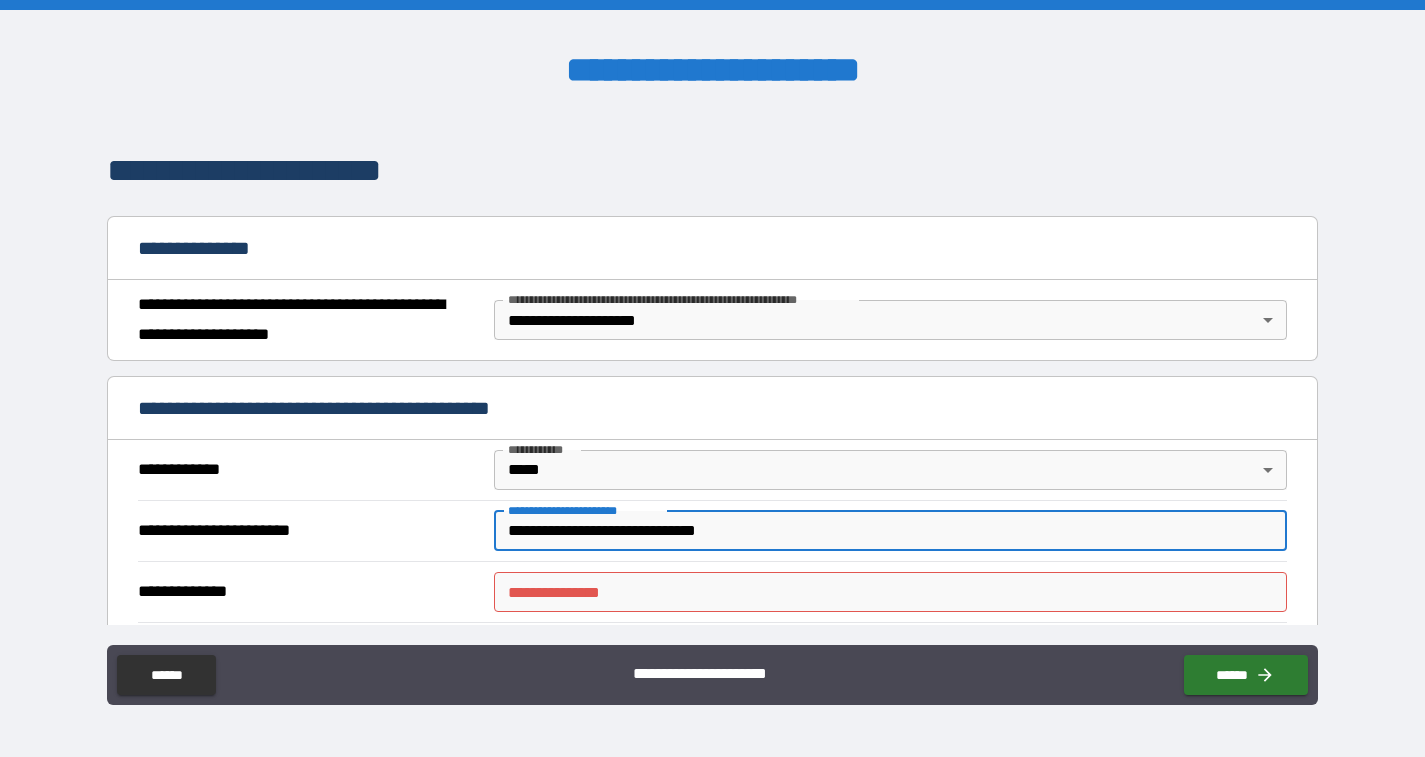 click on "**********" at bounding box center (890, 592) 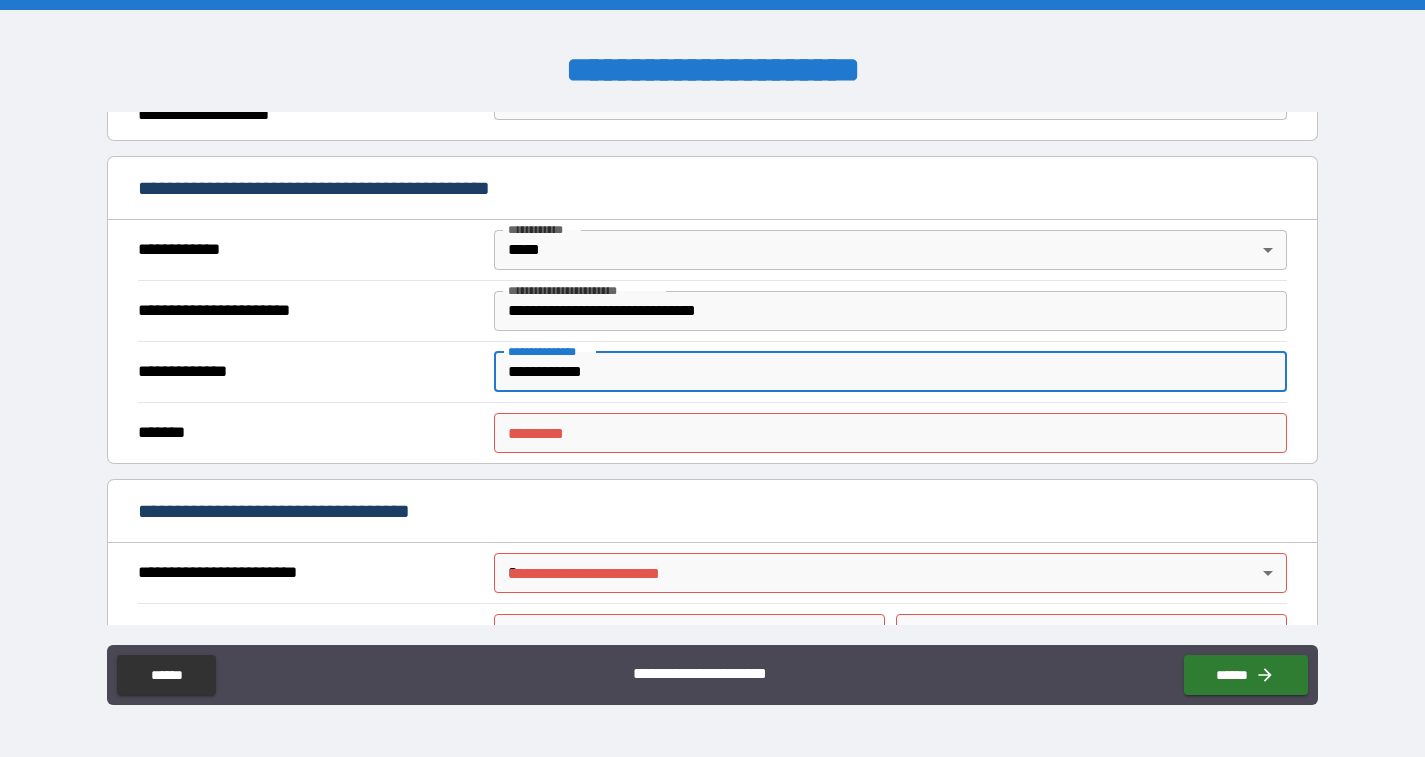 scroll, scrollTop: 355, scrollLeft: 0, axis: vertical 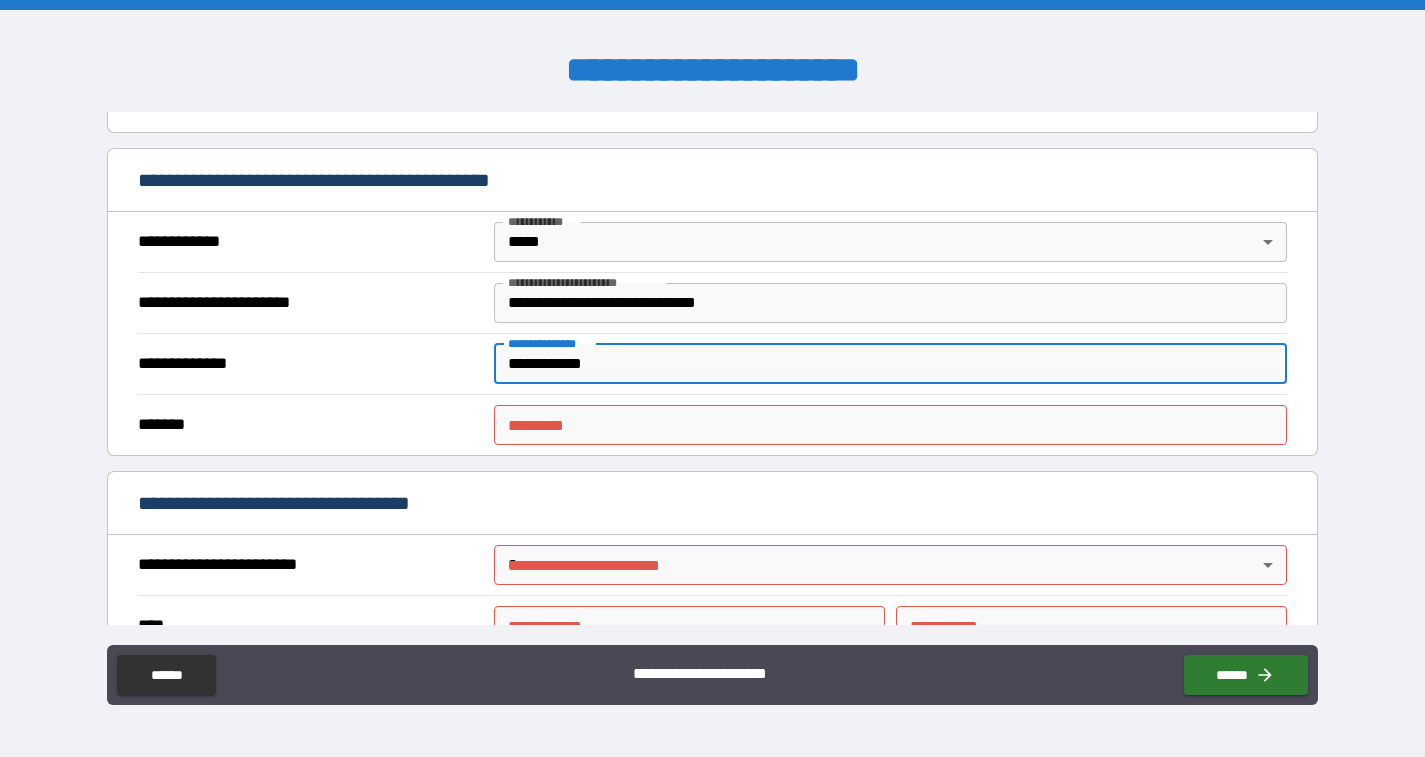 click on "*******   *" at bounding box center (890, 425) 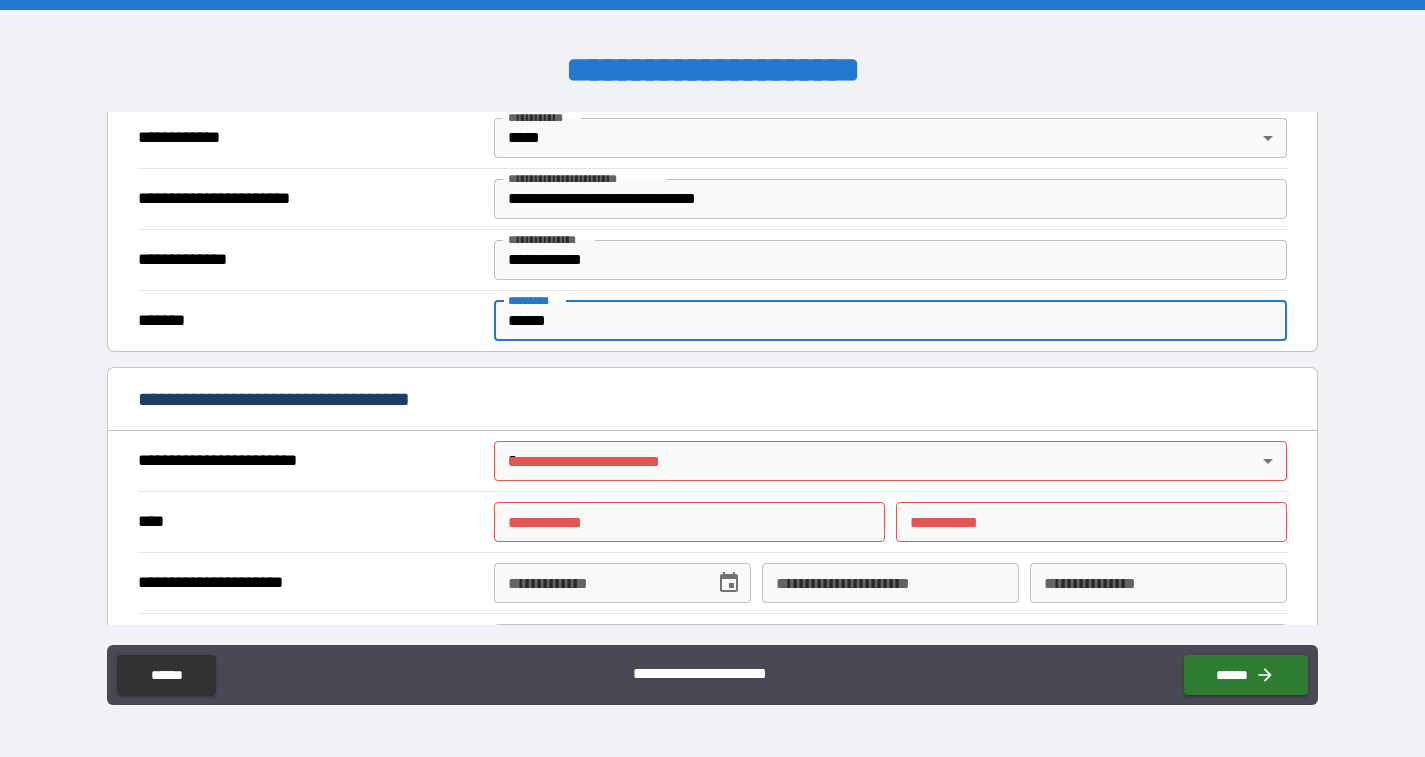 scroll, scrollTop: 470, scrollLeft: 0, axis: vertical 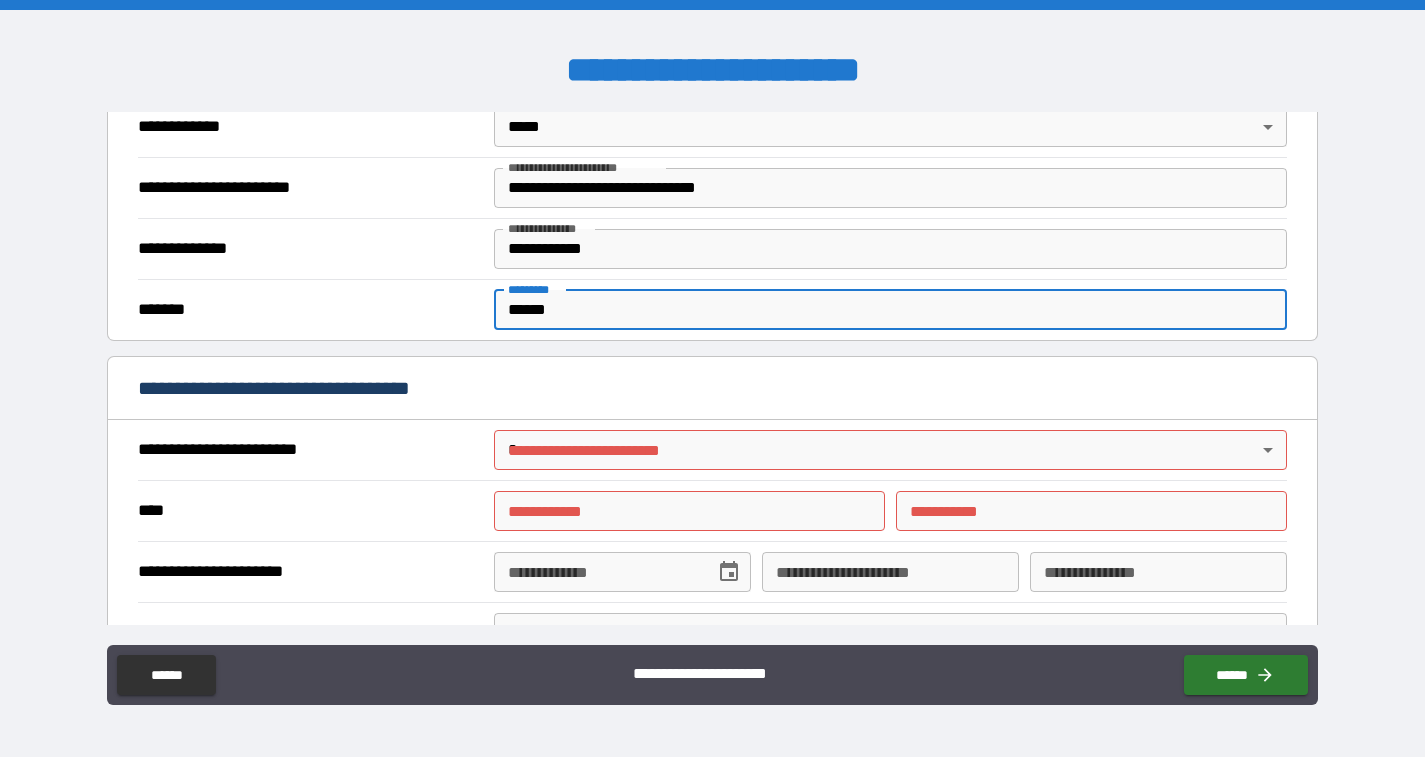 click on "**********" at bounding box center [712, 378] 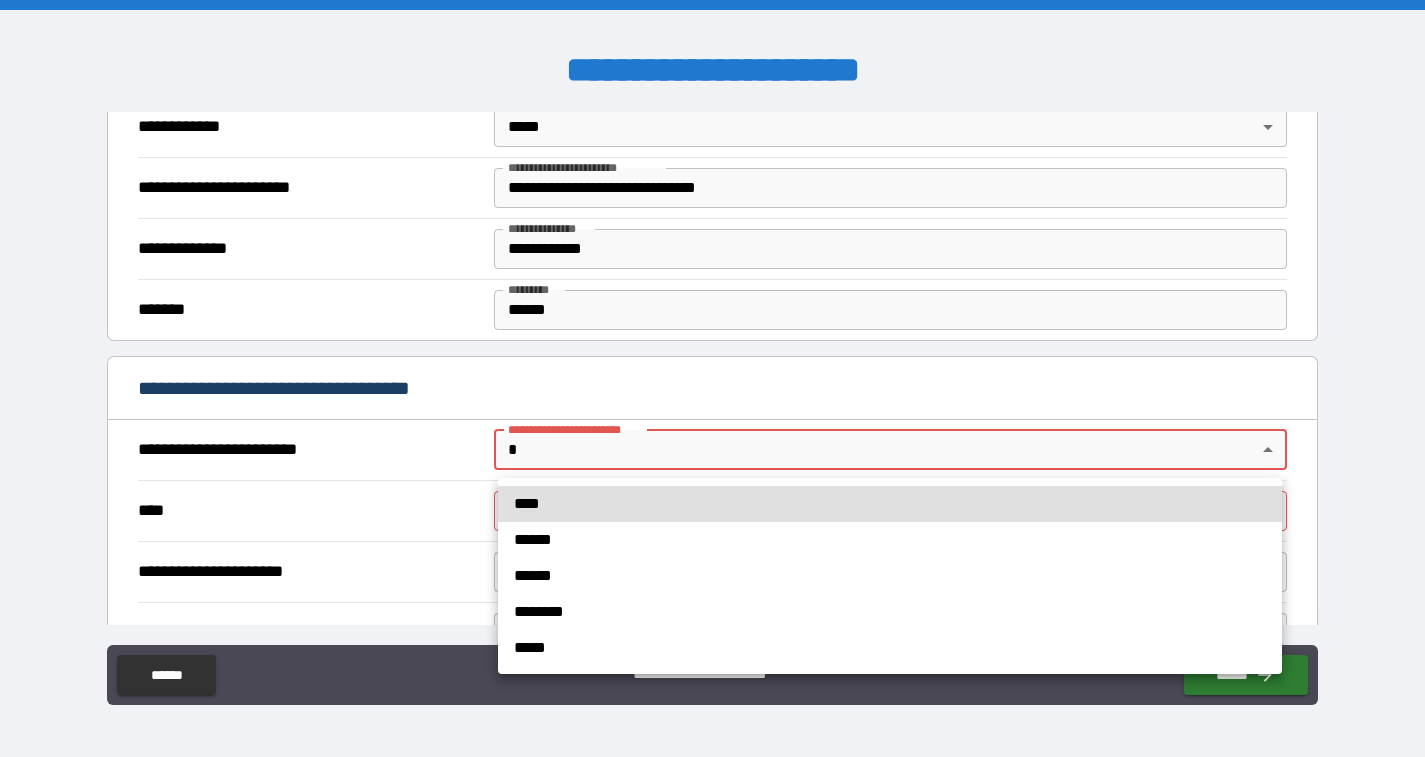 click on "****" at bounding box center (890, 504) 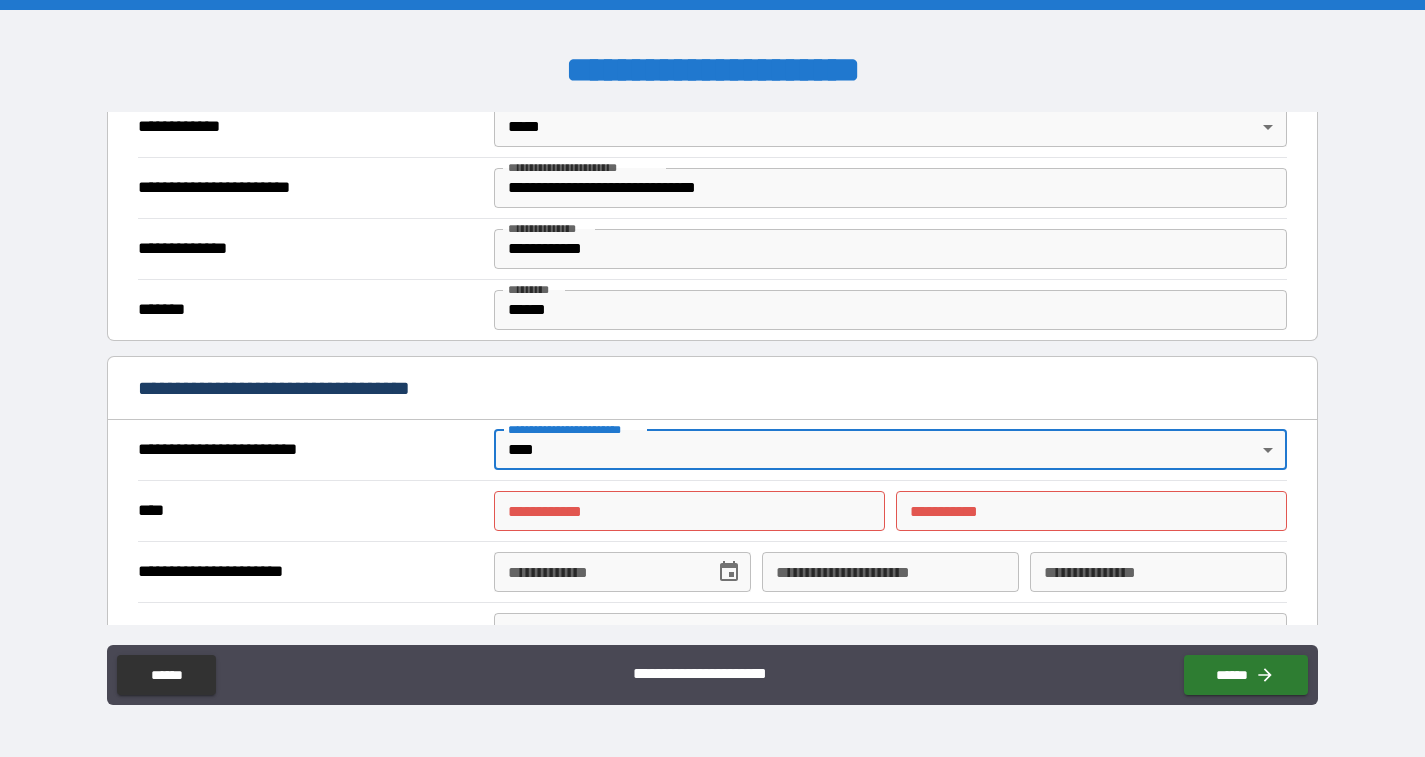 click on "**********" at bounding box center [689, 511] 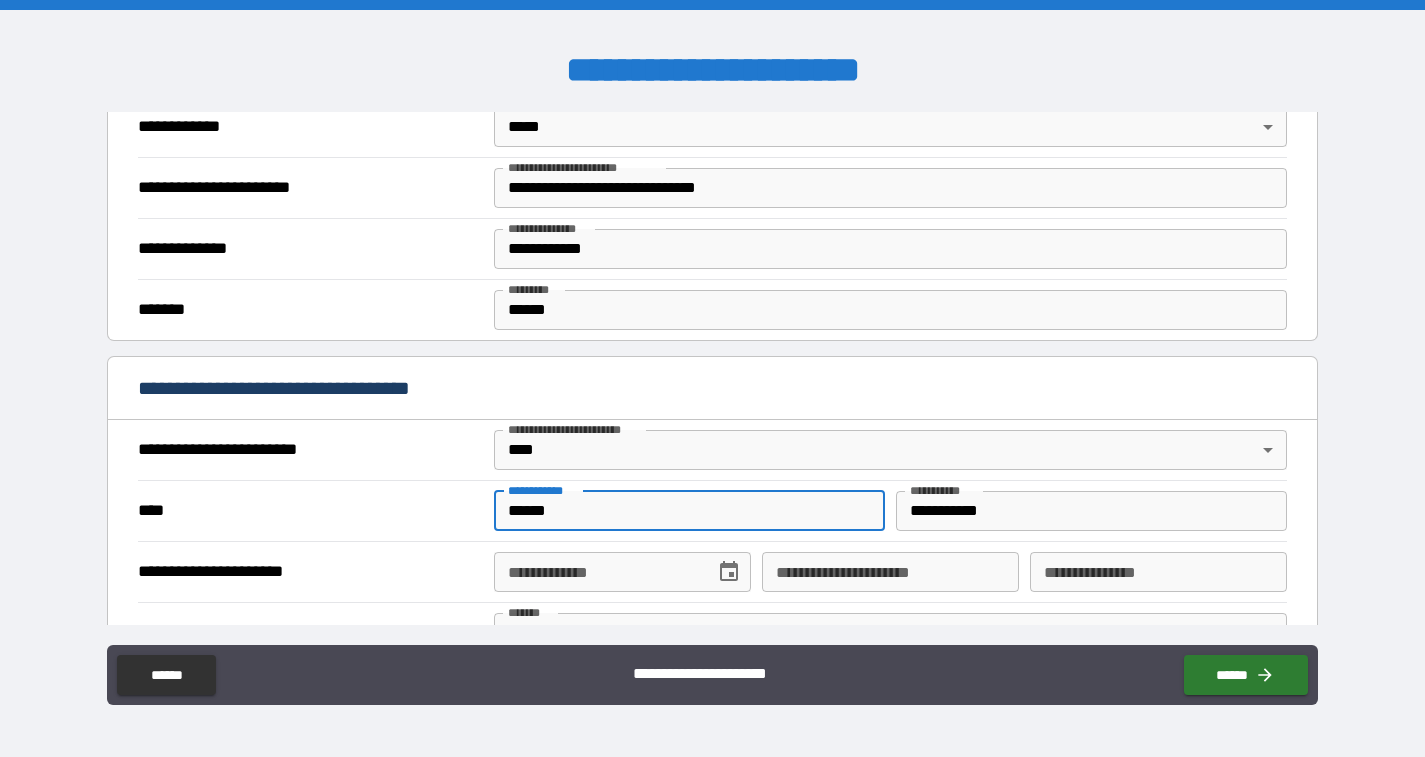 click on "**********" at bounding box center [622, 572] 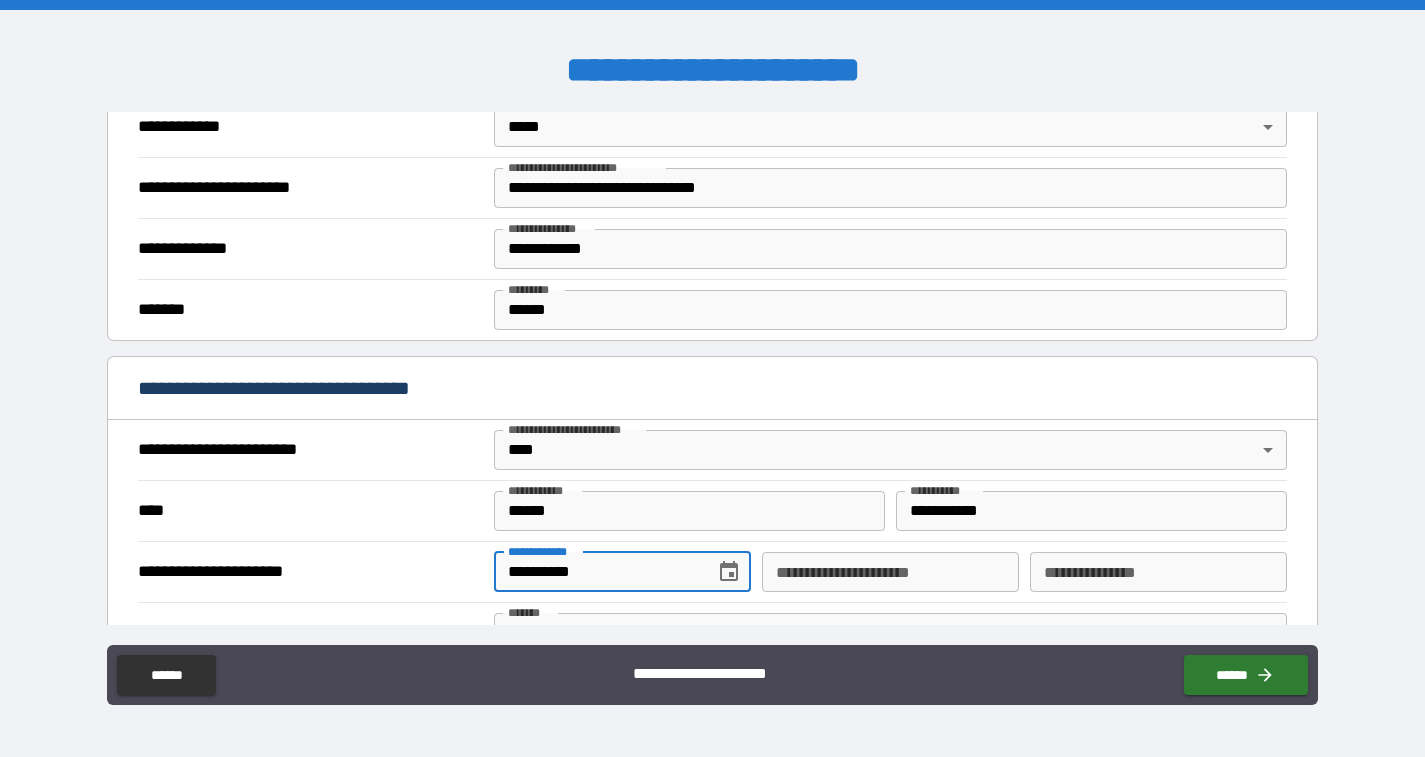 click on "**********" at bounding box center [890, 572] 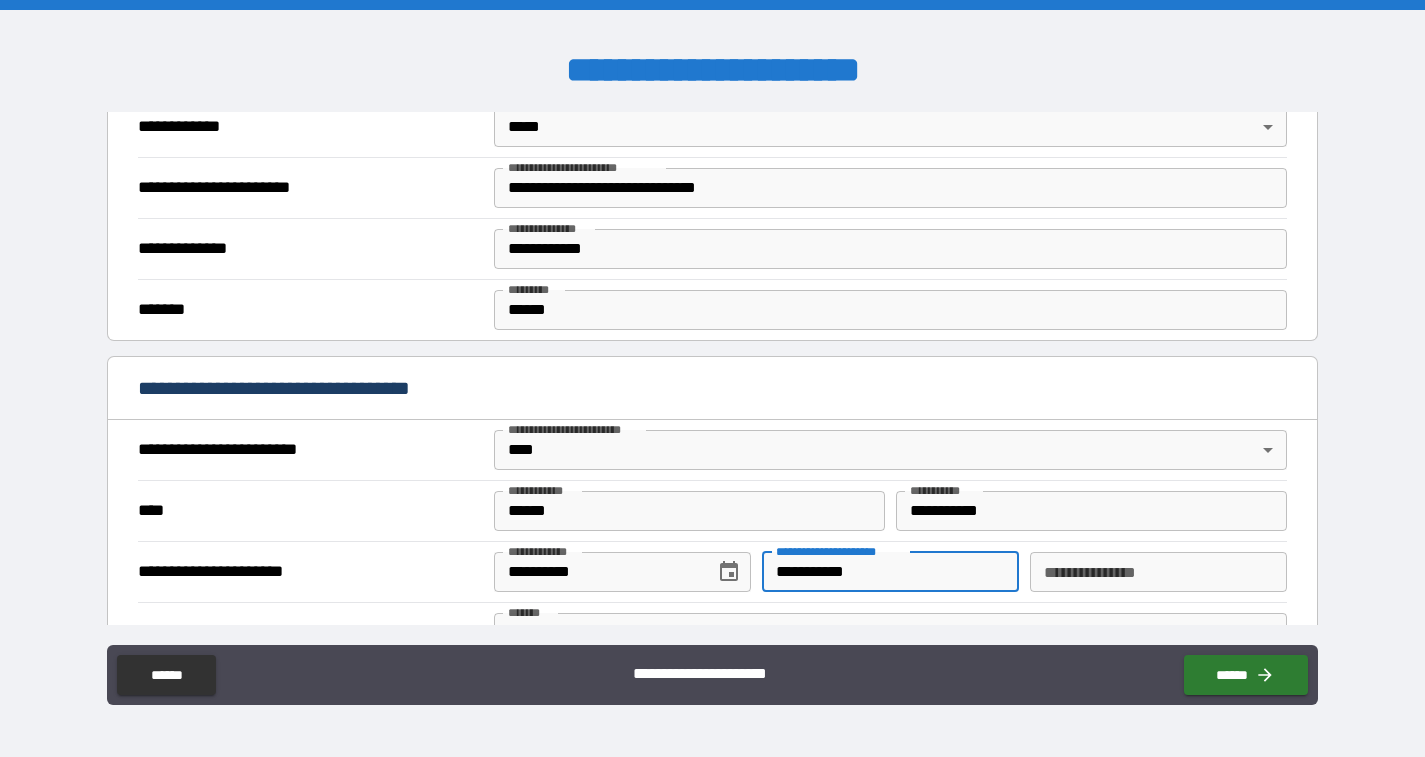 click on "**********" at bounding box center [1158, 572] 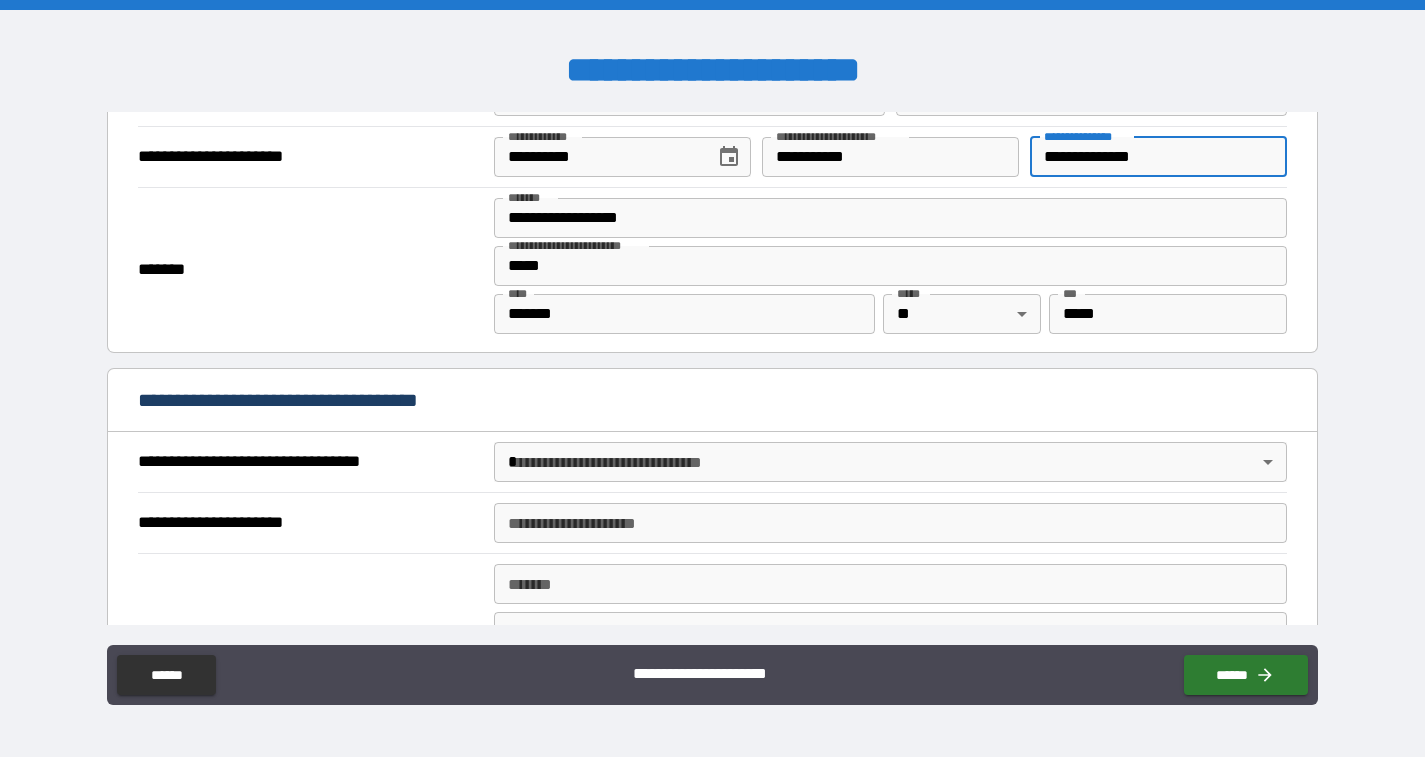 scroll, scrollTop: 886, scrollLeft: 0, axis: vertical 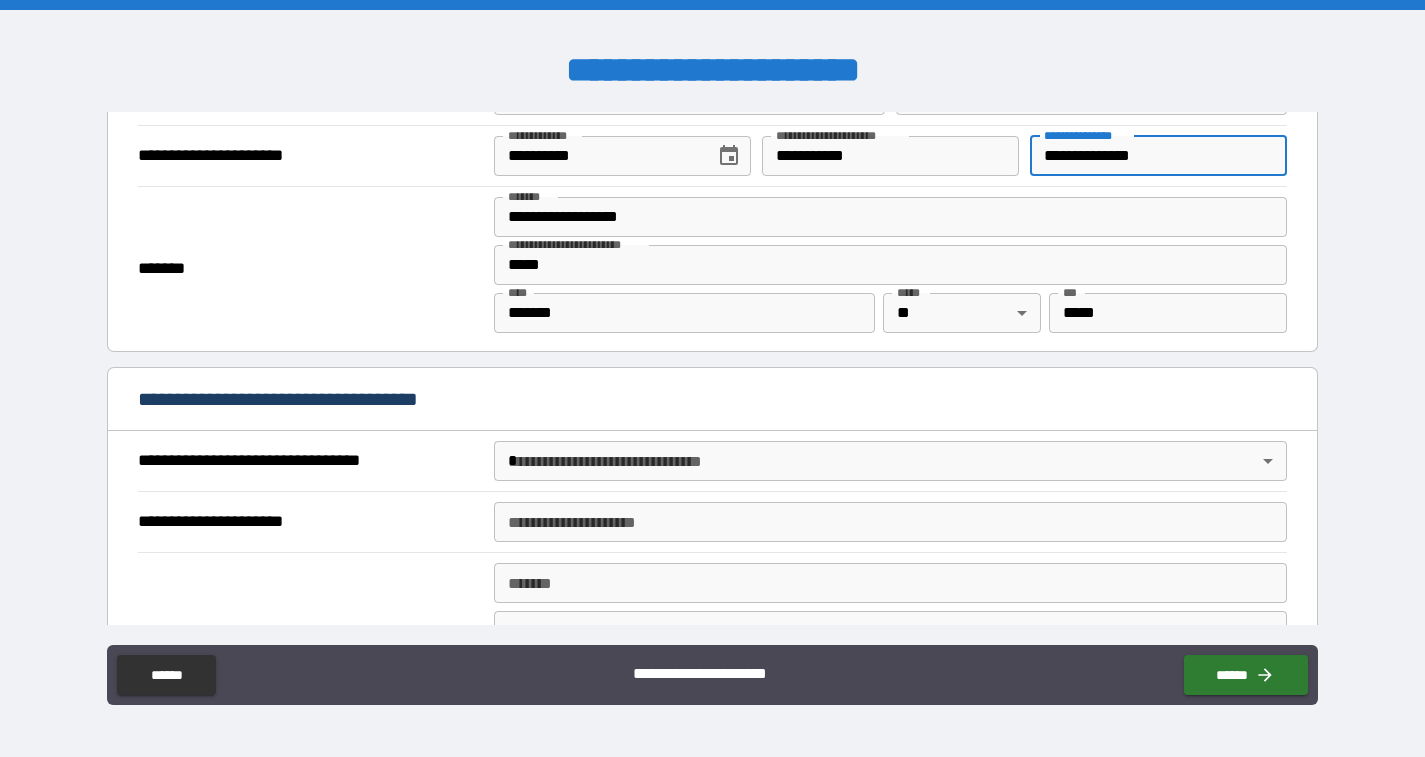 click on "**********" at bounding box center (712, 378) 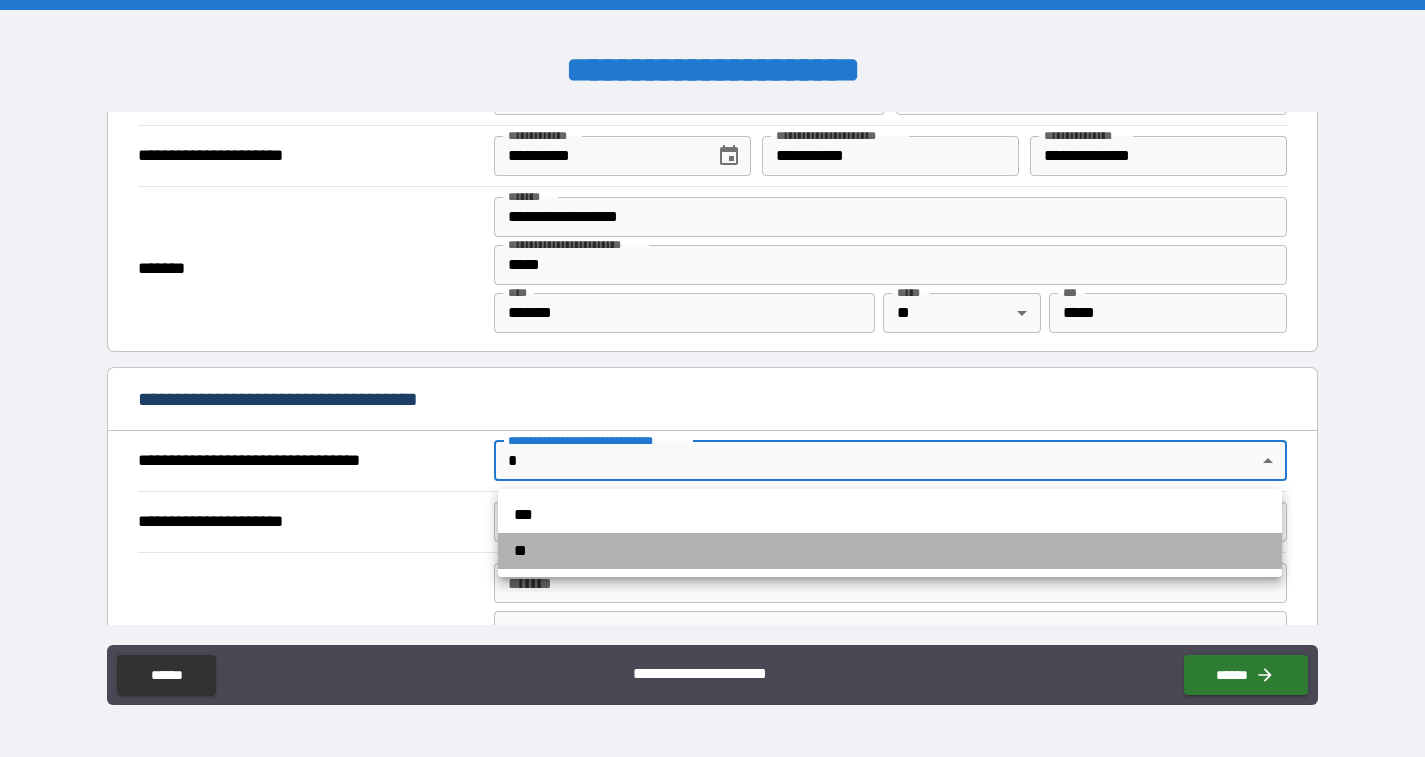 click on "**" at bounding box center [890, 551] 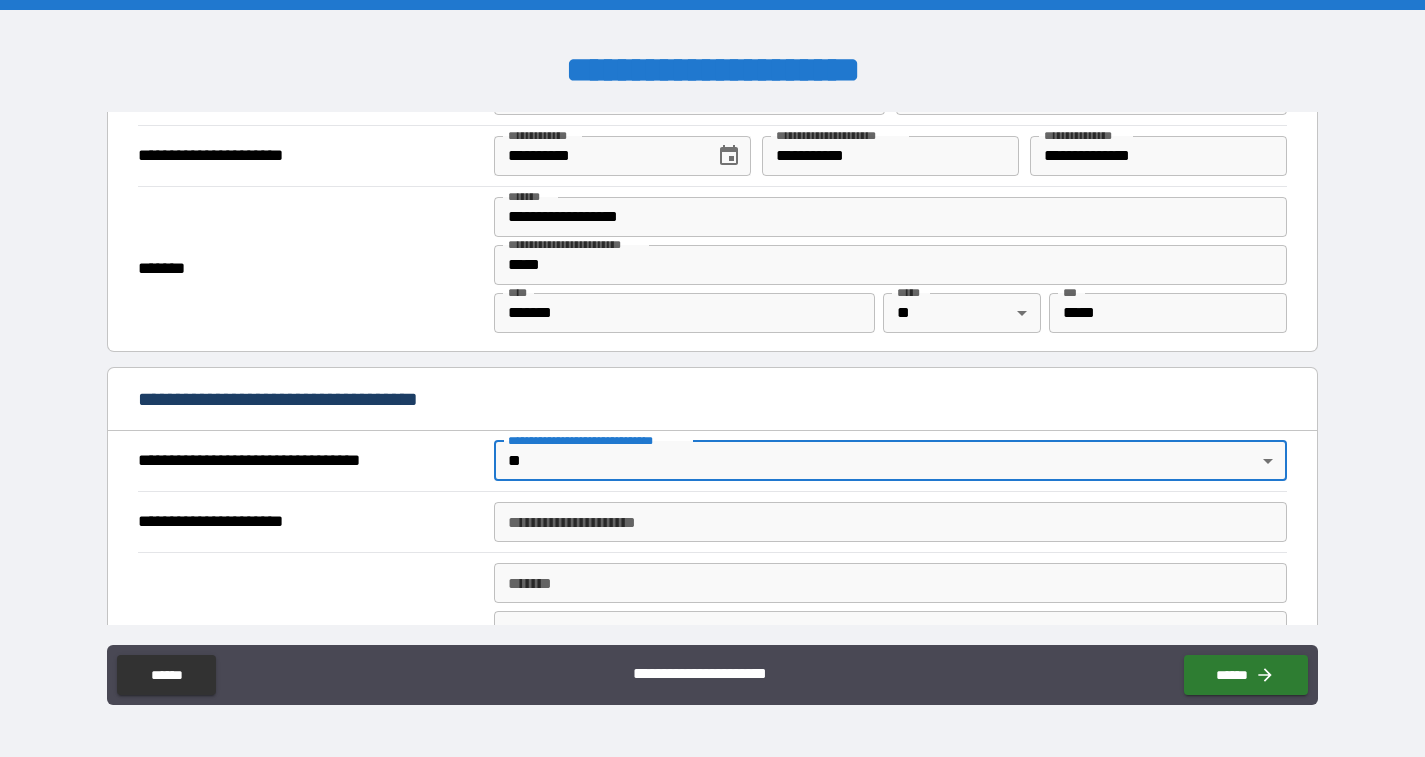 click on "**********" at bounding box center [890, 522] 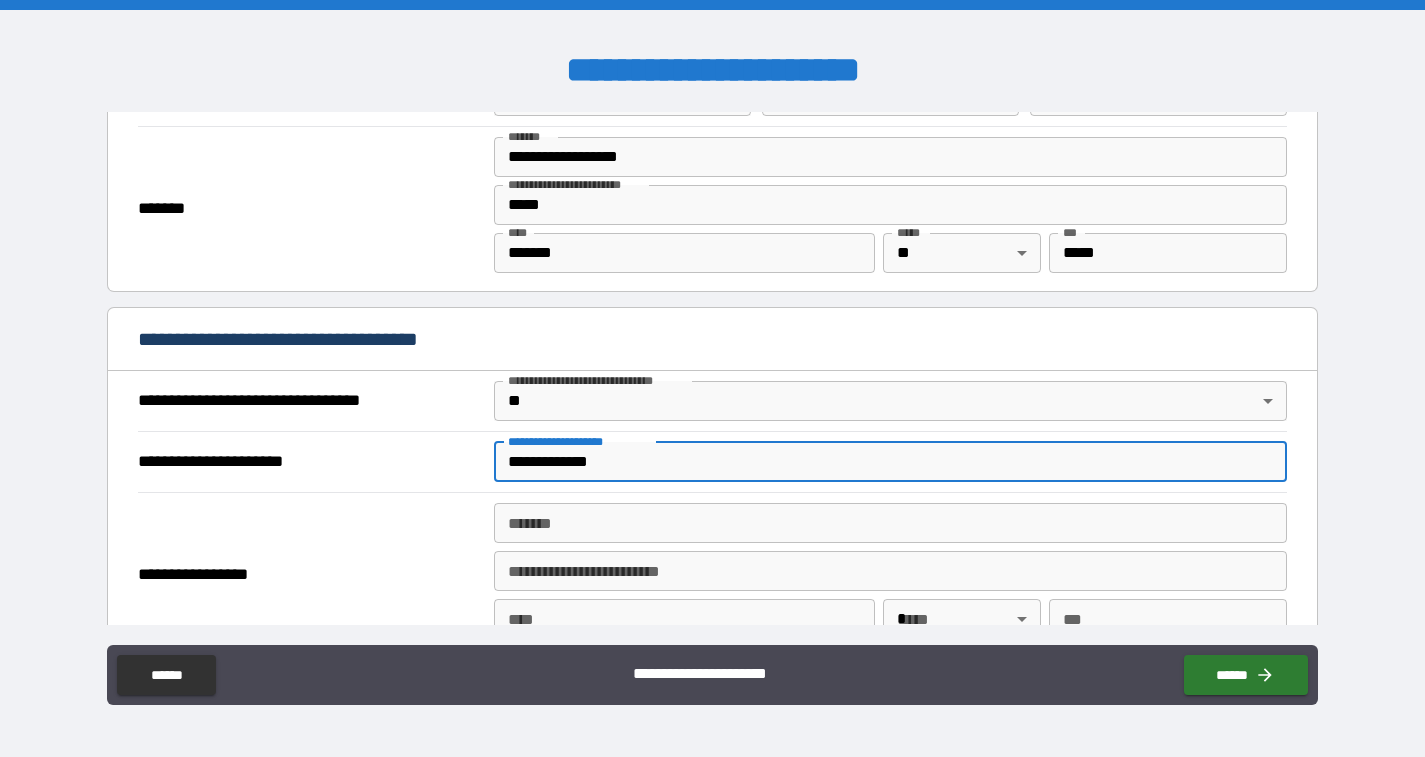 scroll, scrollTop: 999, scrollLeft: 0, axis: vertical 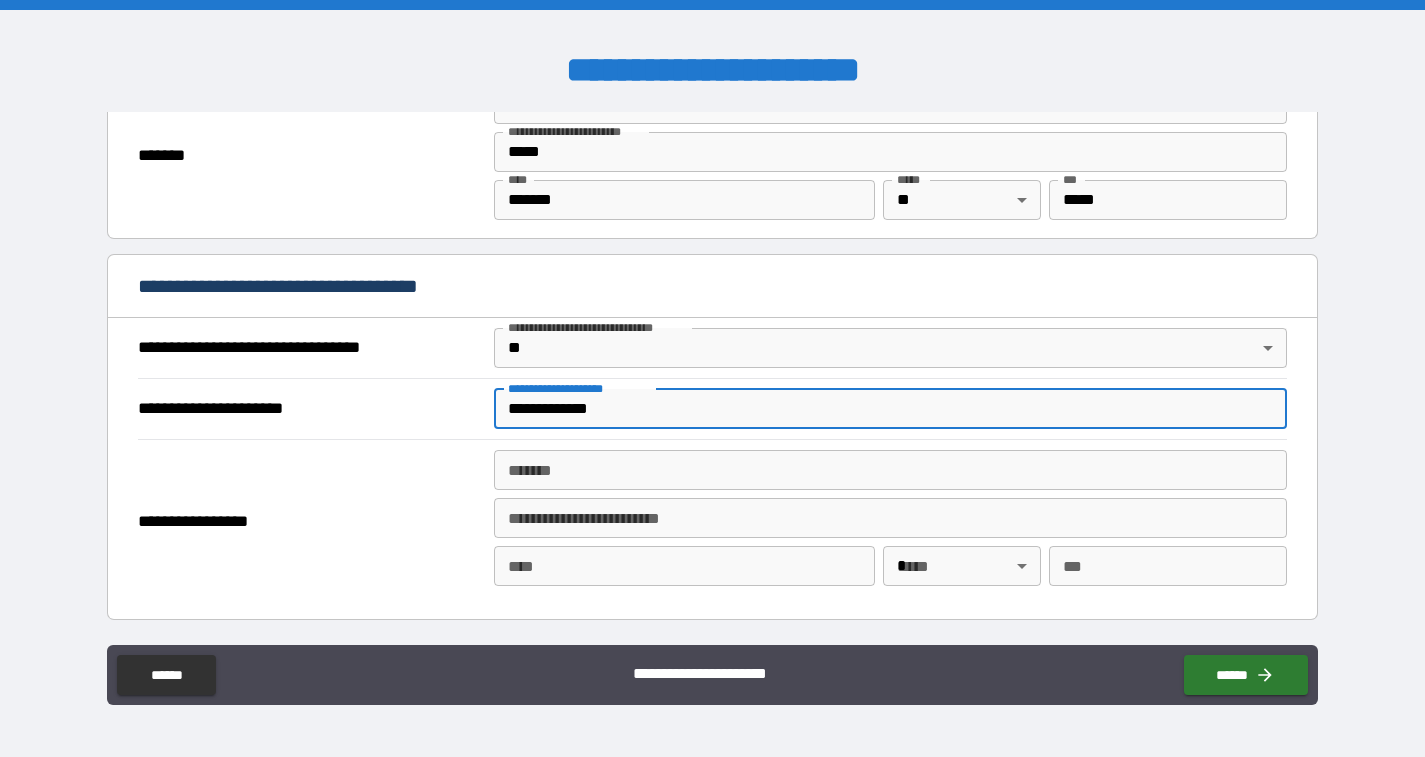click on "*******" at bounding box center [890, 470] 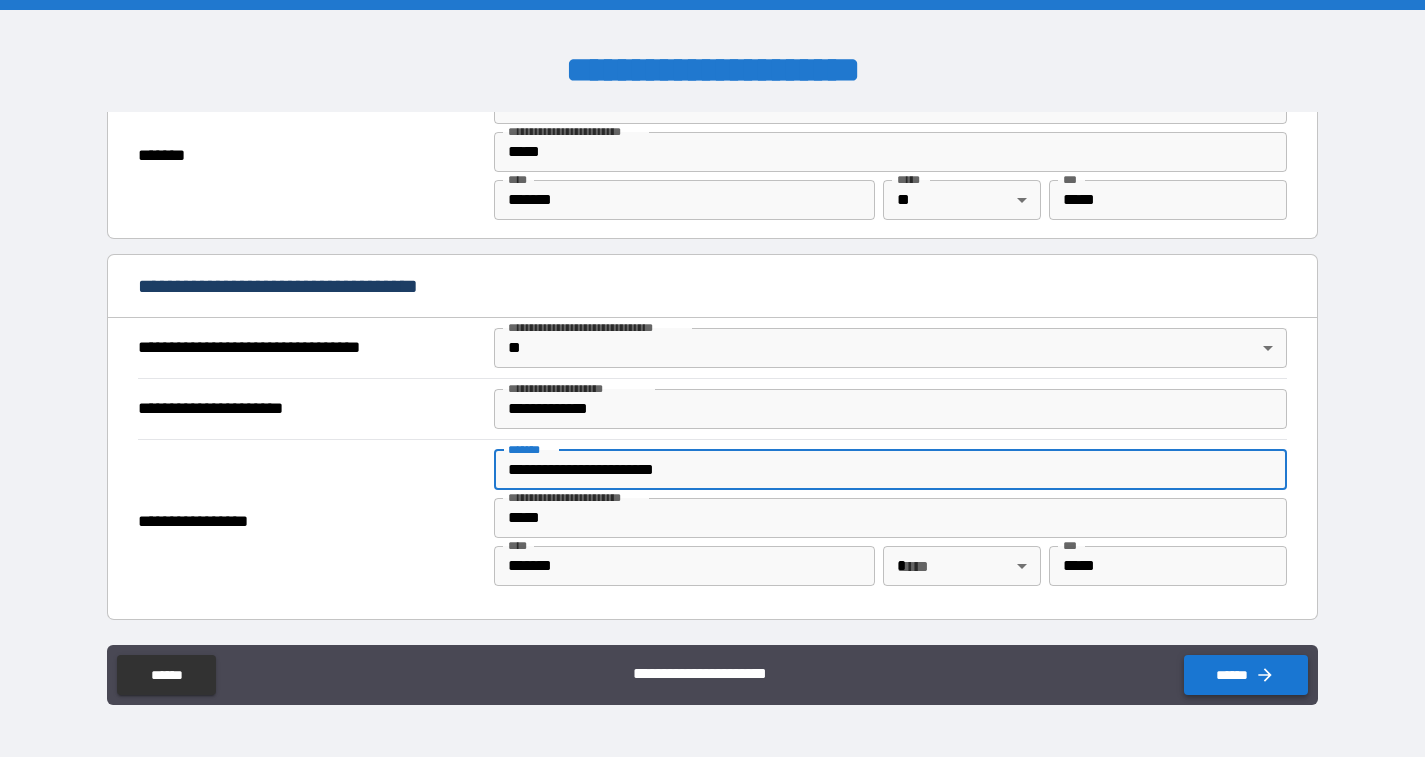 click on "******" at bounding box center [1246, 675] 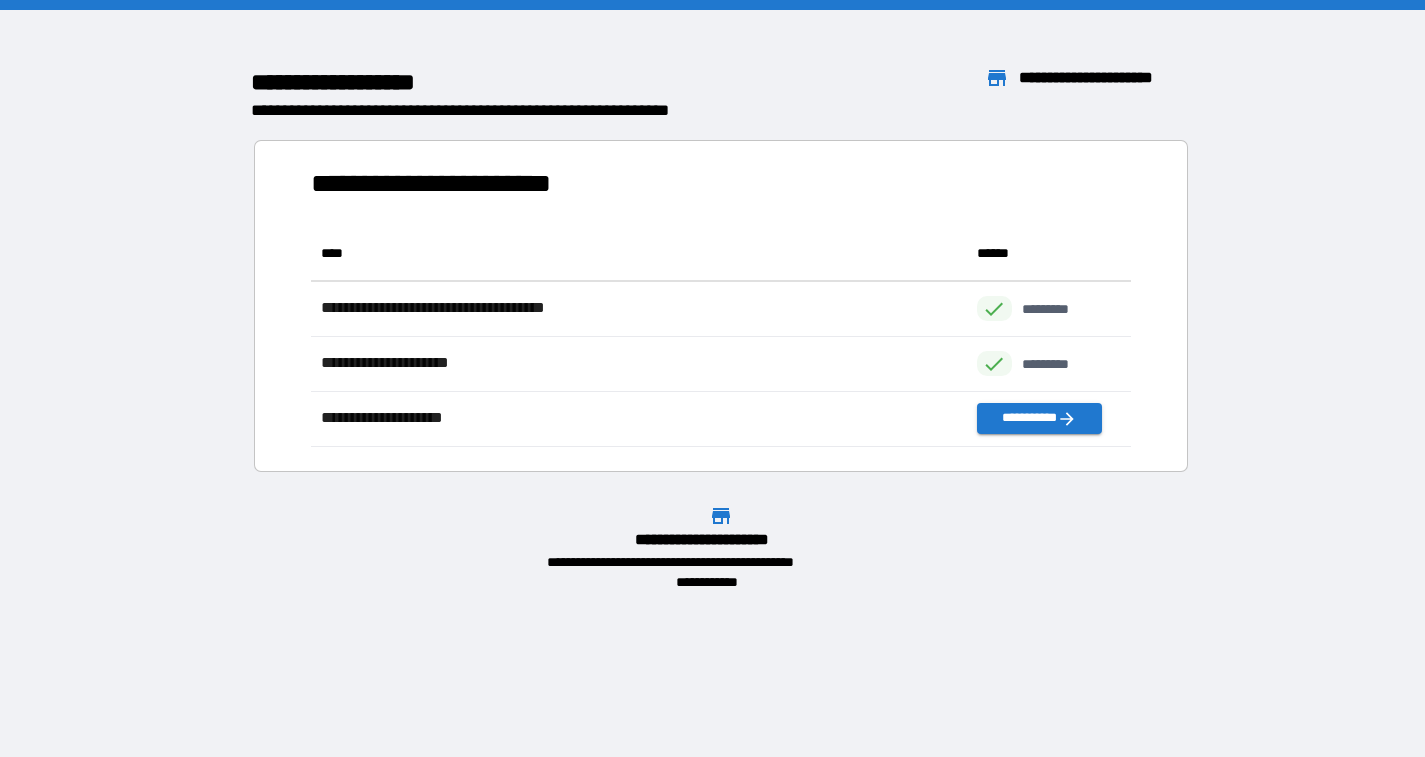 scroll, scrollTop: 1, scrollLeft: 1, axis: both 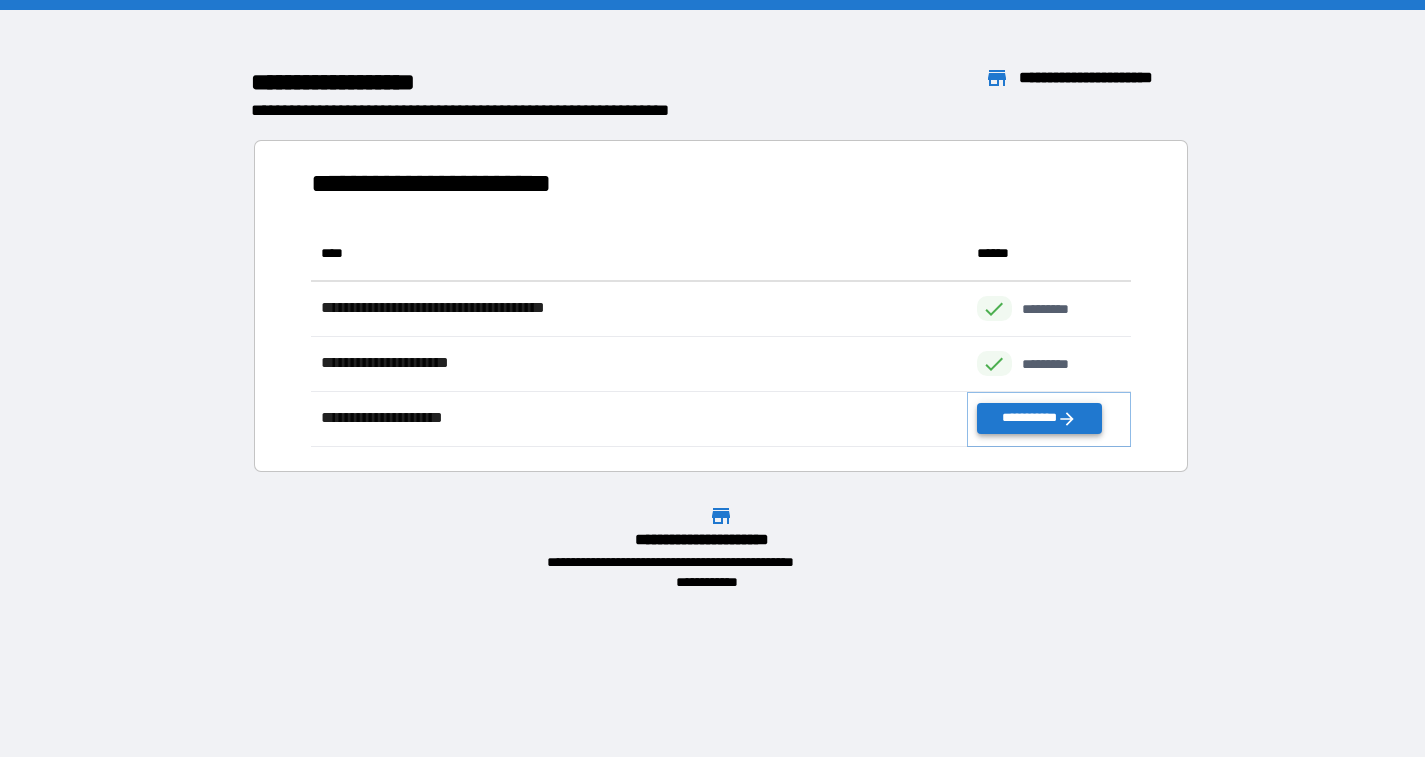 click on "**********" at bounding box center (1039, 418) 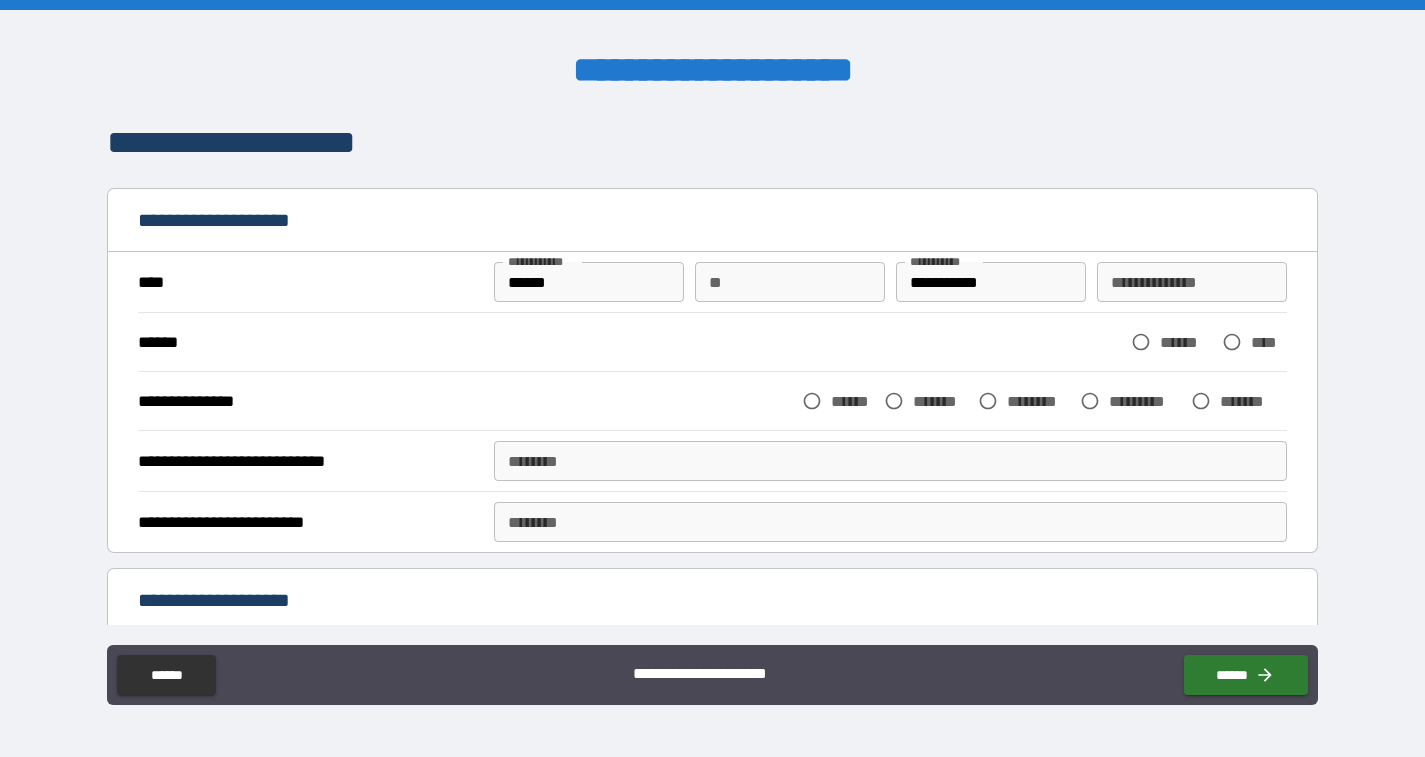 click on "**" at bounding box center (790, 282) 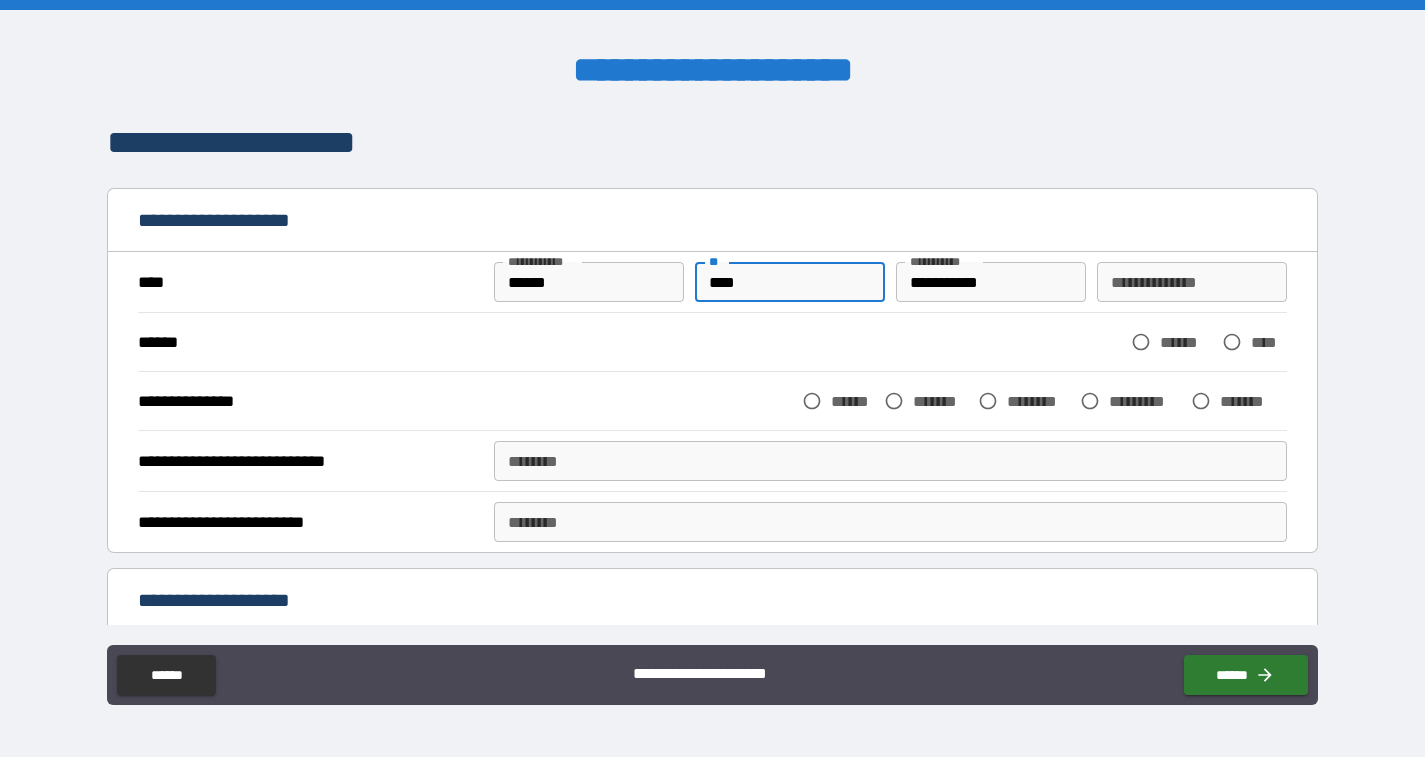 click on "**********" at bounding box center [1192, 282] 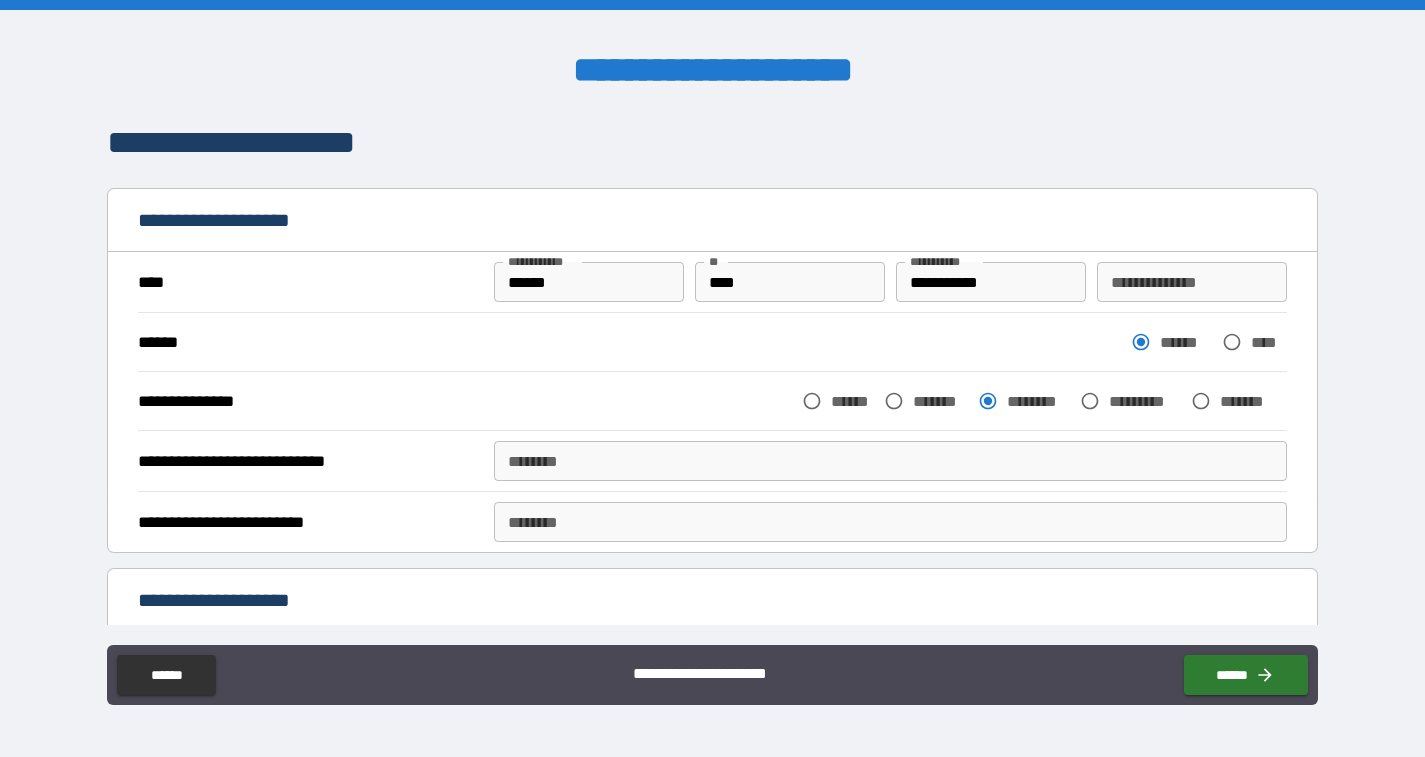 click on "******   *" at bounding box center [890, 461] 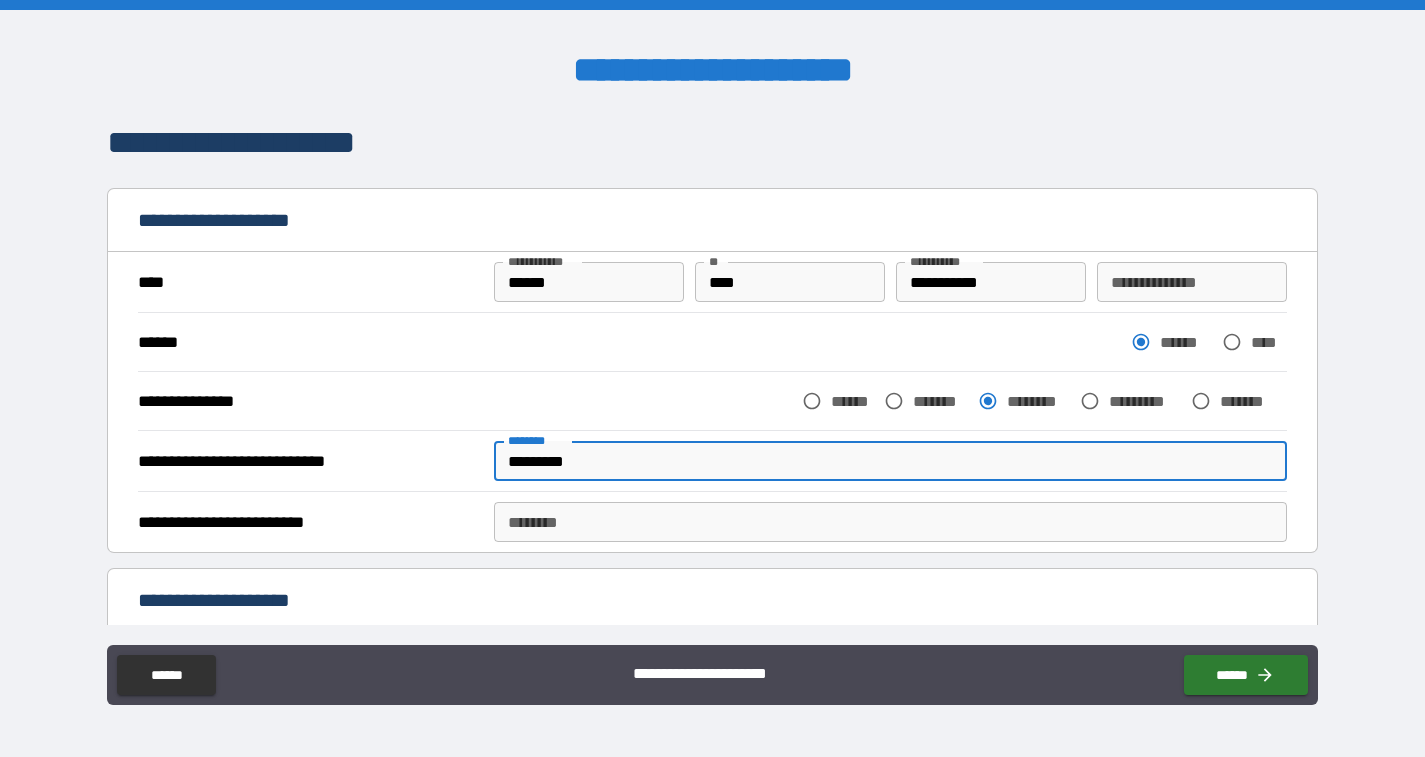 click on "******   *" at bounding box center (890, 522) 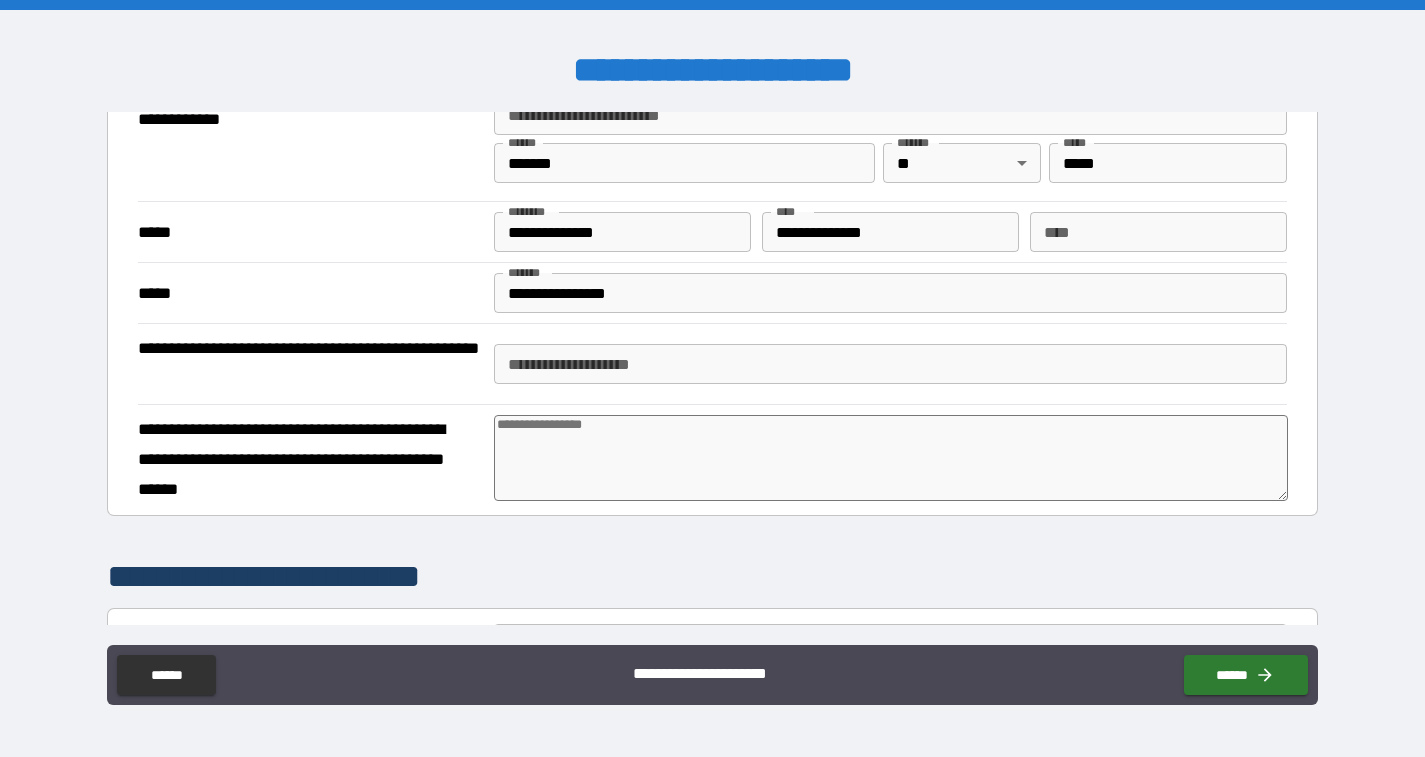 scroll, scrollTop: 597, scrollLeft: 0, axis: vertical 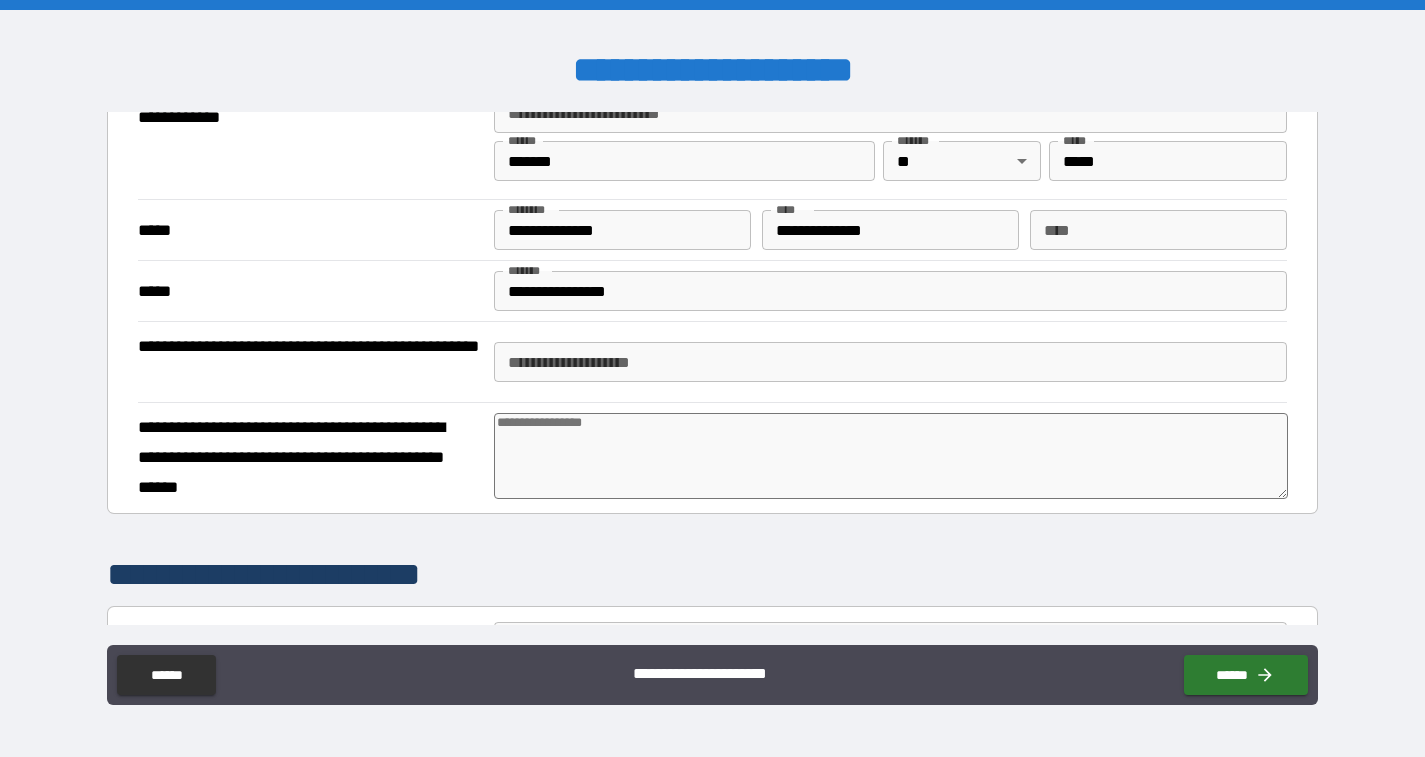 click on "**********" at bounding box center (890, 362) 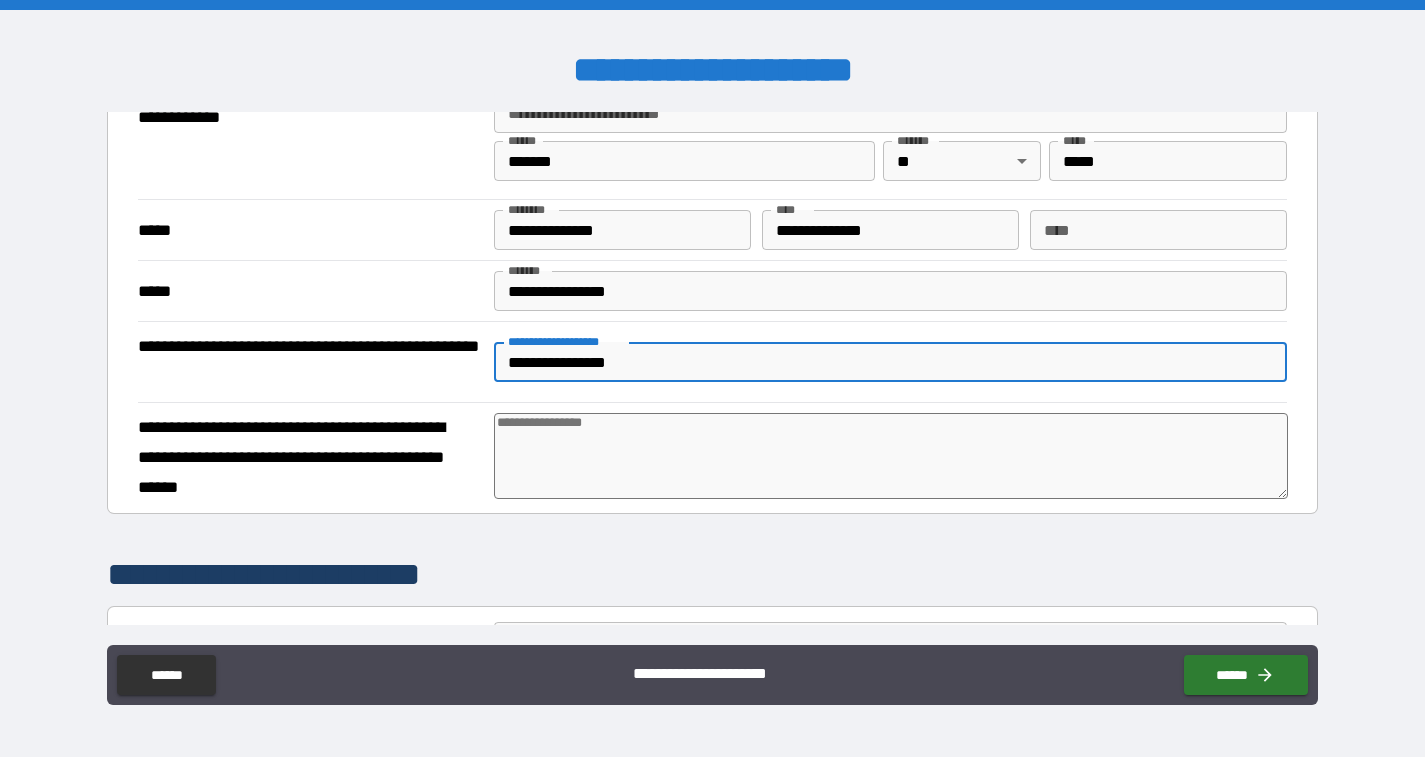 click at bounding box center [891, 456] 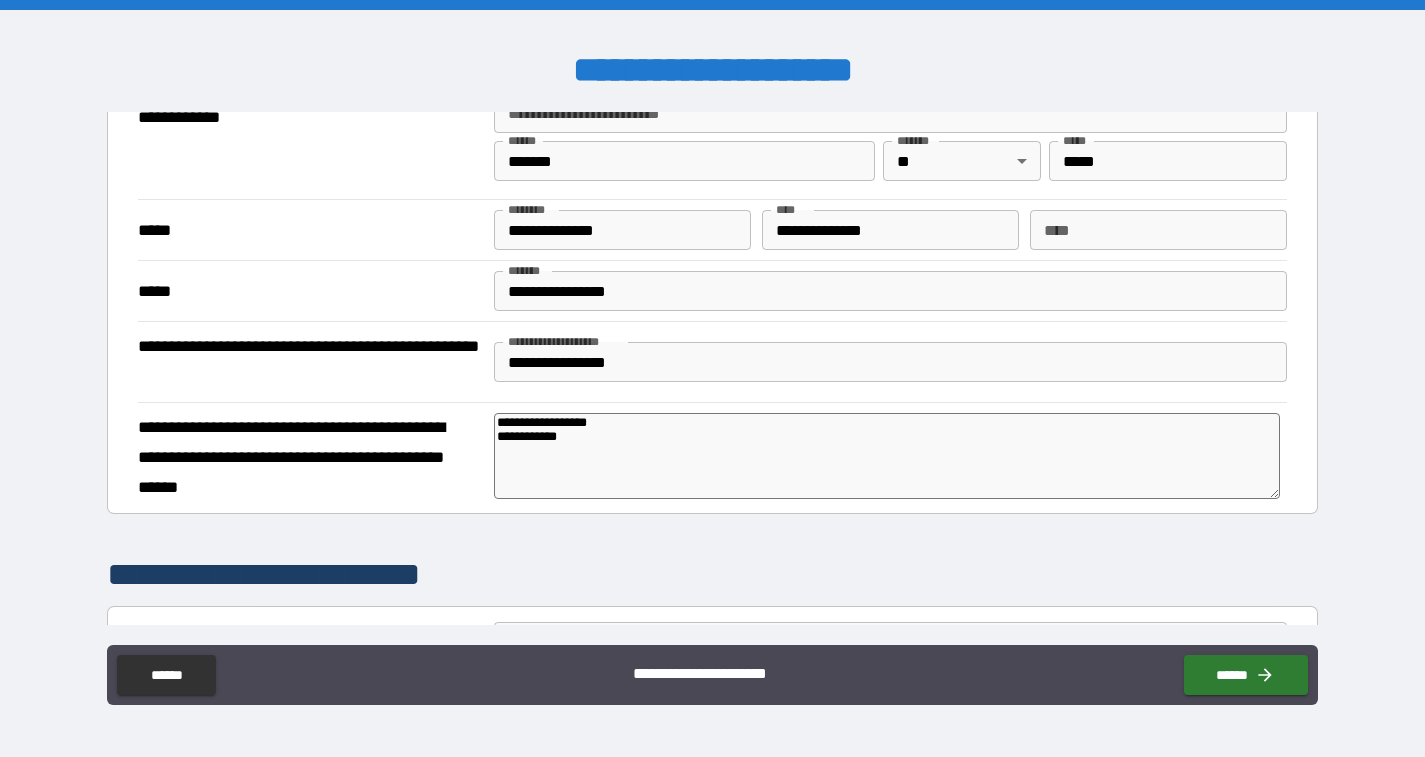 click on "**********" at bounding box center (886, 456) 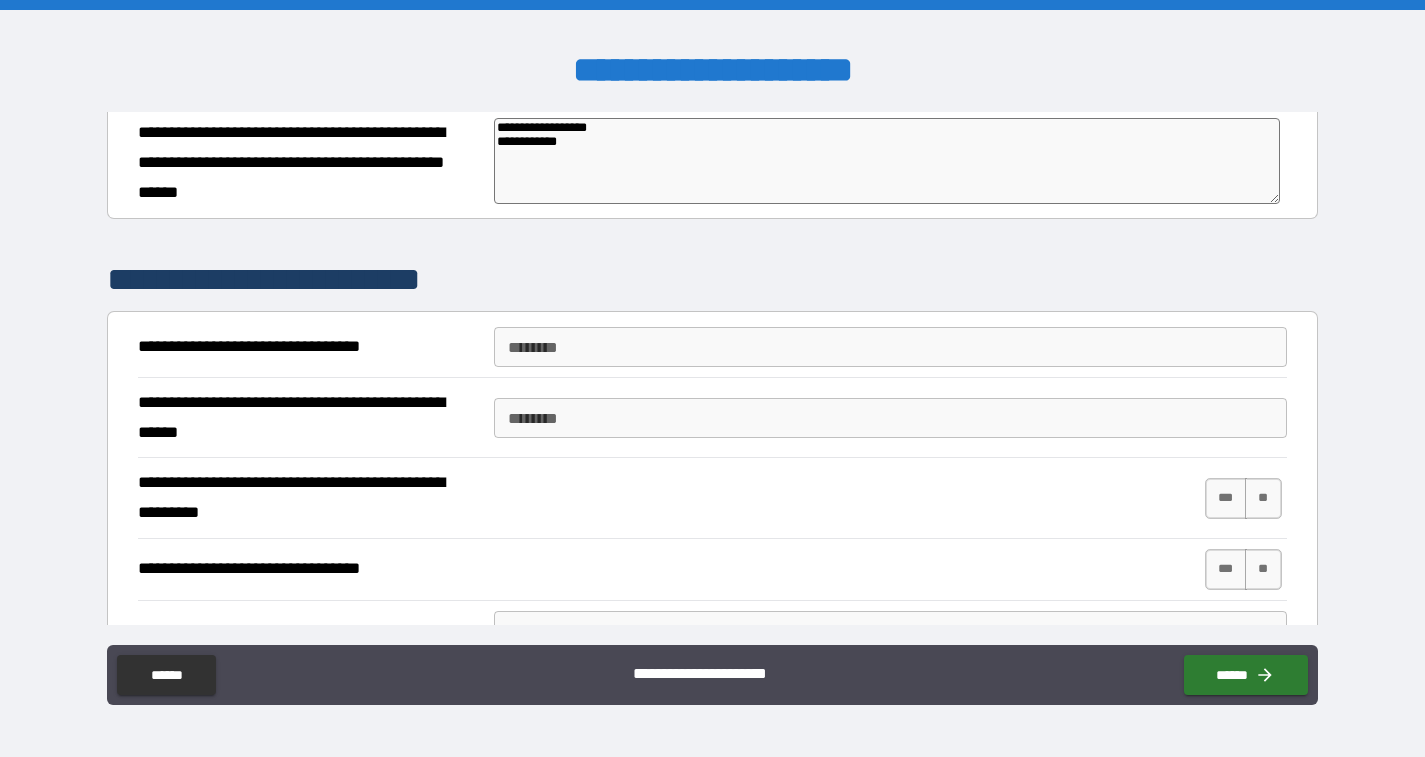 scroll, scrollTop: 895, scrollLeft: 0, axis: vertical 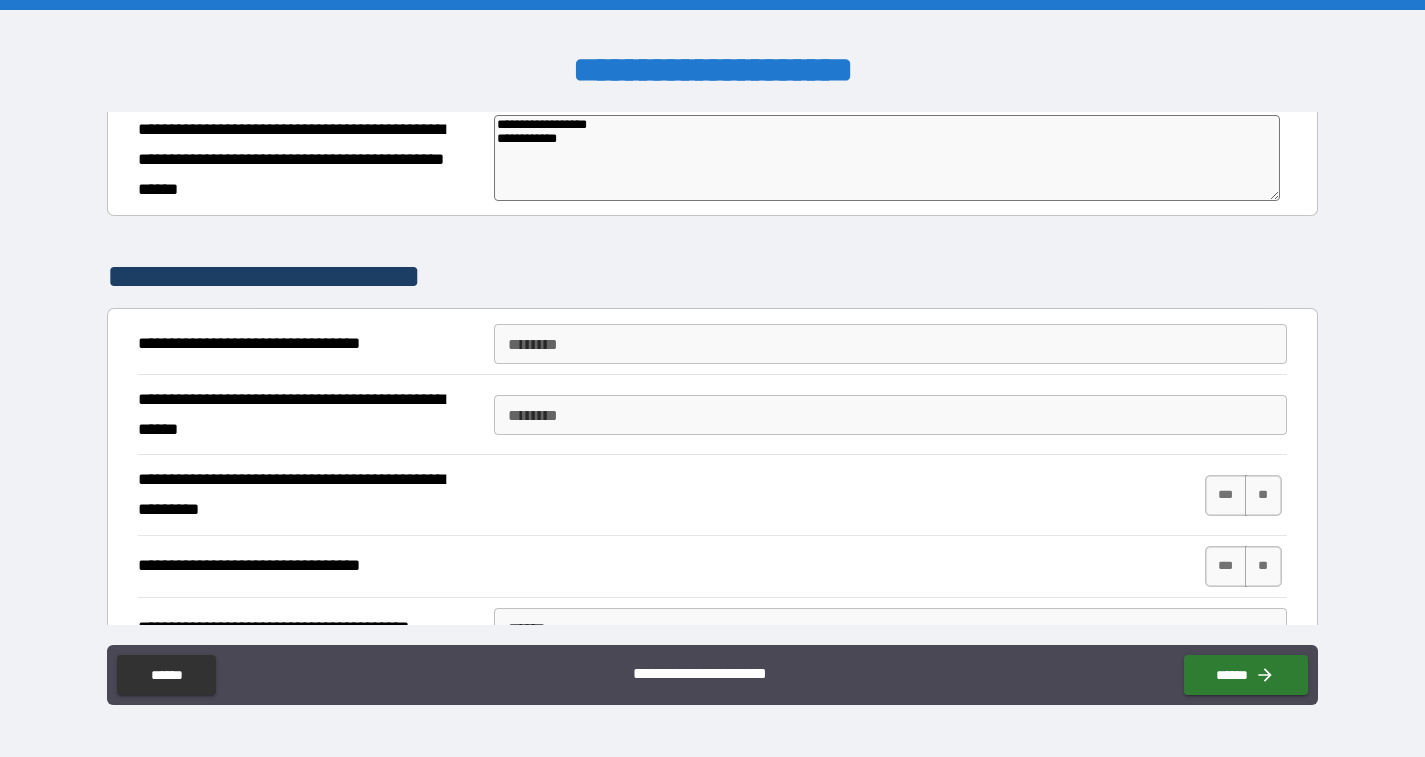 click on "******   * ******   *" at bounding box center (890, 344) 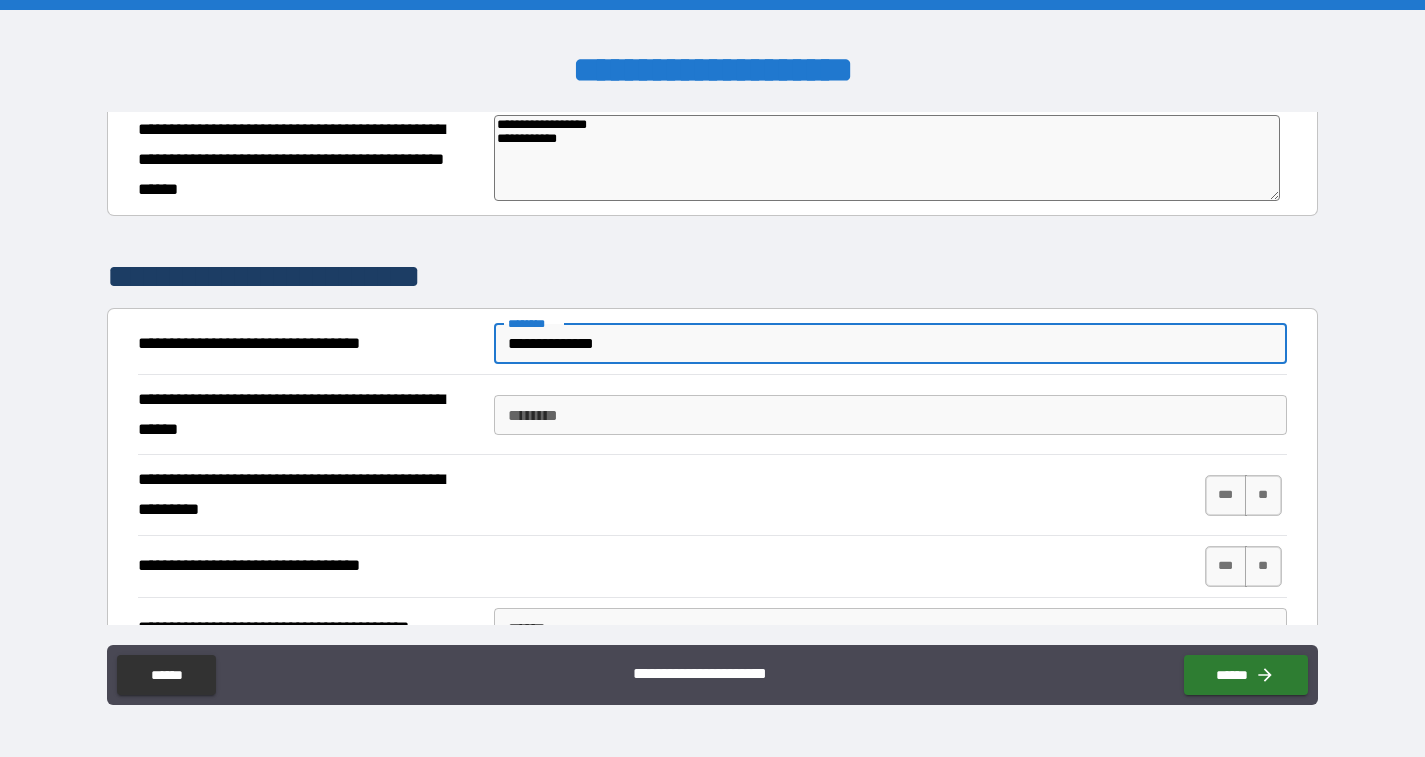 click on "******   *" at bounding box center [890, 415] 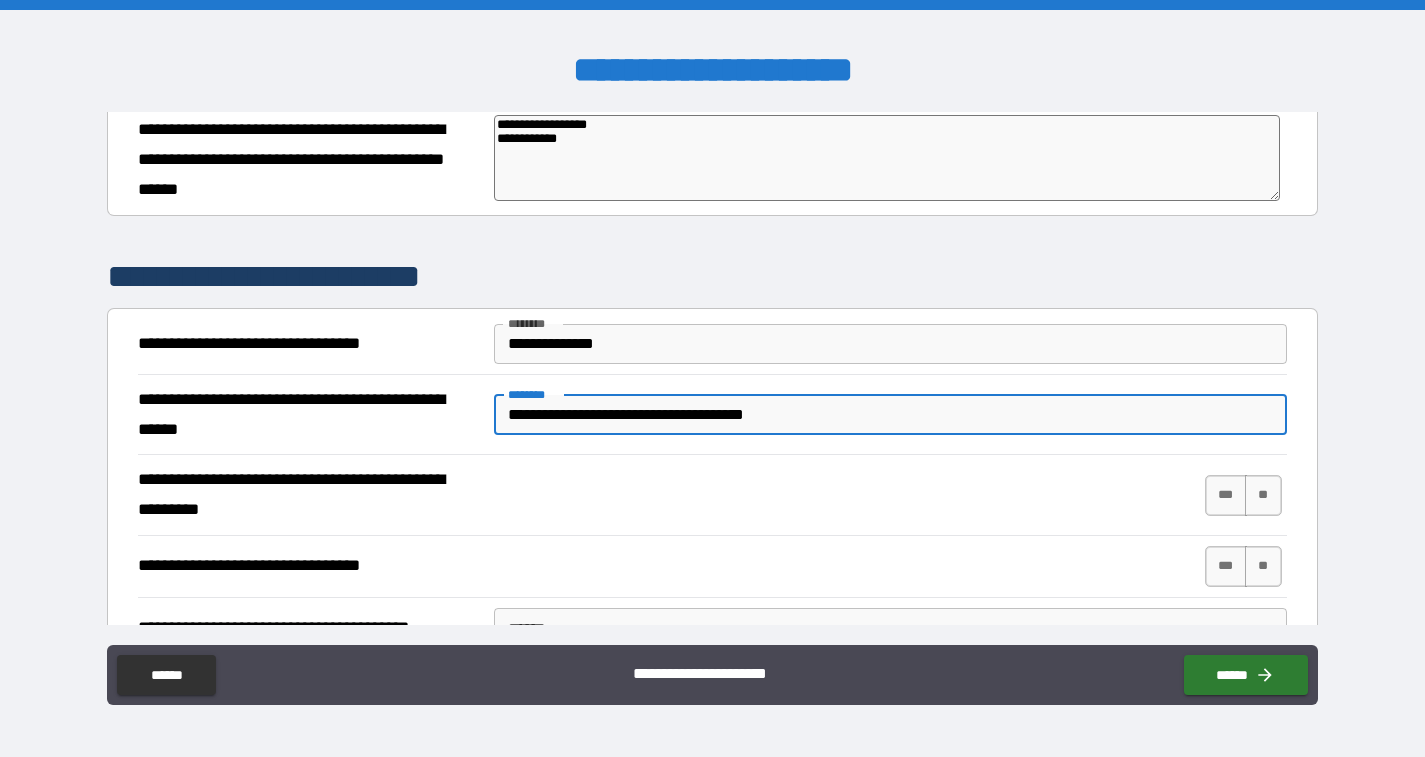 click on "**********" at bounding box center (712, 495) 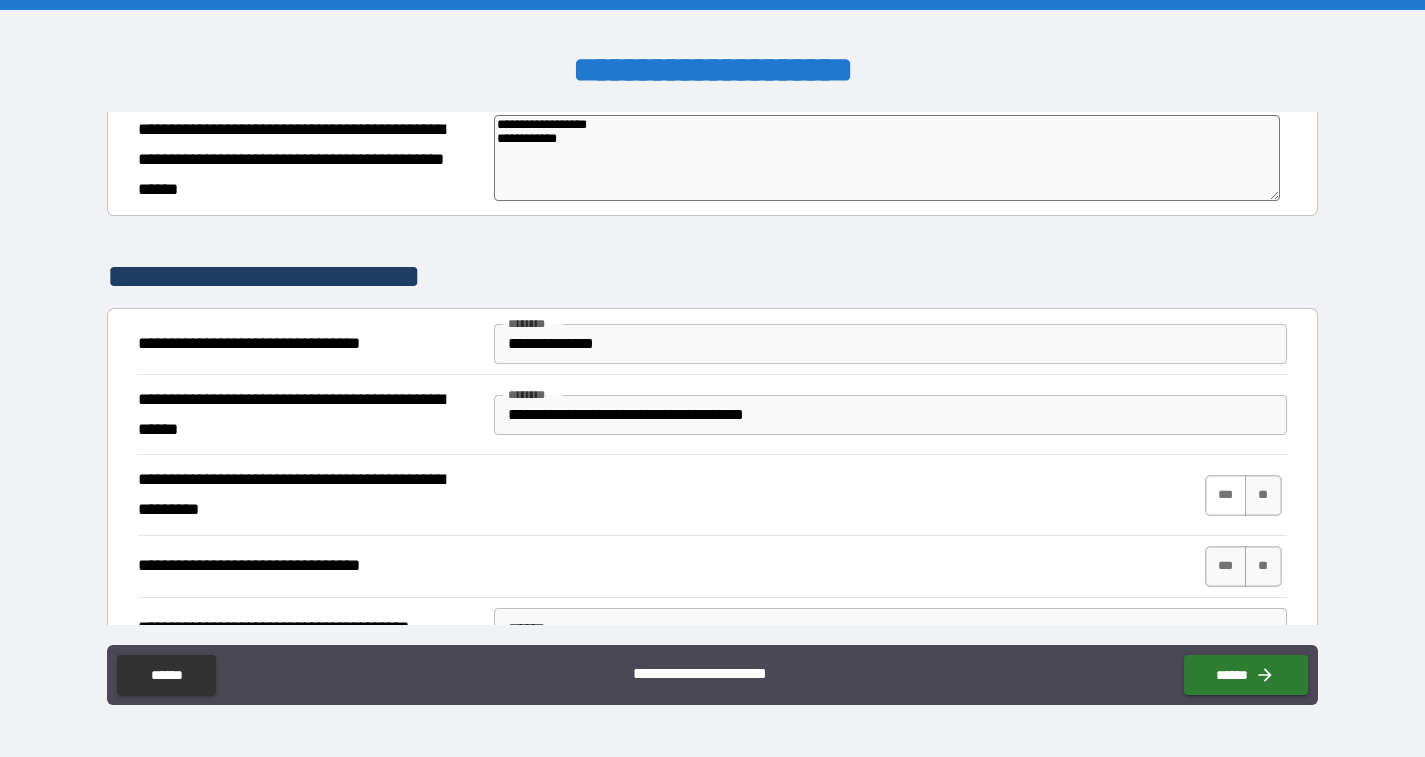 click on "***" at bounding box center (1226, 495) 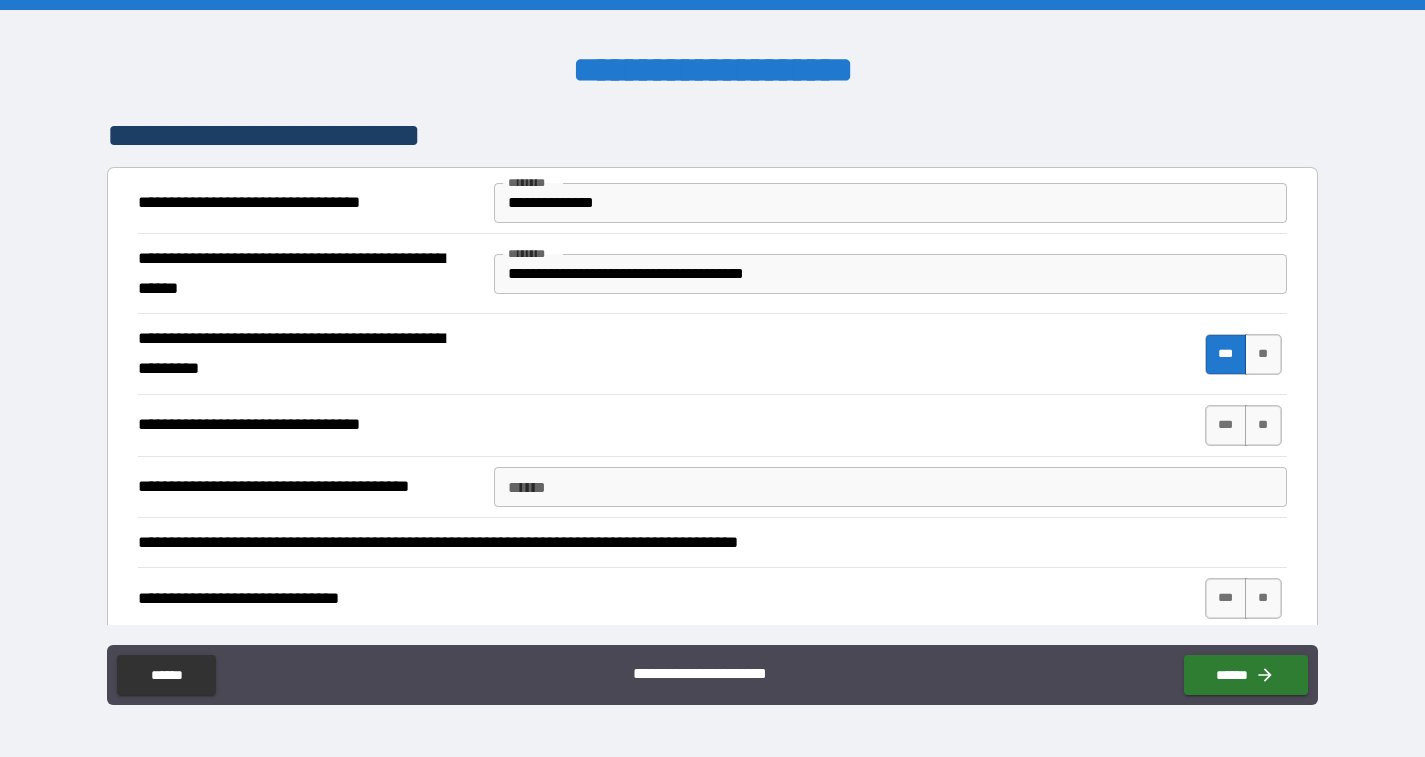 scroll, scrollTop: 1066, scrollLeft: 0, axis: vertical 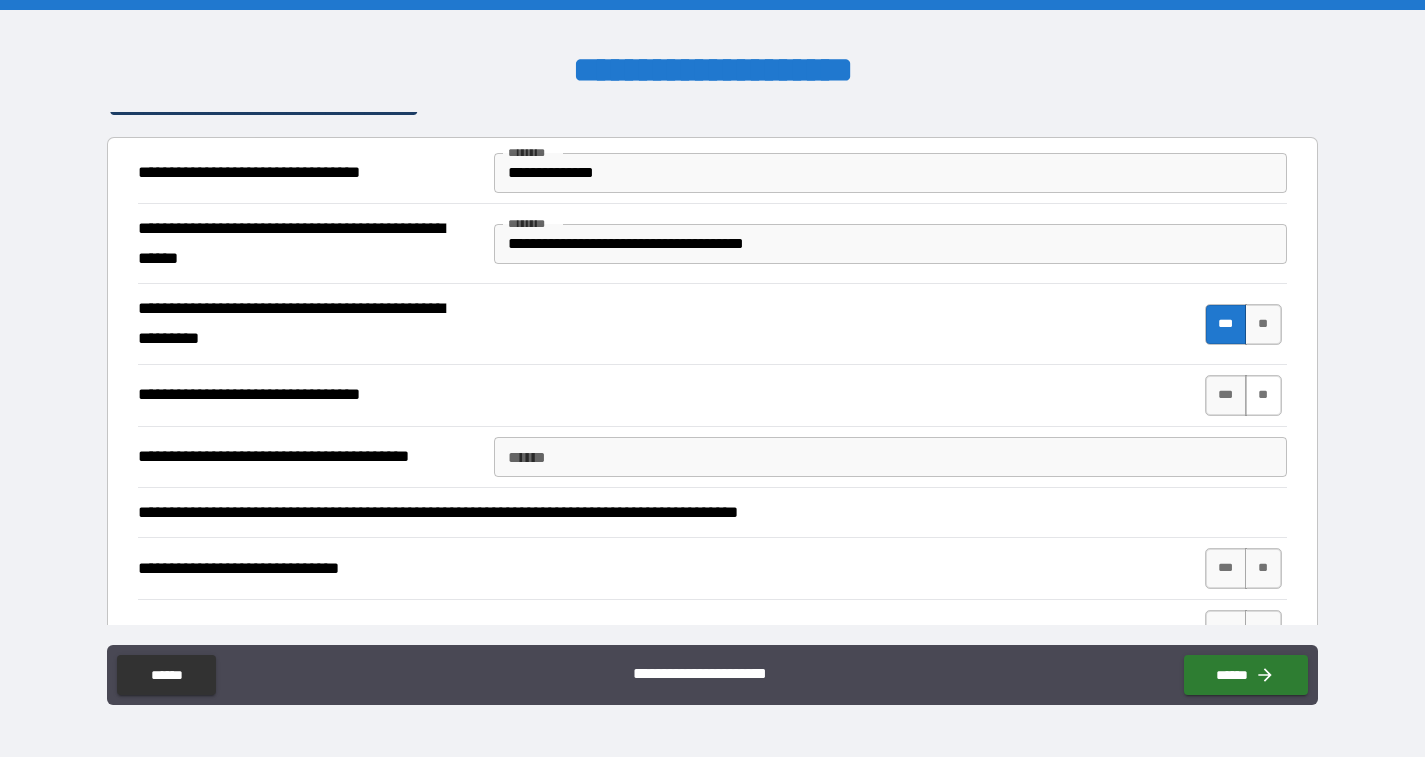 click on "**" at bounding box center (1263, 395) 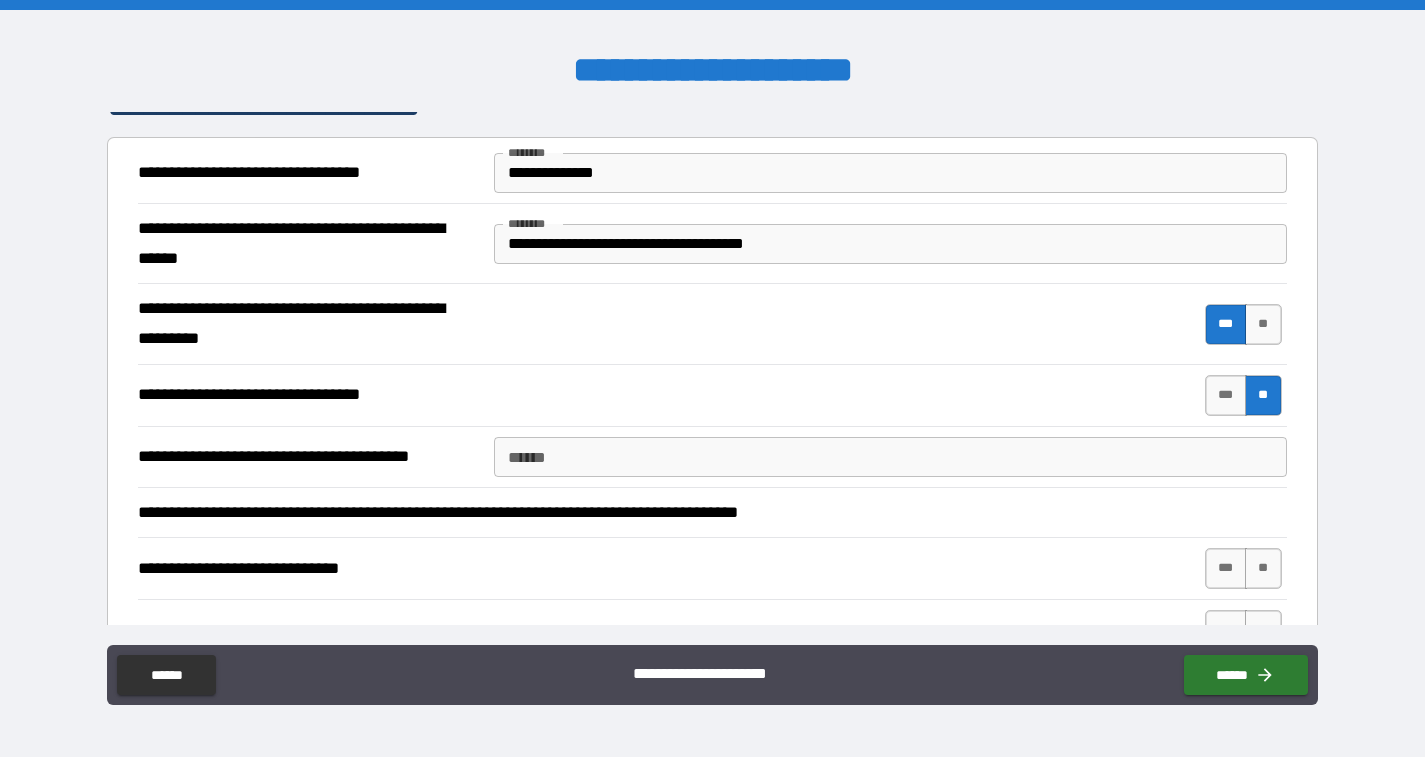 click on "******" at bounding box center (890, 457) 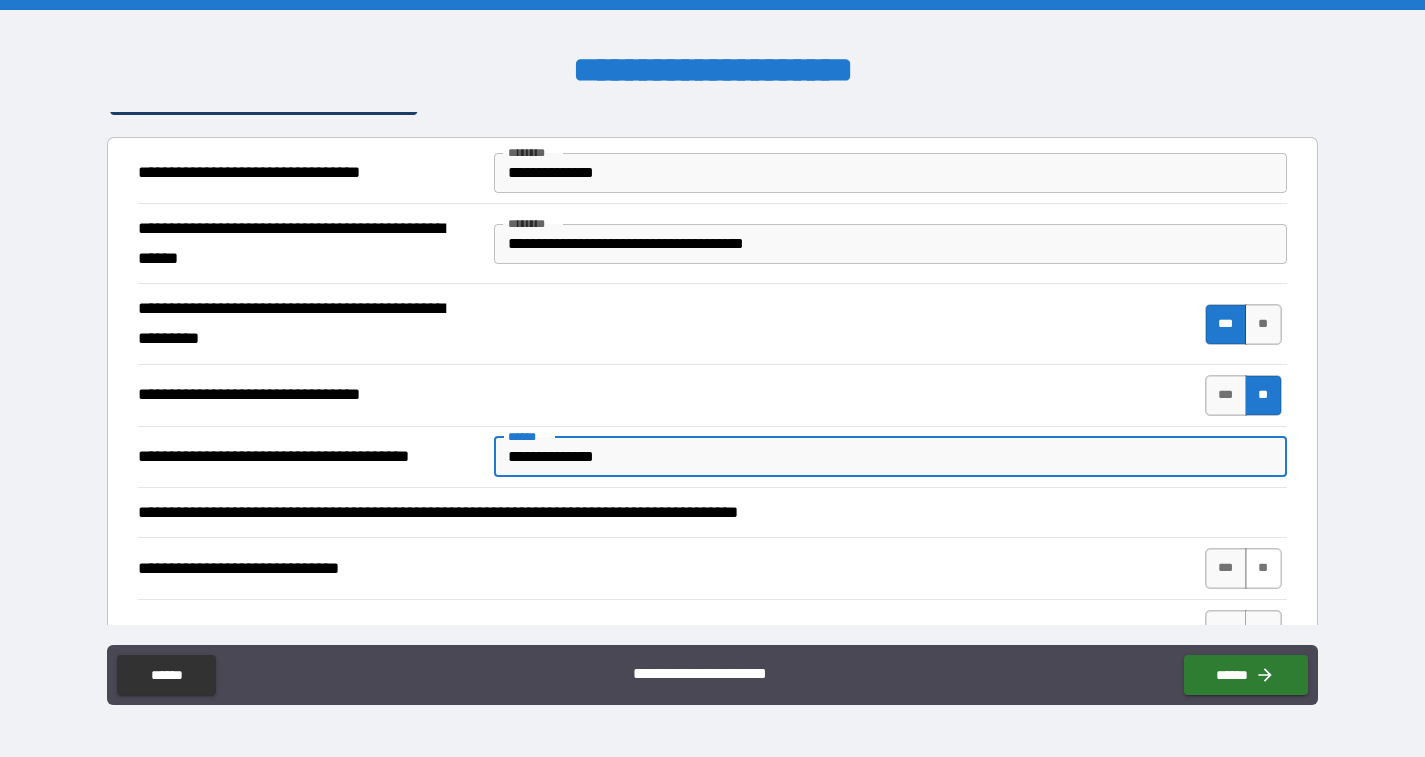 click on "**" at bounding box center [1263, 568] 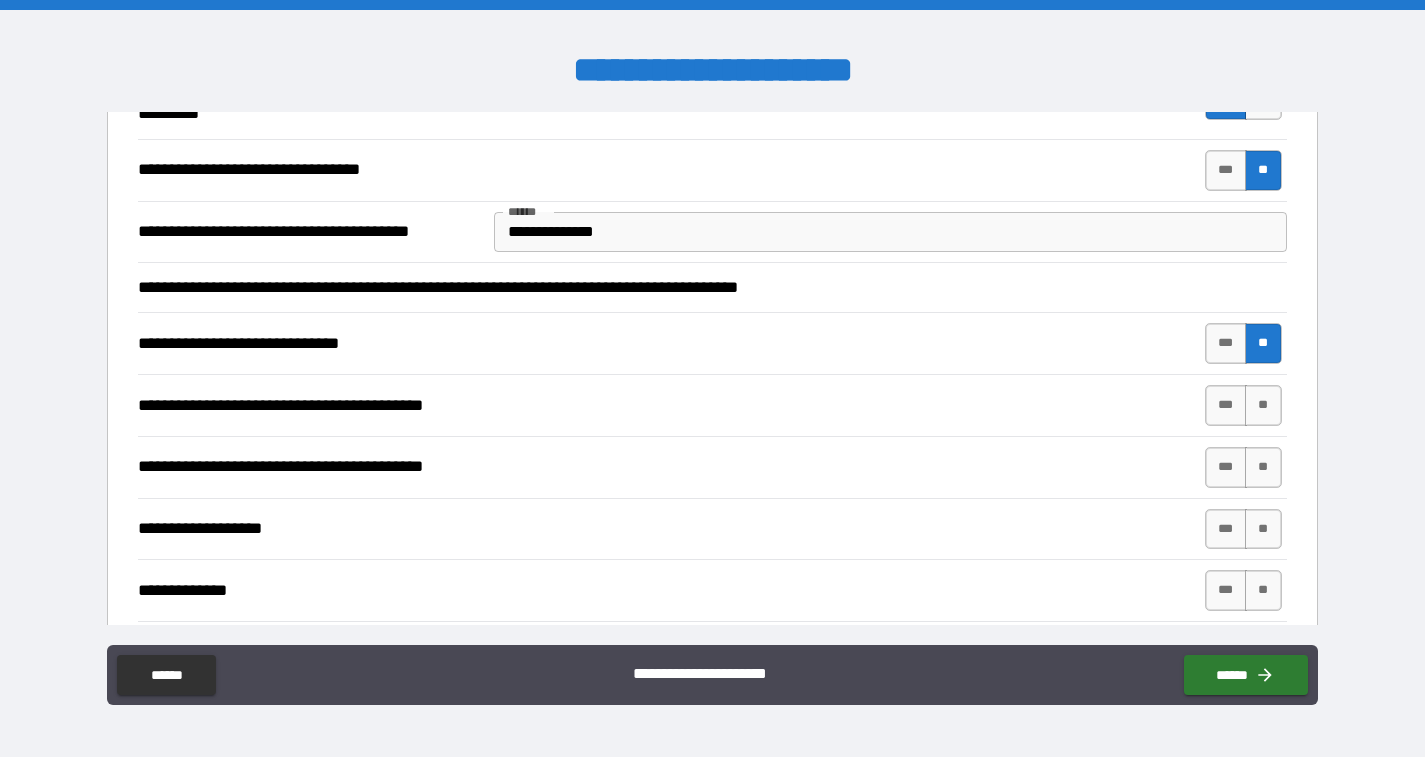 scroll, scrollTop: 1298, scrollLeft: 0, axis: vertical 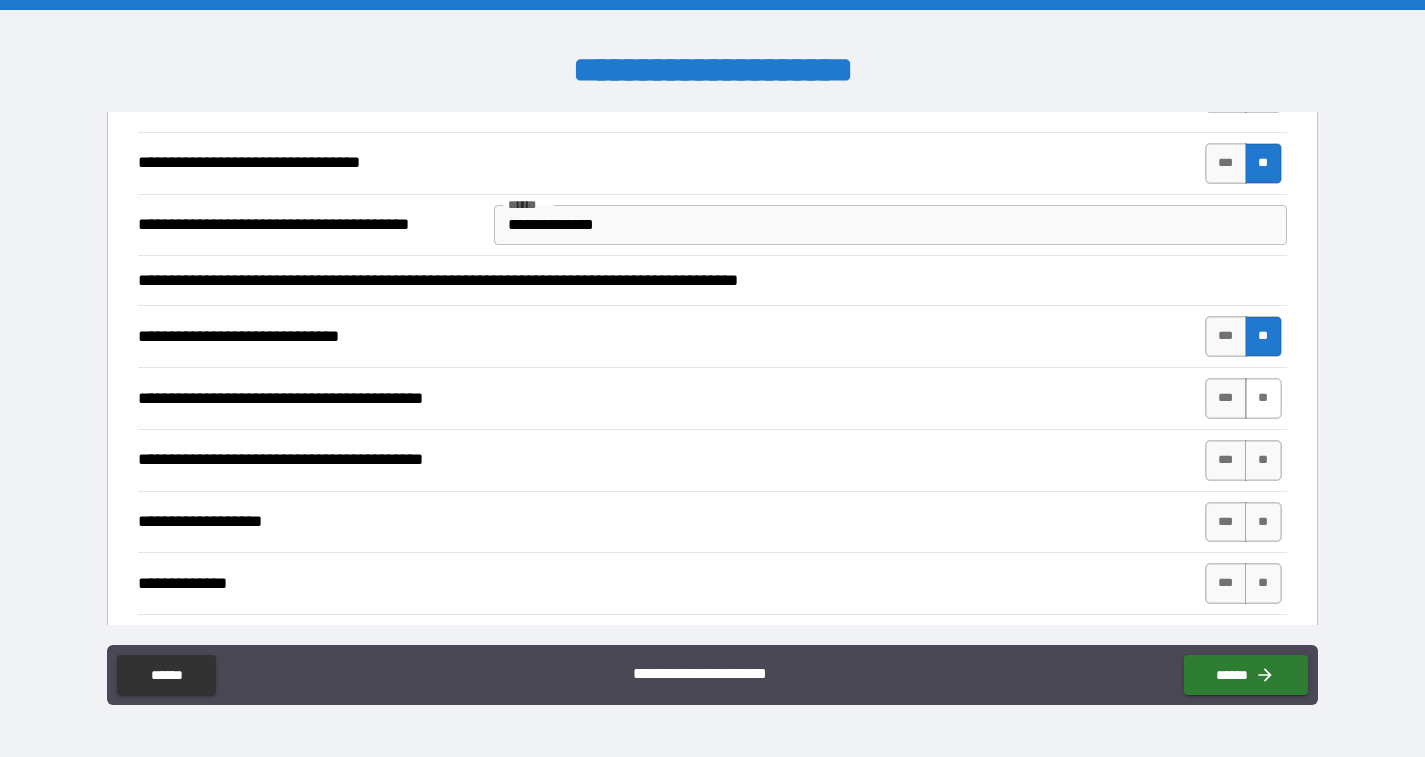 click on "**" at bounding box center [1263, 398] 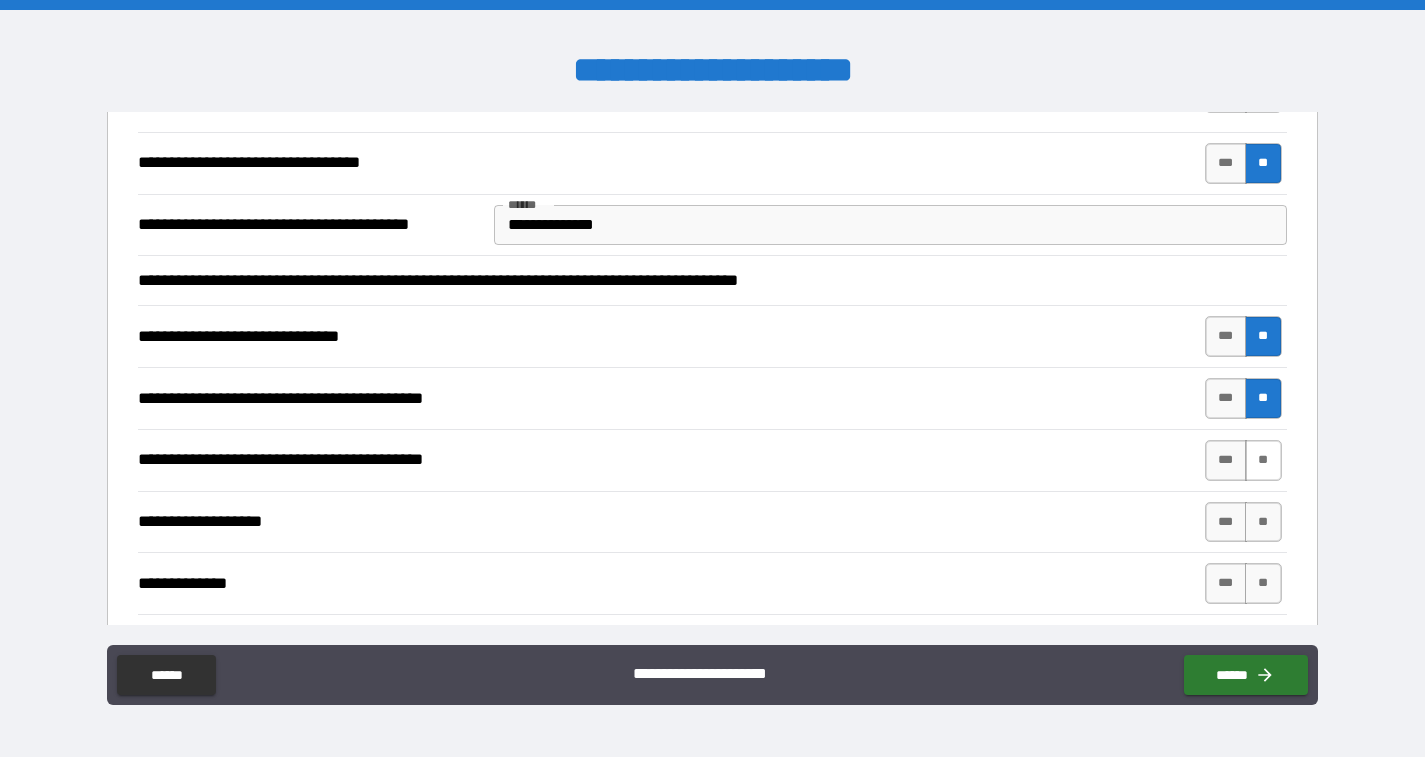 click on "**" at bounding box center (1263, 460) 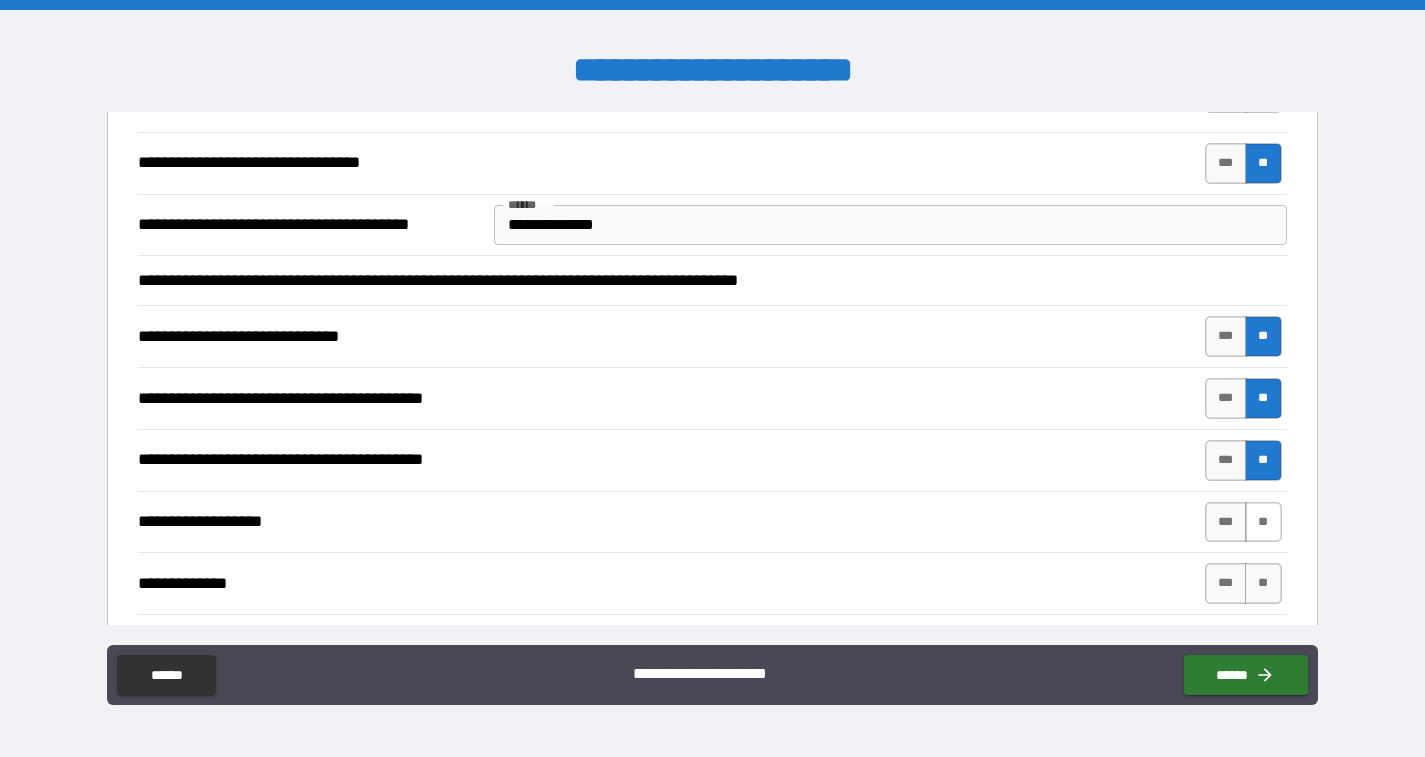click on "**" at bounding box center [1263, 522] 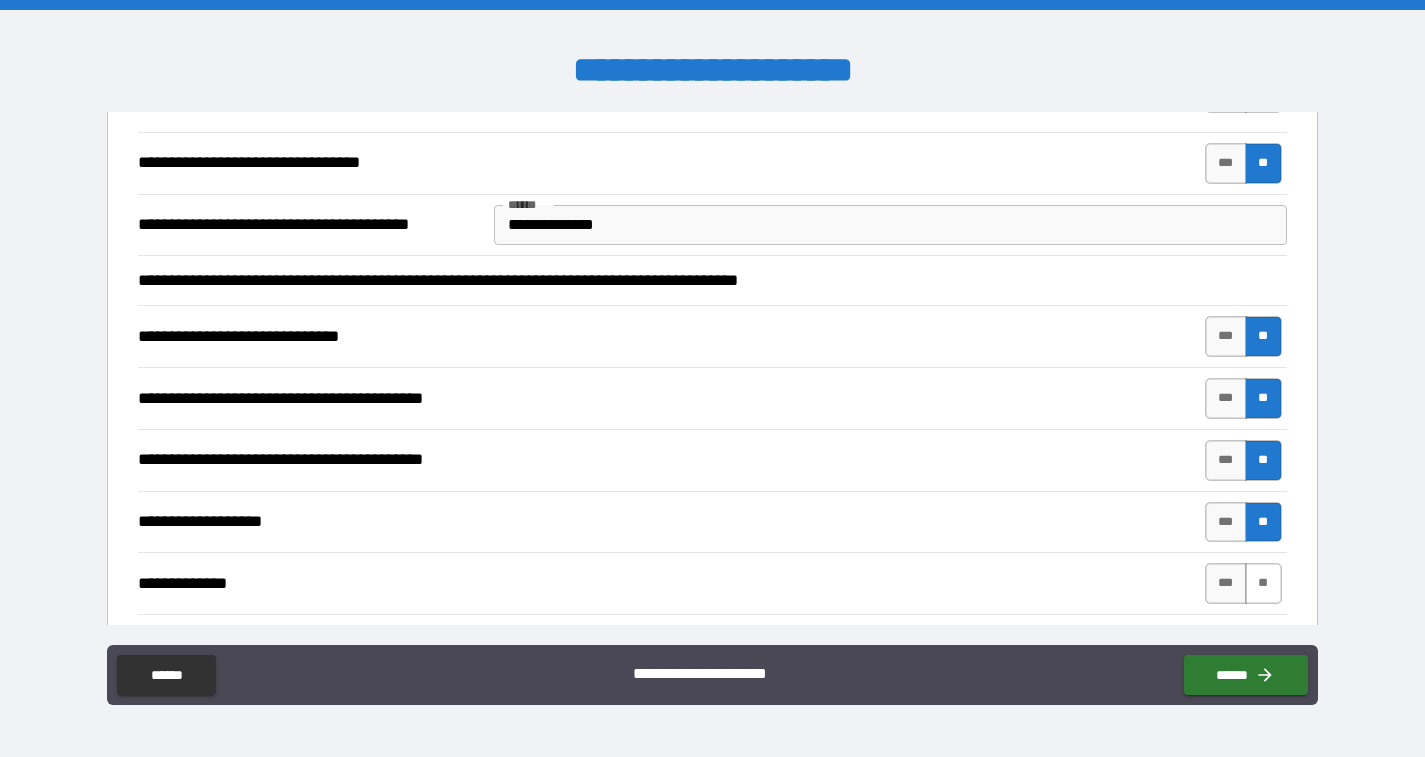 click on "**" at bounding box center (1263, 583) 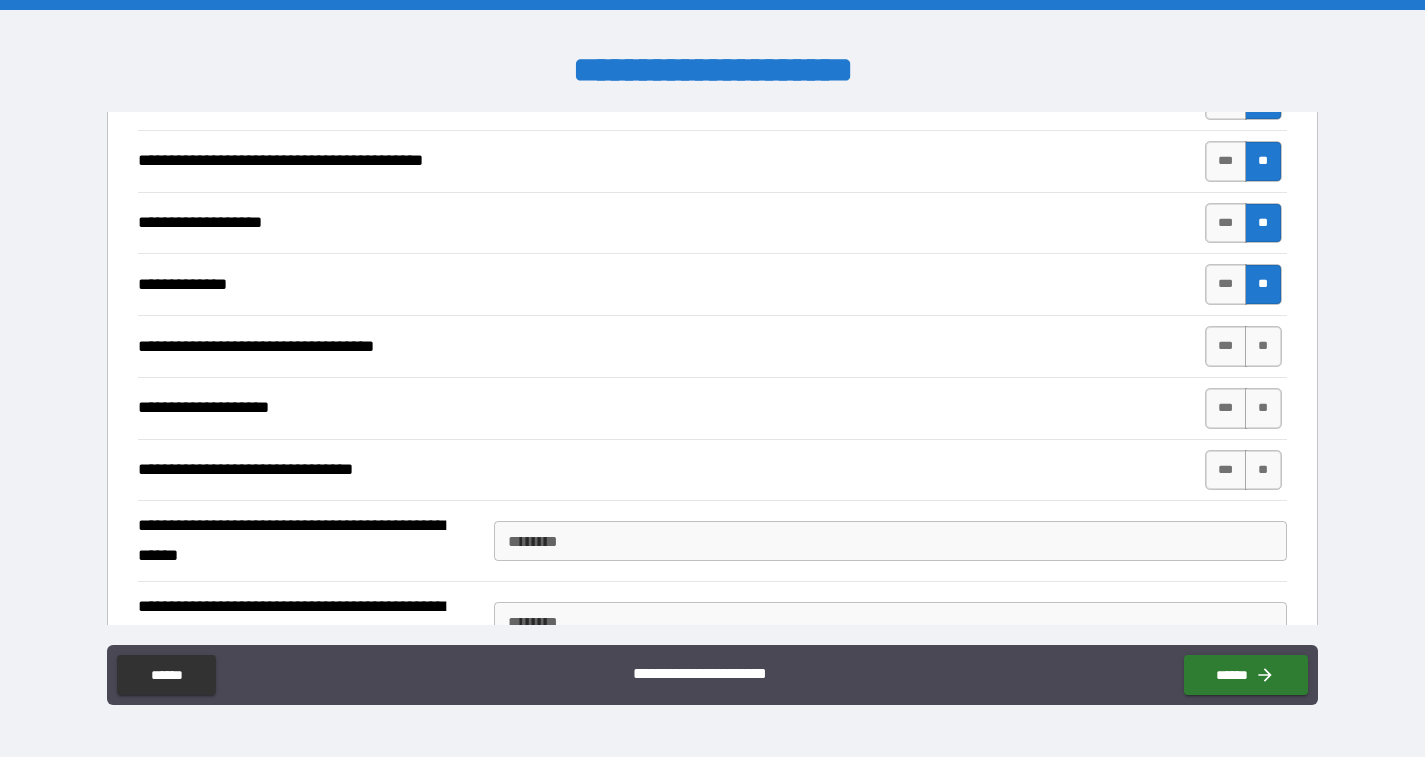 scroll, scrollTop: 1608, scrollLeft: 0, axis: vertical 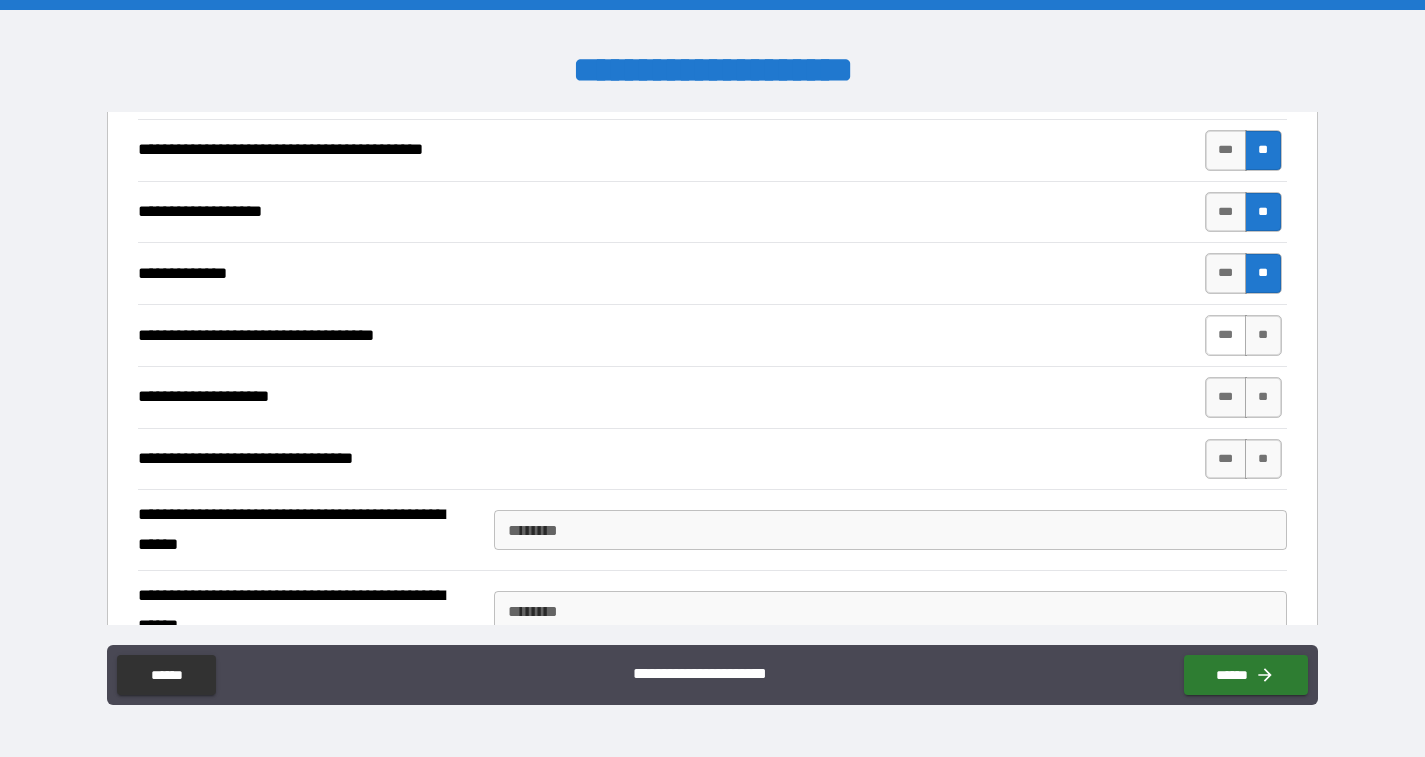 click on "***" at bounding box center [1226, 335] 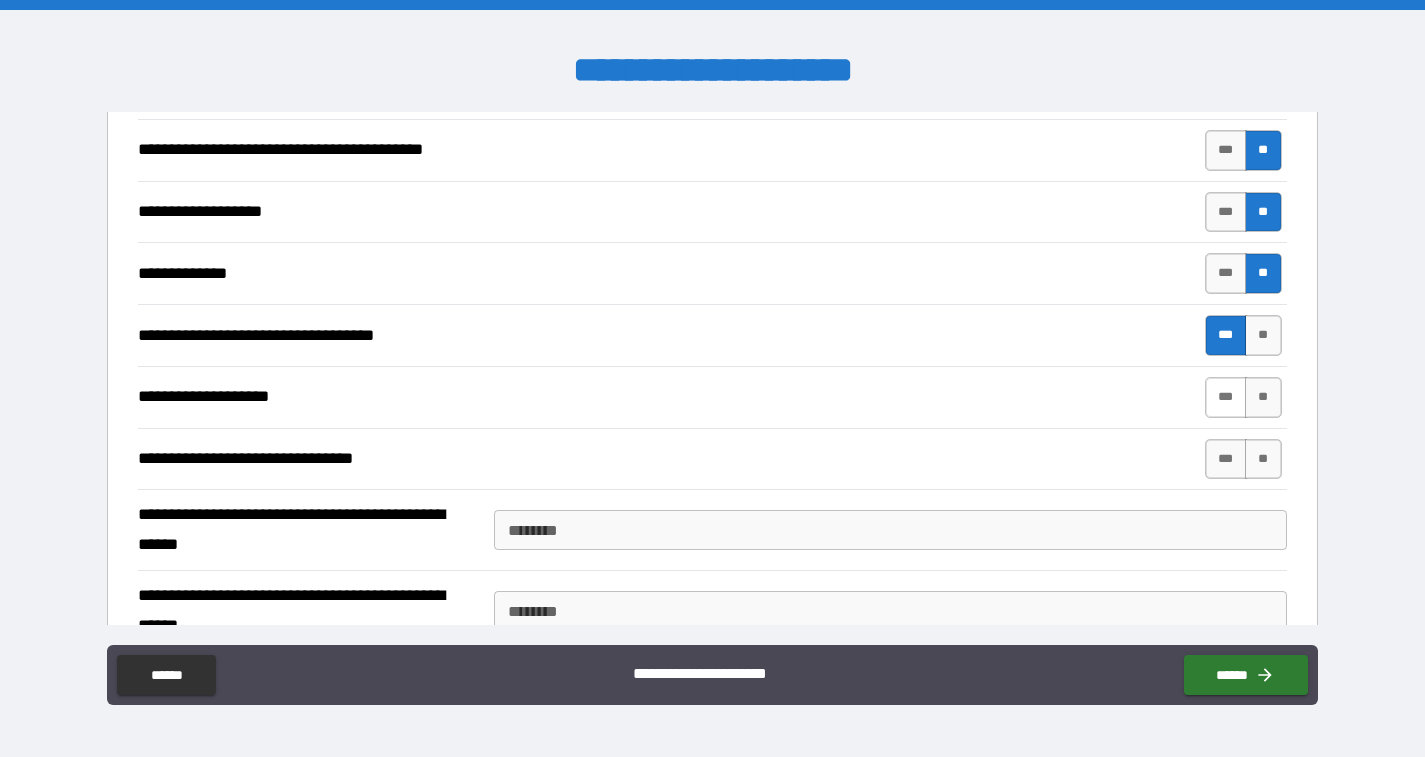click on "***" at bounding box center [1226, 397] 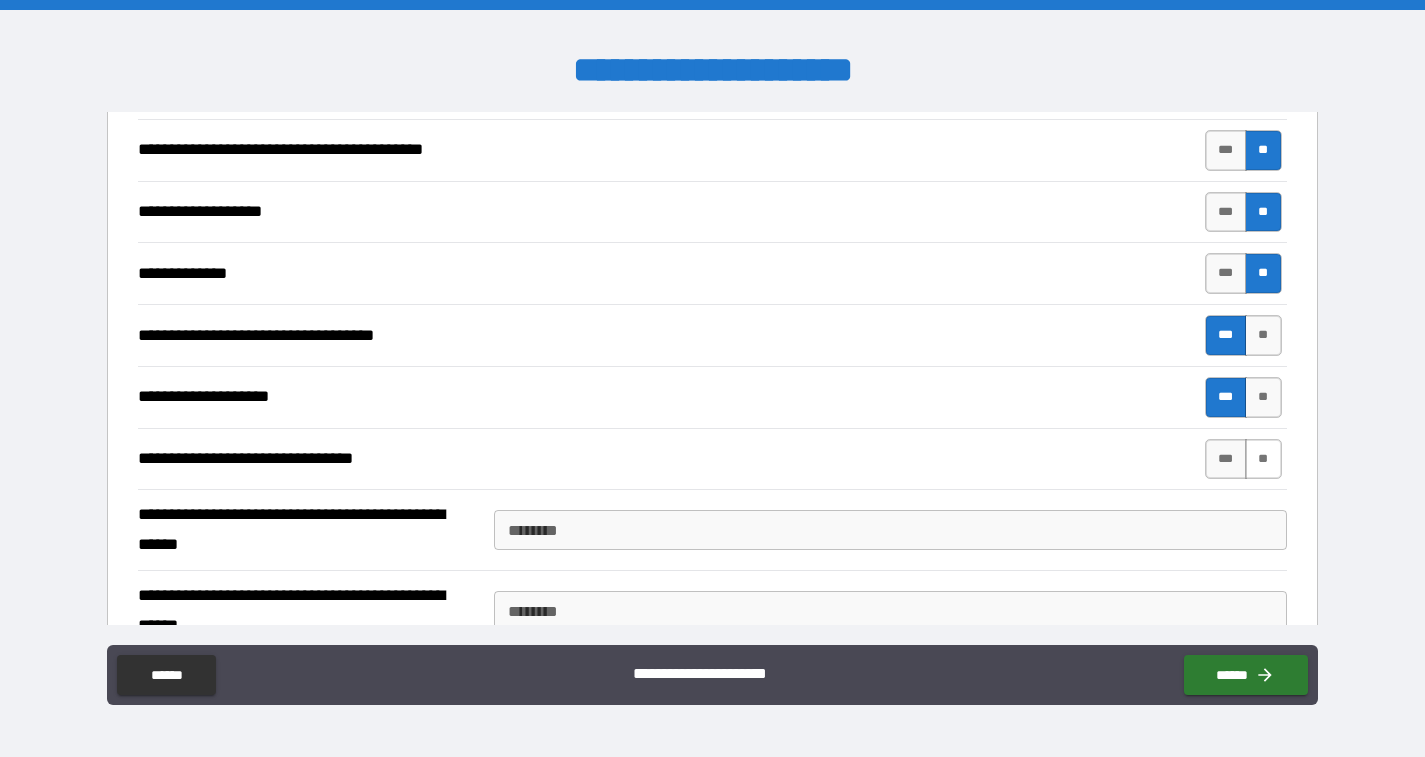 click on "**" at bounding box center (1263, 459) 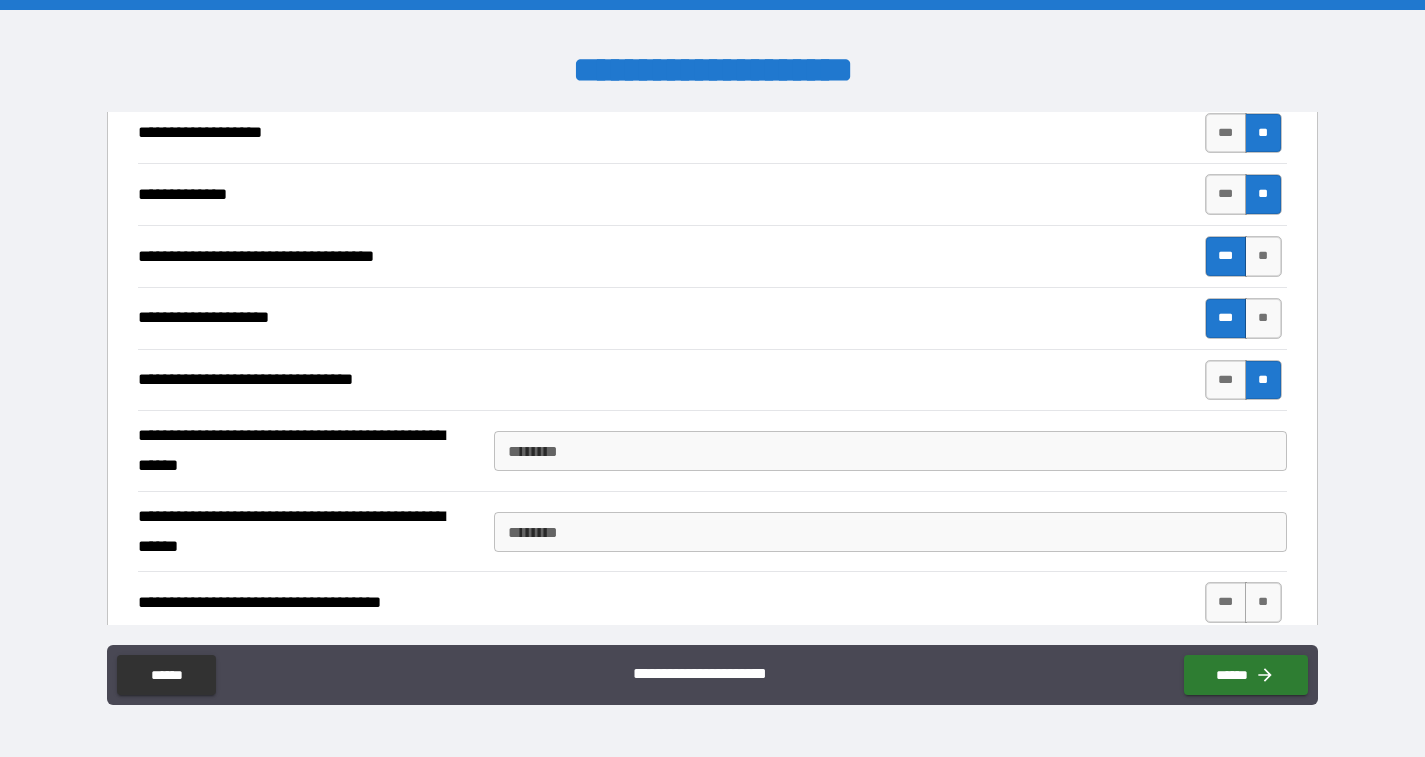 scroll, scrollTop: 1690, scrollLeft: 0, axis: vertical 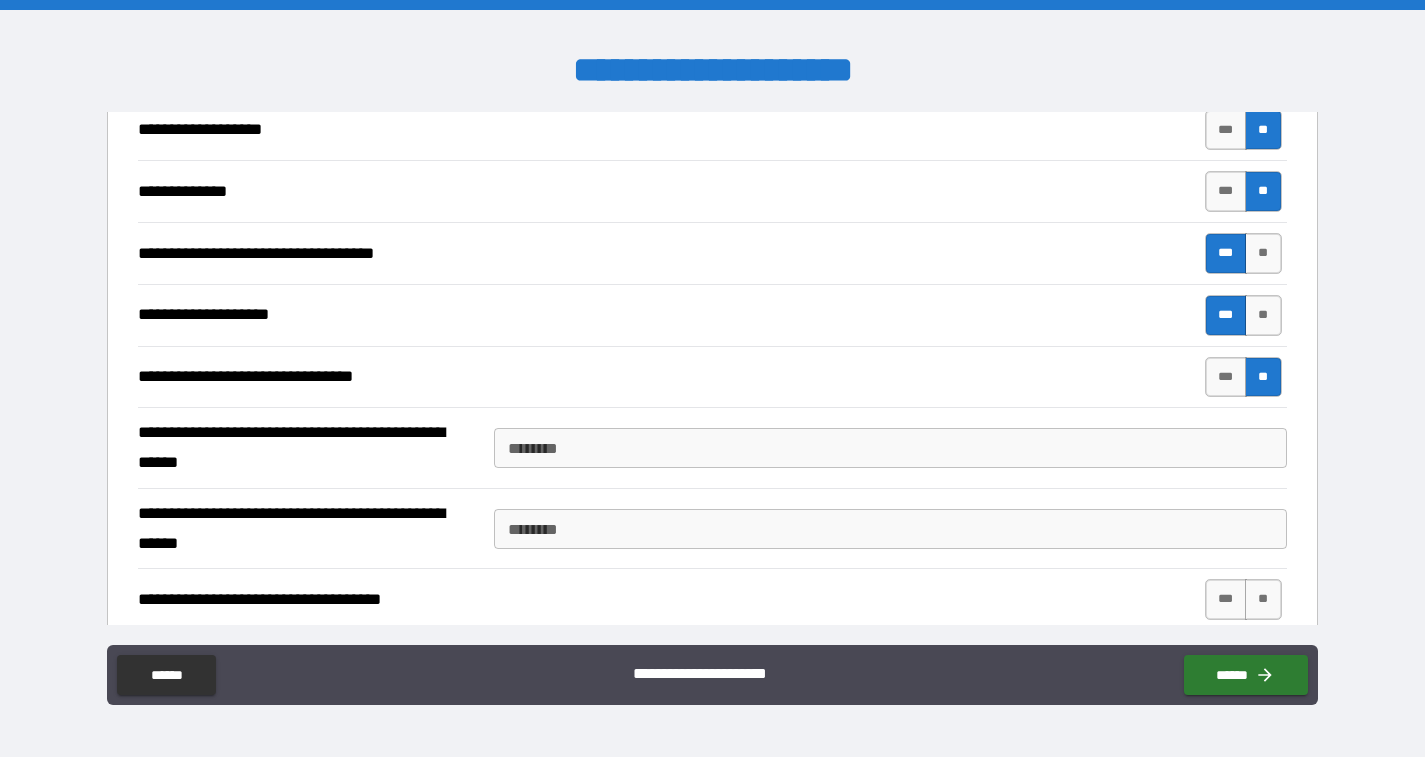 click on "******   *" at bounding box center [890, 448] 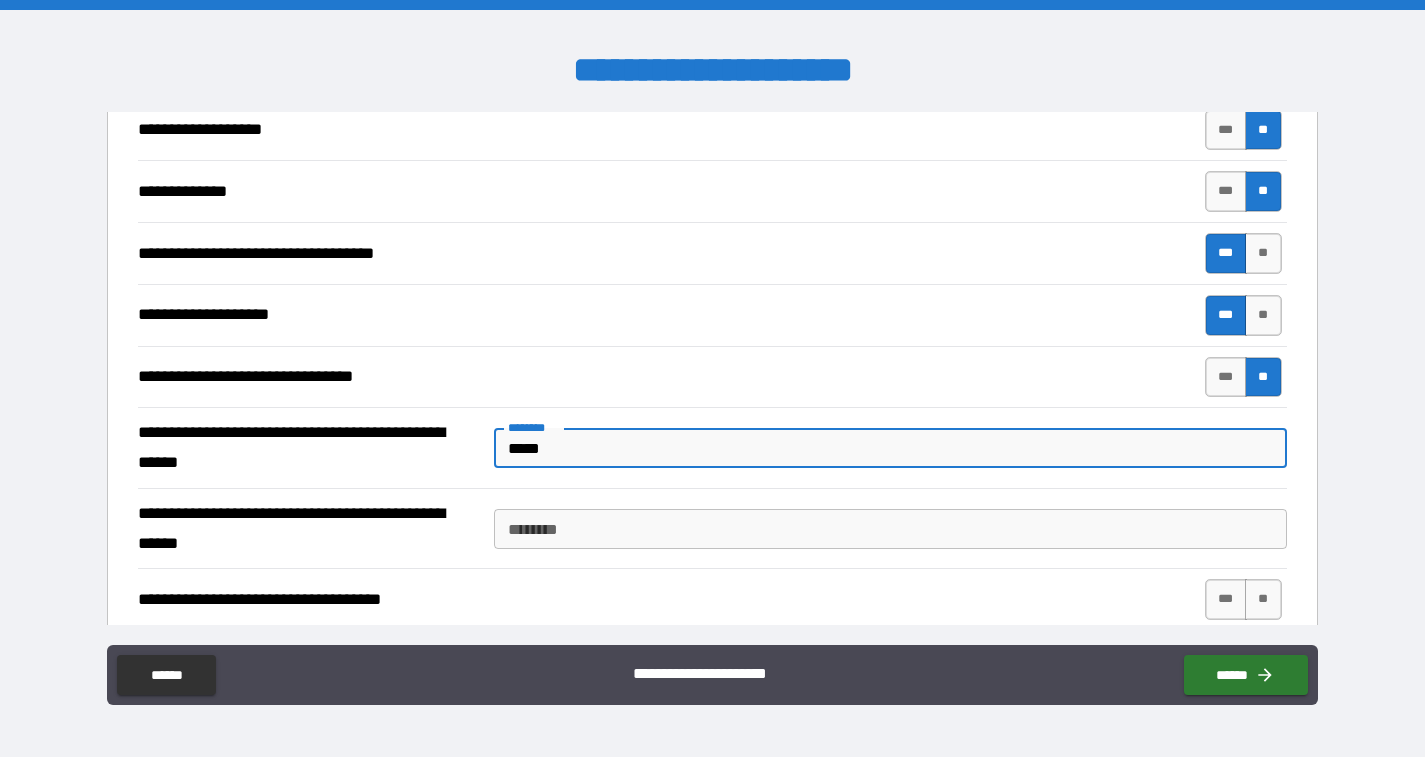 click on "******   *" at bounding box center [890, 529] 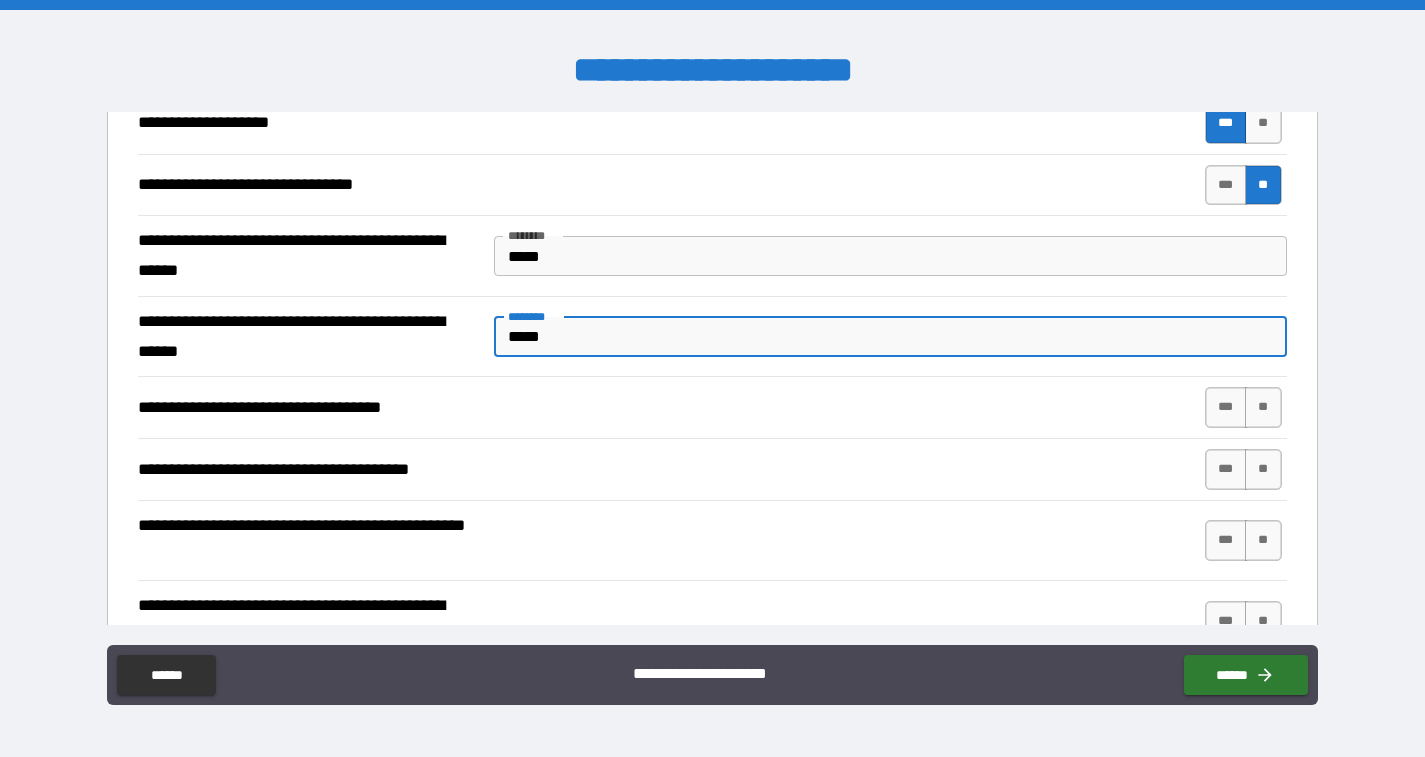 scroll, scrollTop: 1885, scrollLeft: 0, axis: vertical 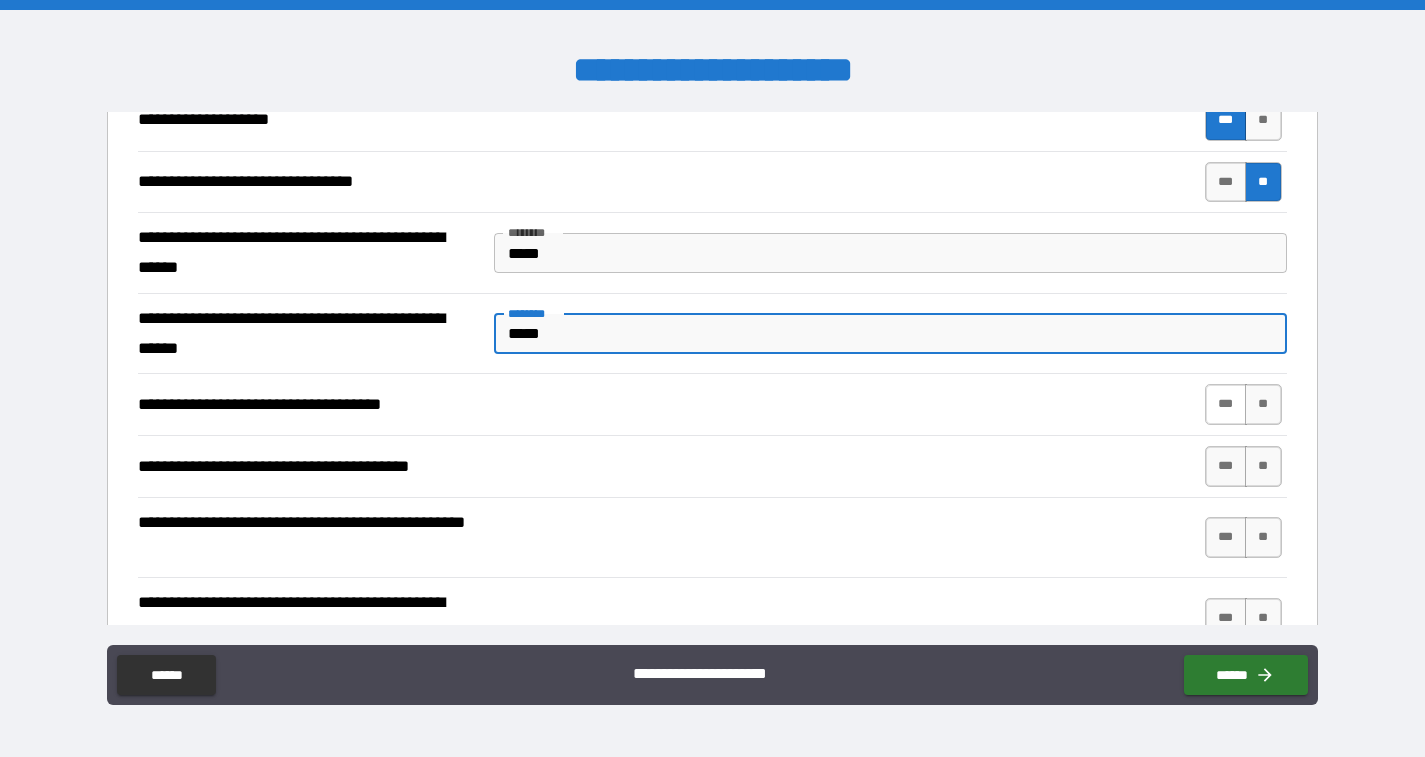 click on "***" at bounding box center [1226, 404] 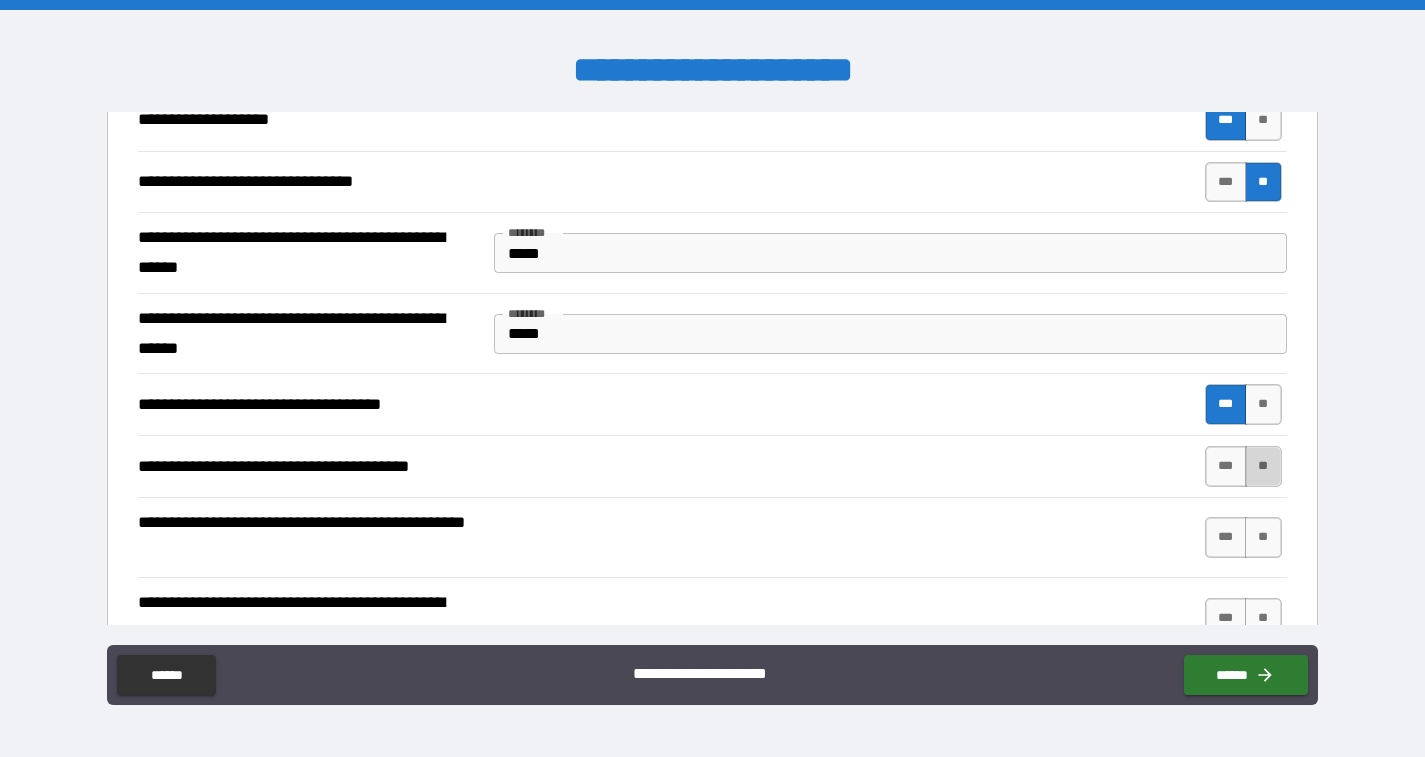 click on "**" at bounding box center [1263, 466] 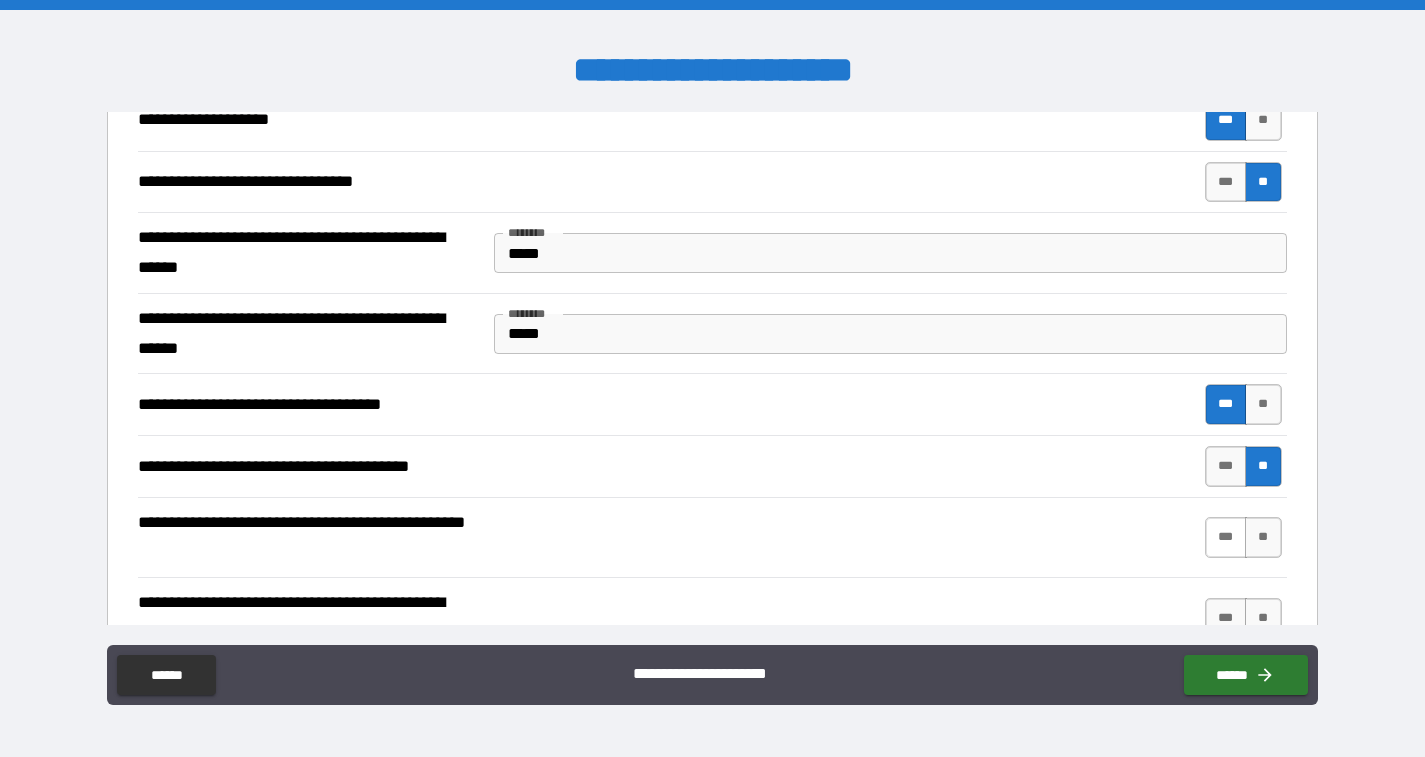 click on "***" at bounding box center (1226, 537) 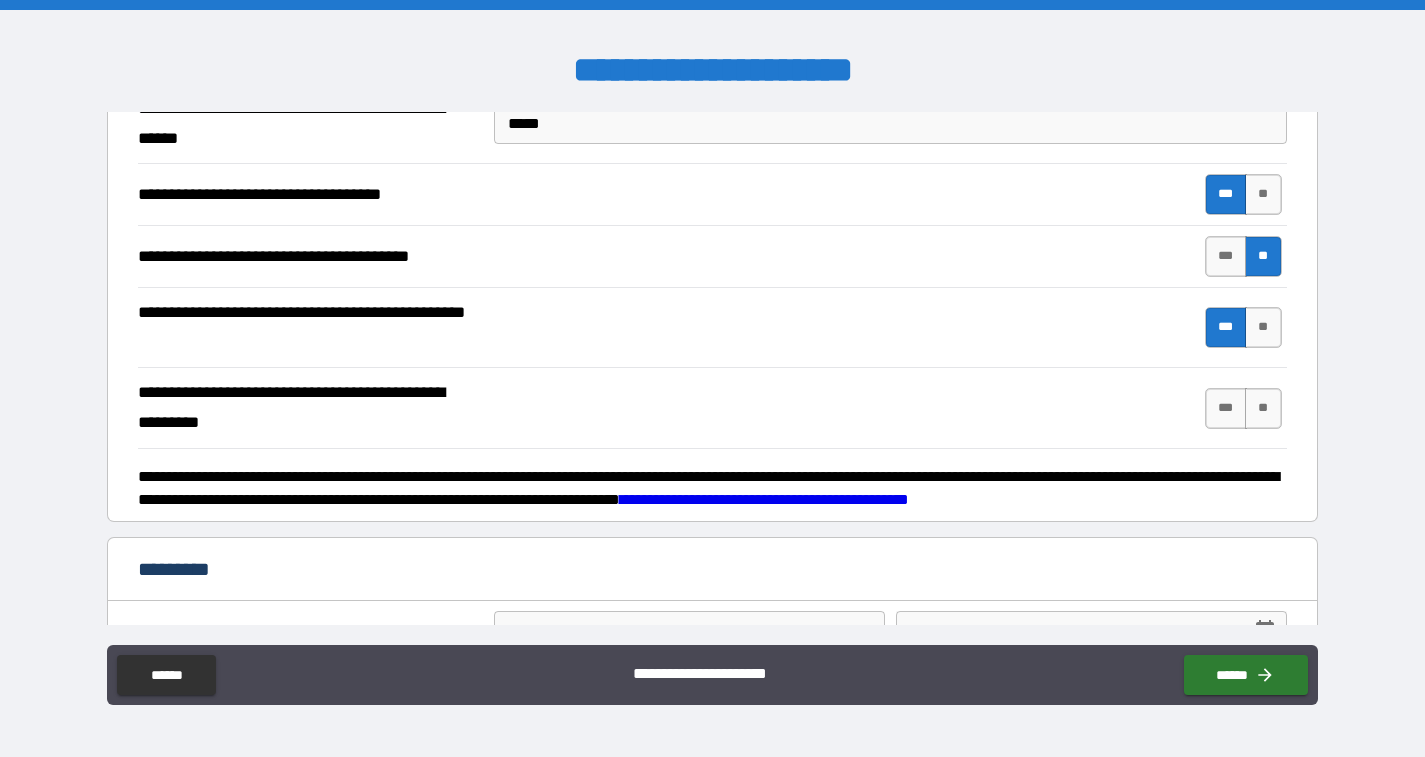 scroll, scrollTop: 2100, scrollLeft: 0, axis: vertical 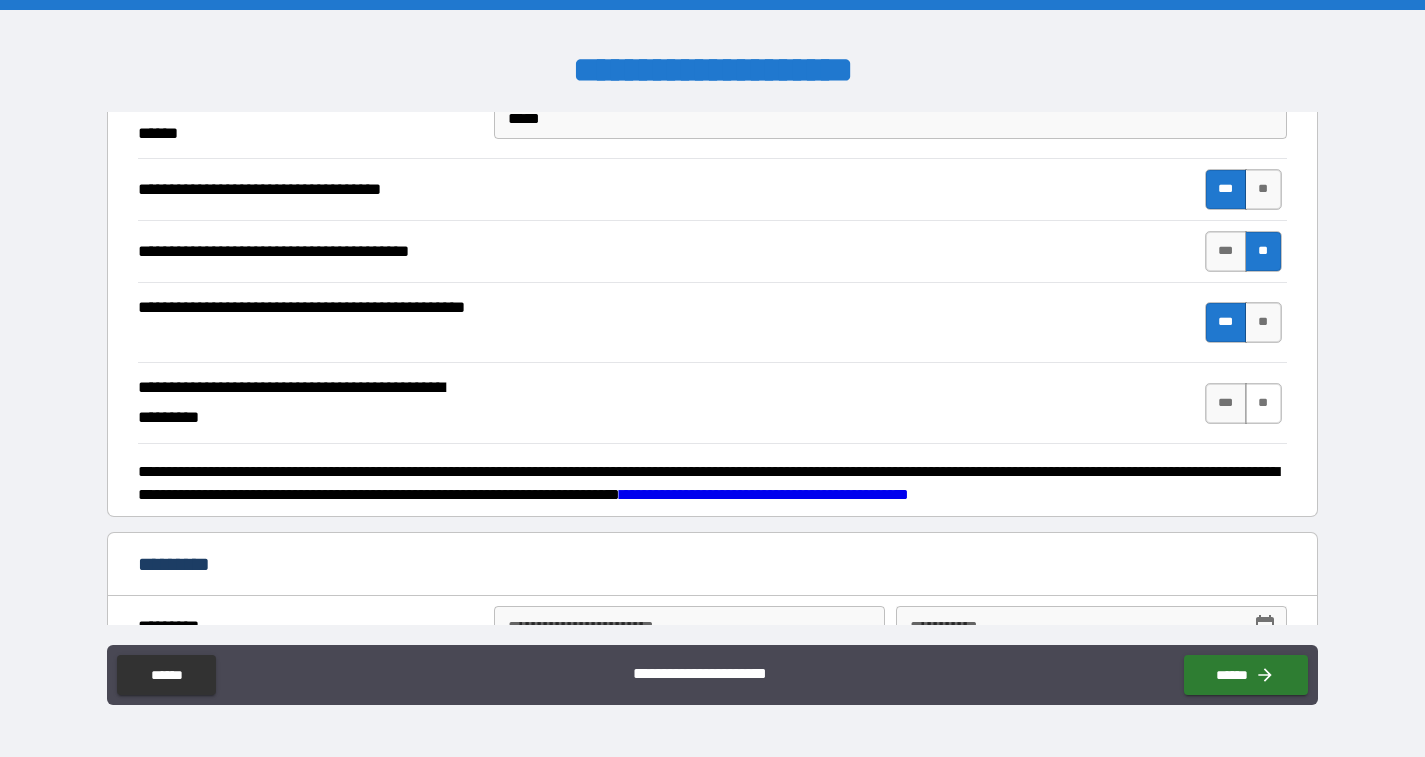 click on "**" at bounding box center [1263, 403] 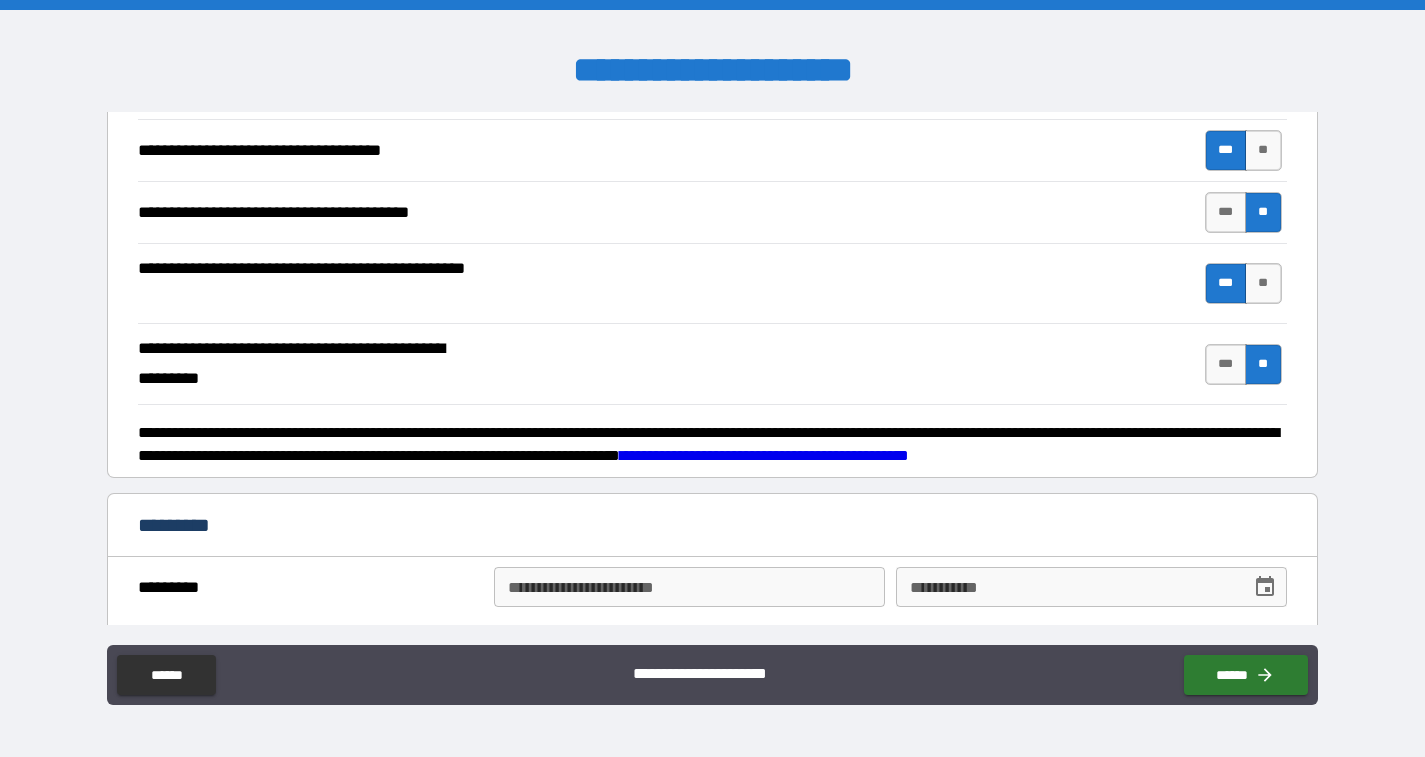 scroll, scrollTop: 2153, scrollLeft: 0, axis: vertical 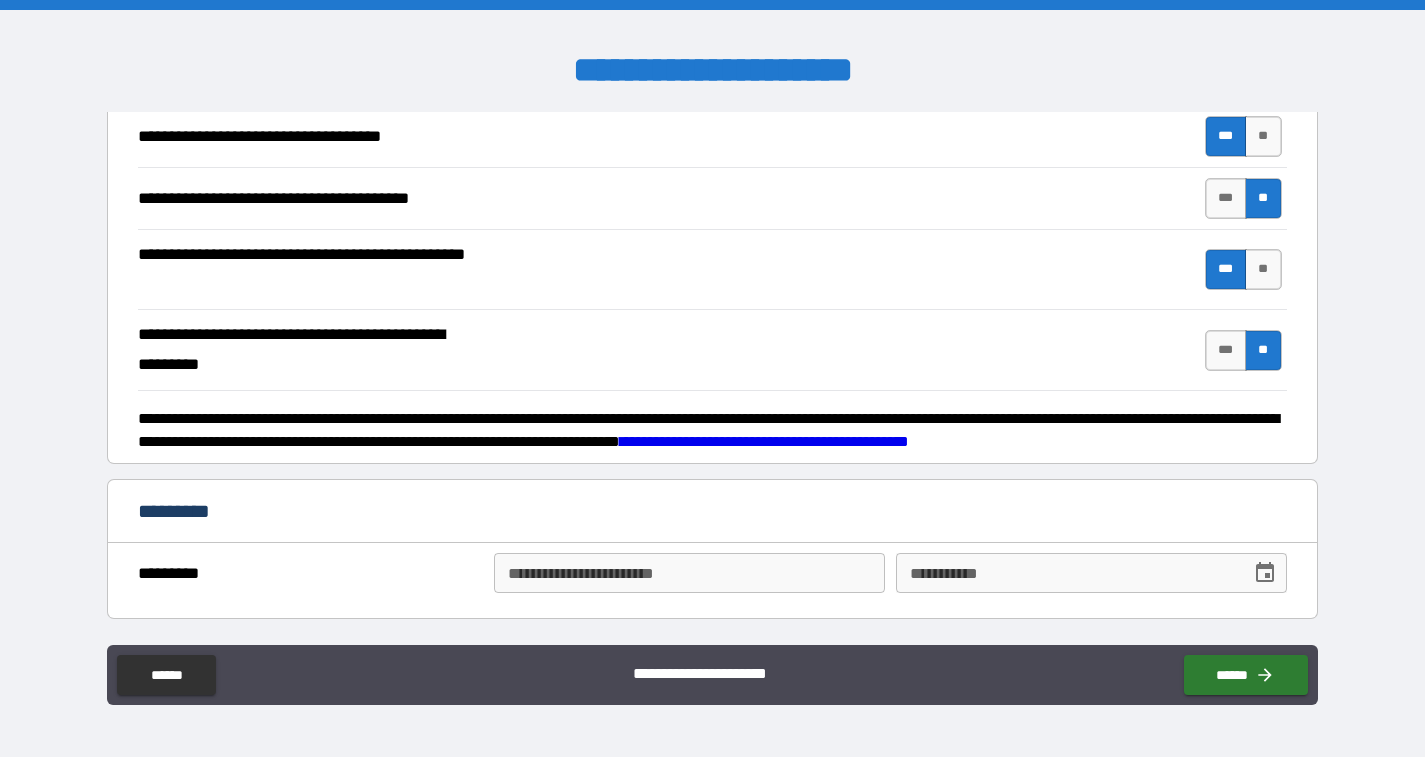 click on "**********" at bounding box center (764, 441) 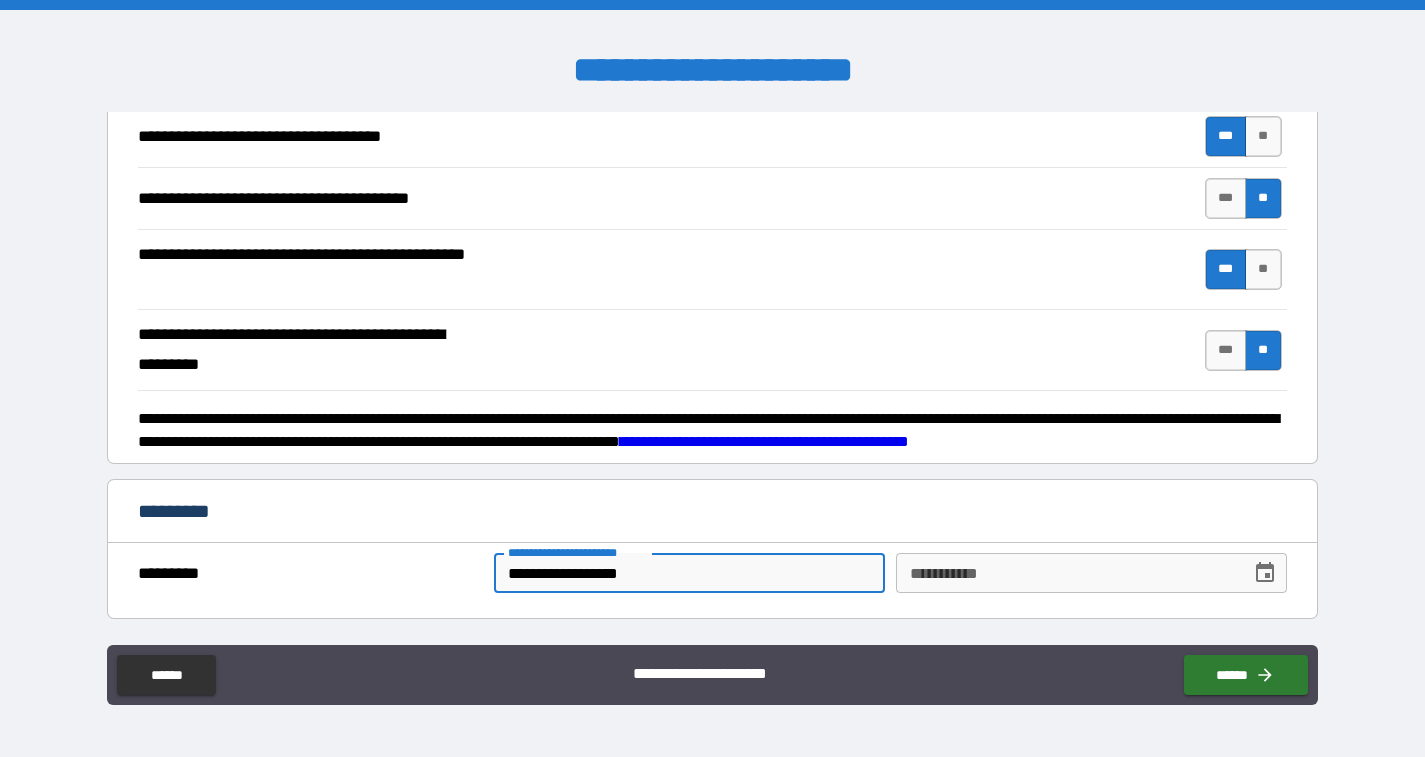 click 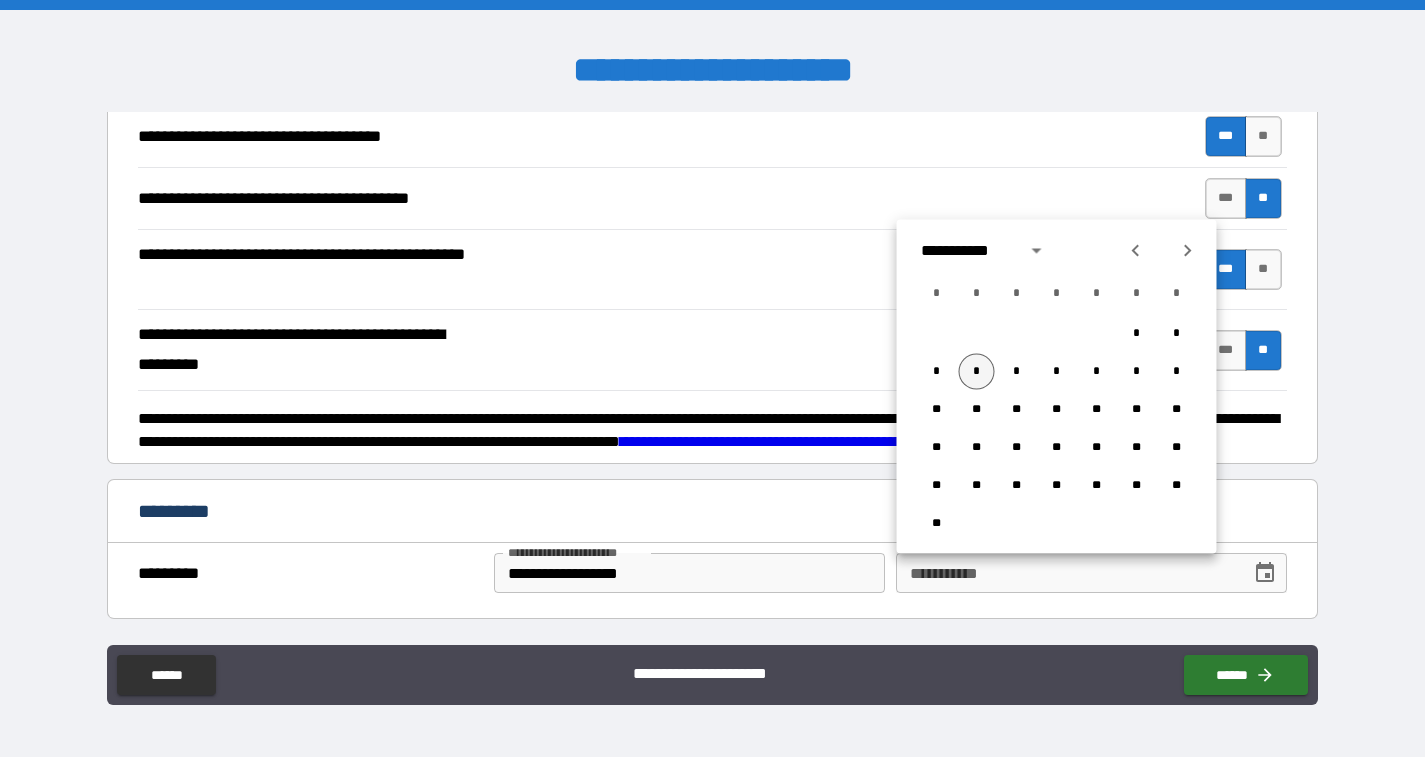 click on "*" at bounding box center (977, 372) 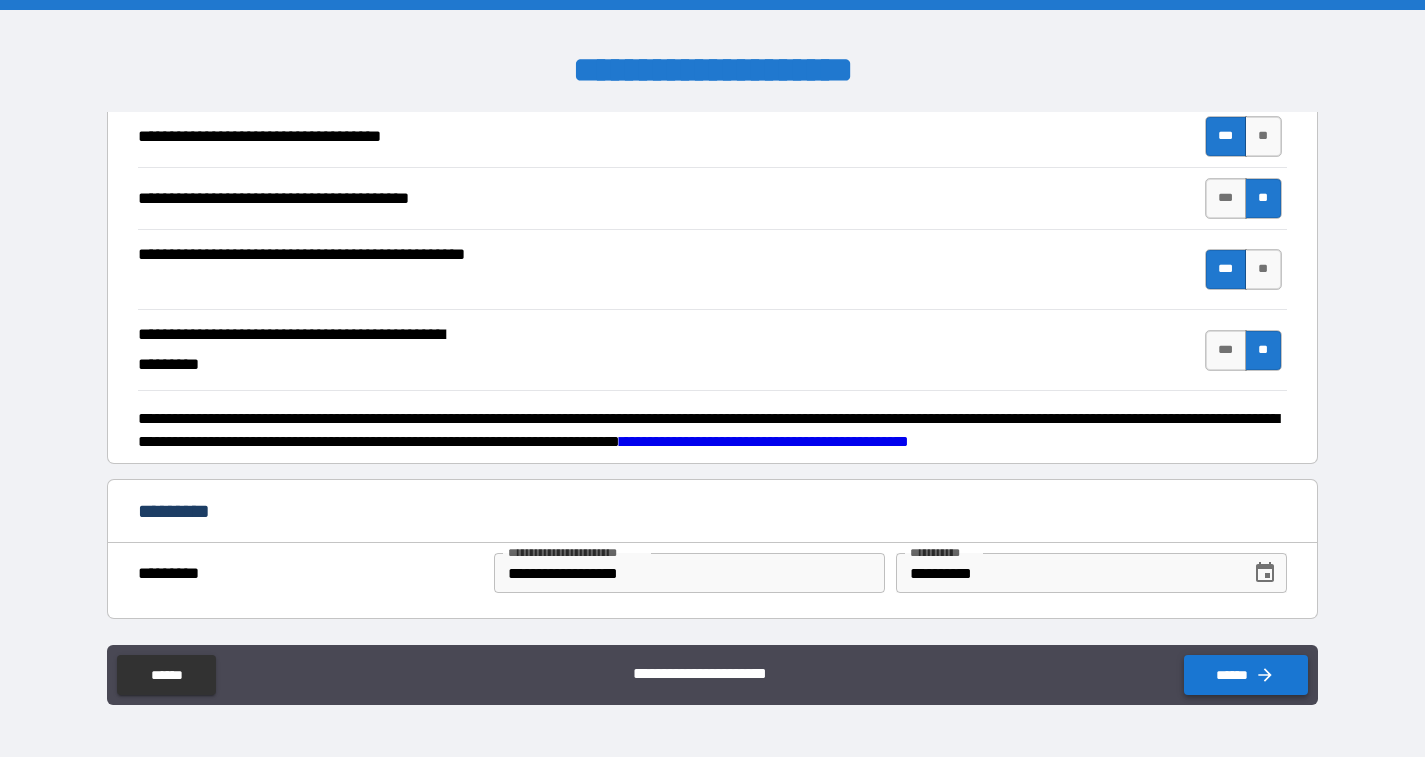 click on "******" at bounding box center [1246, 675] 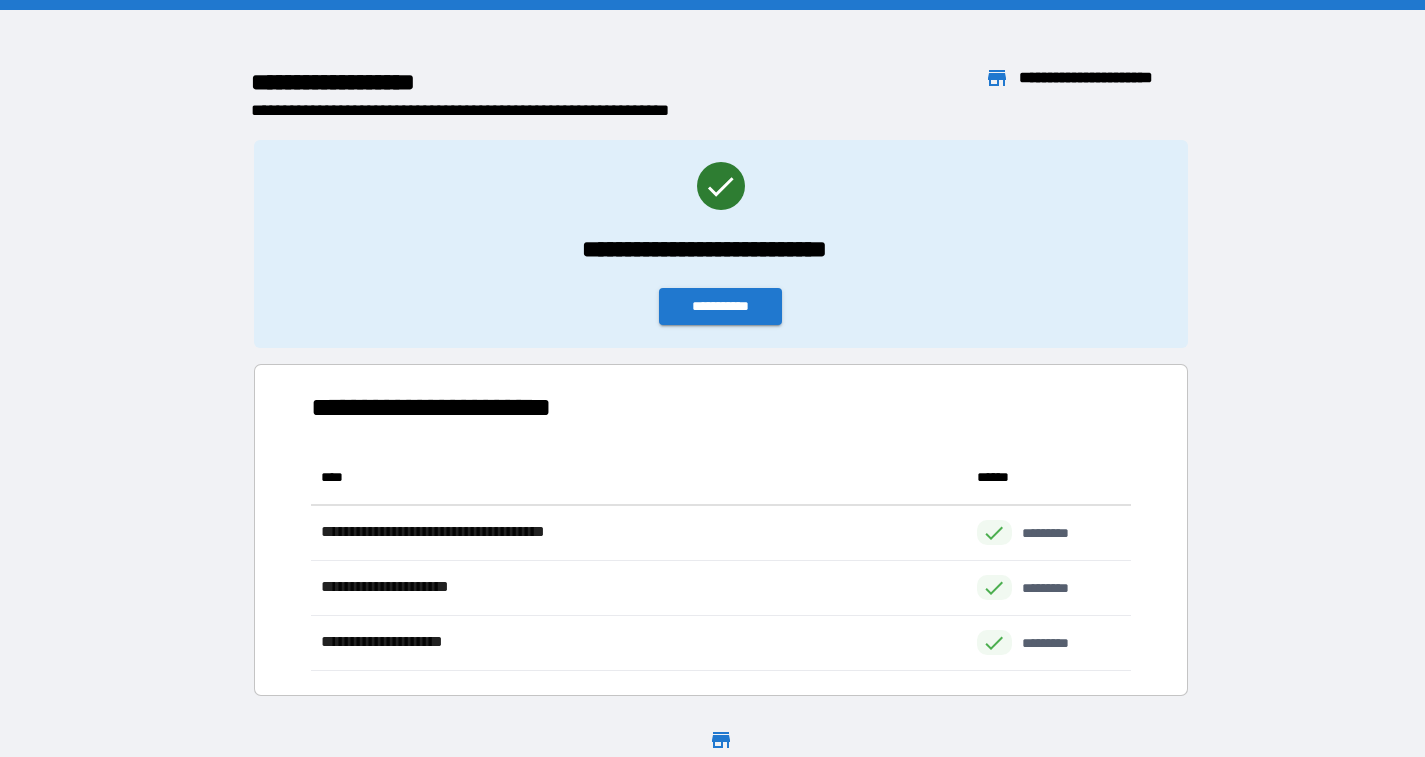 scroll, scrollTop: 1, scrollLeft: 1, axis: both 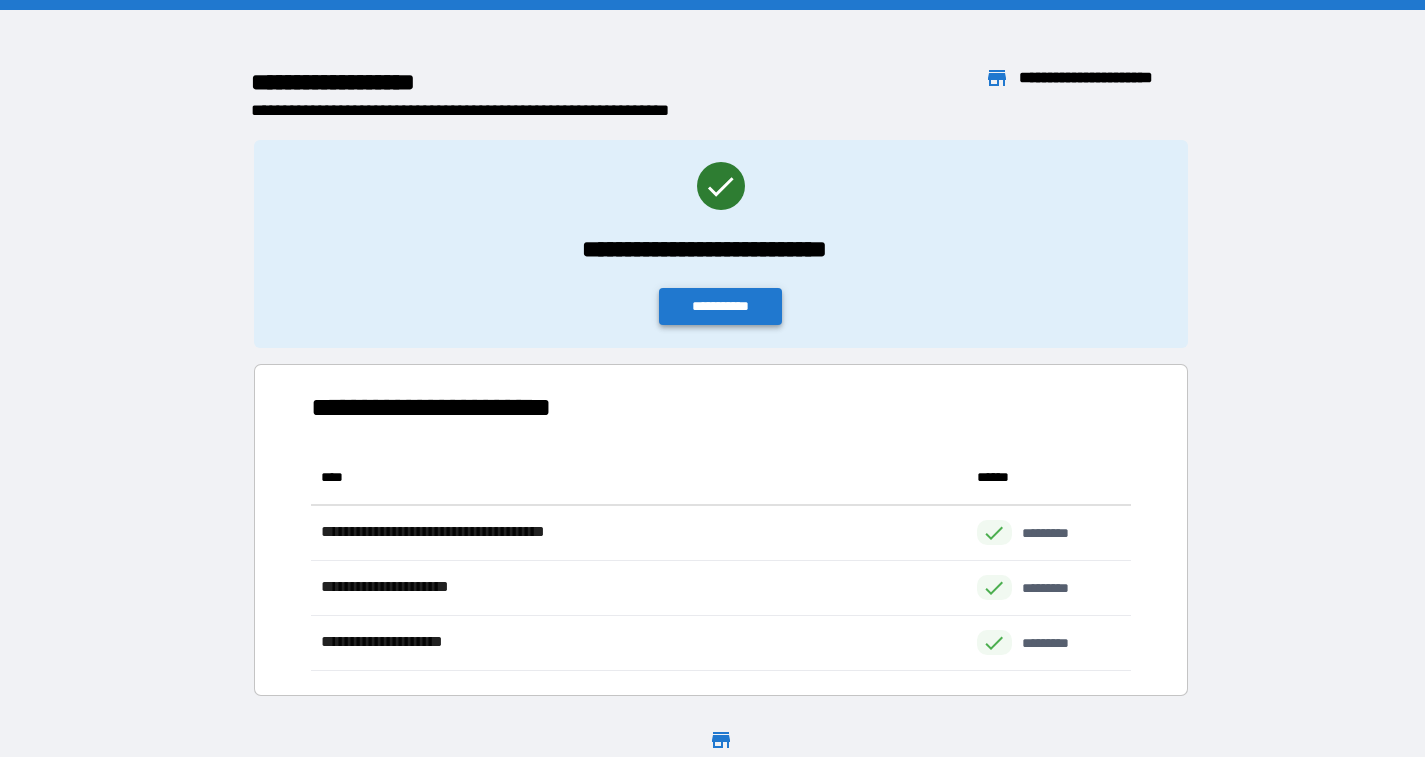 click on "**********" at bounding box center (721, 306) 